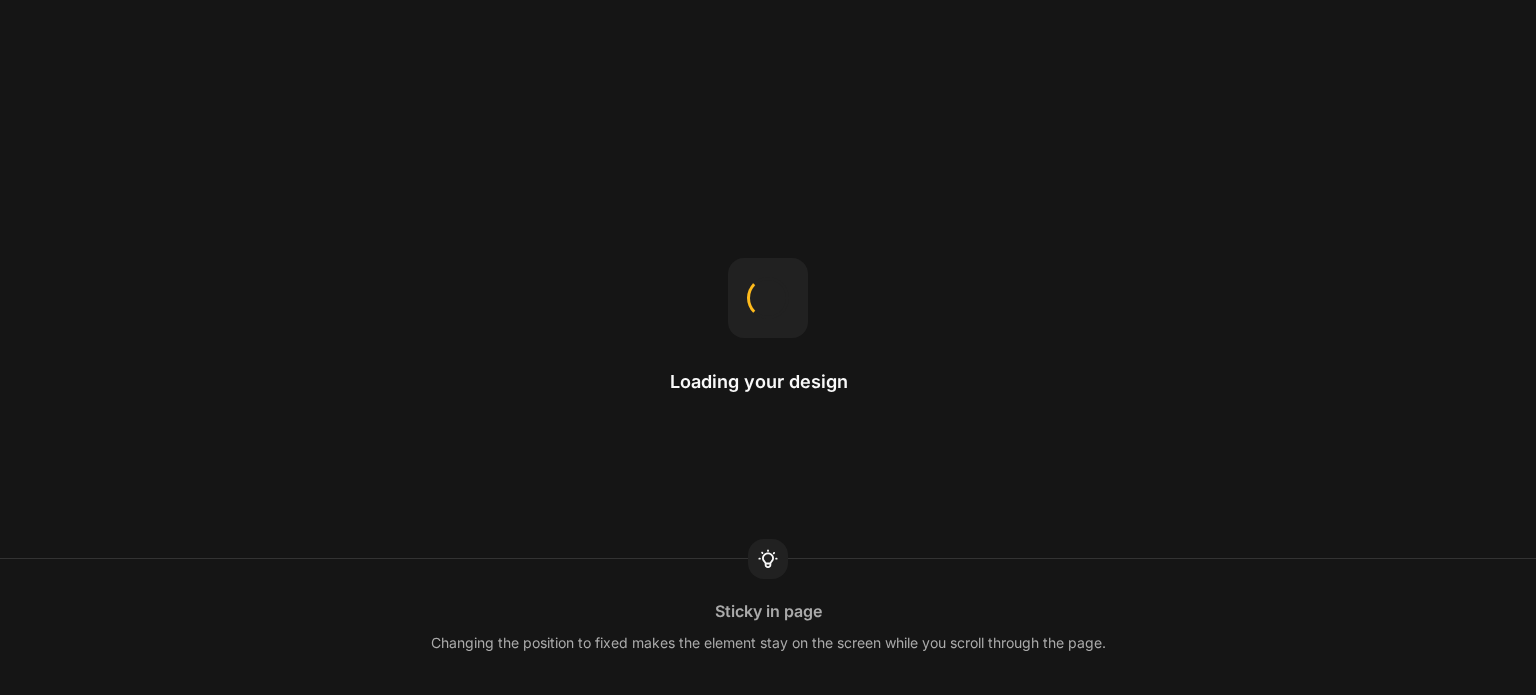 scroll, scrollTop: 0, scrollLeft: 0, axis: both 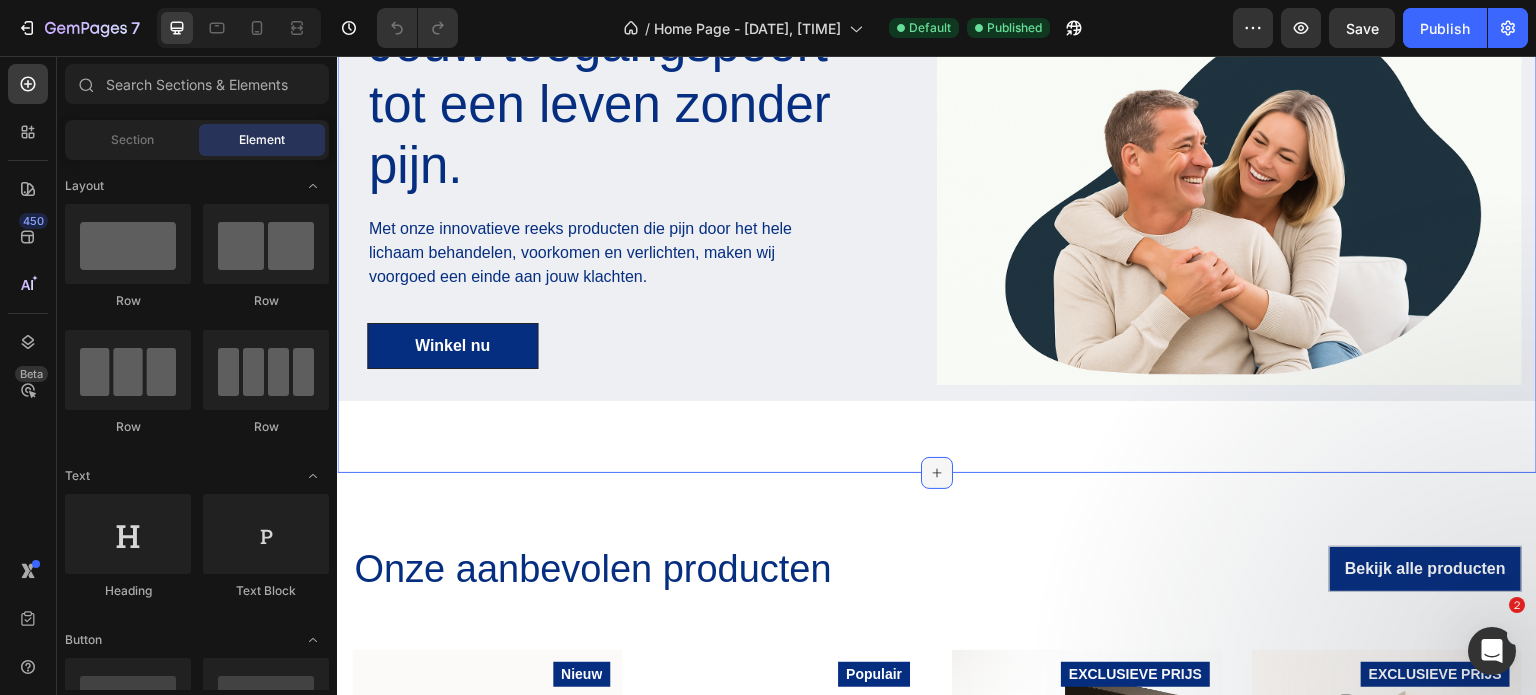 click 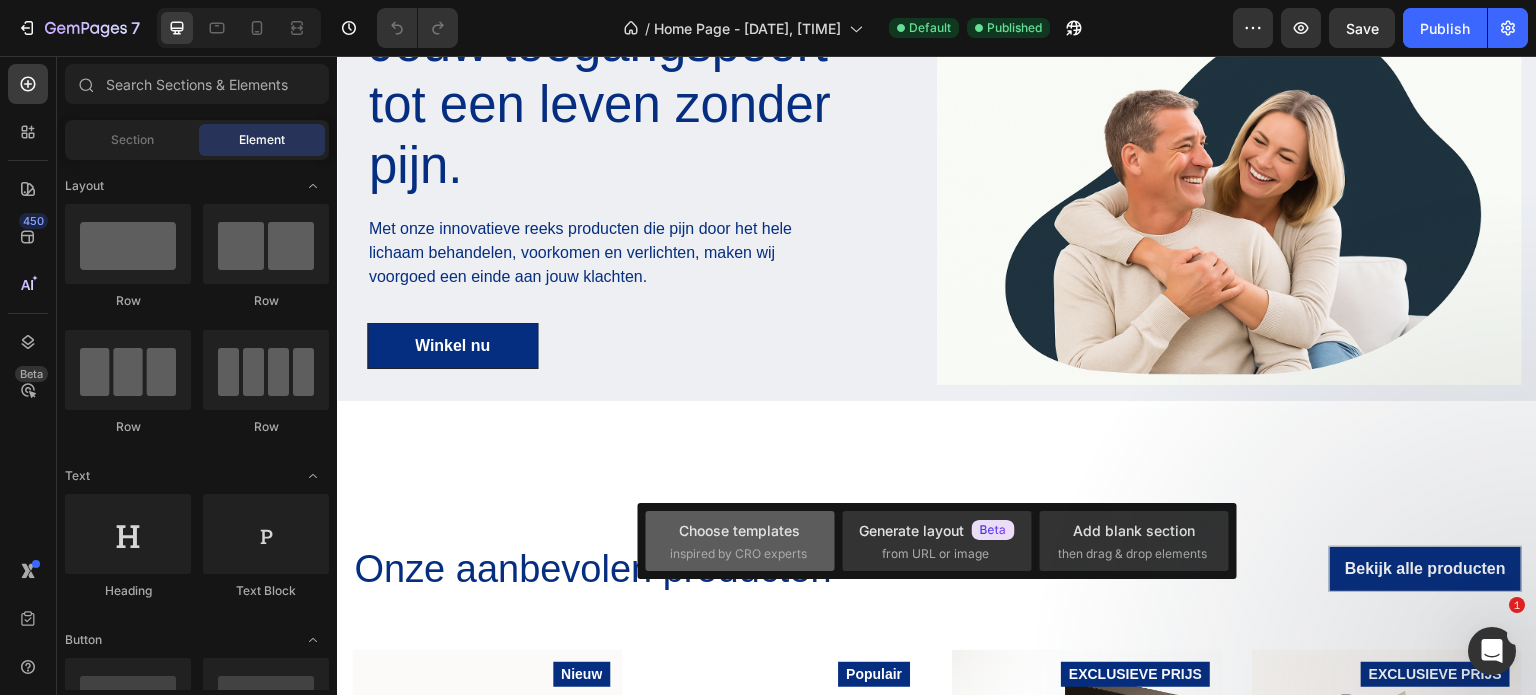 click on "Choose templates" at bounding box center (739, 530) 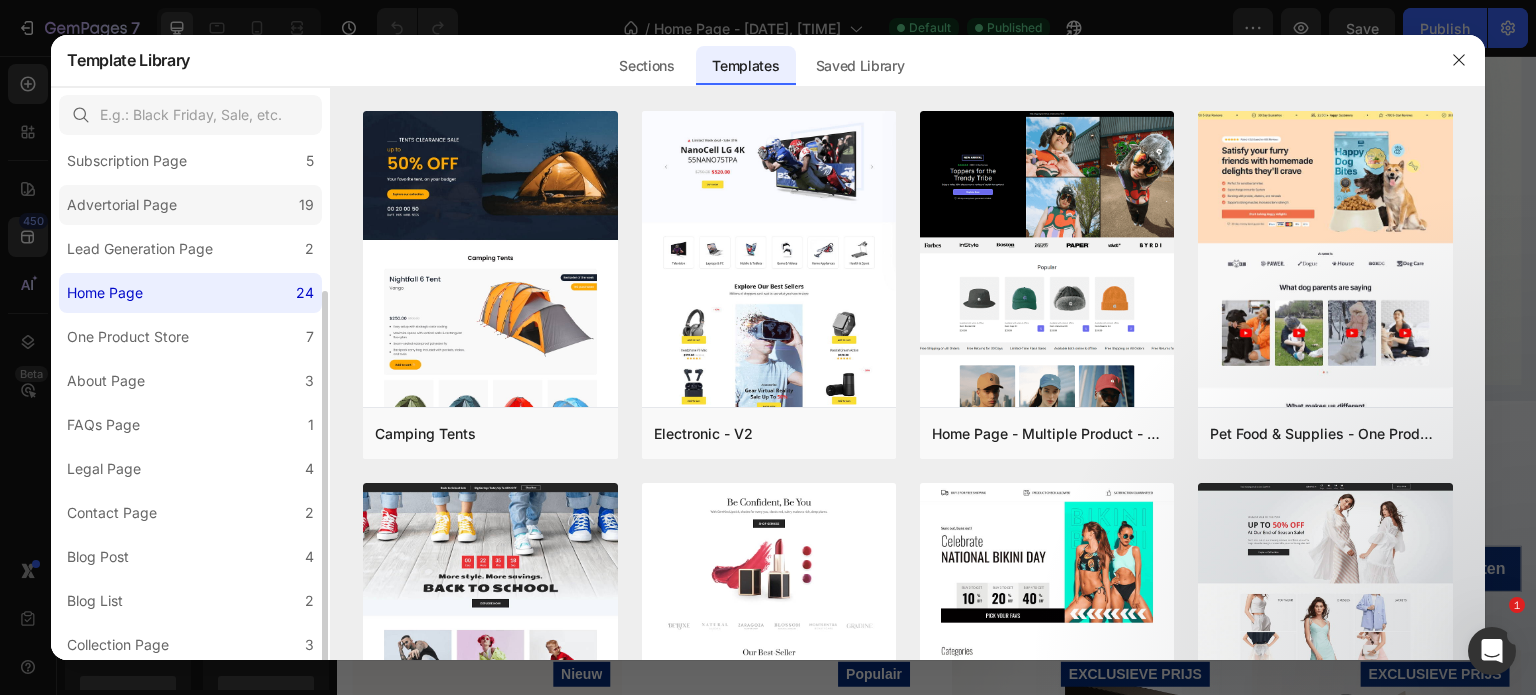 scroll, scrollTop: 198, scrollLeft: 0, axis: vertical 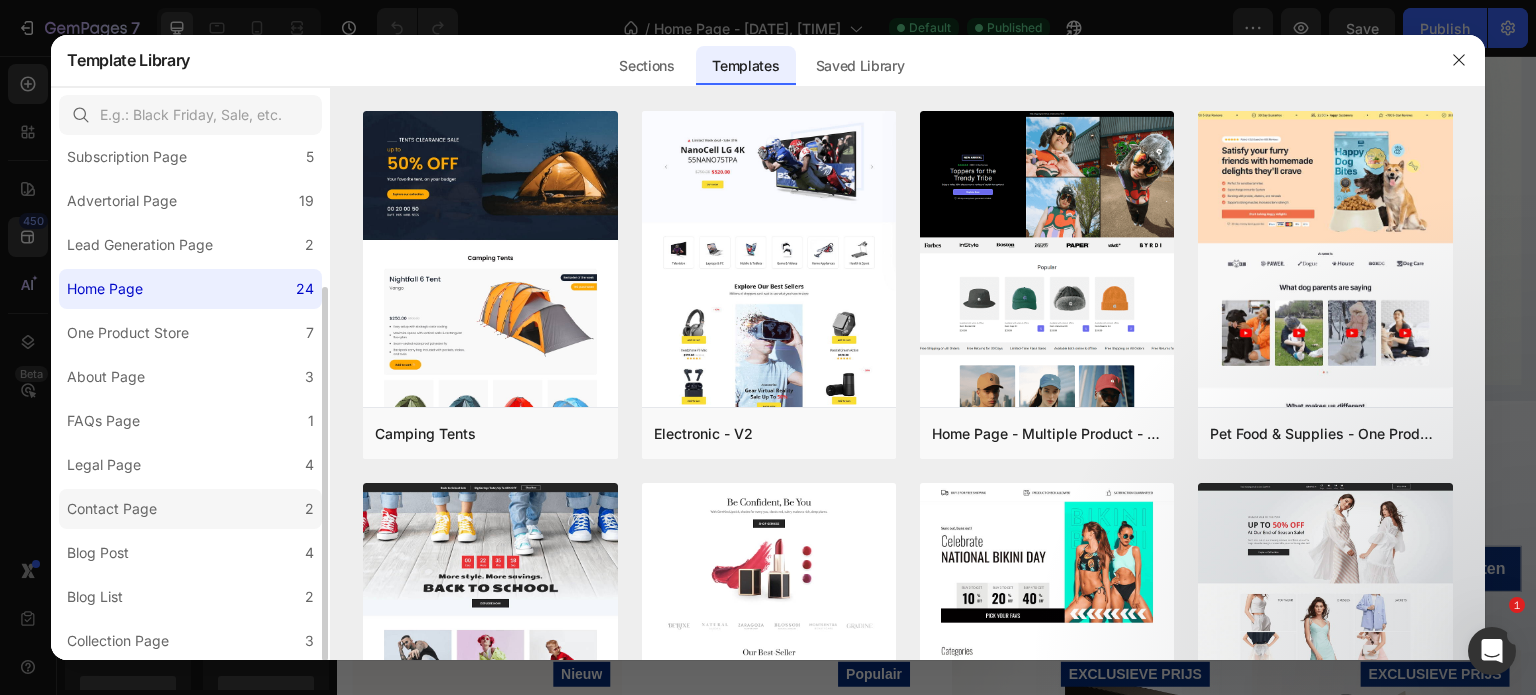 click on "Contact Page" at bounding box center (112, 509) 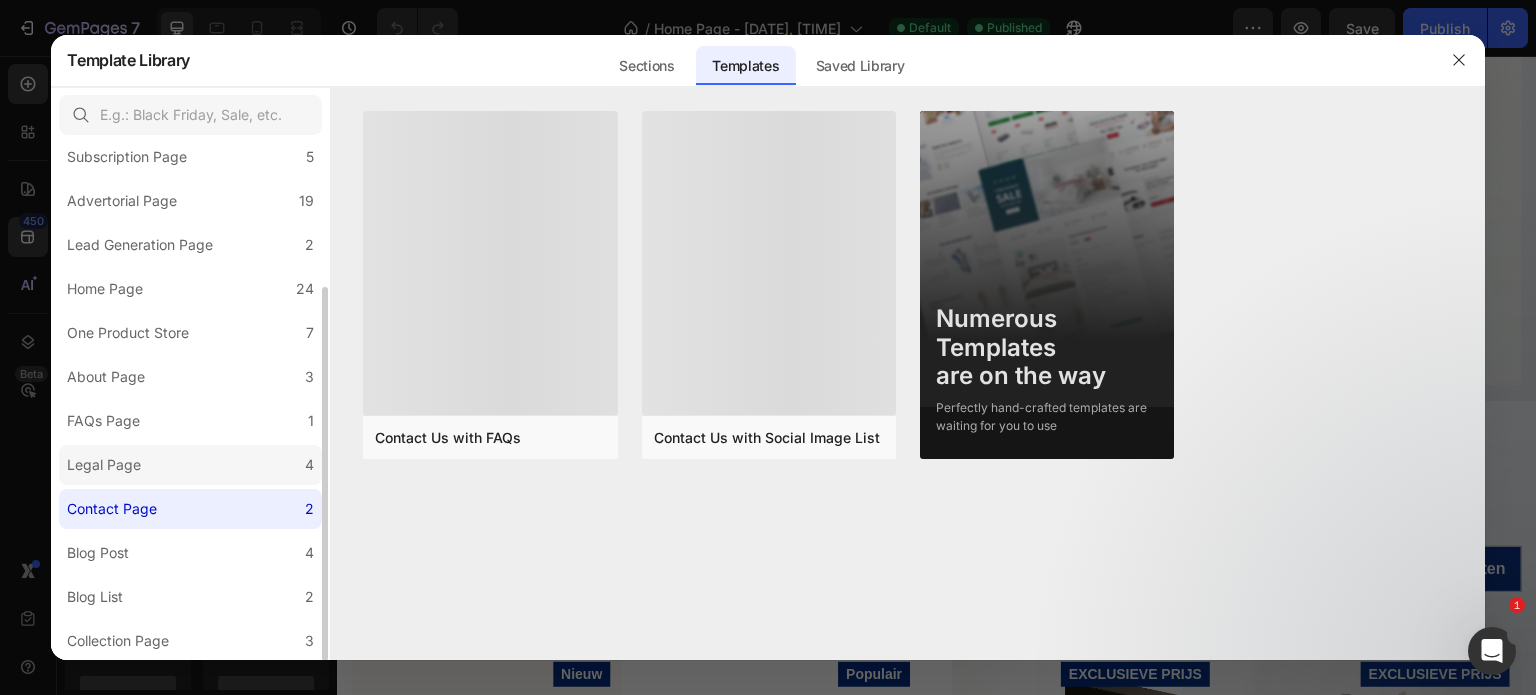 click on "Legal Page" at bounding box center [104, 465] 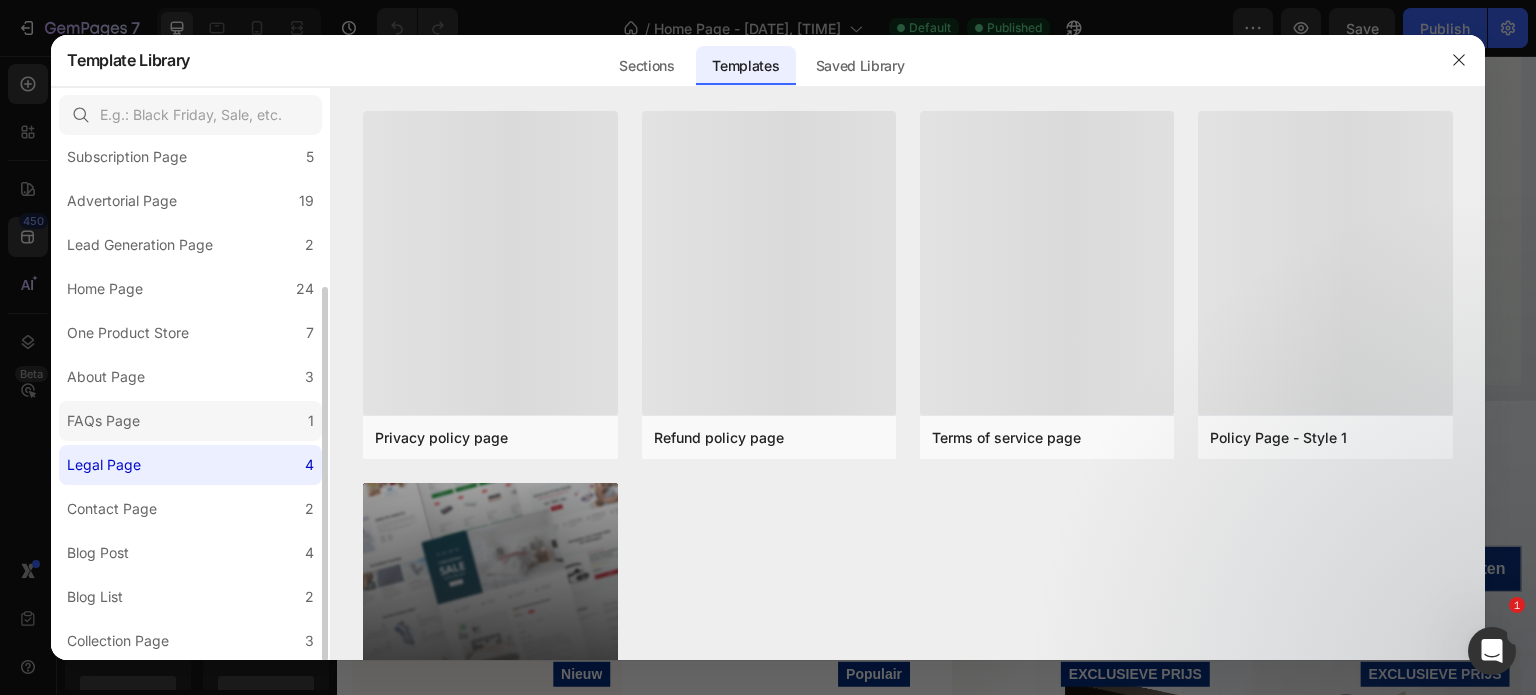 click on "FAQs Page 1" 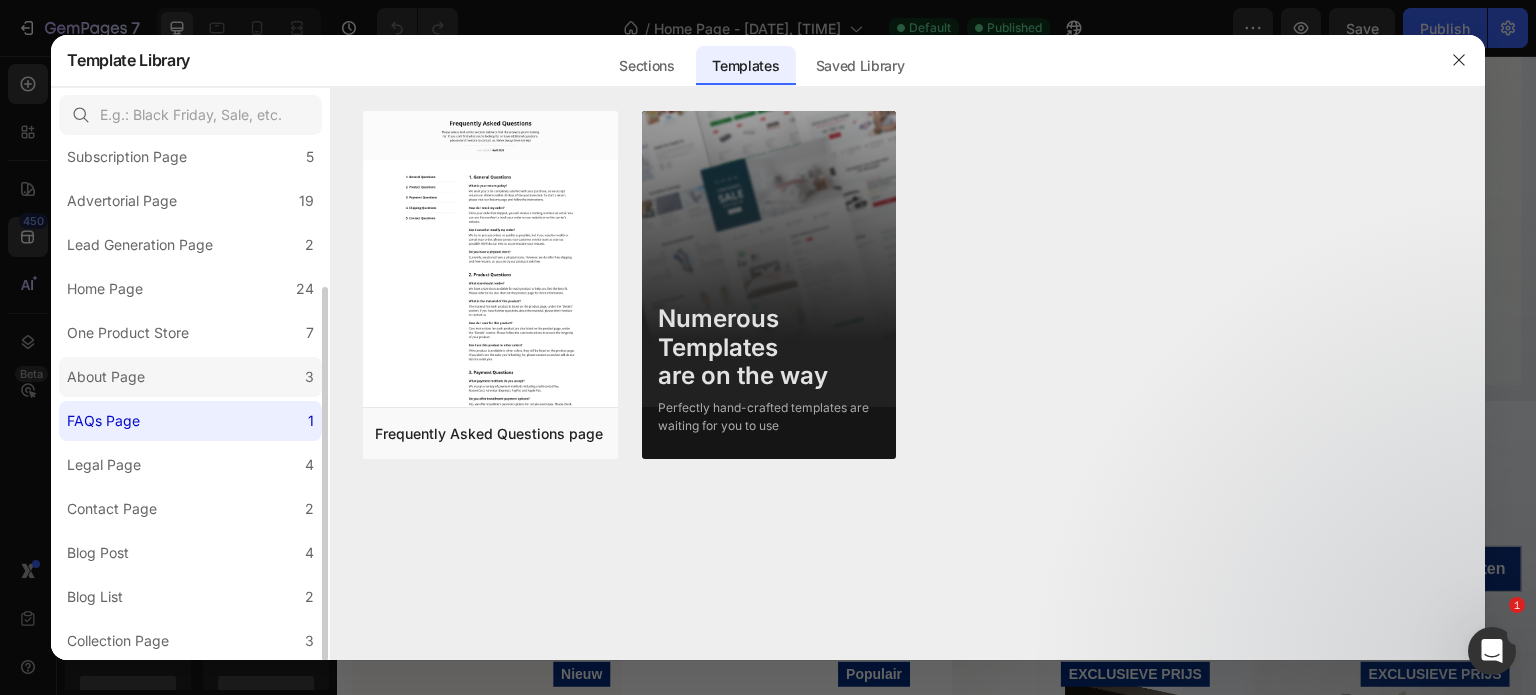 click on "About Page 3" 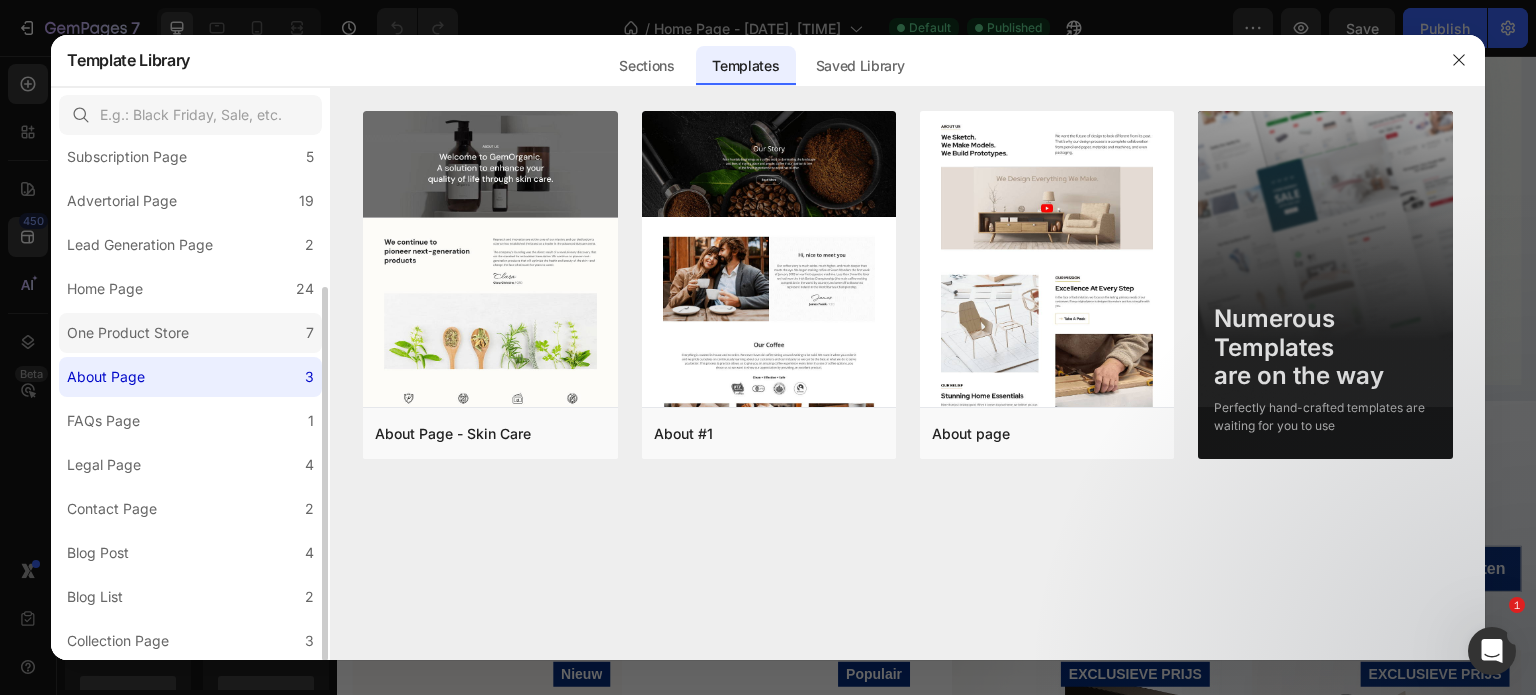 click on "One Product Store" at bounding box center (128, 333) 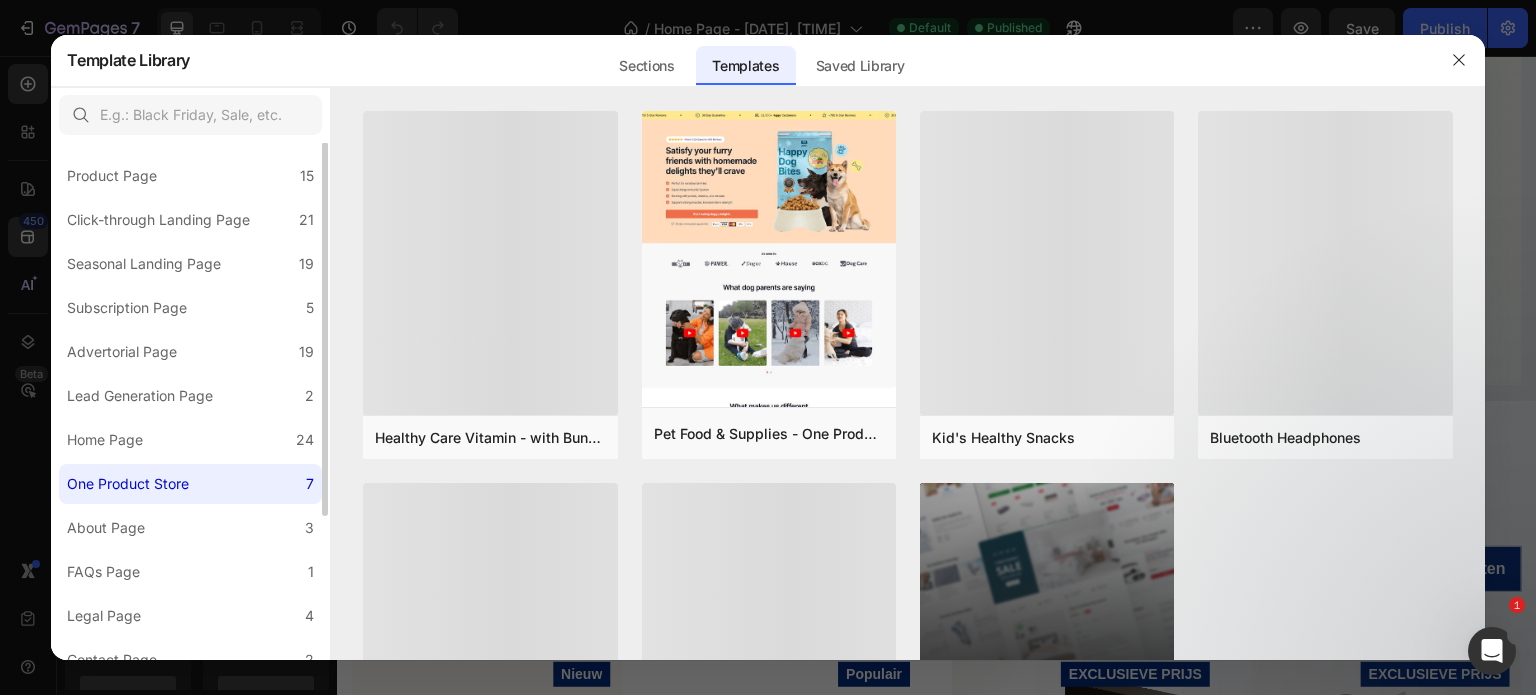 scroll, scrollTop: 0, scrollLeft: 0, axis: both 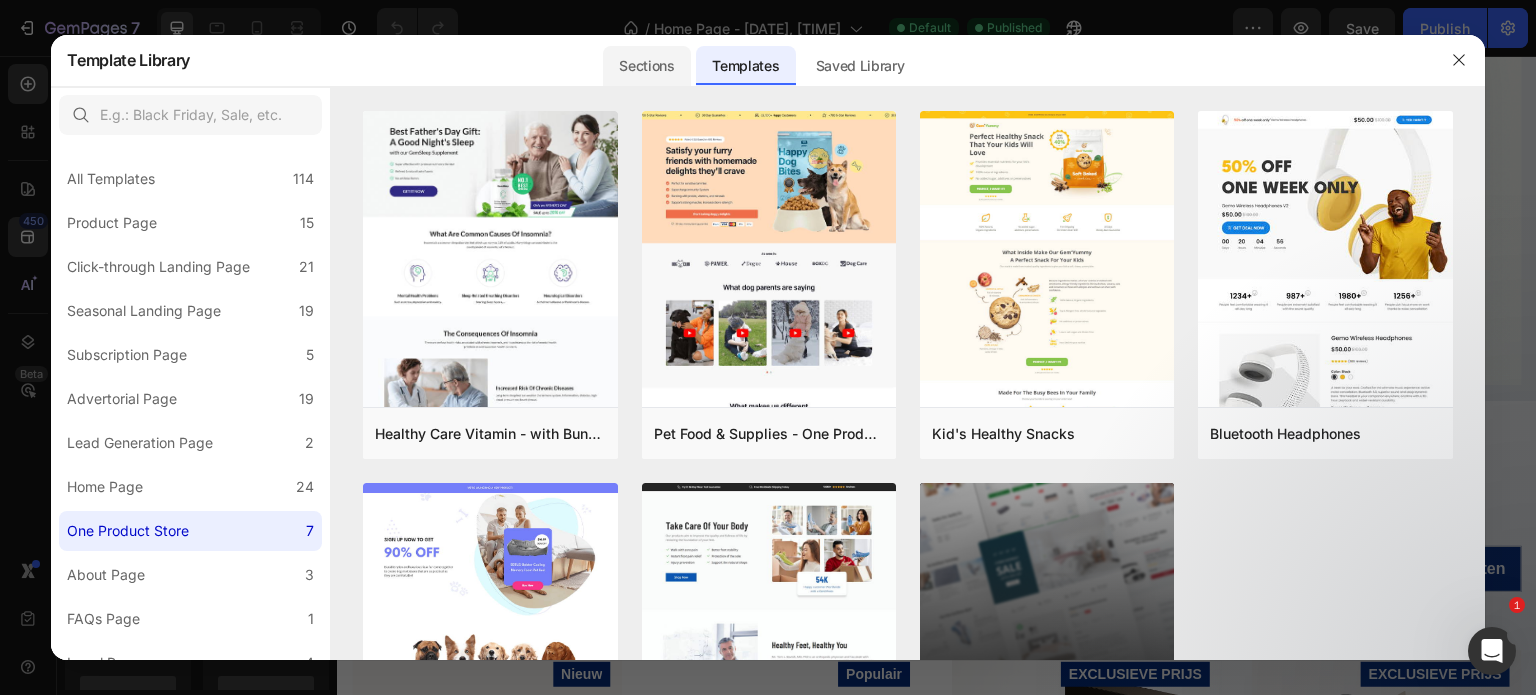 click on "Sections" 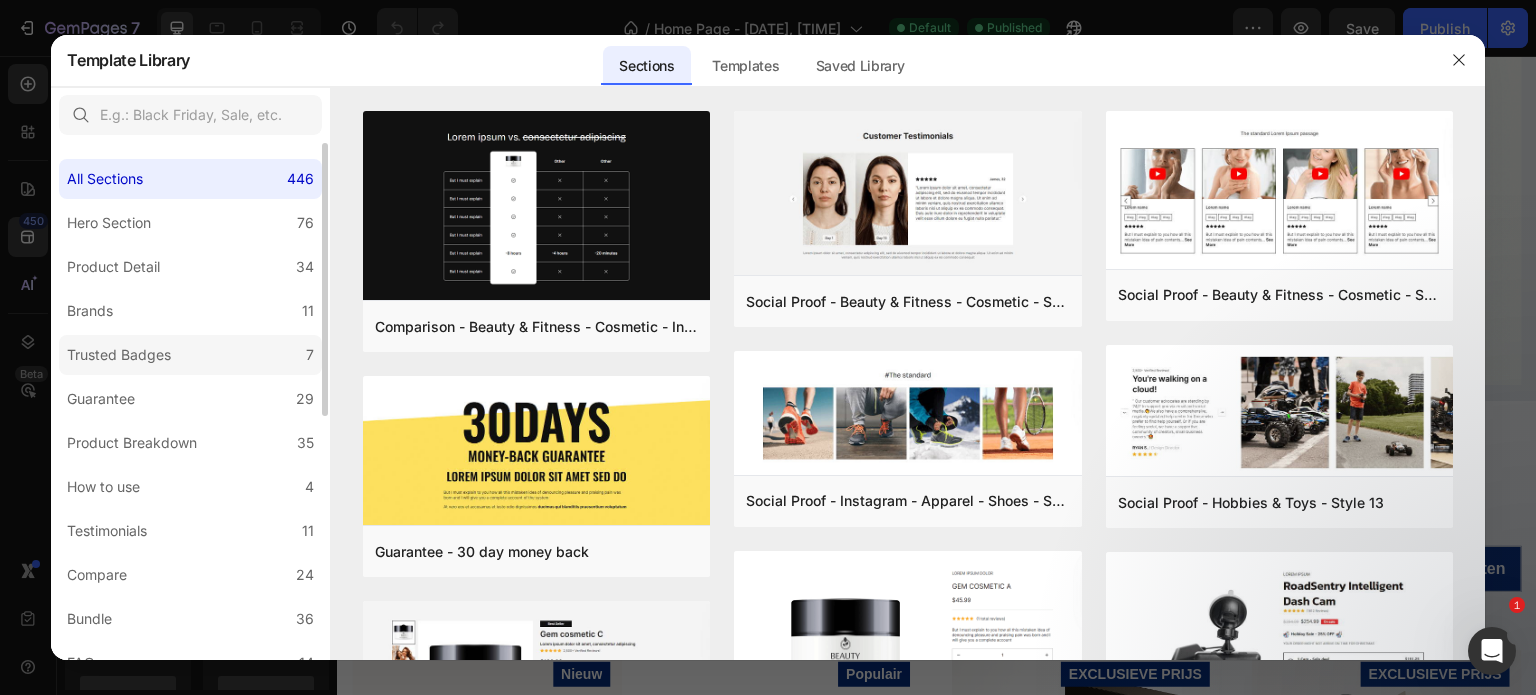click on "Trusted Badges" at bounding box center [119, 355] 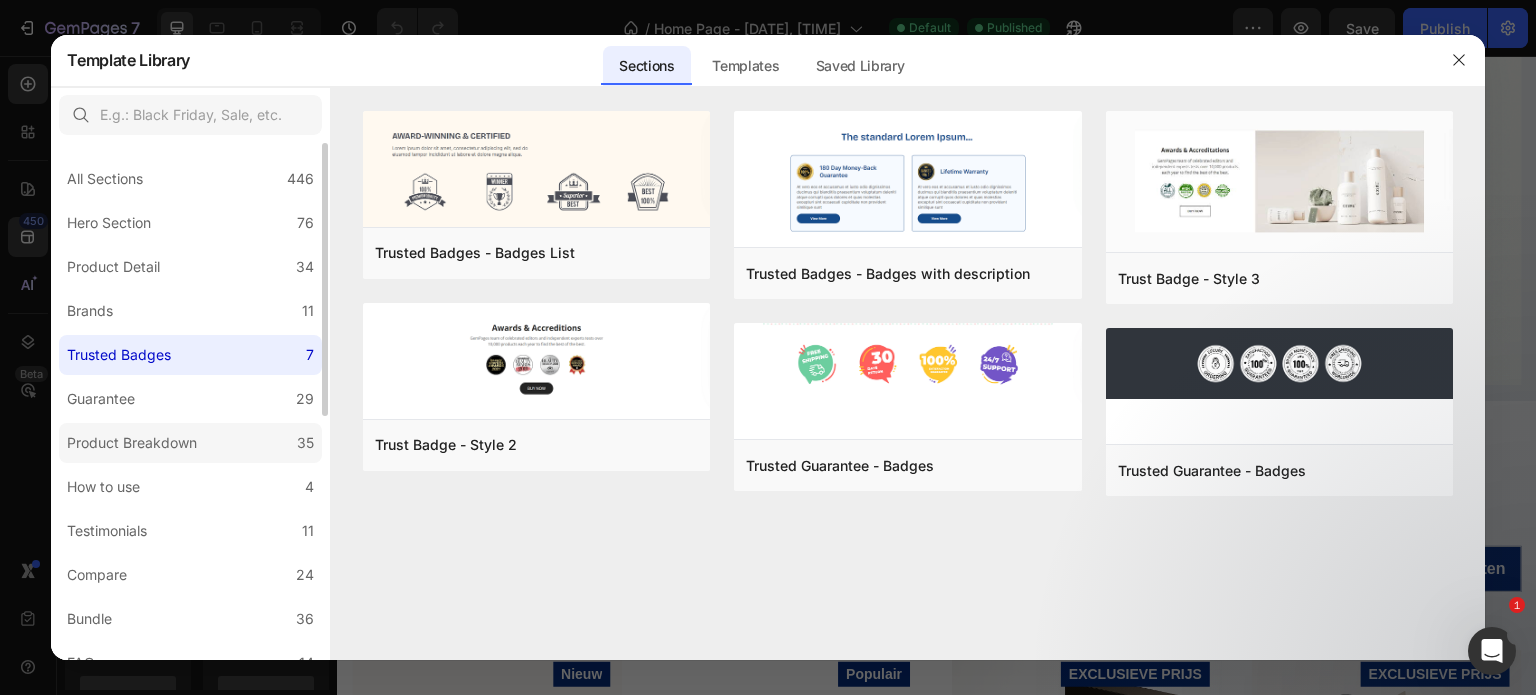 click on "Product Breakdown" at bounding box center [132, 443] 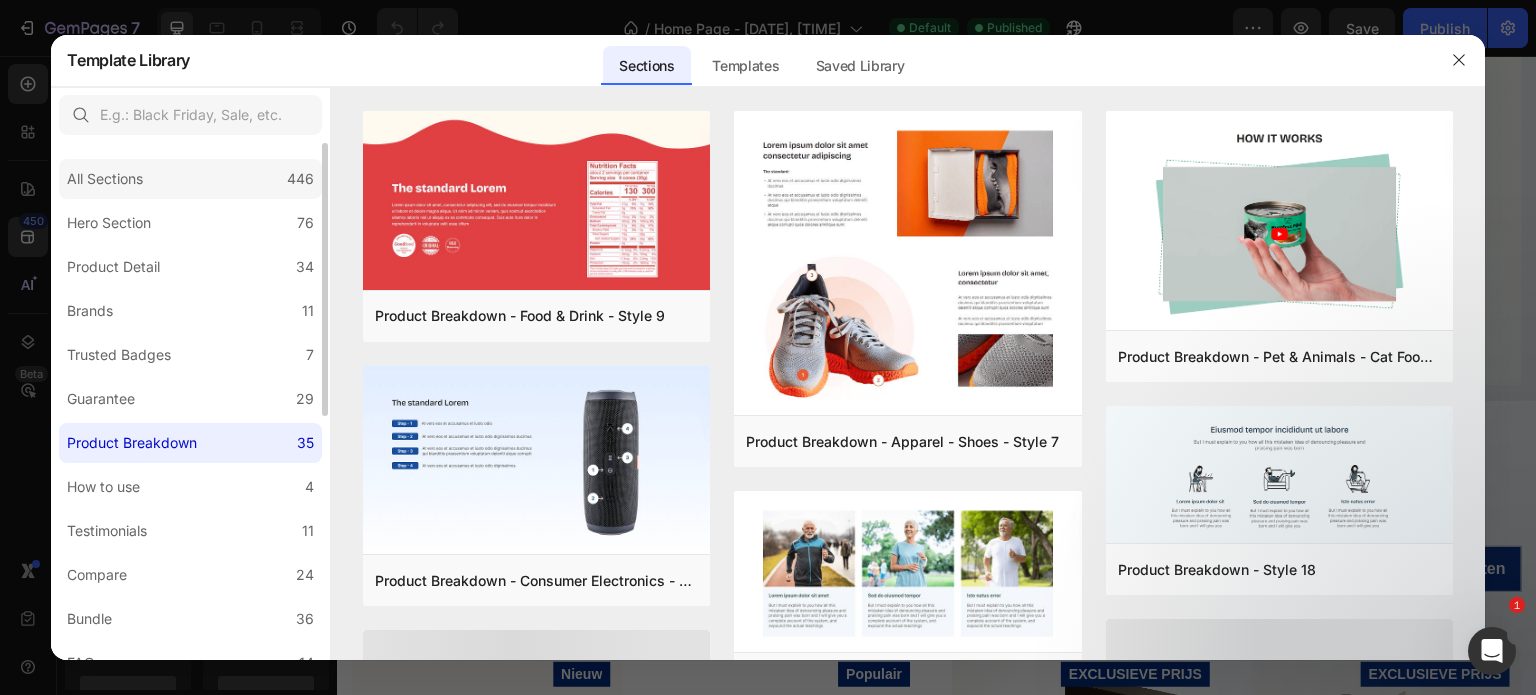 click on "All Sections 446" 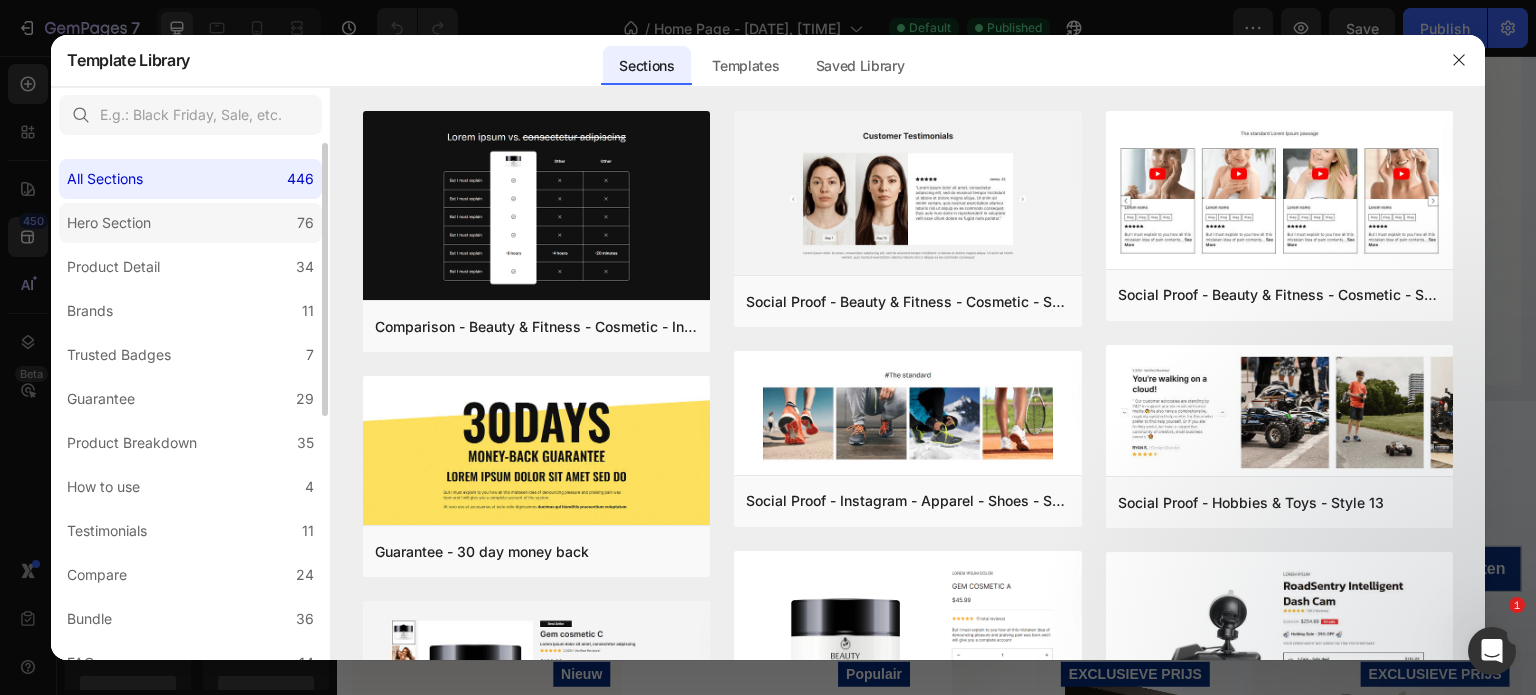 click on "Hero Section" at bounding box center (109, 223) 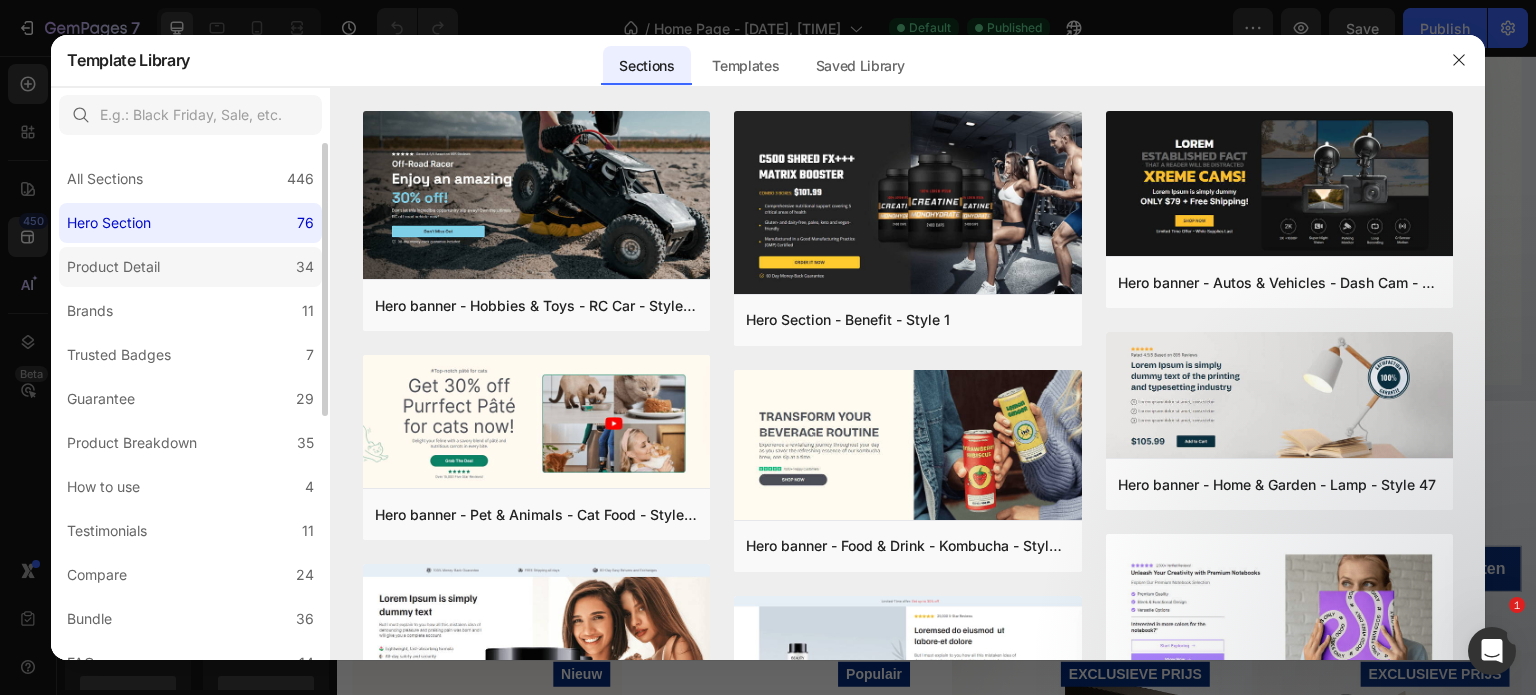 click on "Product Detail 34" 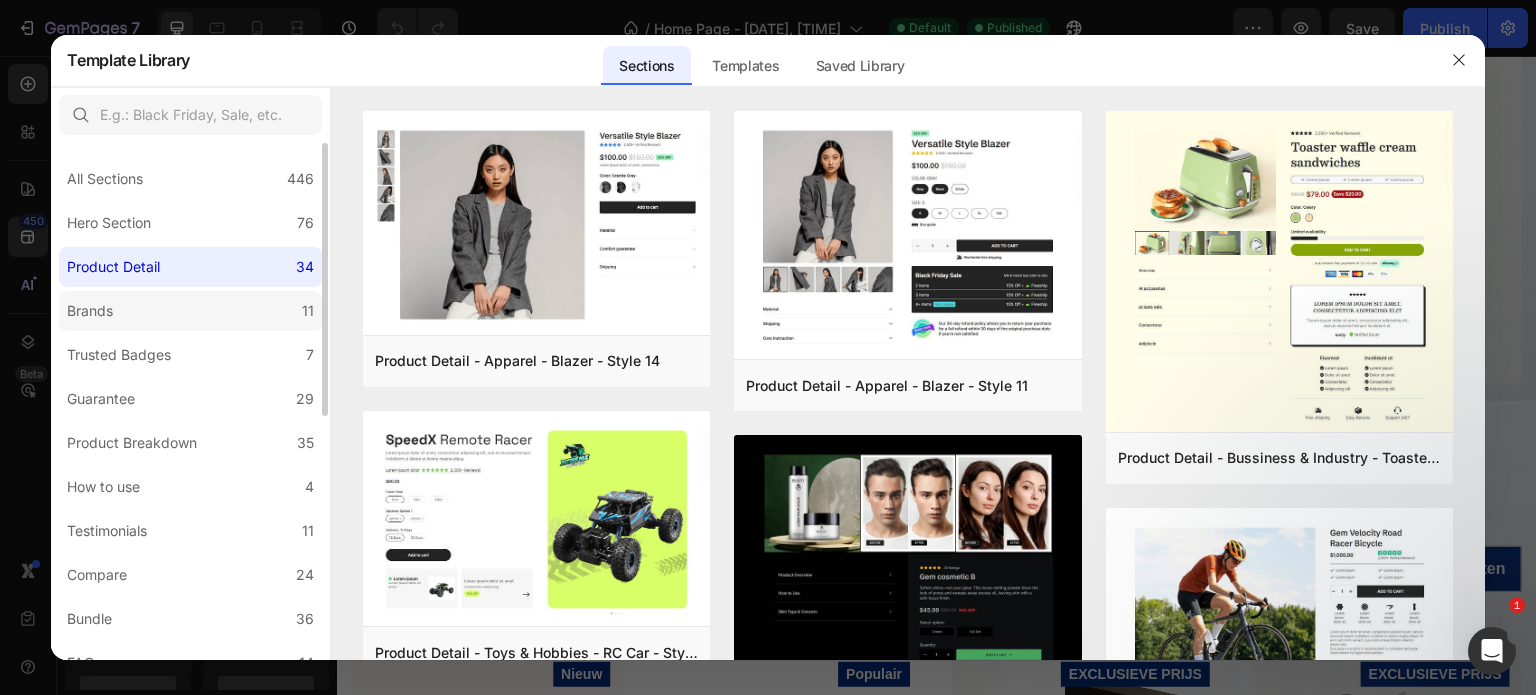 click on "Brands 11" 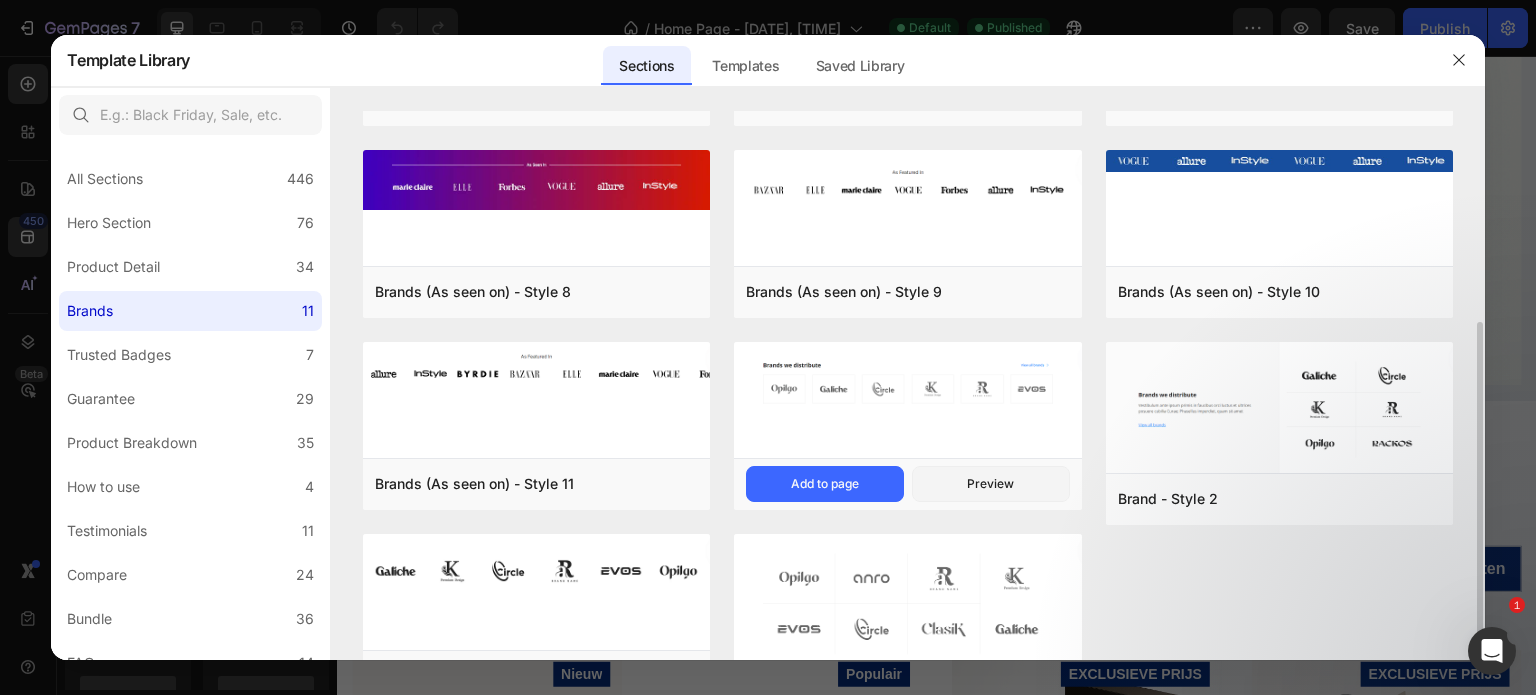 scroll, scrollTop: 238, scrollLeft: 0, axis: vertical 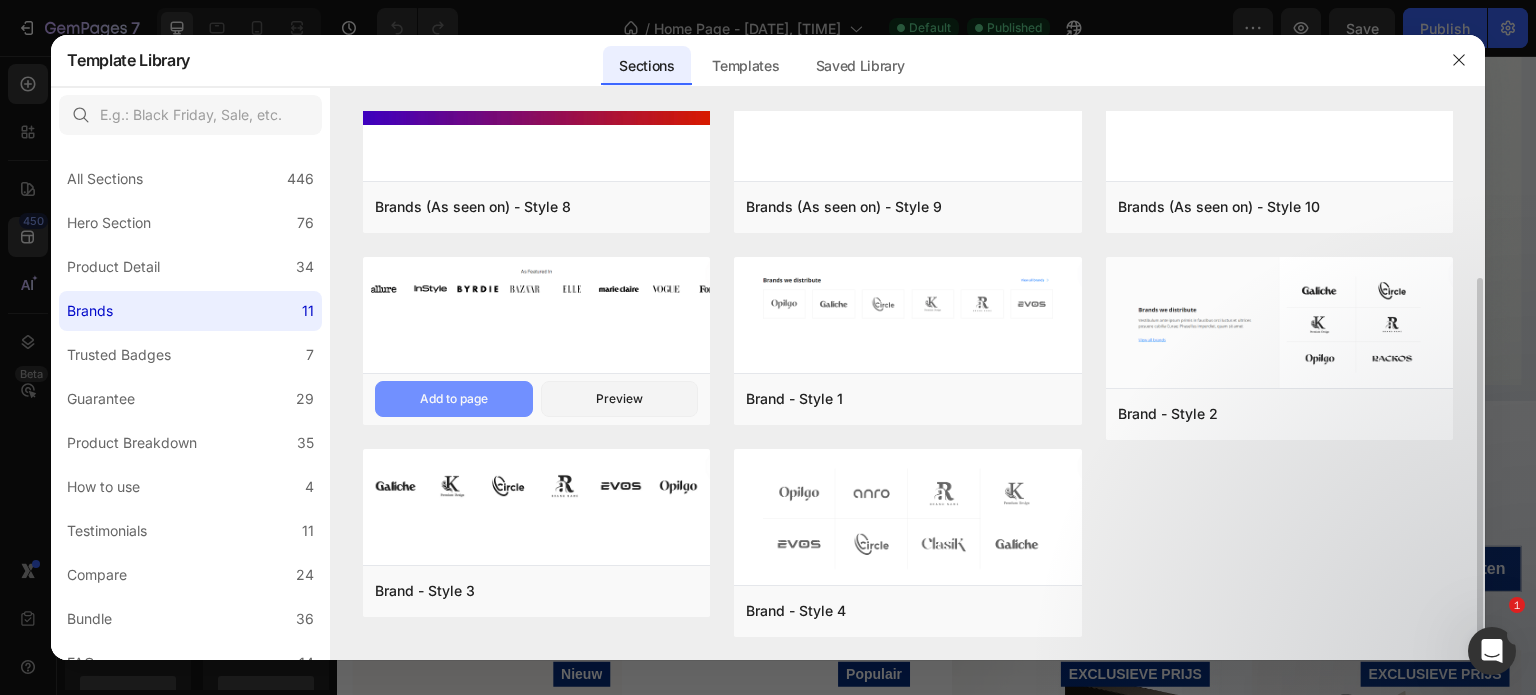 click on "Add to page" at bounding box center [454, 399] 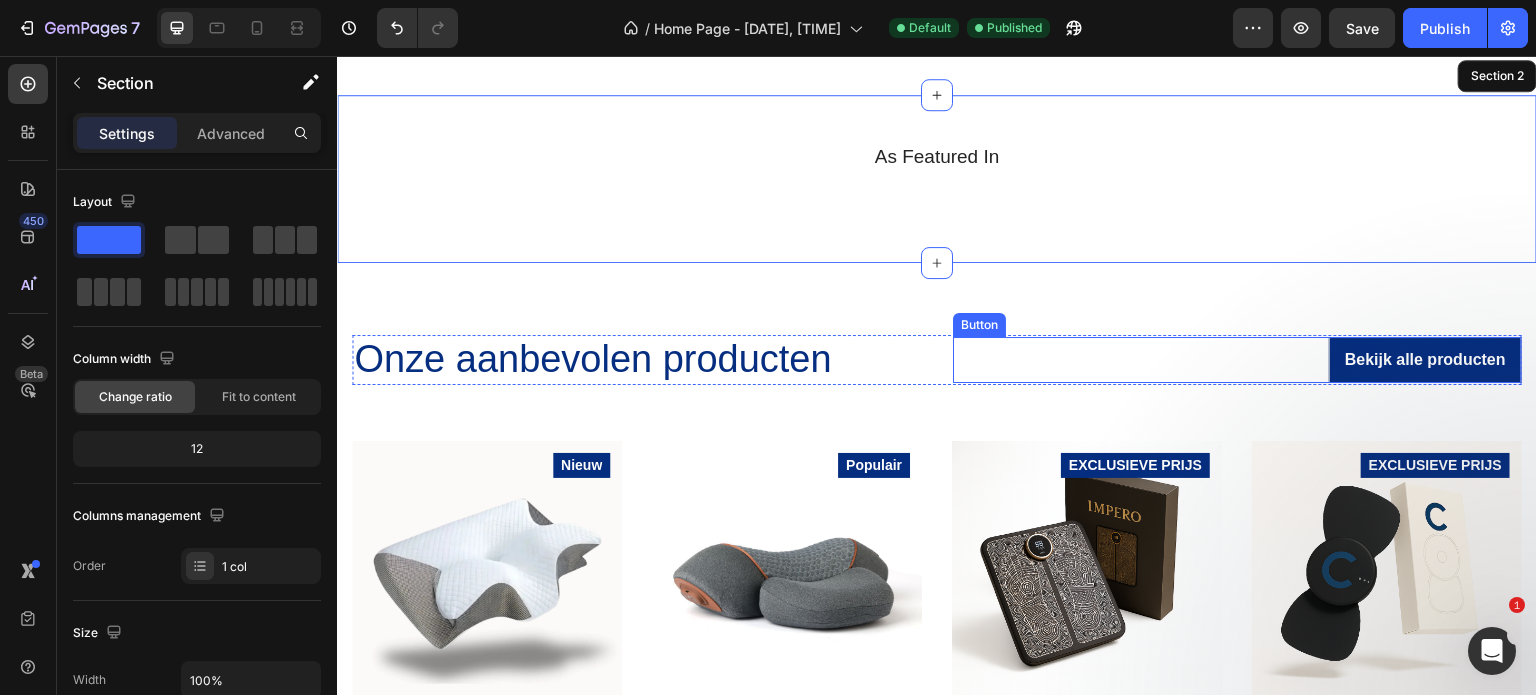 scroll, scrollTop: 547, scrollLeft: 0, axis: vertical 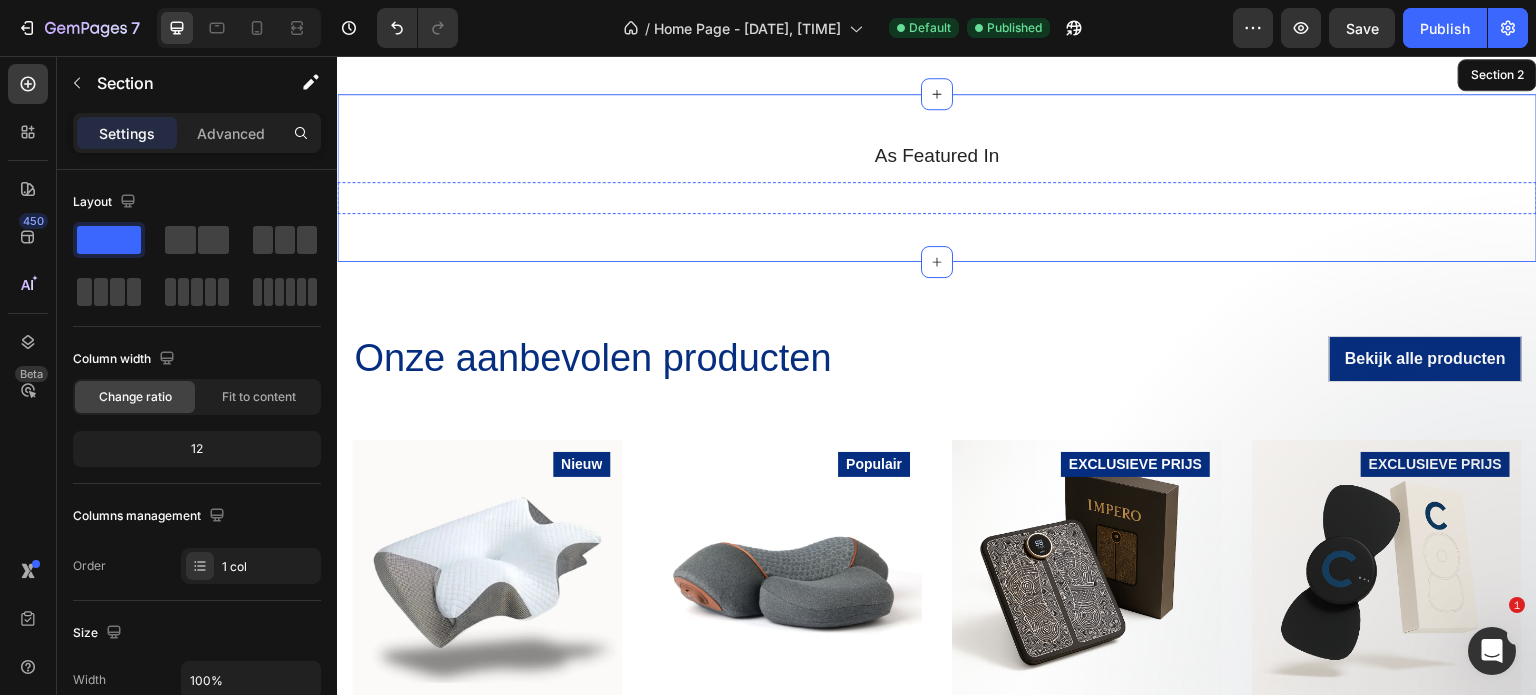 click at bounding box center (727, 198) 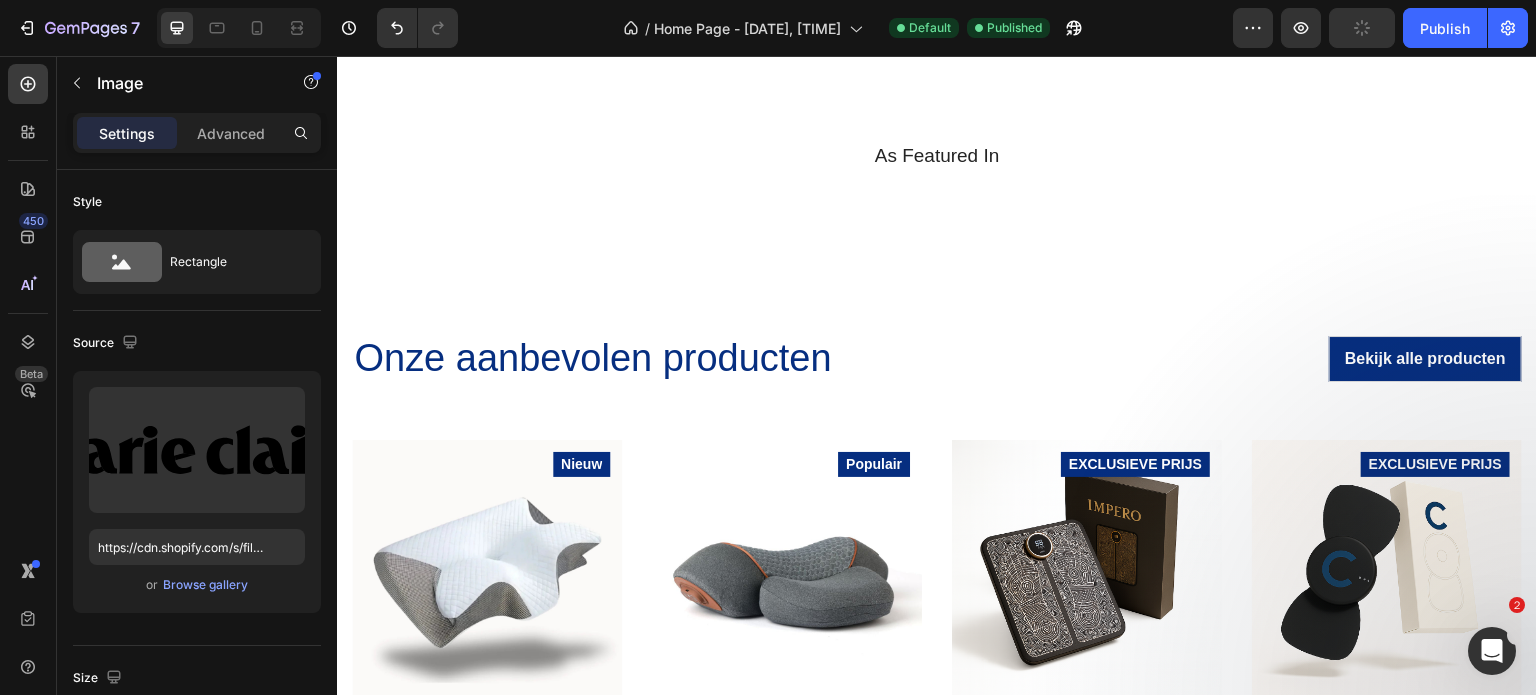 type on "https://cdn.shopify.com/s/files/1/0907/9183/8080/files/gempages_576870677705917257-8853522f-4042-4fc8-b4cf-42b1c46d751c.svg" 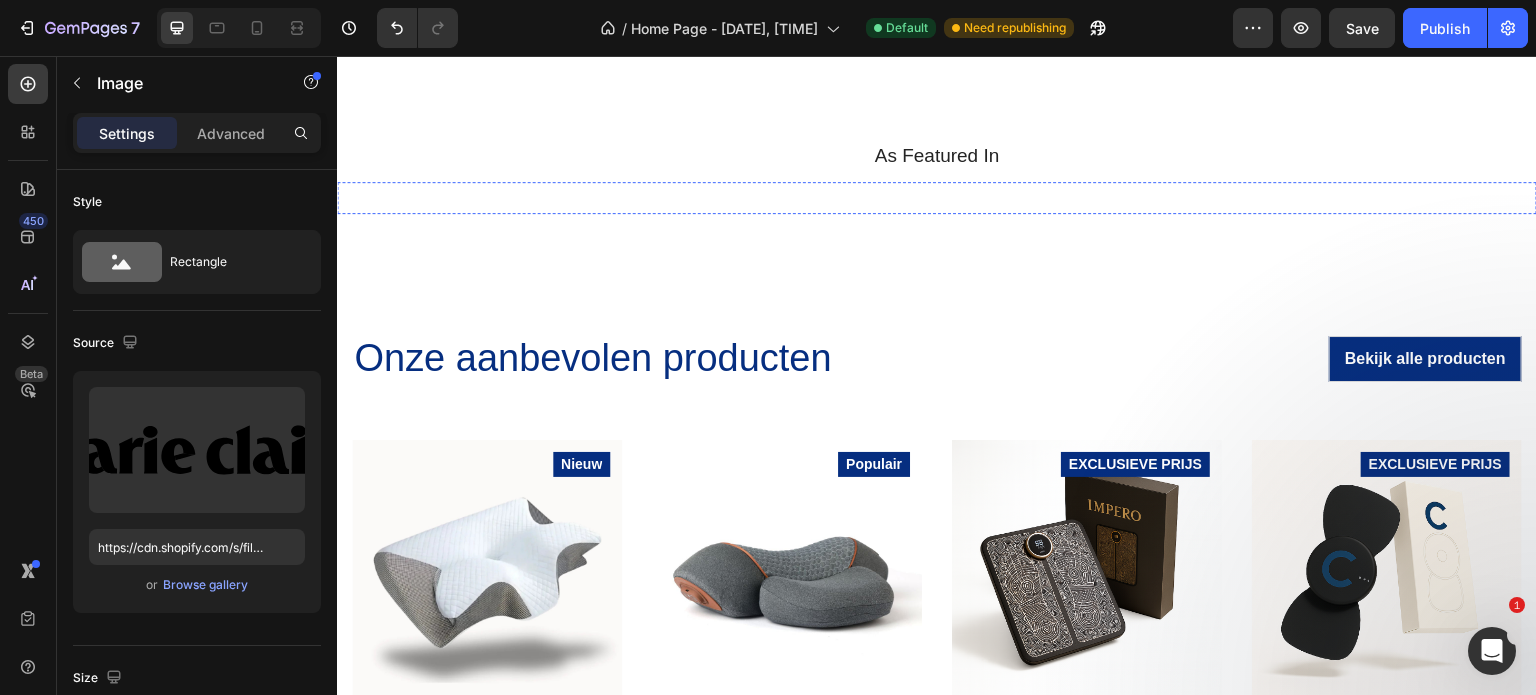 click at bounding box center [405, 198] 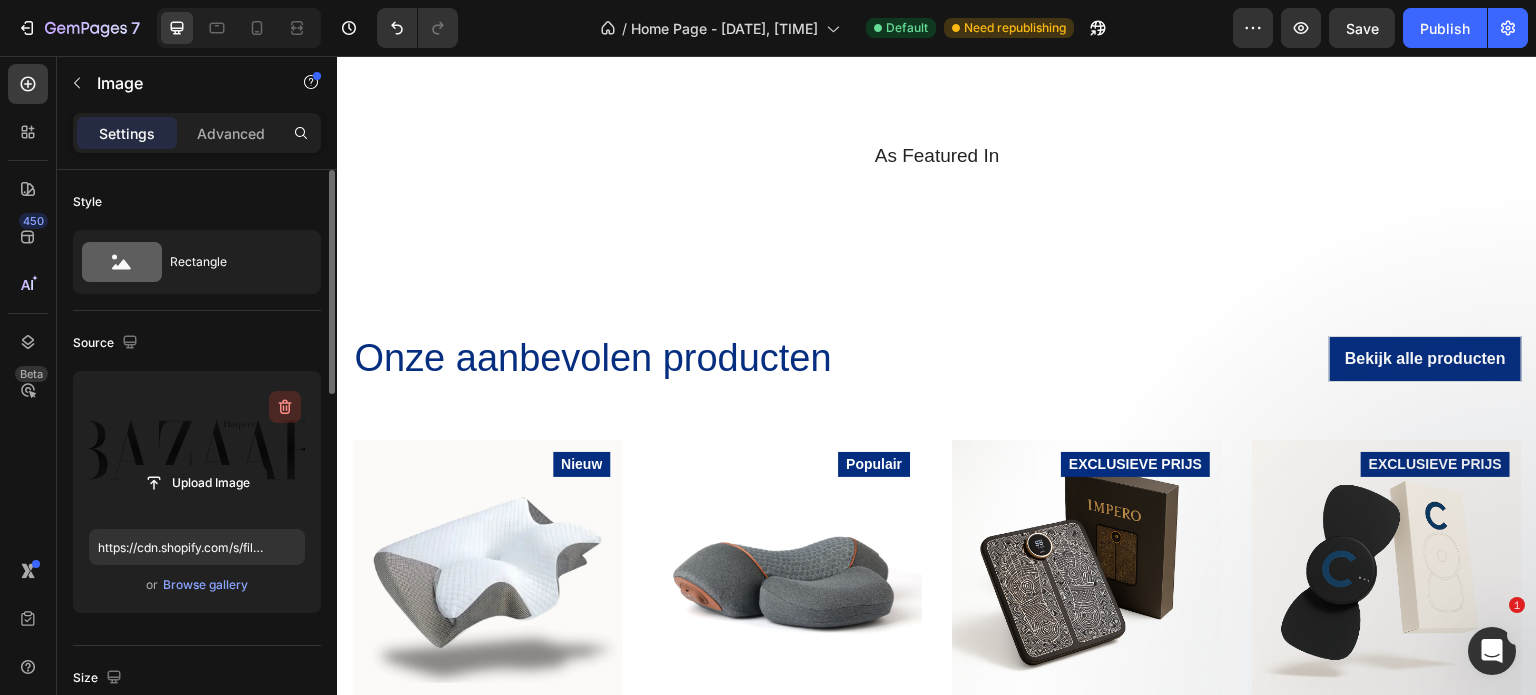 click 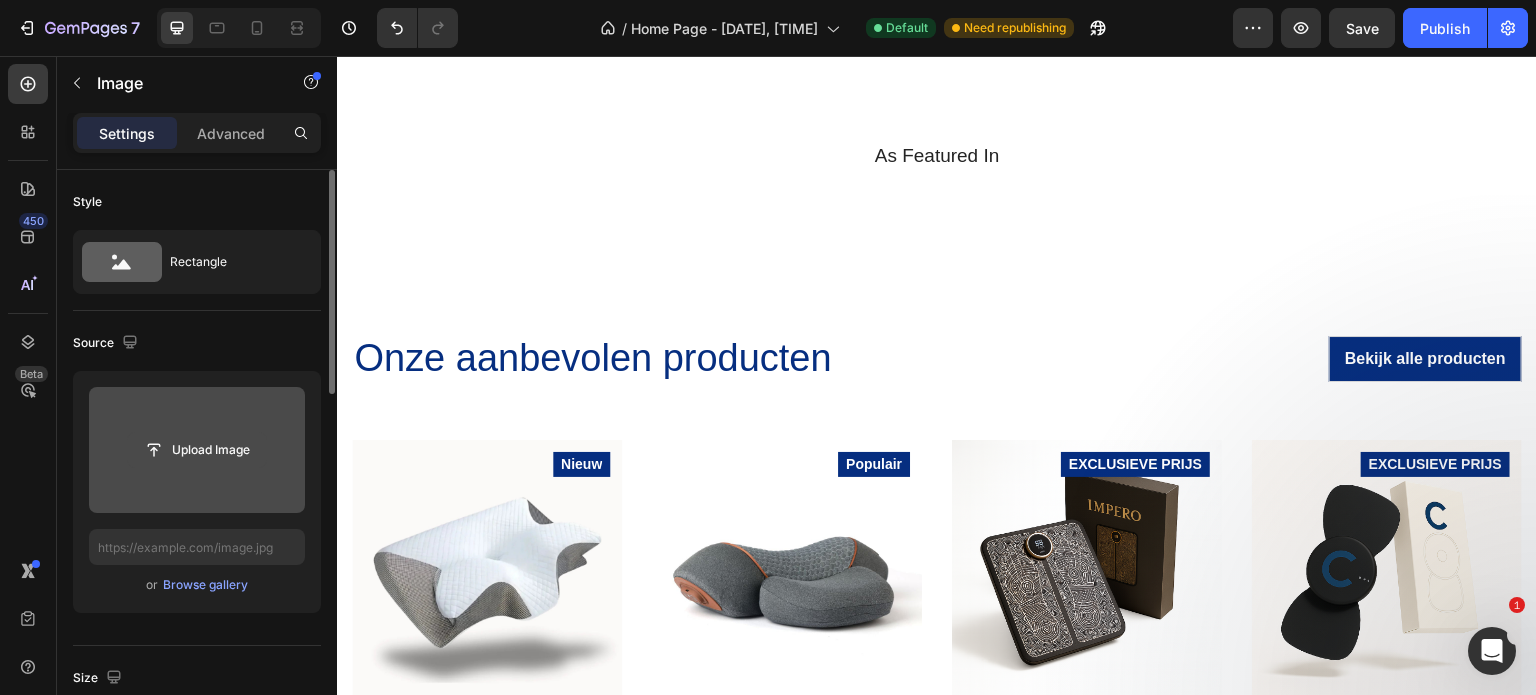 click 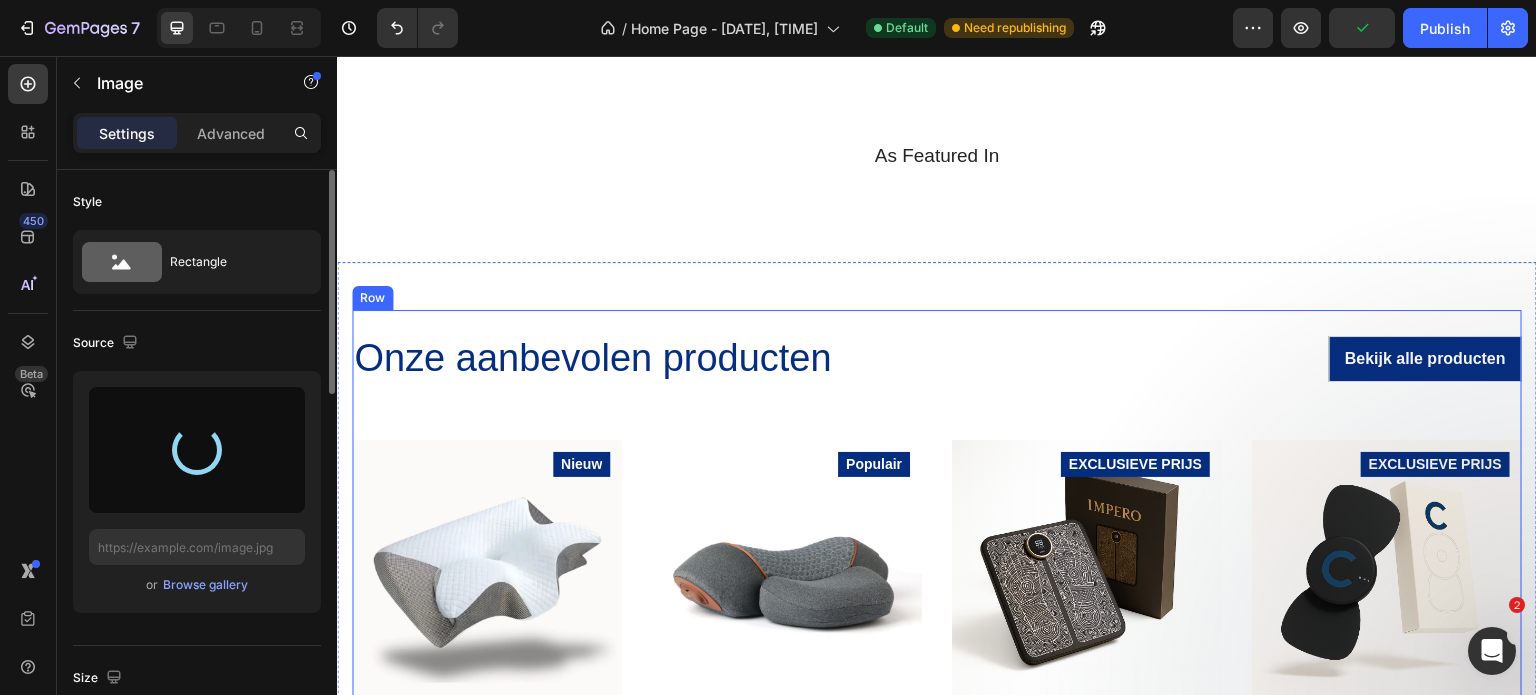 type on "https://cdn.shopify.com/s/files/1/0907/9183/8080/files/gempages_576870677705917257-dc29eee6-2f75-4413-aea2-88424fb57287.png" 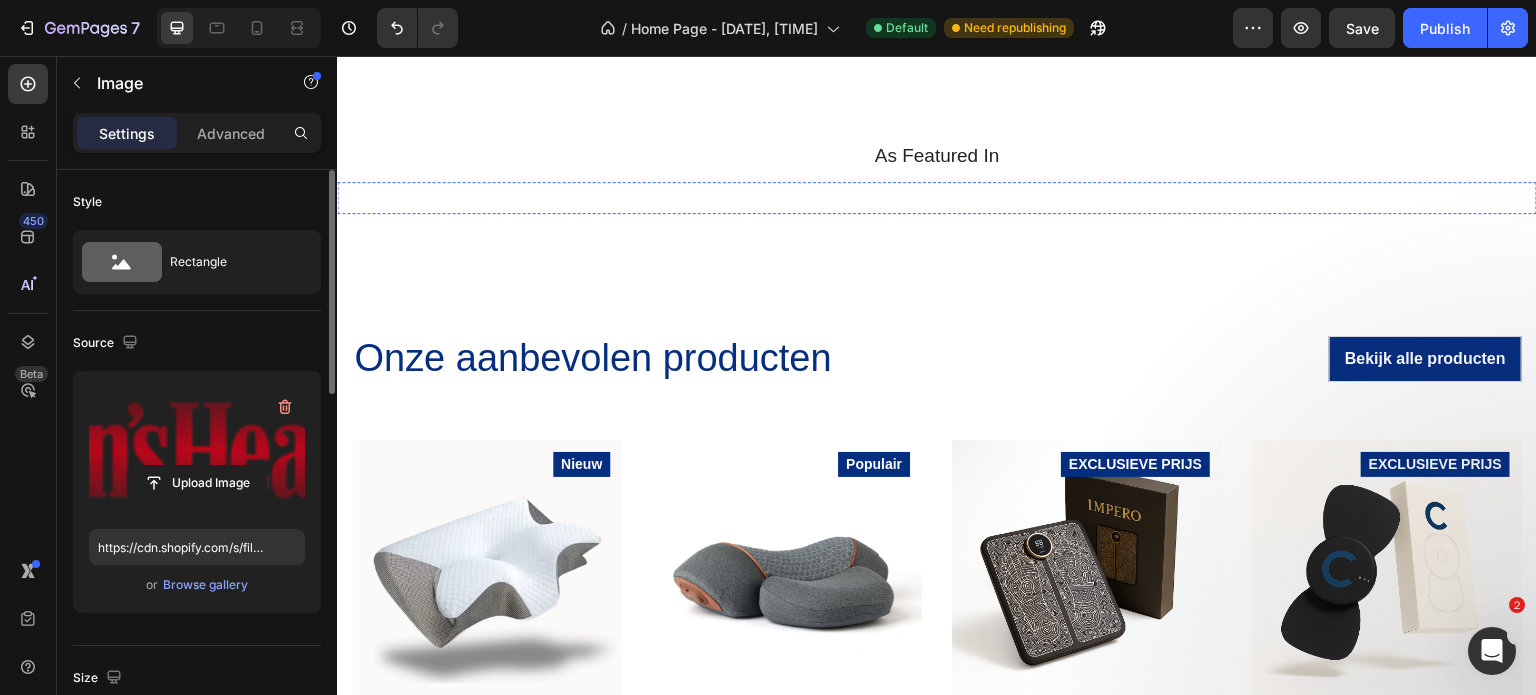 click at bounding box center (566, 198) 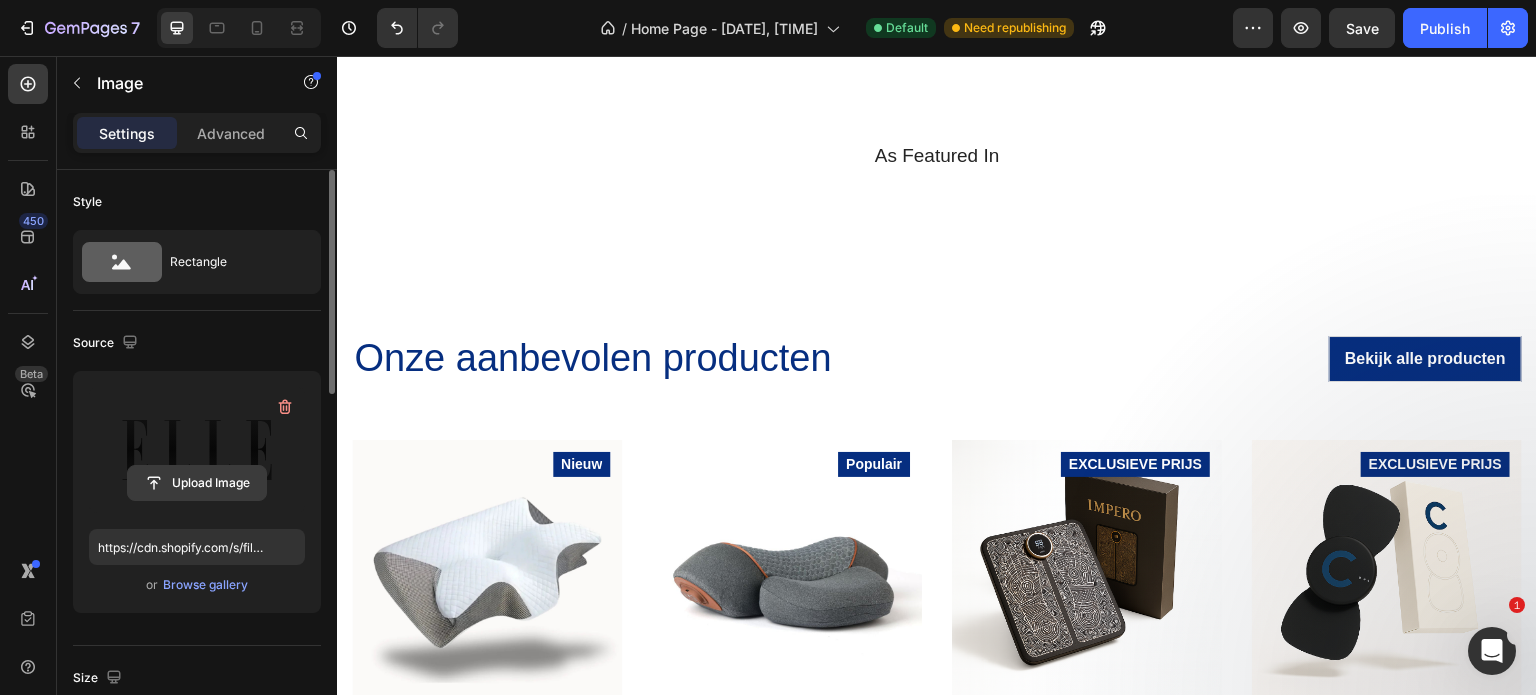 click 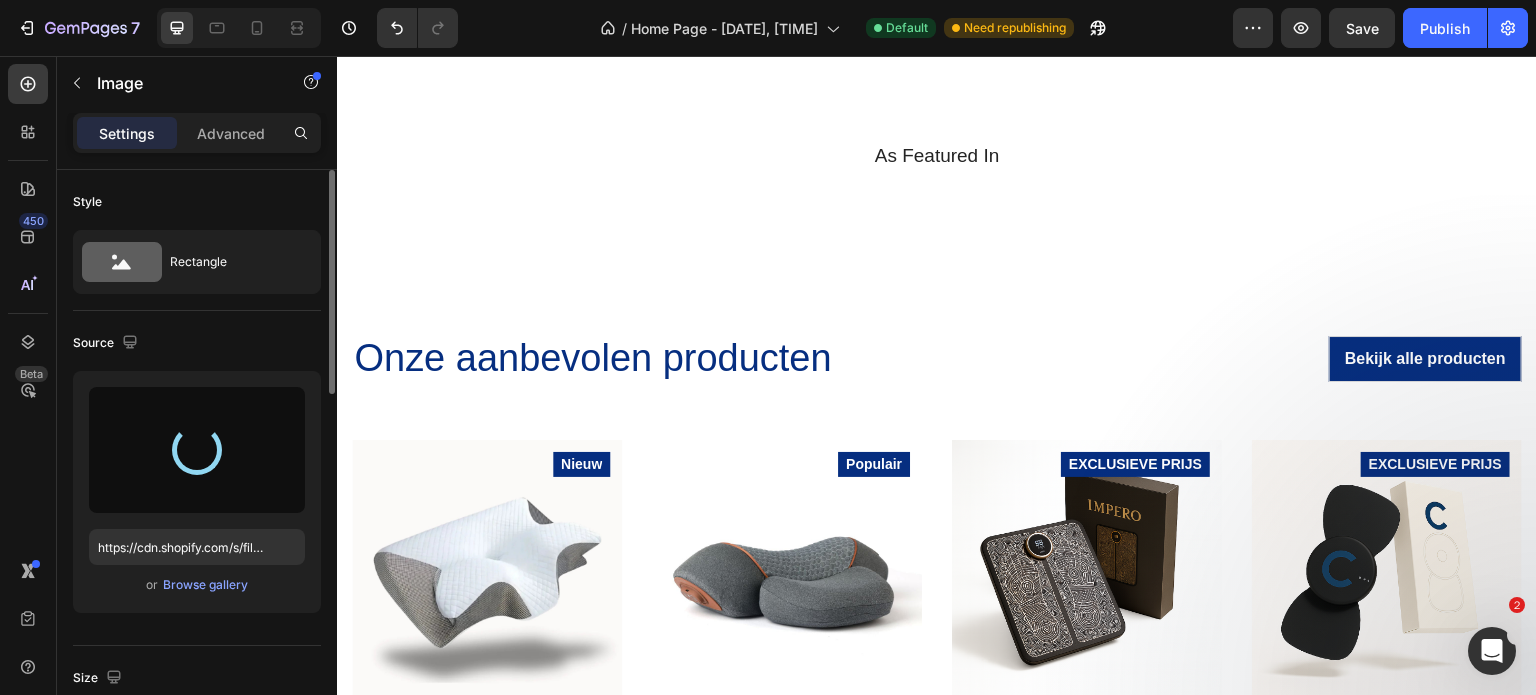 type on "https://cdn.shopify.com/s/files/1/0907/9183/8080/files/gempages_576870677705917257-9168a04d-b3d2-4a85-8d2e-948d2571d70b.jpg" 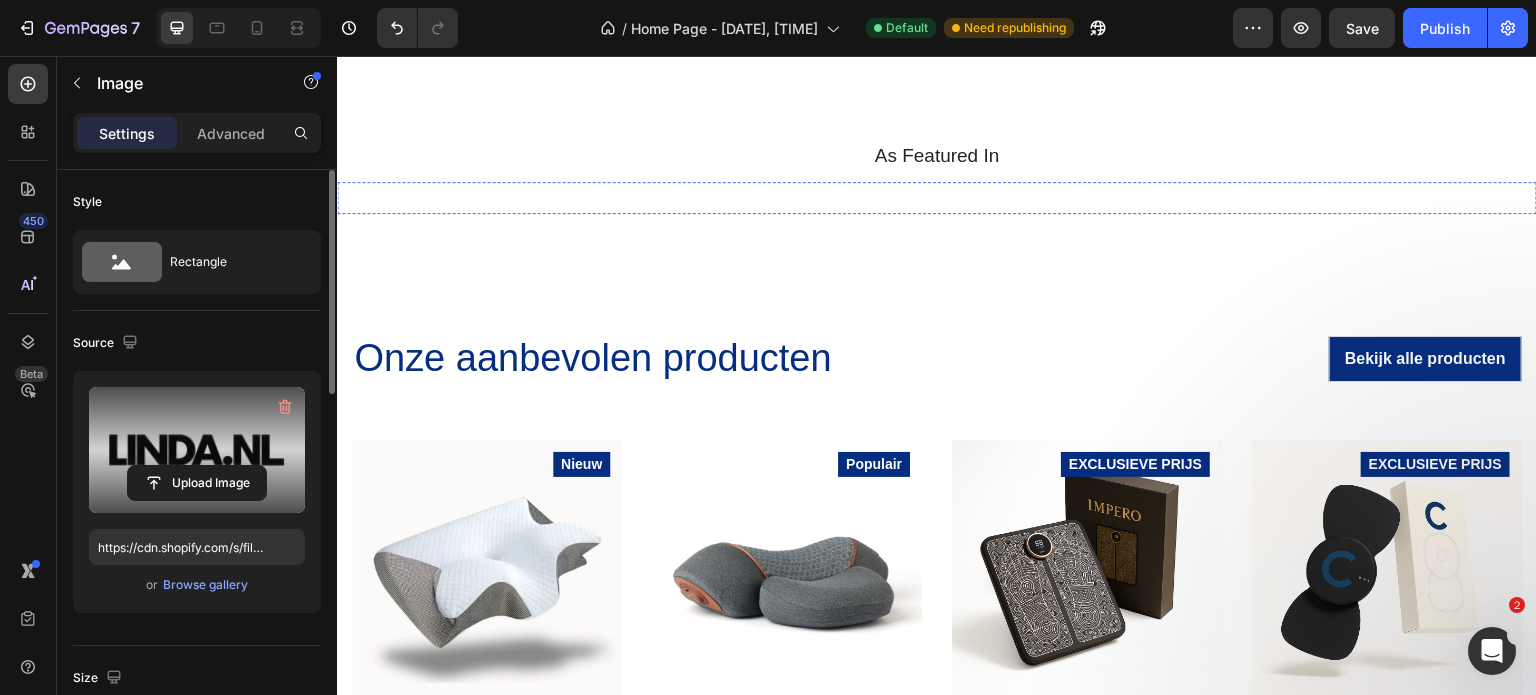 click at bounding box center (1211, 198) 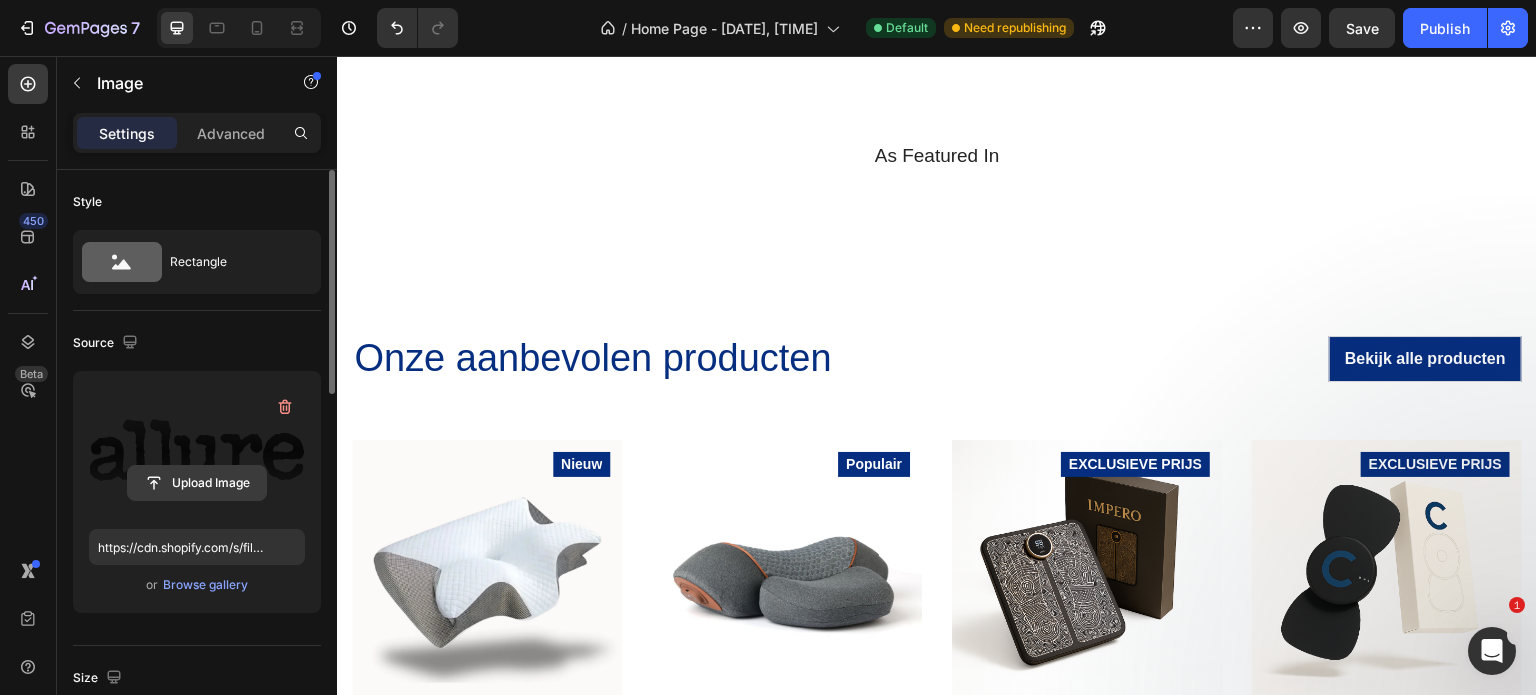 click 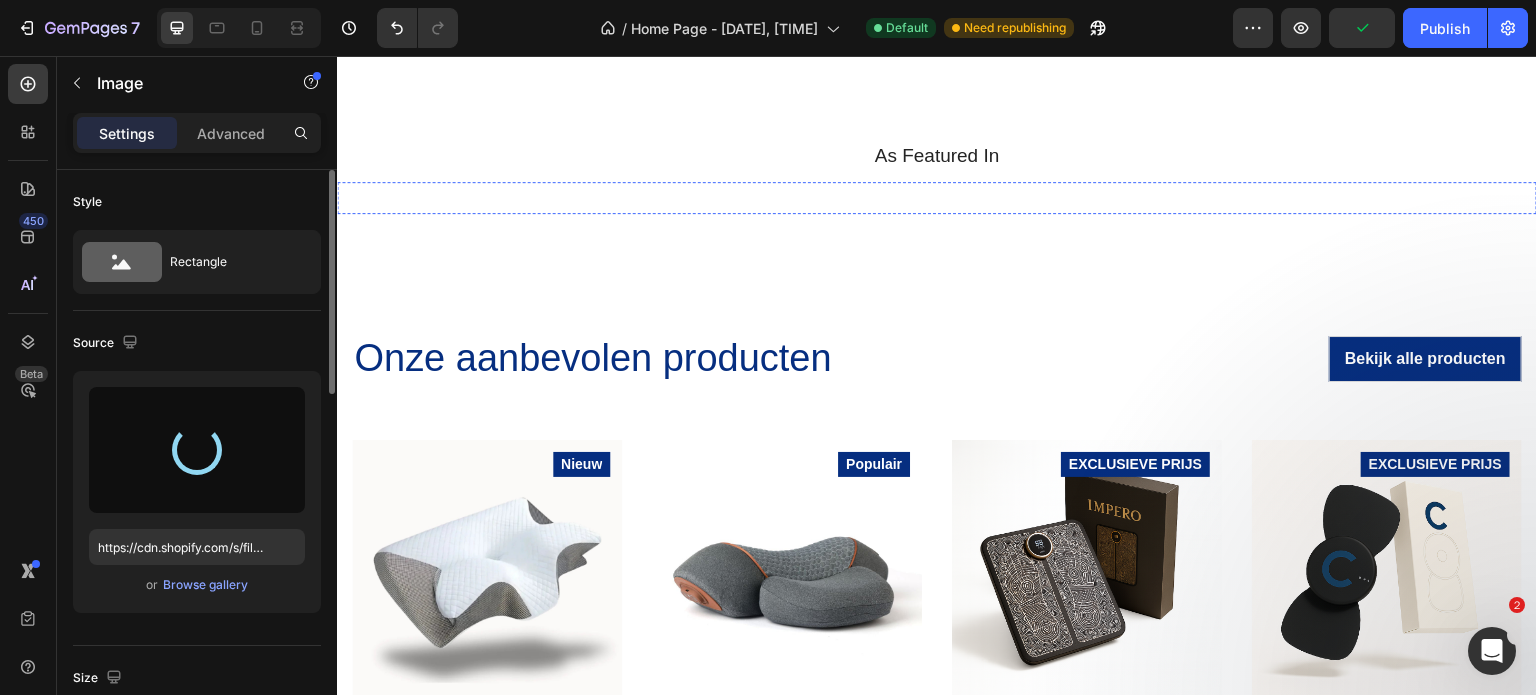 type on "https://cdn.shopify.com/s/files/1/0907/9183/8080/files/gempages_576870677705917257-b4d692d8-a5bb-4c4b-9fc5-f68b7785707e.png" 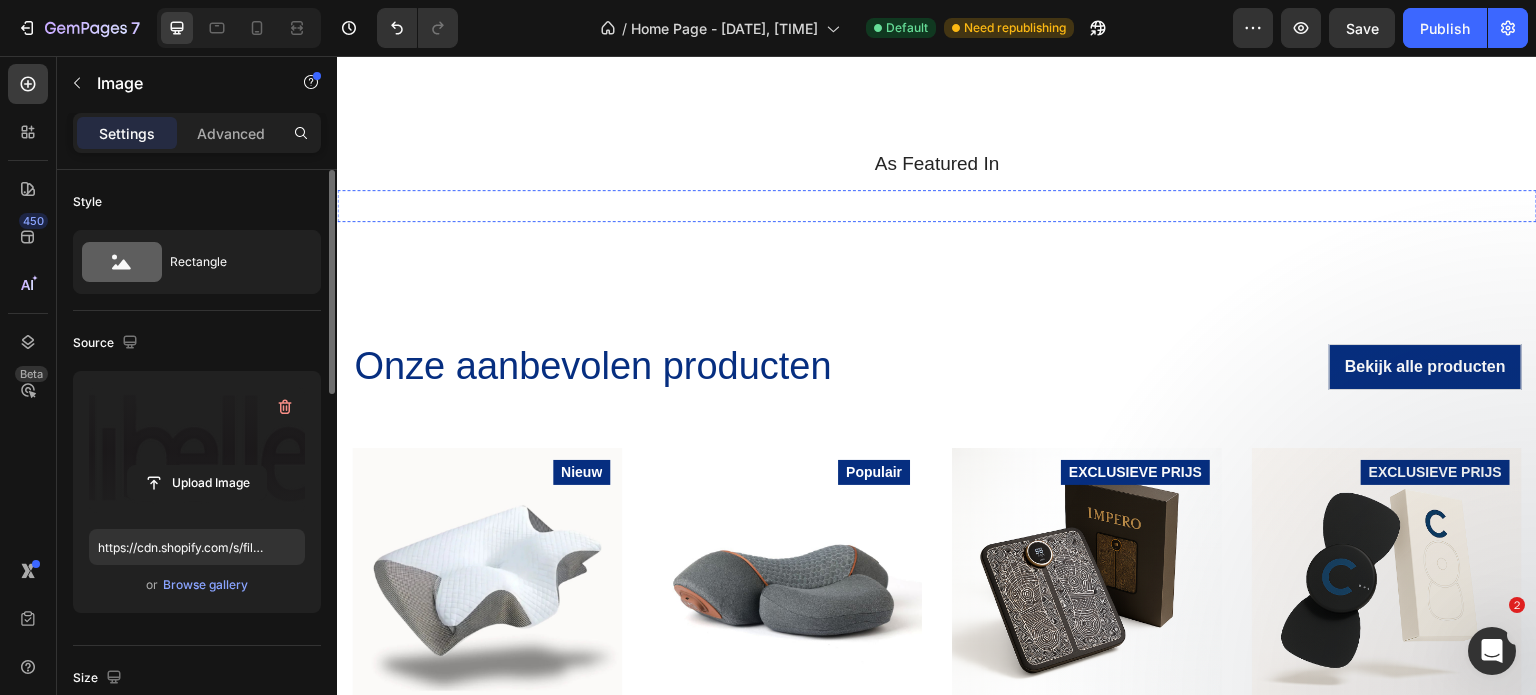 scroll, scrollTop: 532, scrollLeft: 0, axis: vertical 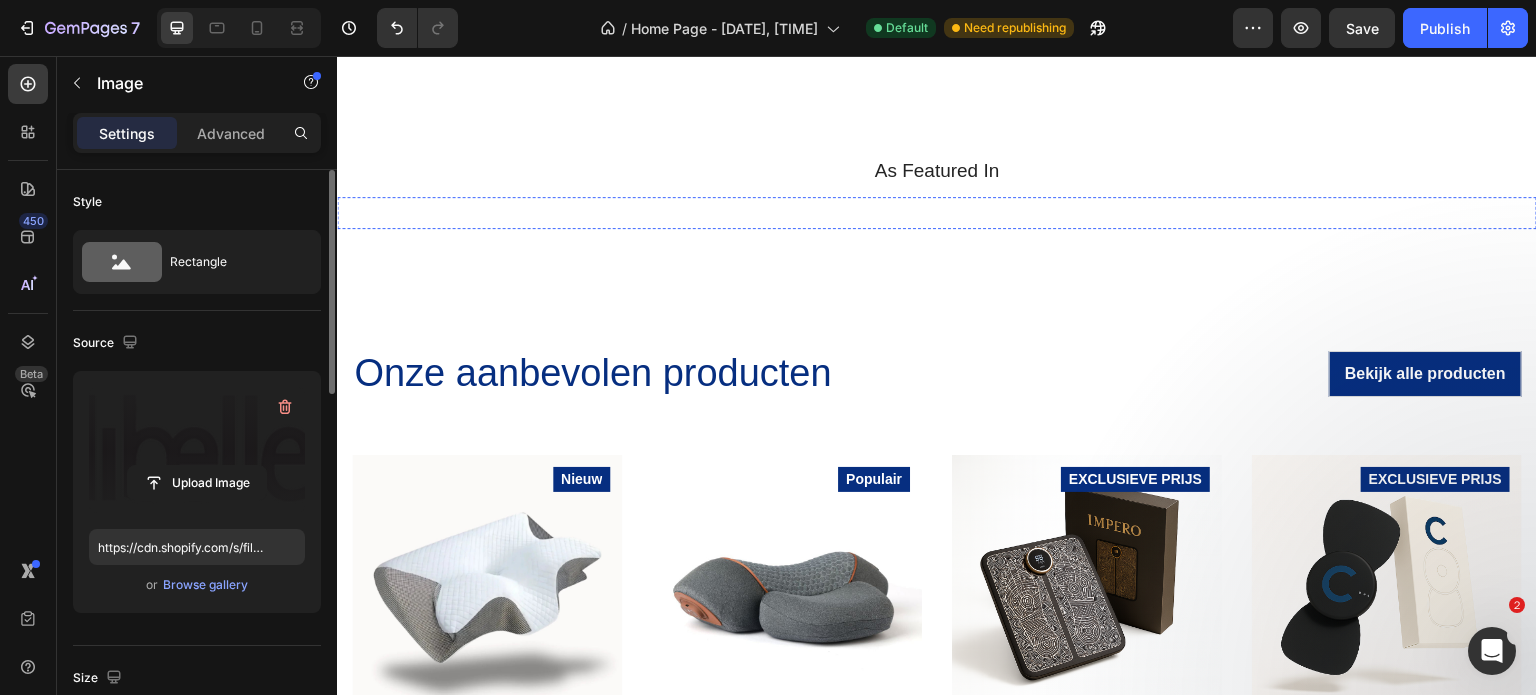 click at bounding box center [1533, 213] 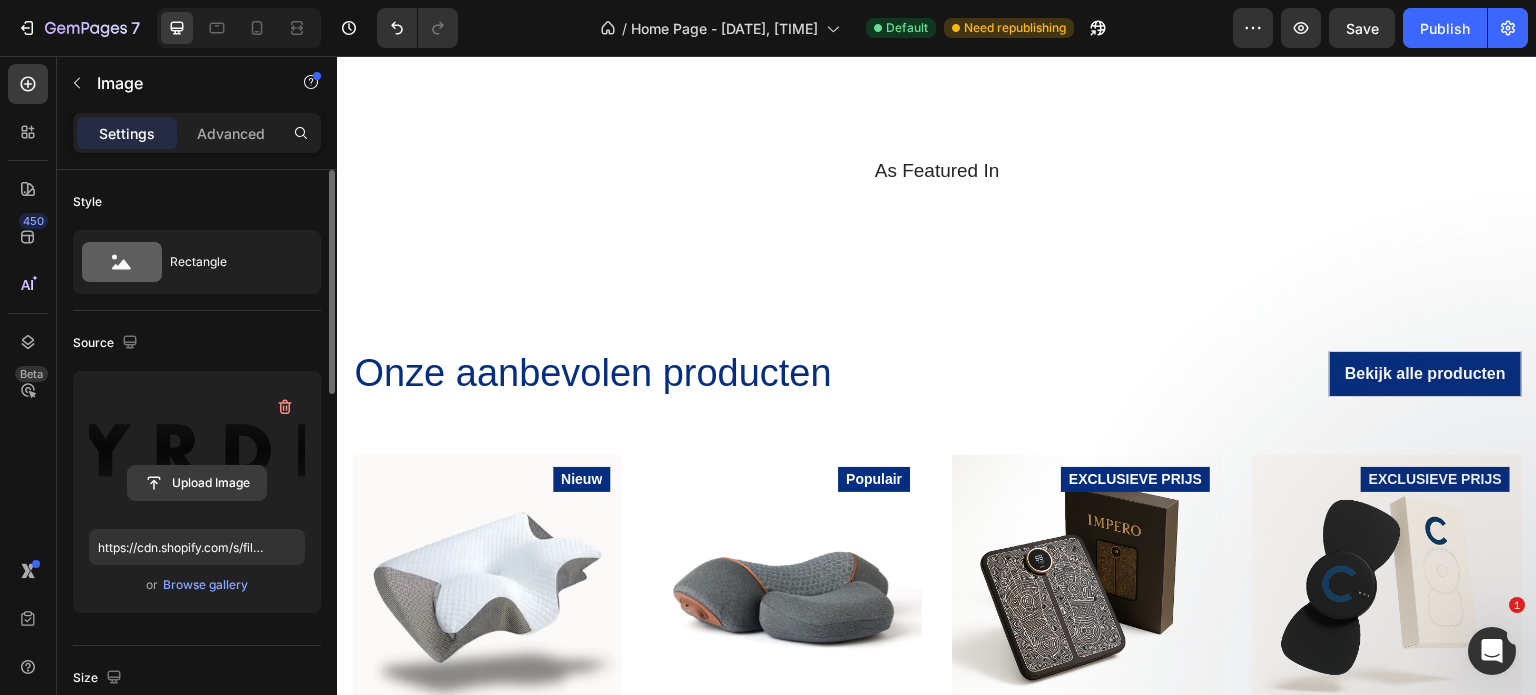 click 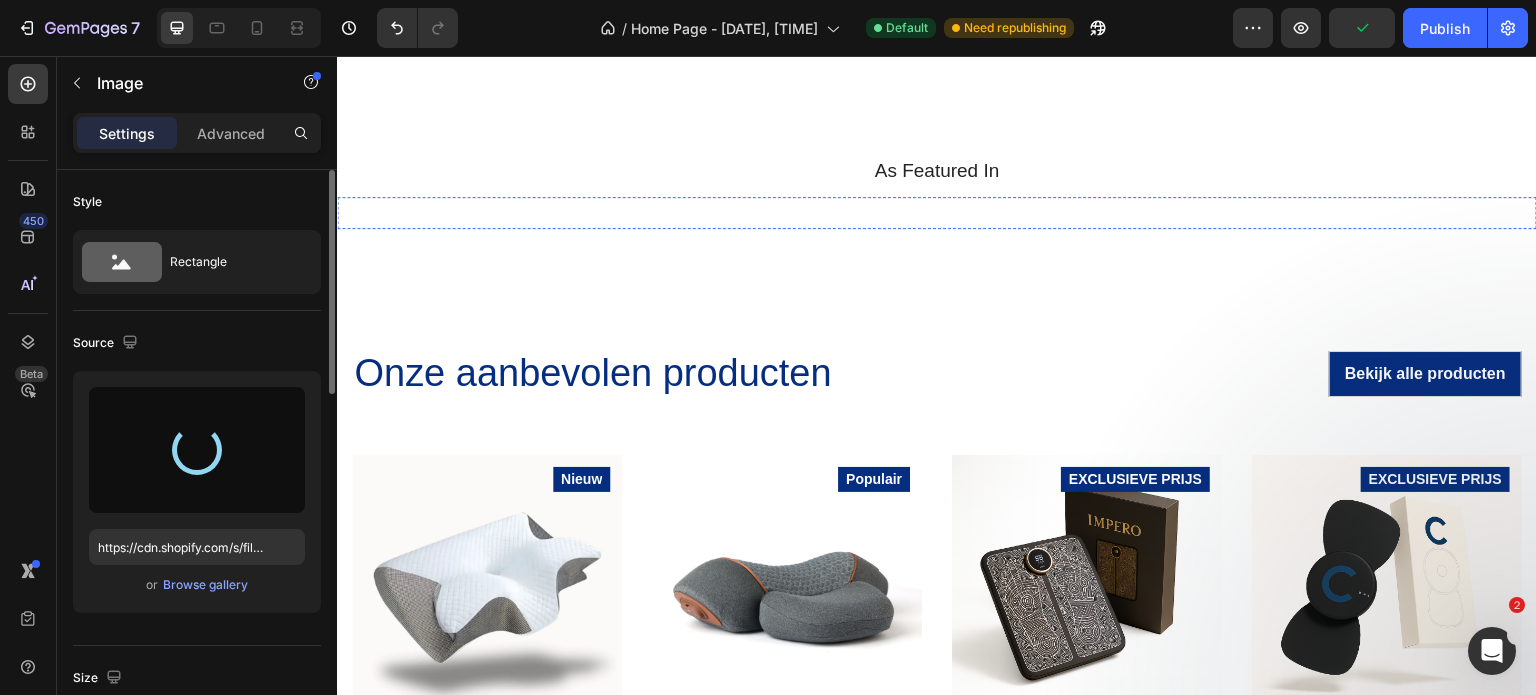 click at bounding box center (727, 213) 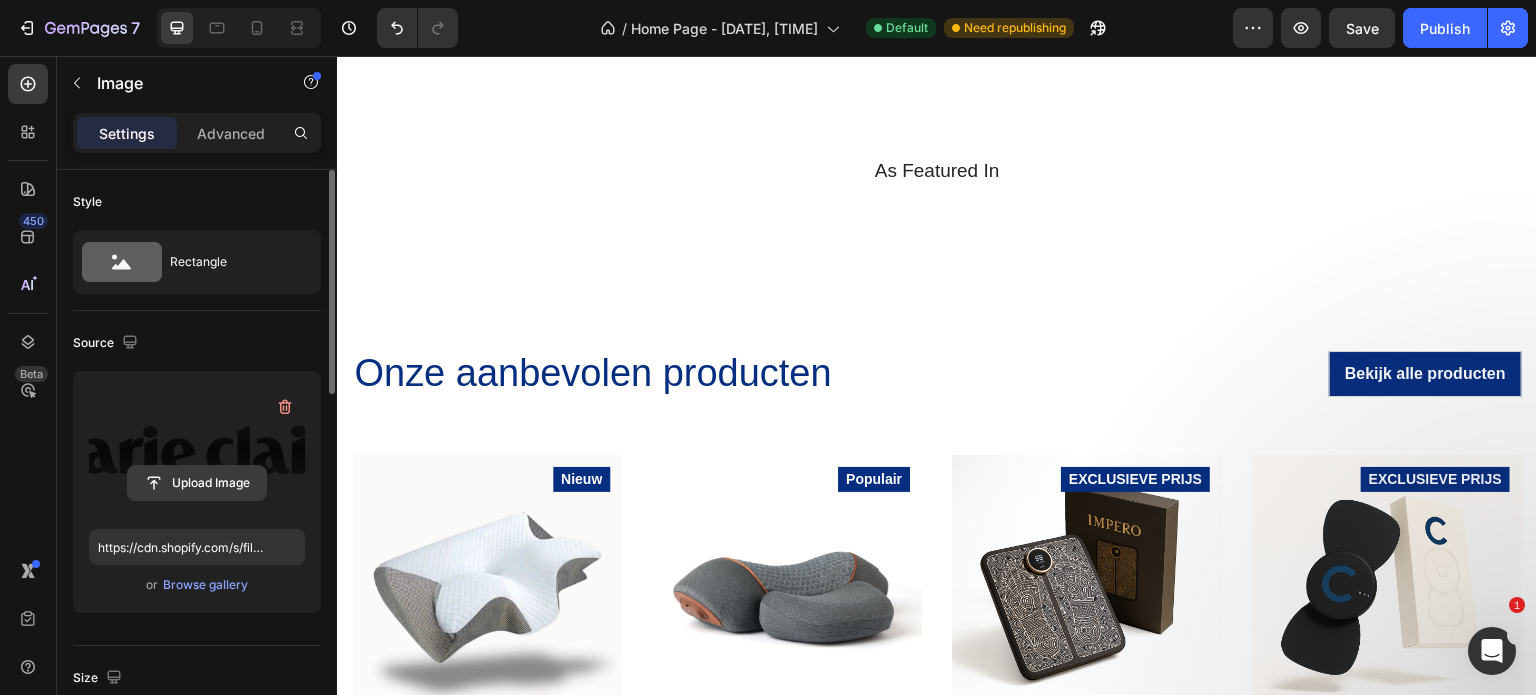 click 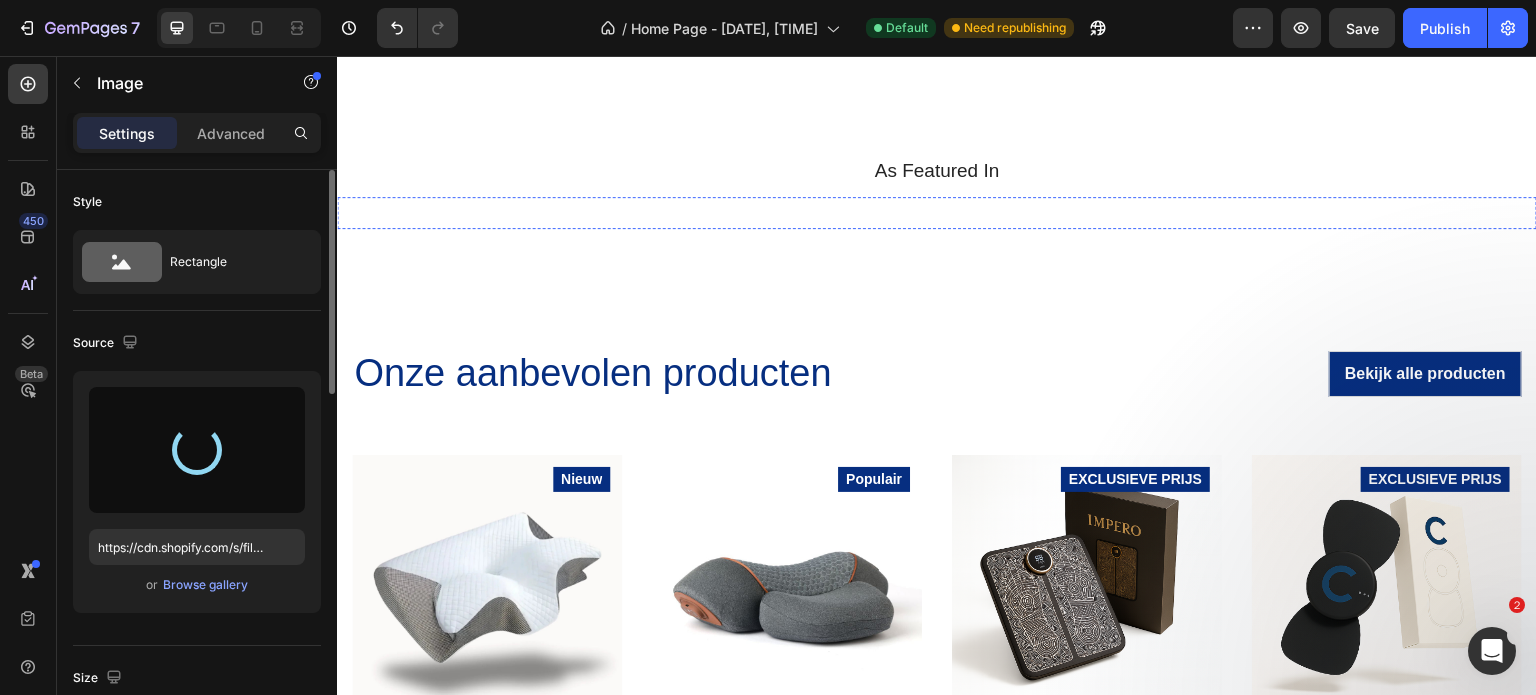 type on "https://cdn.shopify.com/s/files/1/0907/9183/8080/files/gempages_576870677705917257-9e0c6eff-c49d-413e-89fc-17520fc0178c.webp" 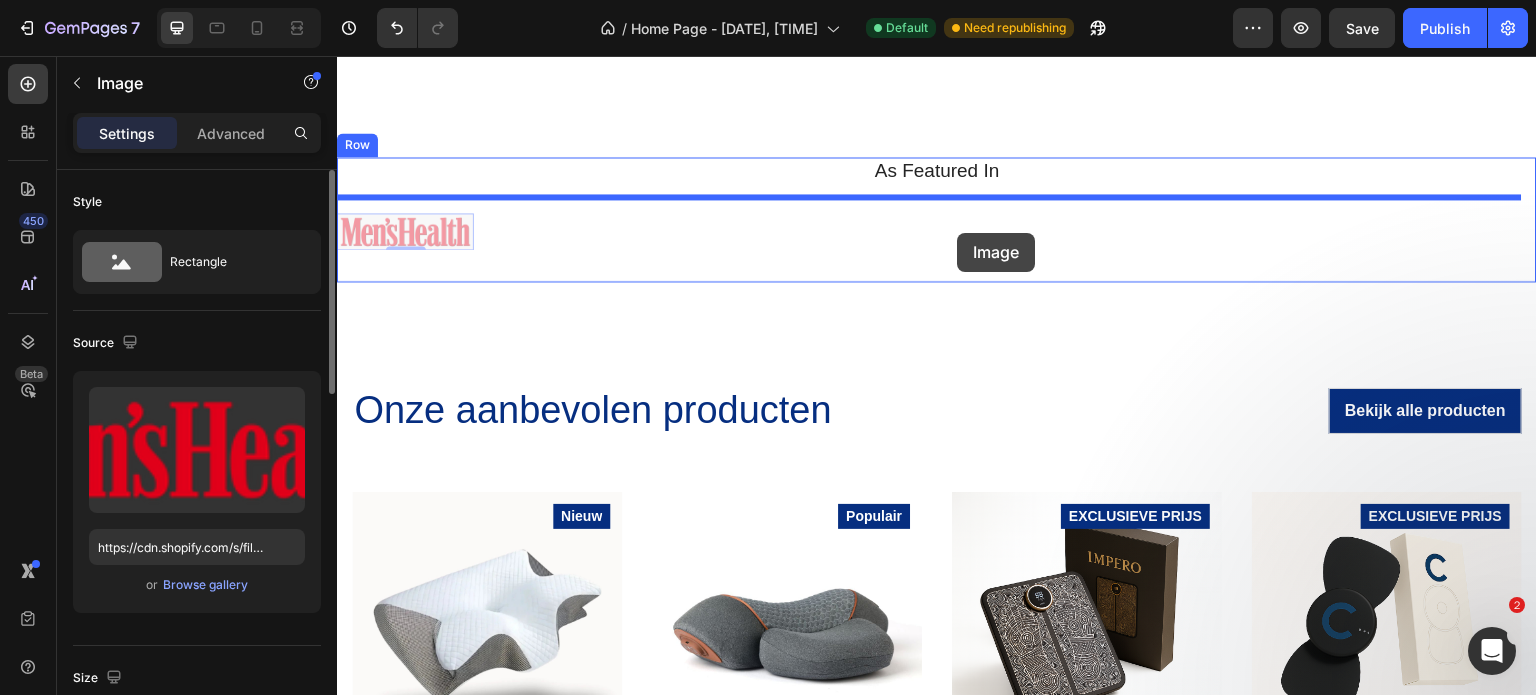 drag, startPoint x: 401, startPoint y: 234, endPoint x: 959, endPoint y: 235, distance: 558.0009 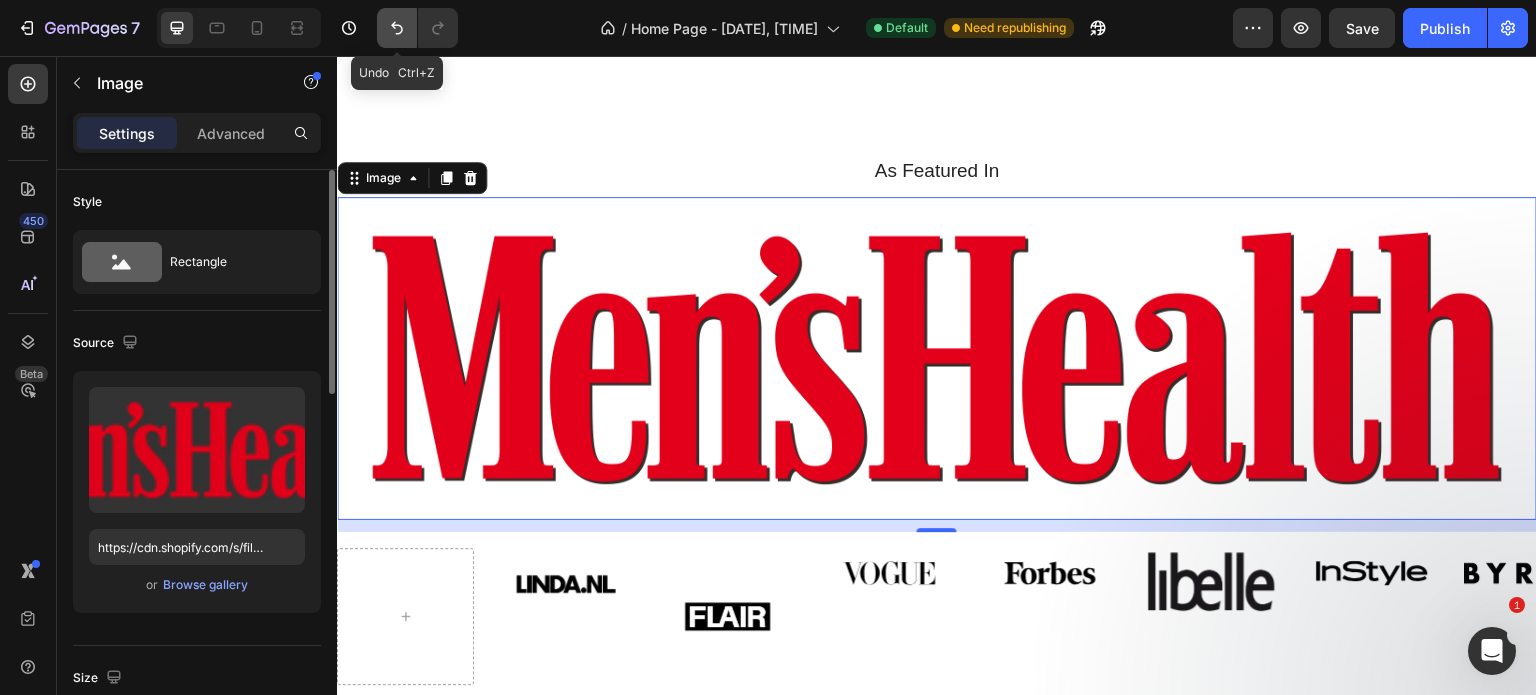 click 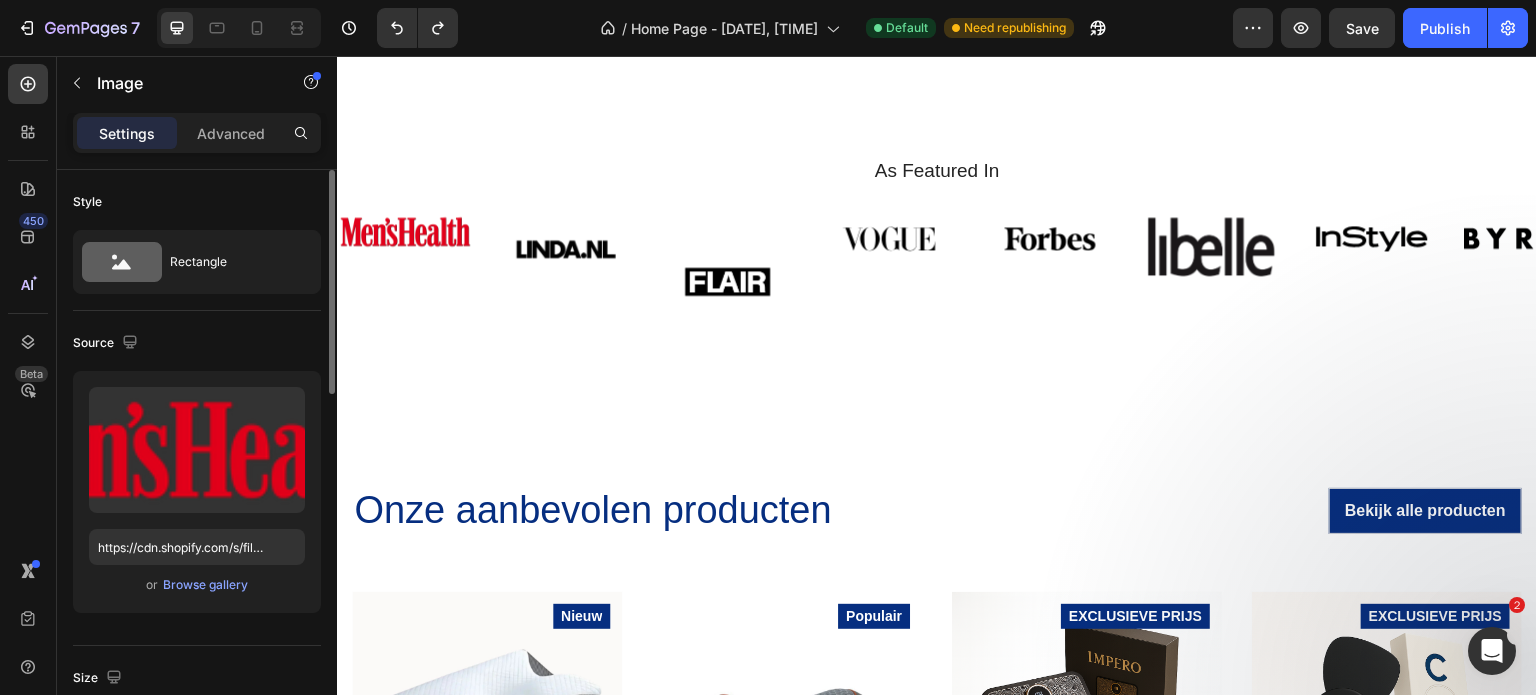click at bounding box center (405, 231) 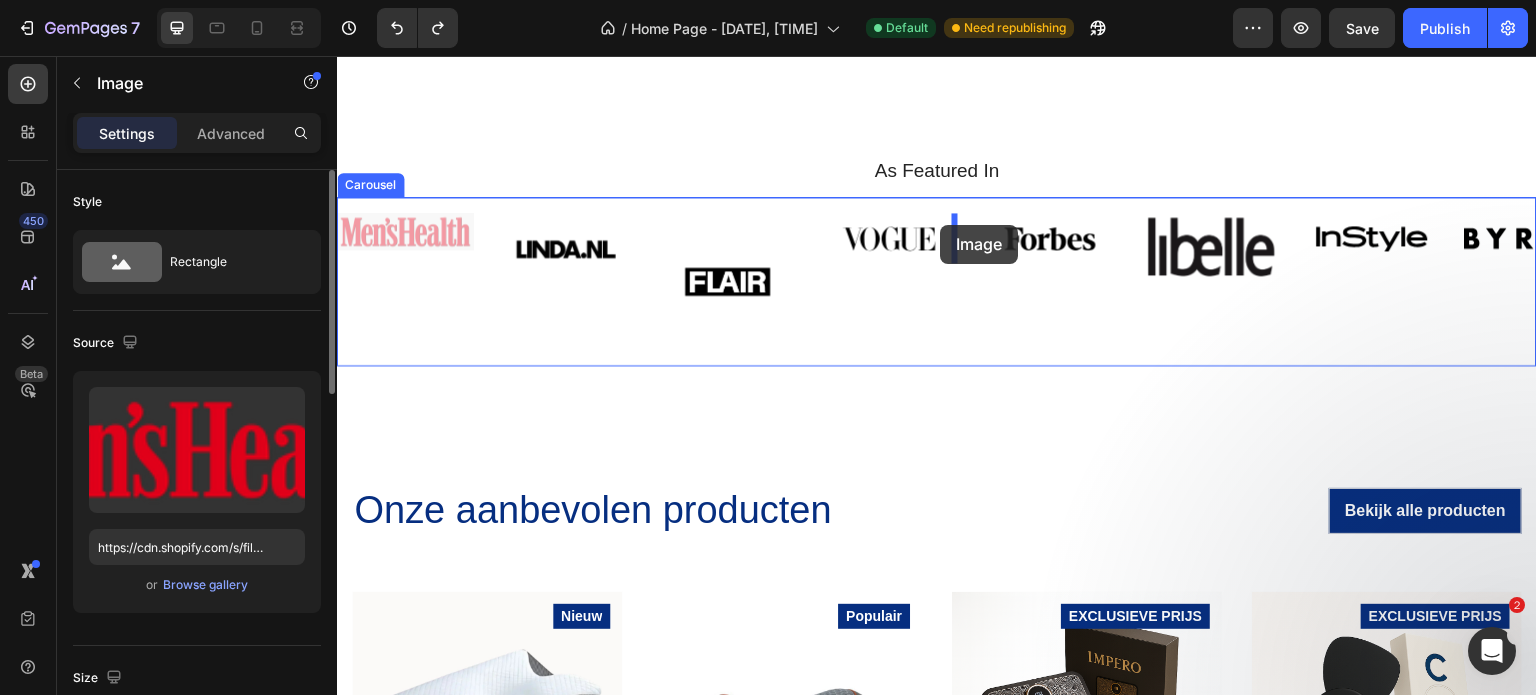 drag, startPoint x: 408, startPoint y: 239, endPoint x: 941, endPoint y: 225, distance: 533.18384 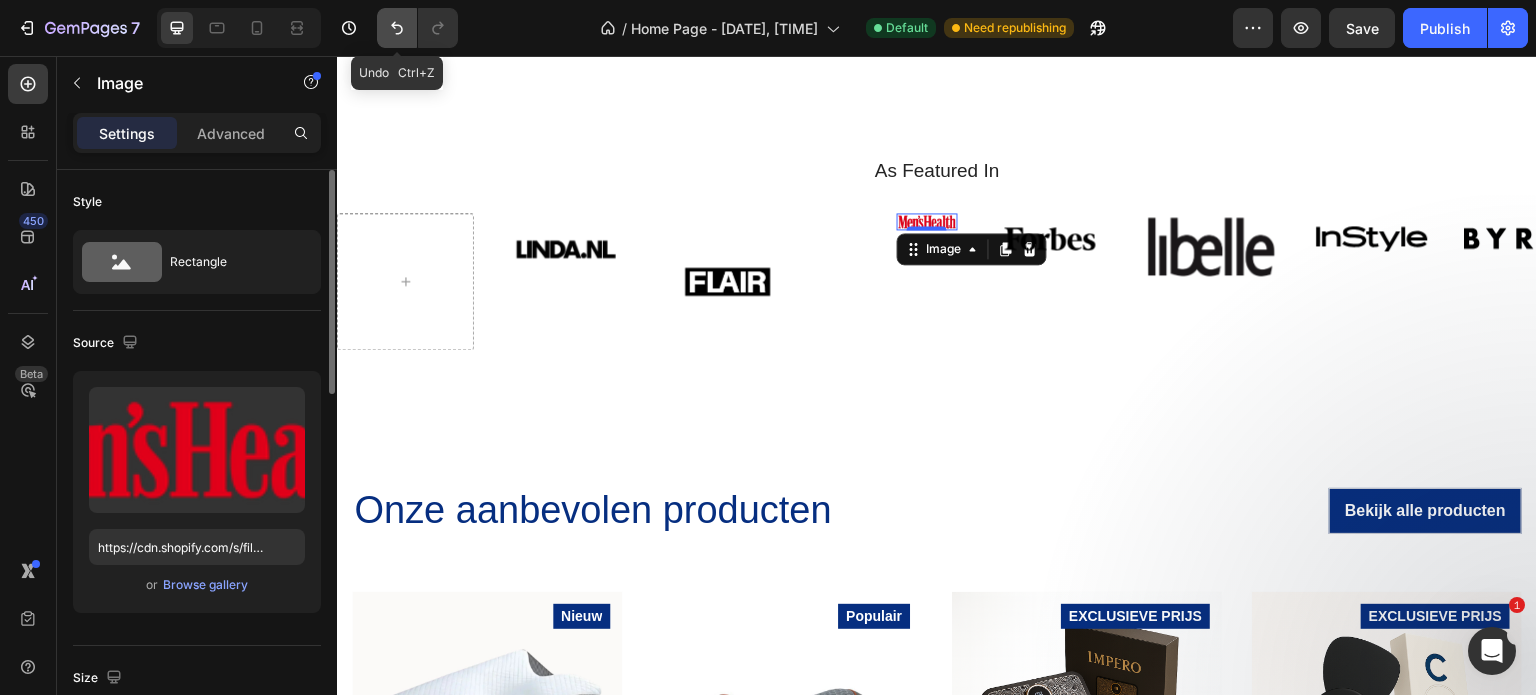 click 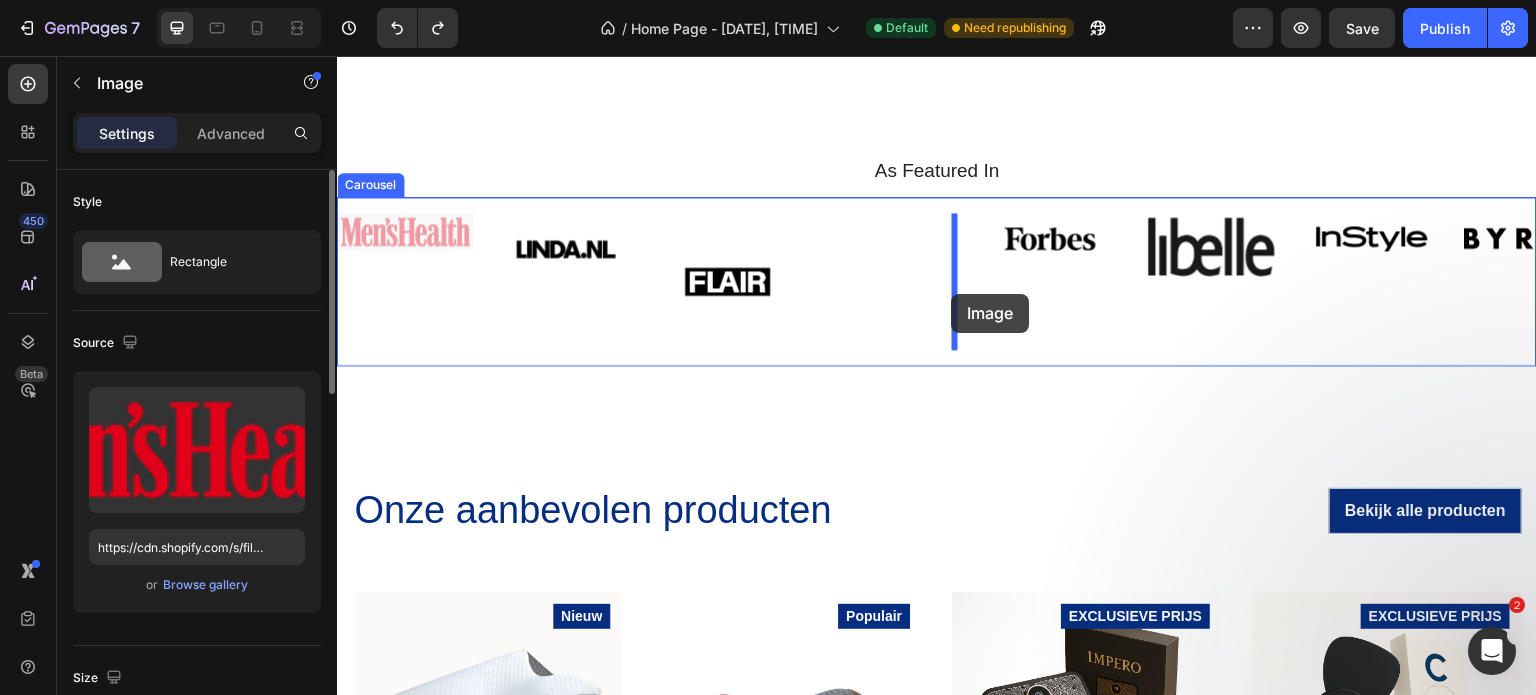 drag, startPoint x: 384, startPoint y: 235, endPoint x: 952, endPoint y: 294, distance: 571.056 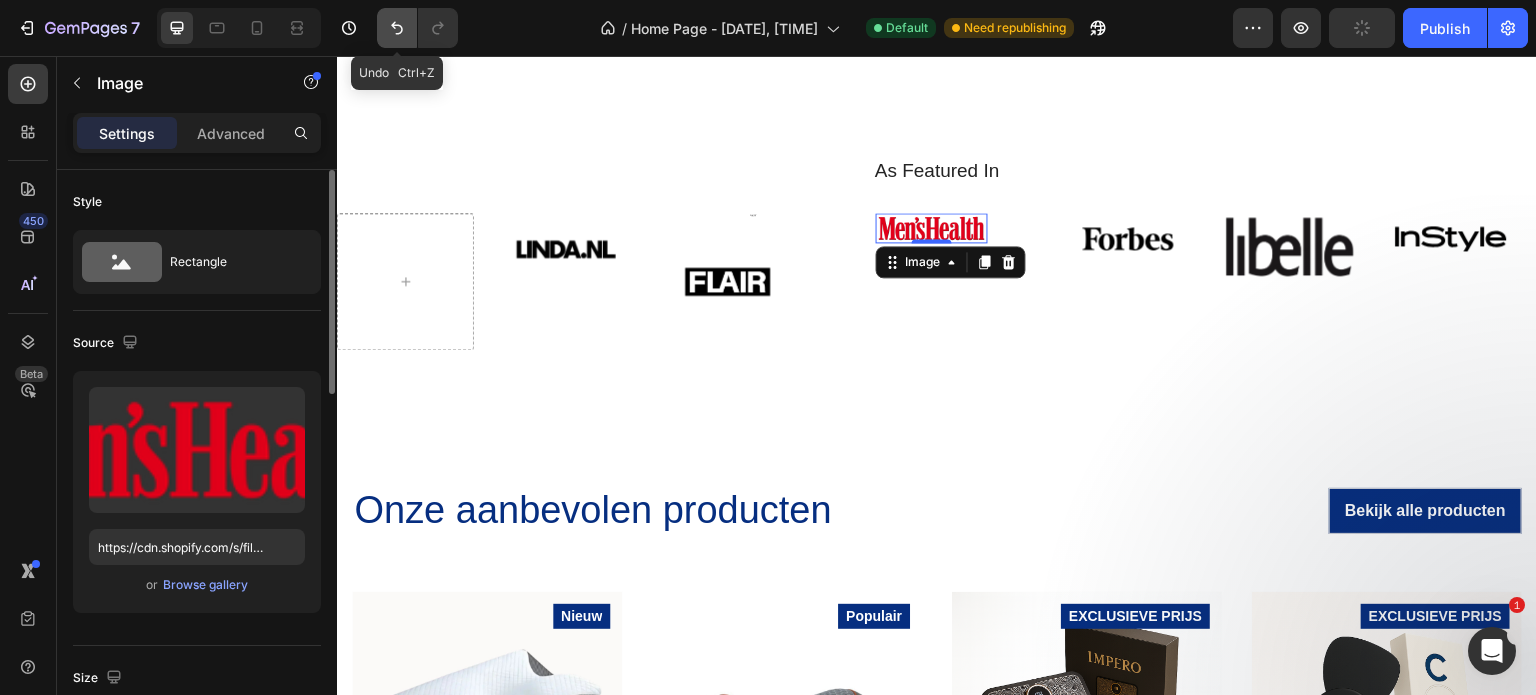 click 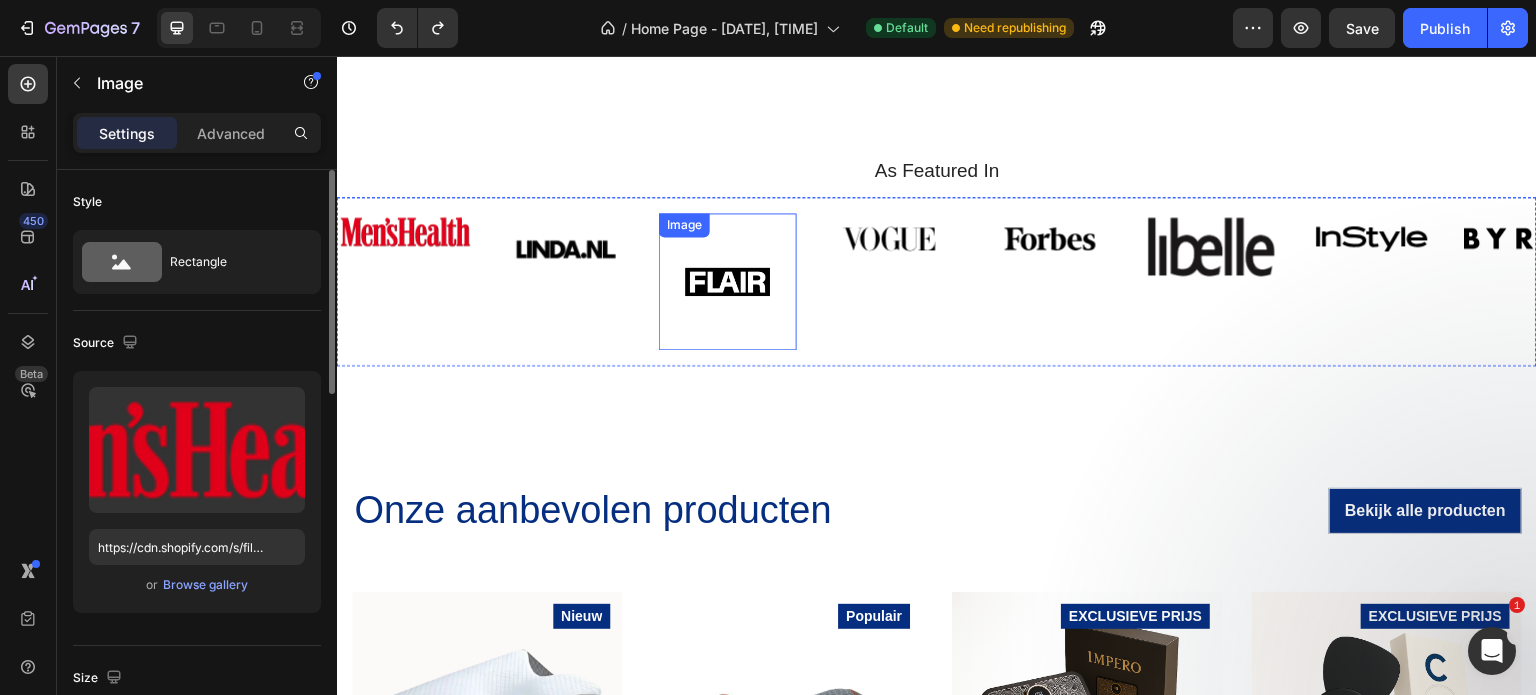 click at bounding box center [727, 281] 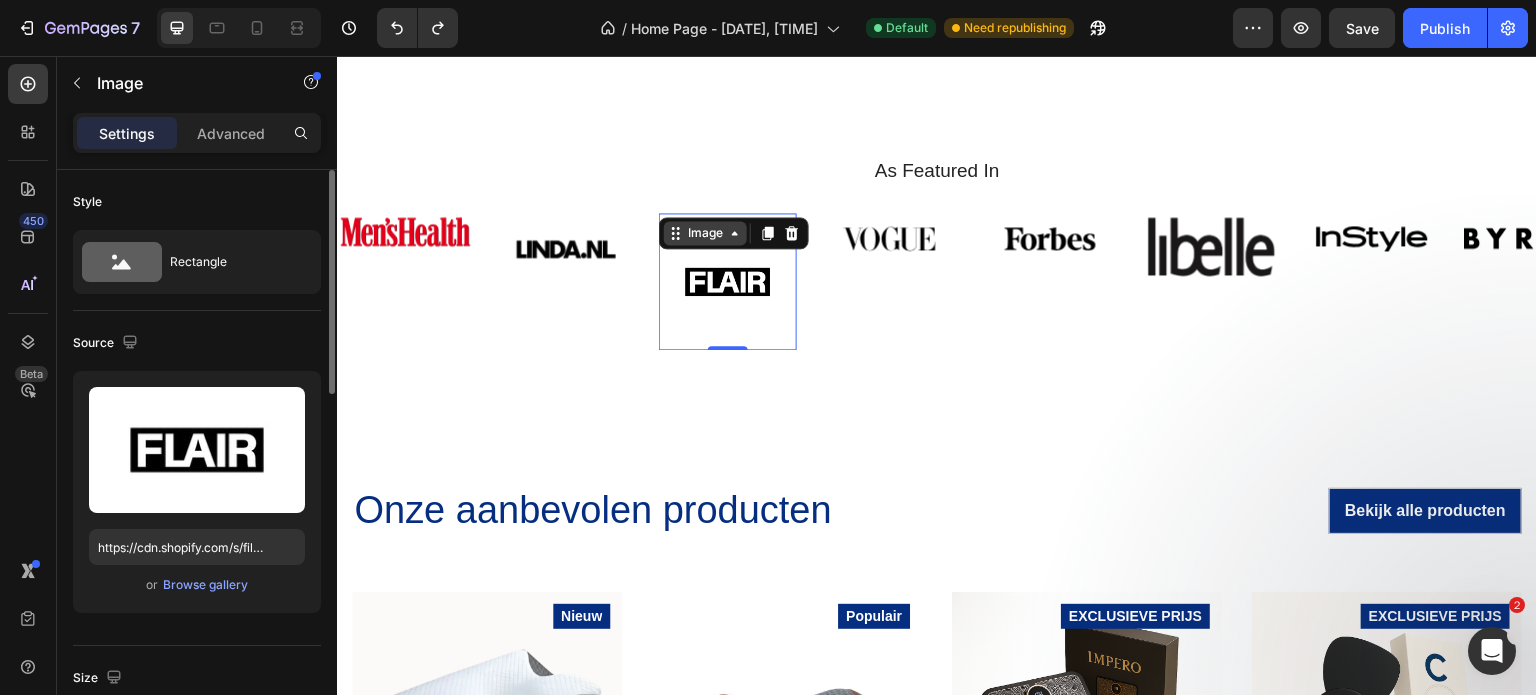 drag, startPoint x: 725, startPoint y: 346, endPoint x: 729, endPoint y: 234, distance: 112.0714 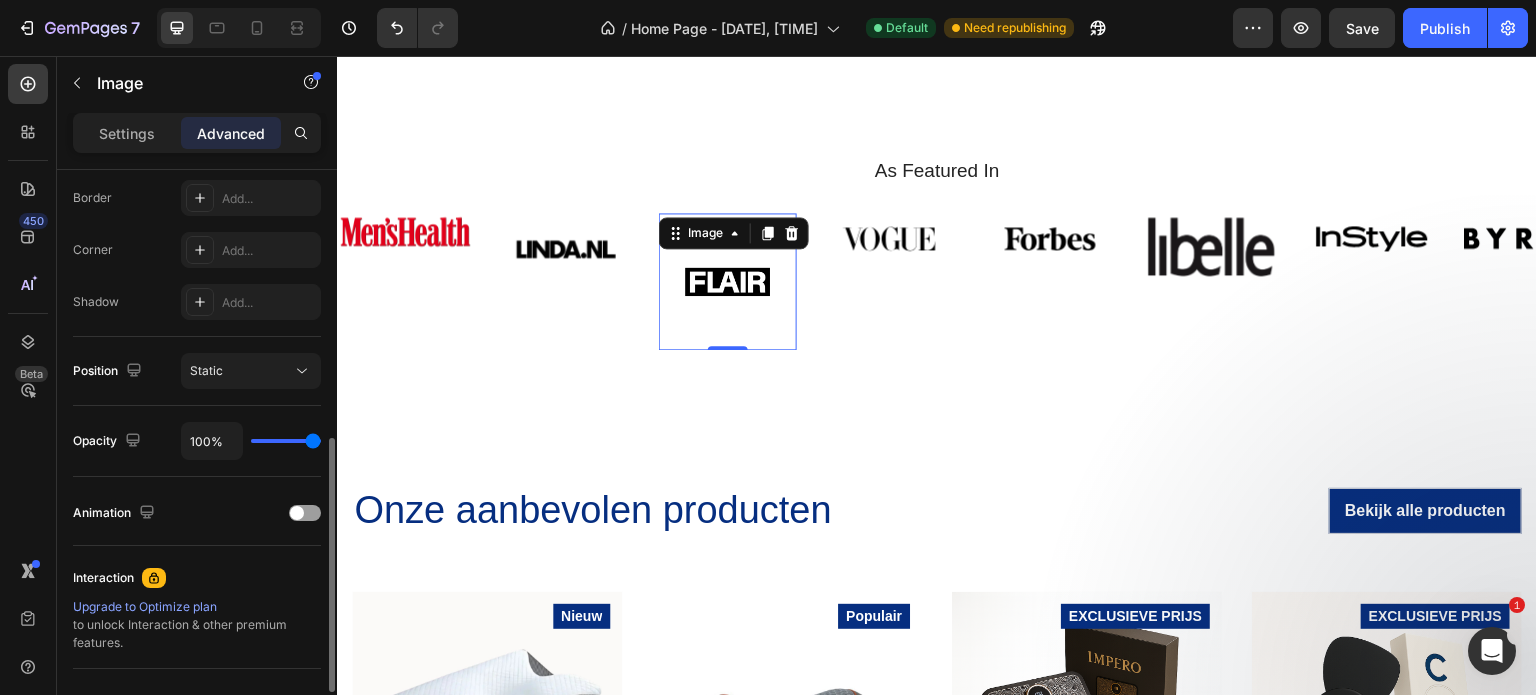 scroll, scrollTop: 582, scrollLeft: 0, axis: vertical 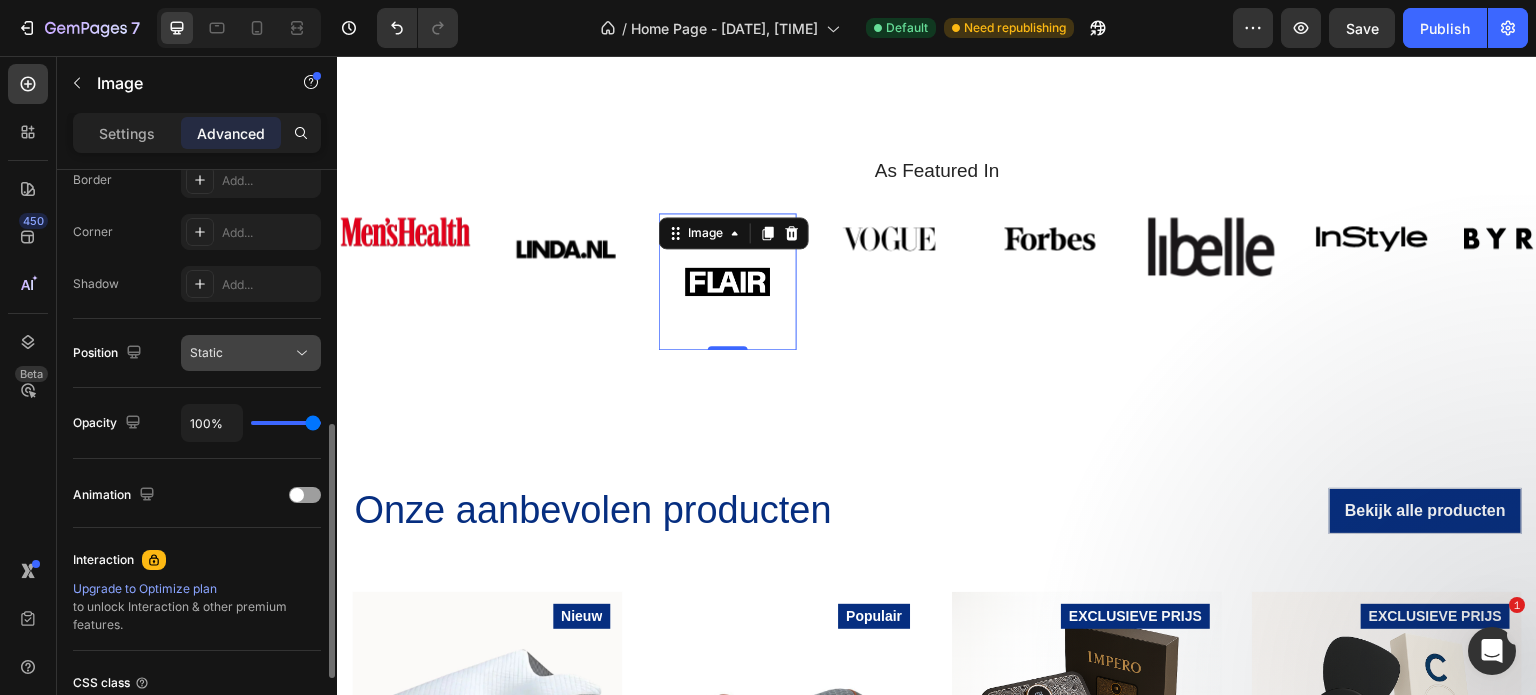click on "Static" at bounding box center (241, 353) 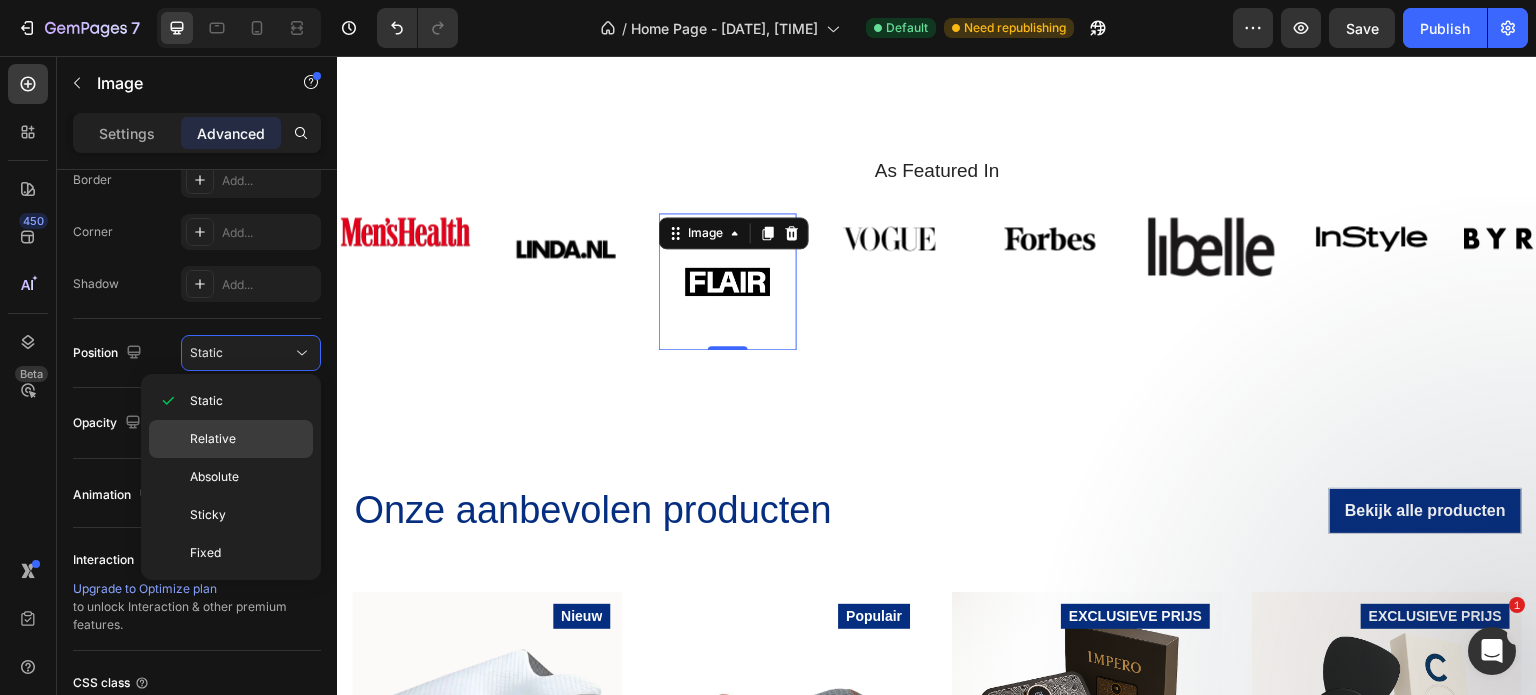 click on "Relative" at bounding box center [213, 439] 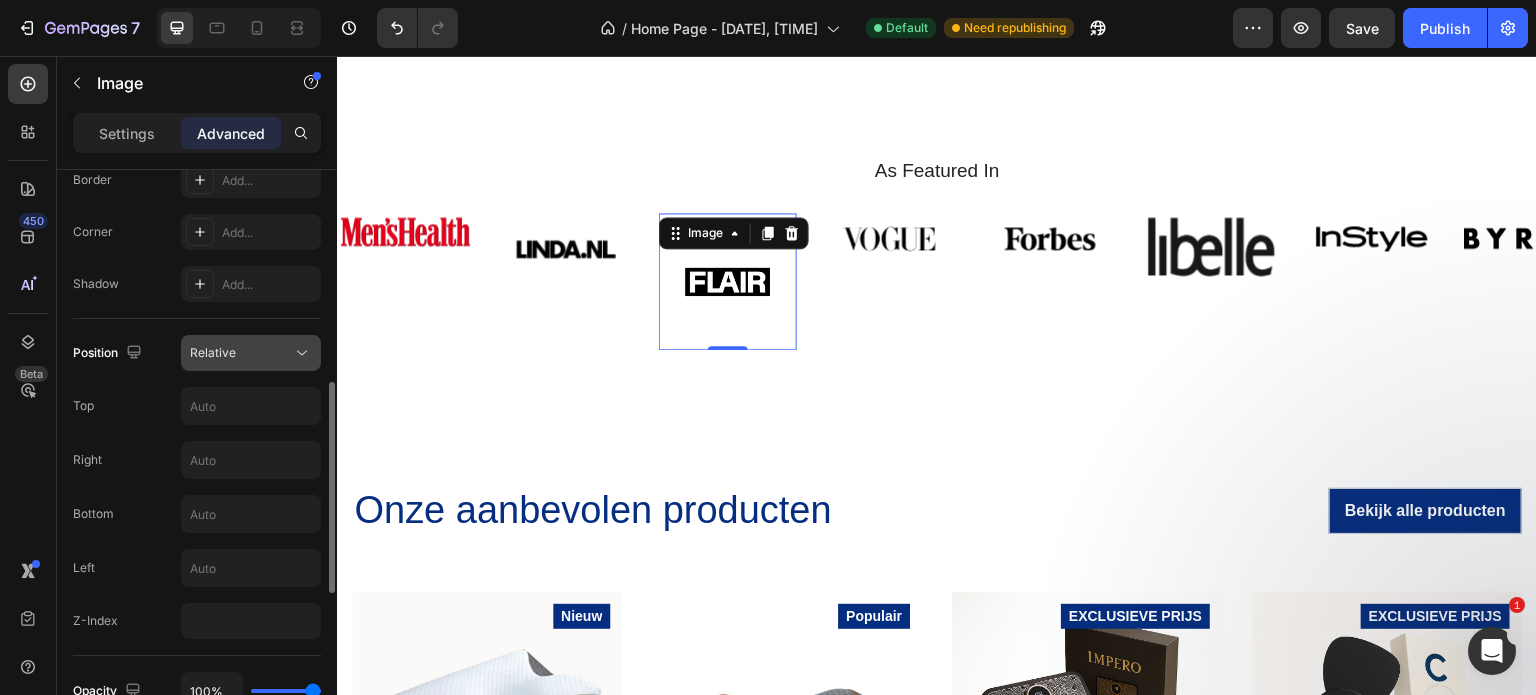 click on "Relative" at bounding box center [241, 353] 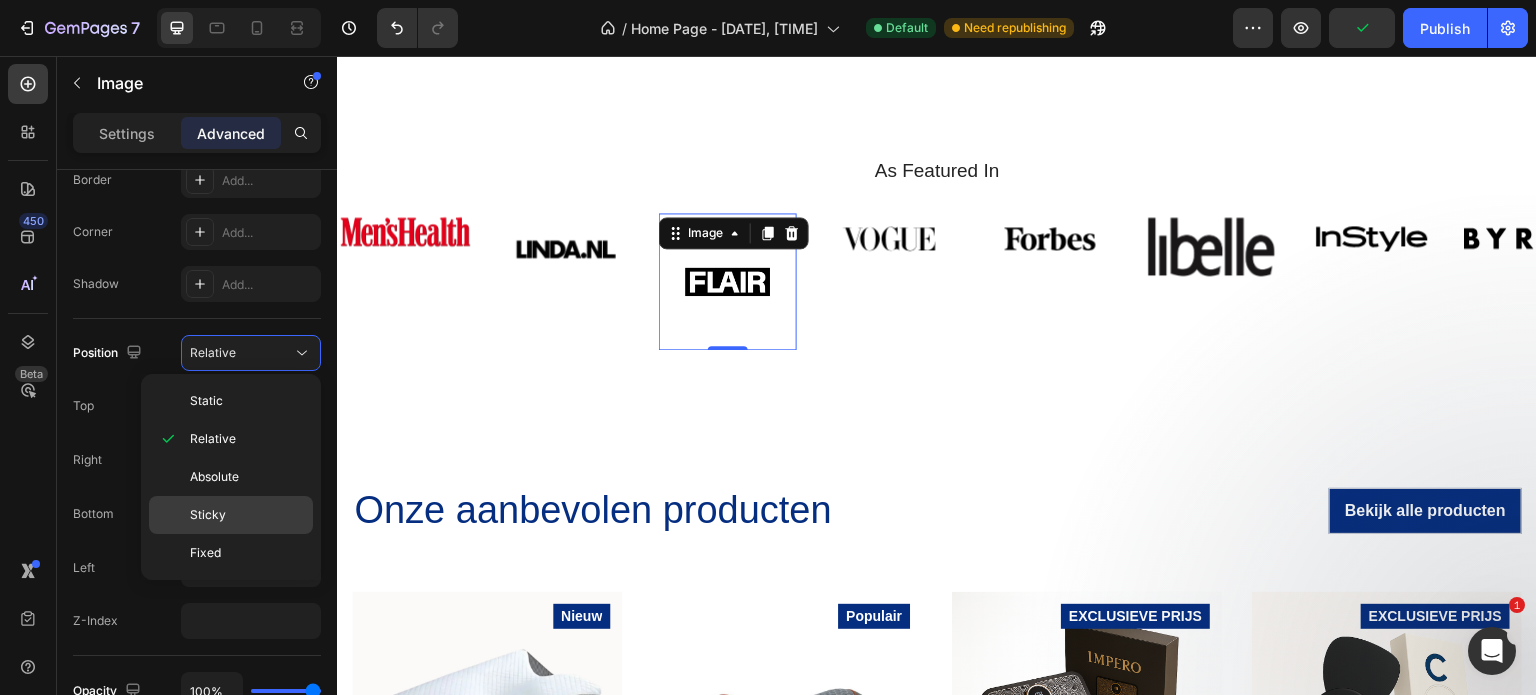 click on "Sticky" 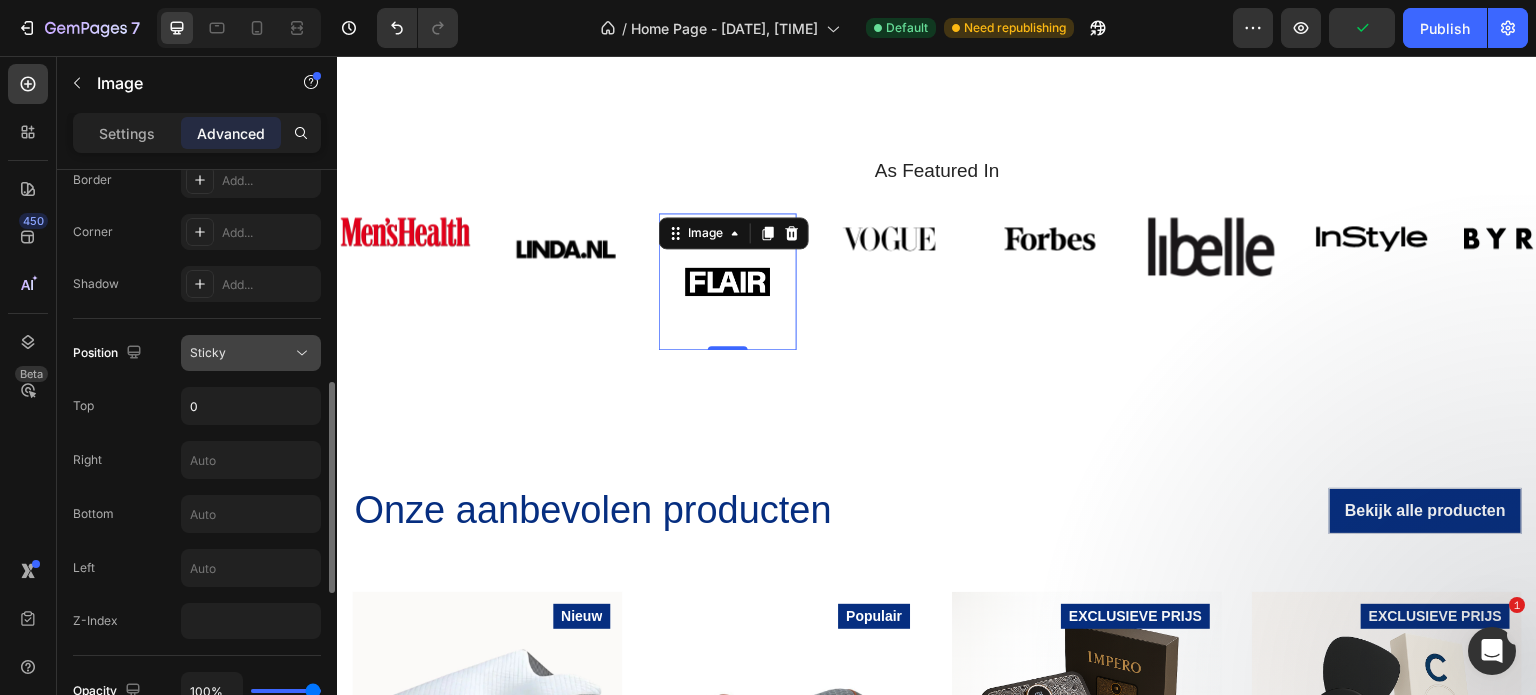 click on "Sticky" at bounding box center [251, 353] 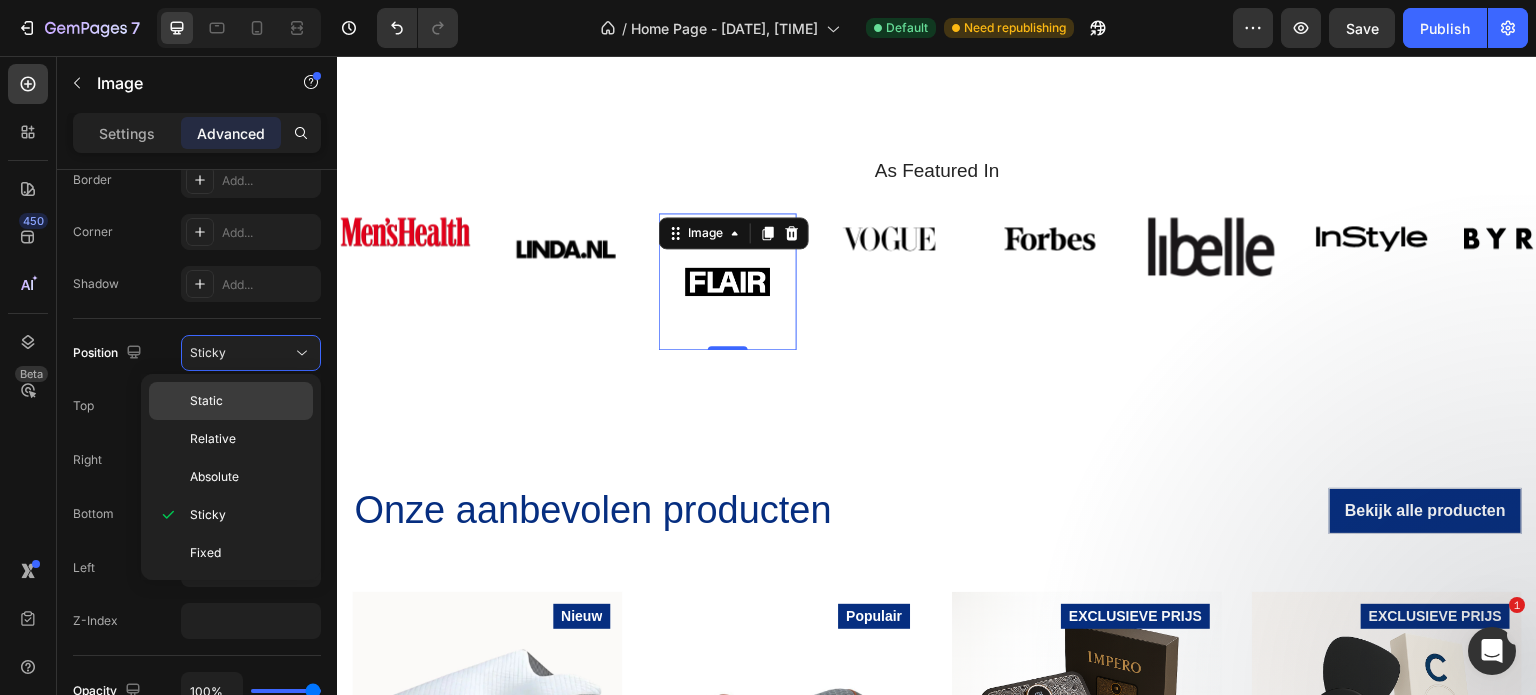 click on "Static" at bounding box center [247, 401] 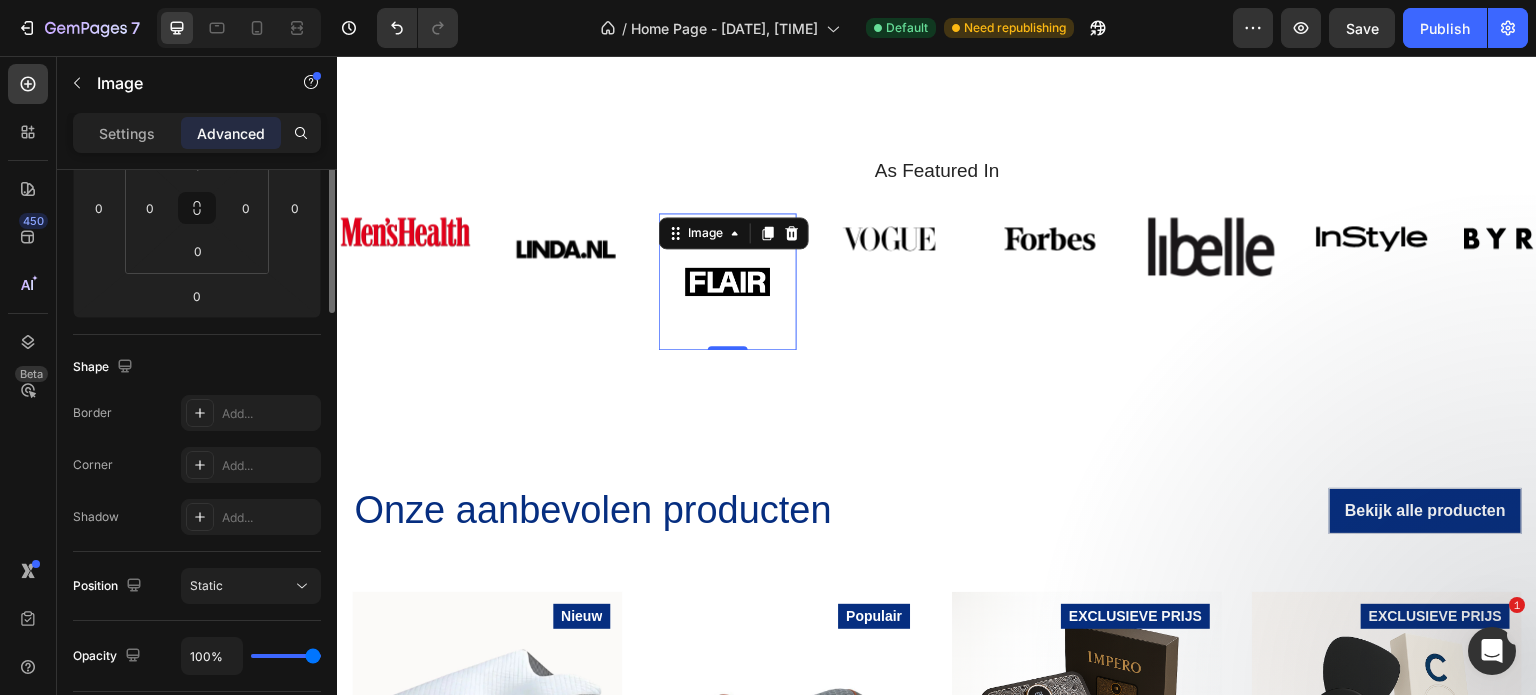 scroll, scrollTop: 0, scrollLeft: 0, axis: both 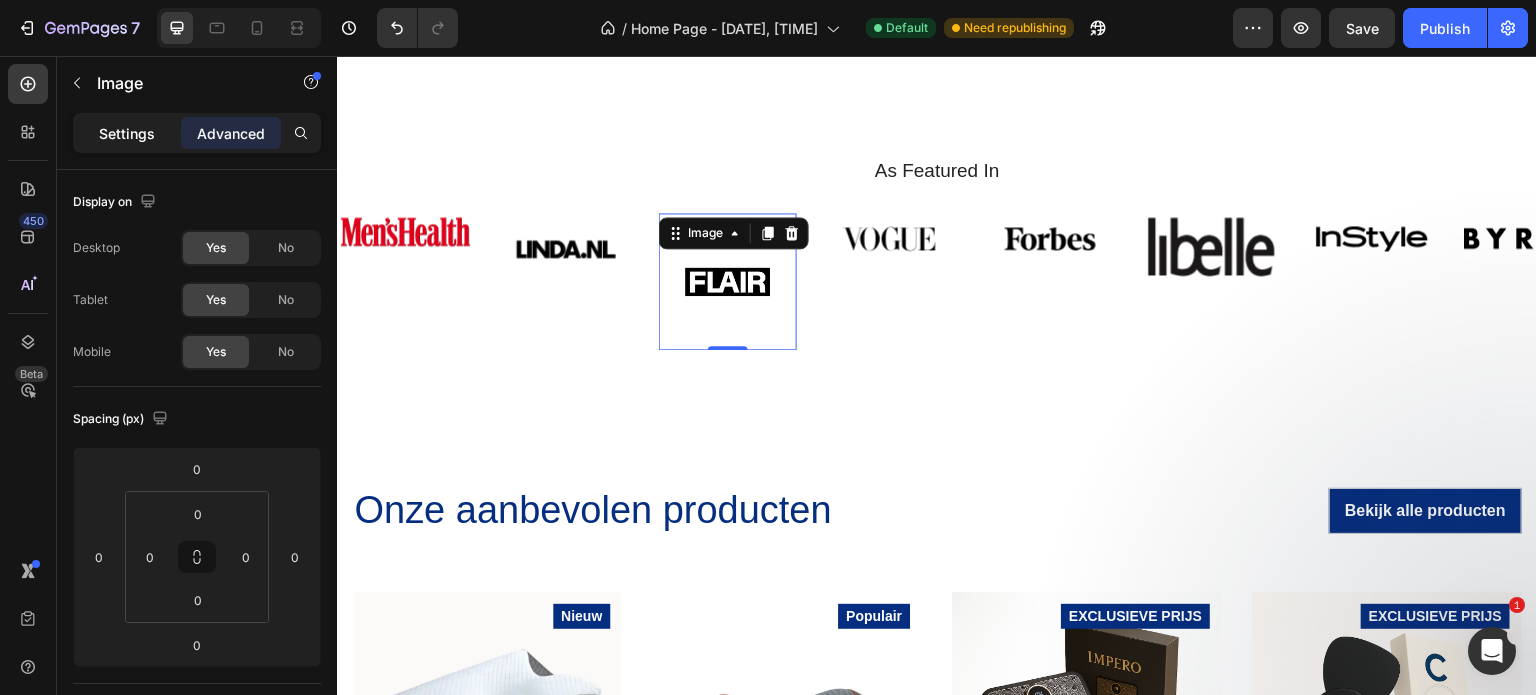 click on "Settings" 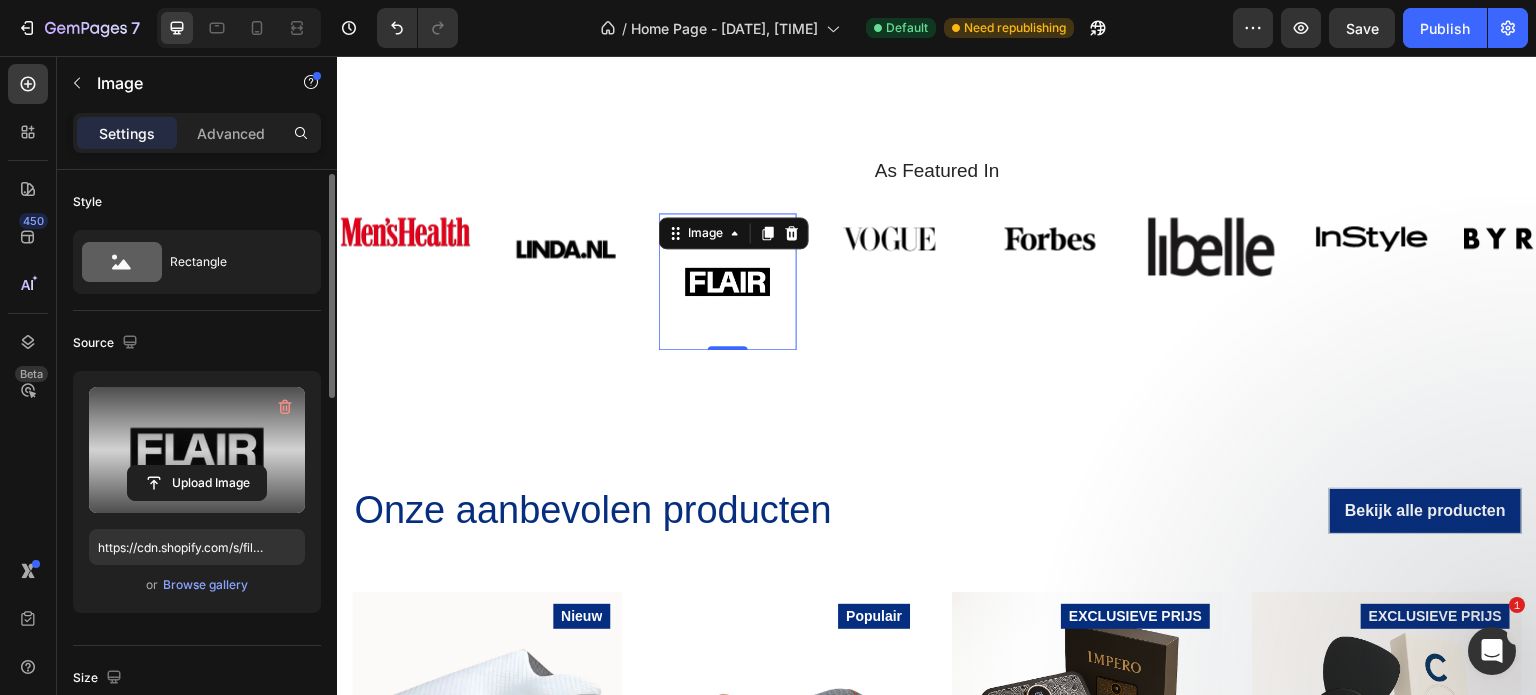 scroll, scrollTop: 18, scrollLeft: 0, axis: vertical 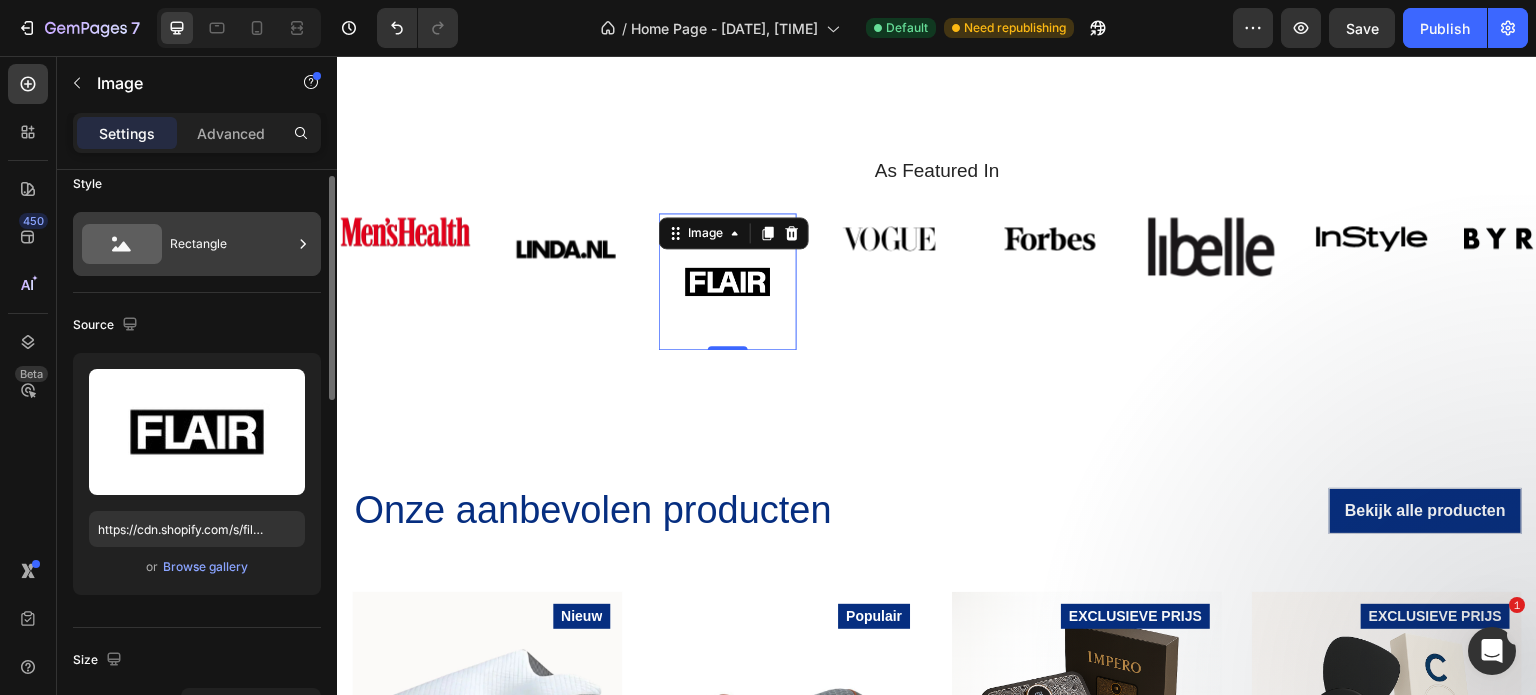 click on "Rectangle" at bounding box center (231, 244) 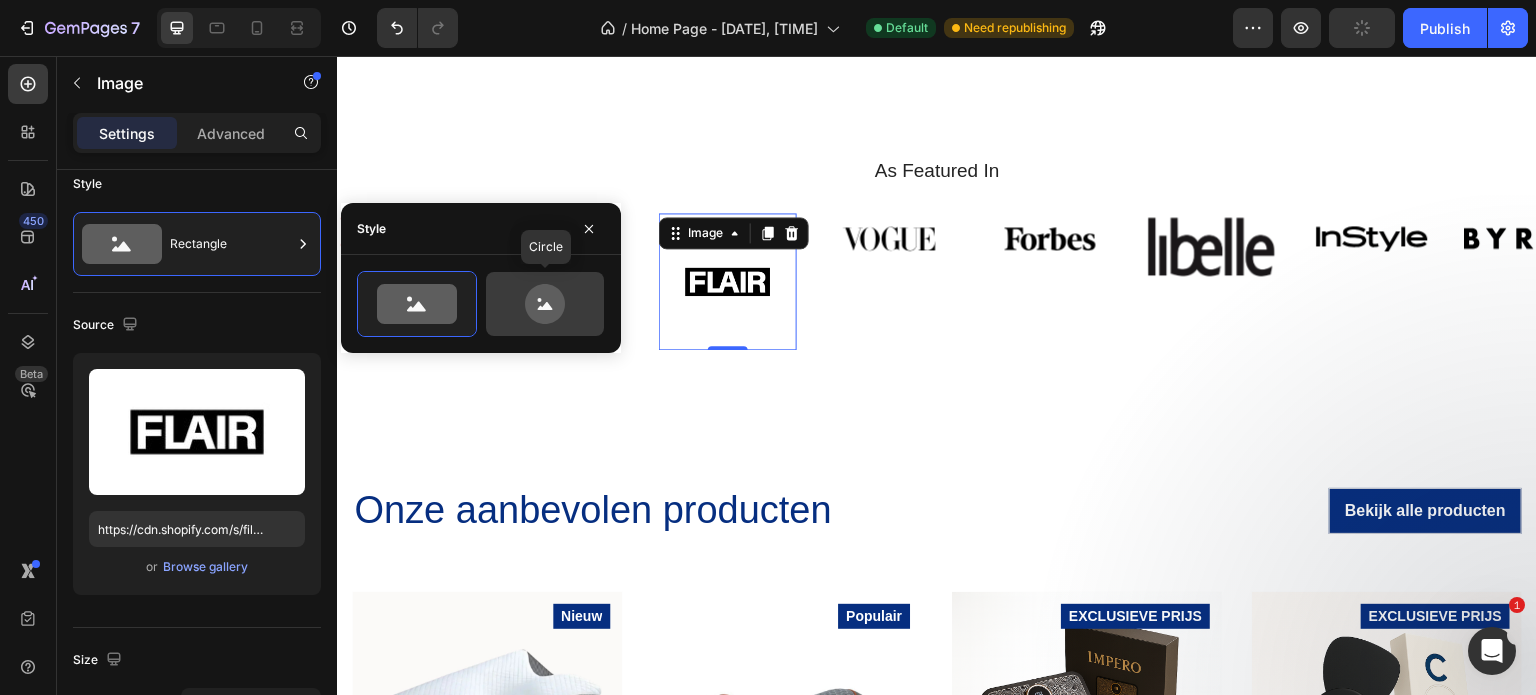 click 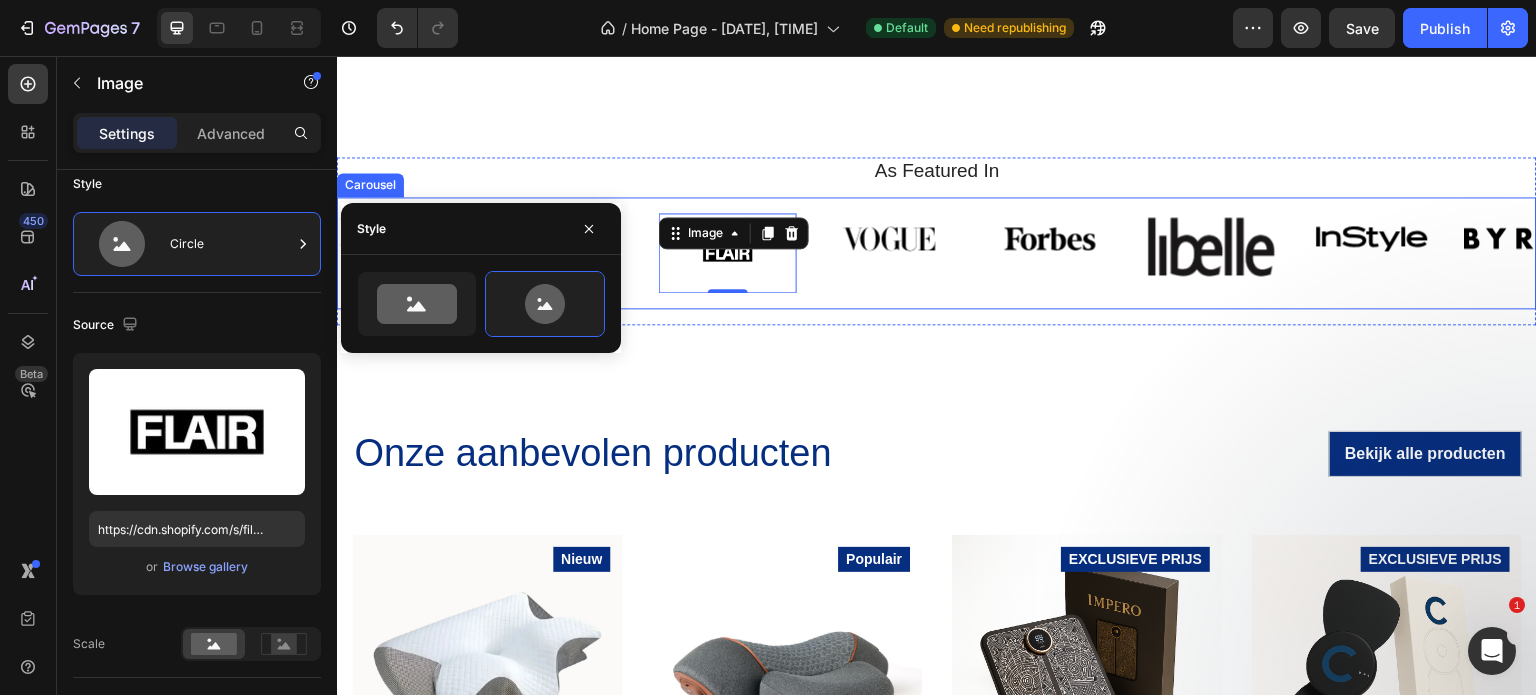 click at bounding box center (889, 238) 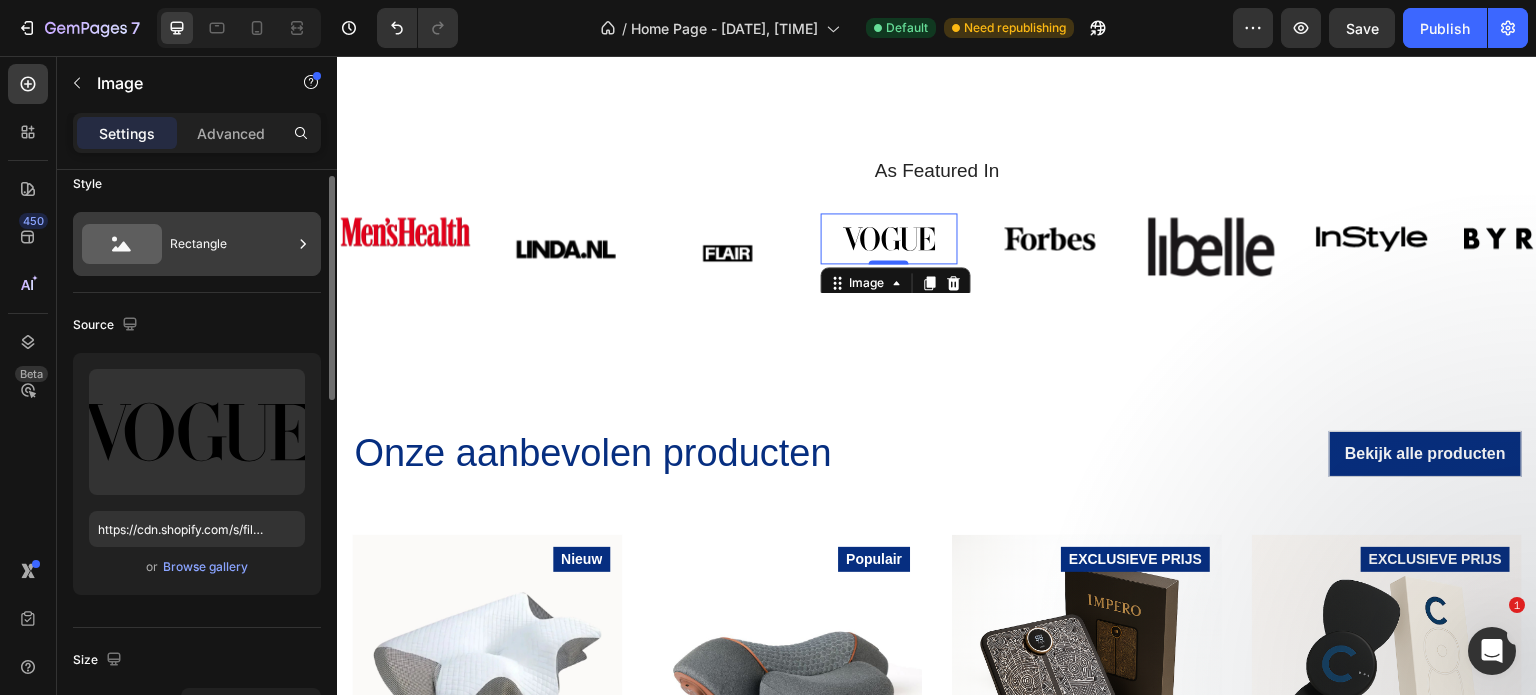 click on "Rectangle" at bounding box center (231, 244) 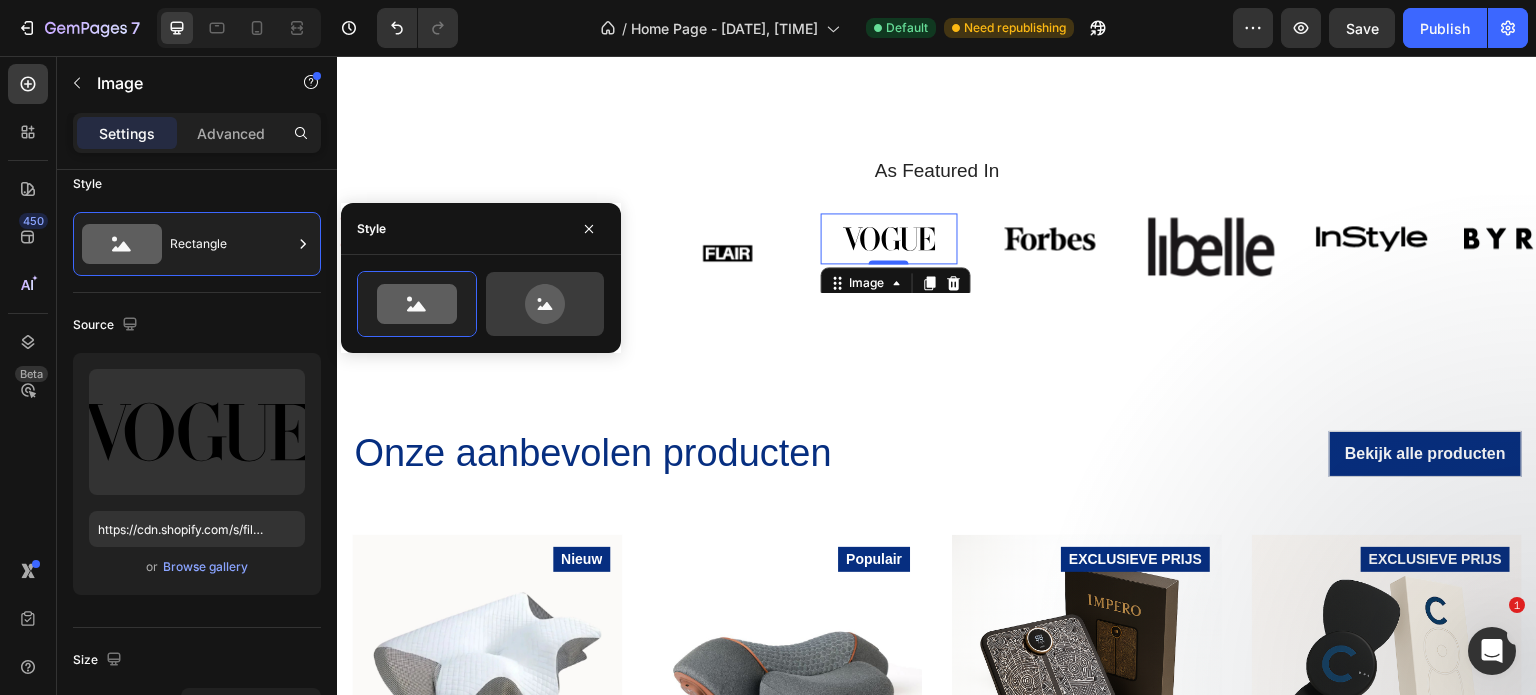 click 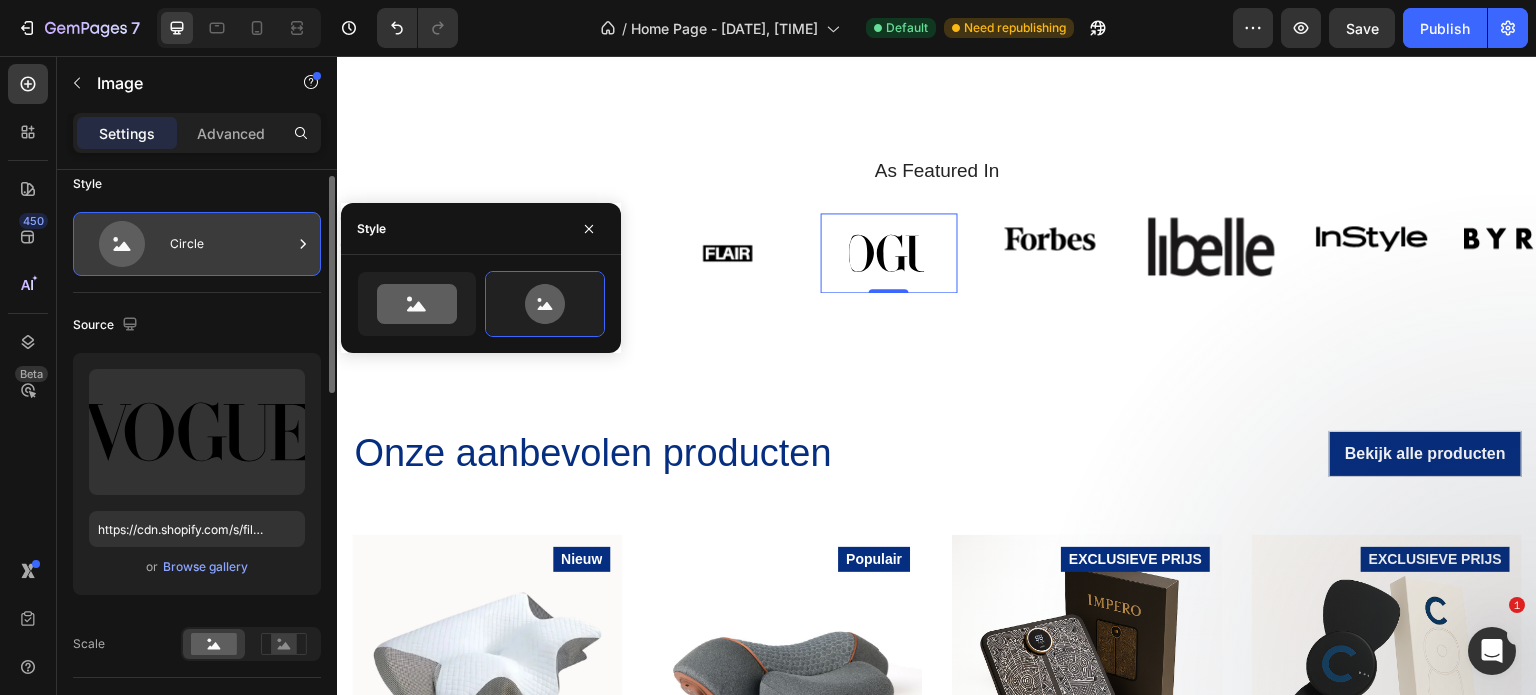 click 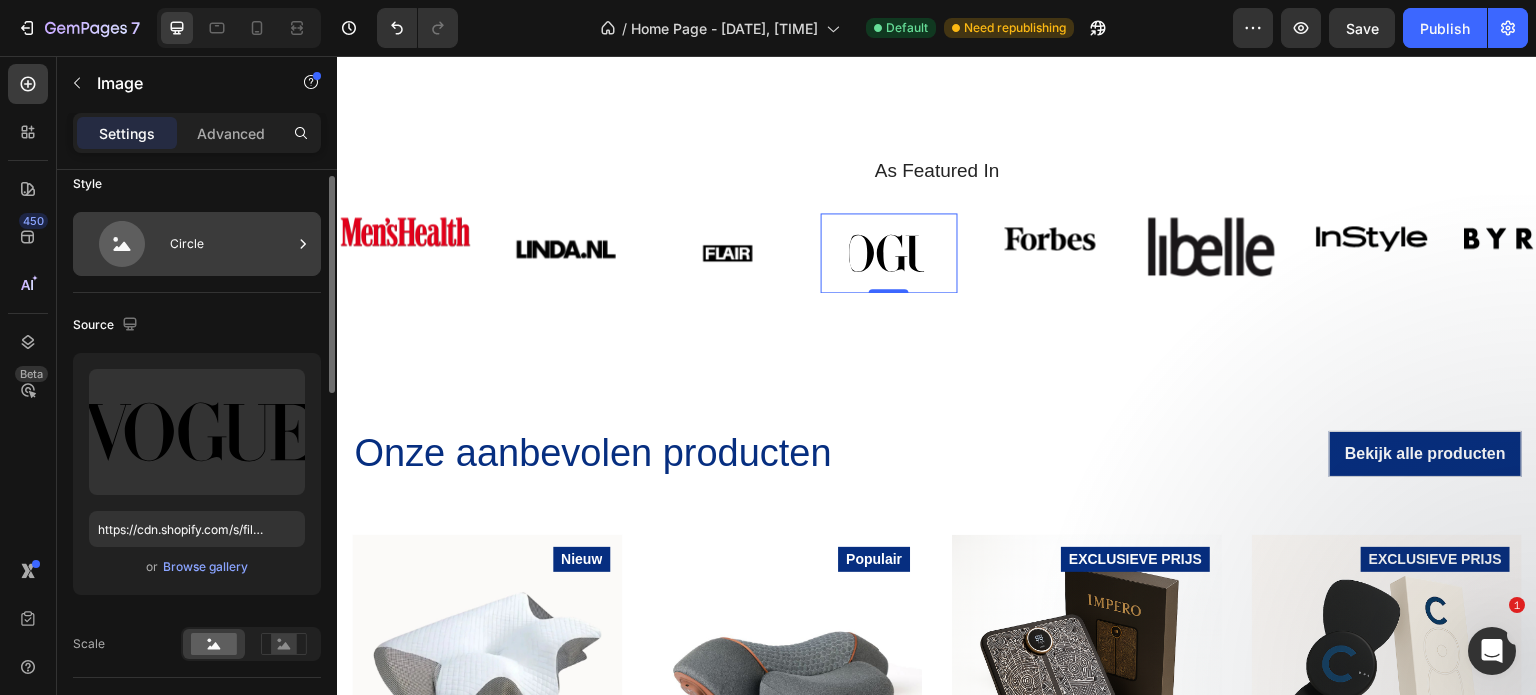 click 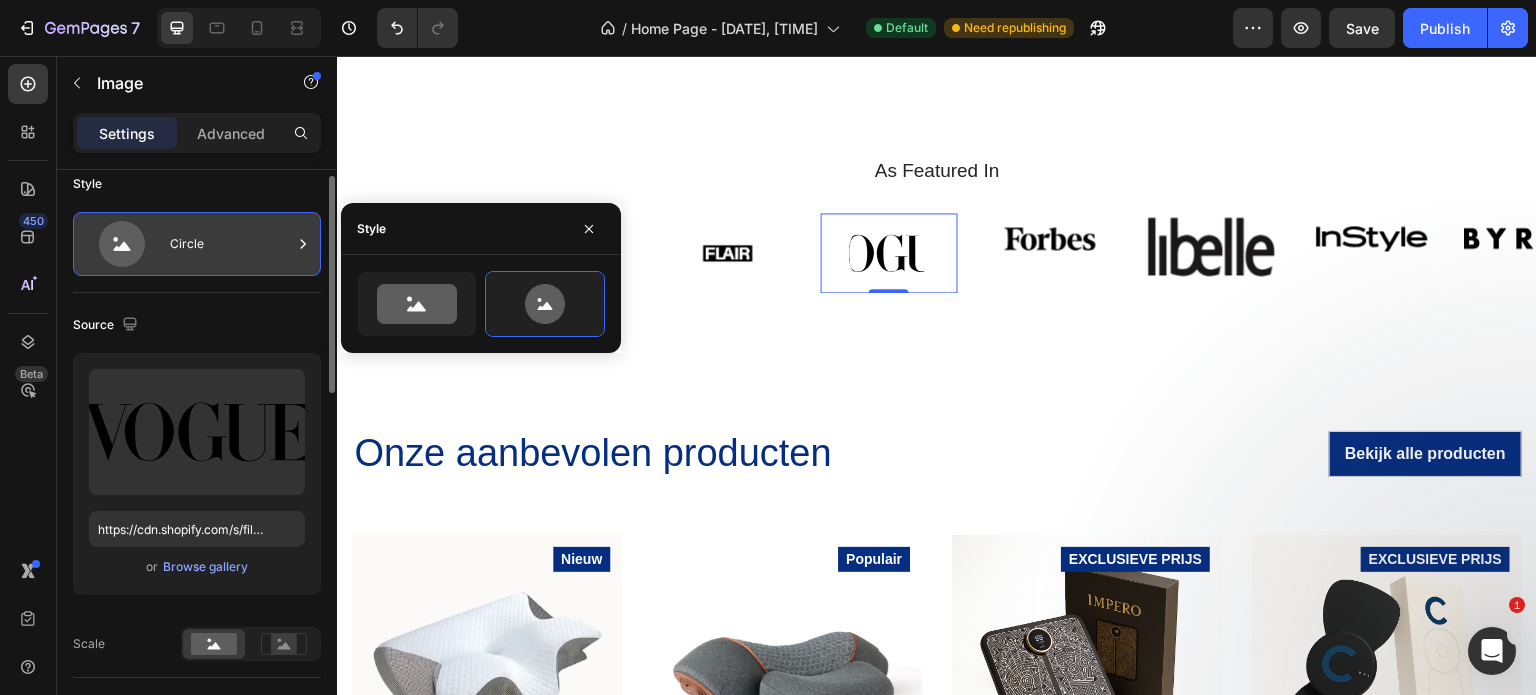 click 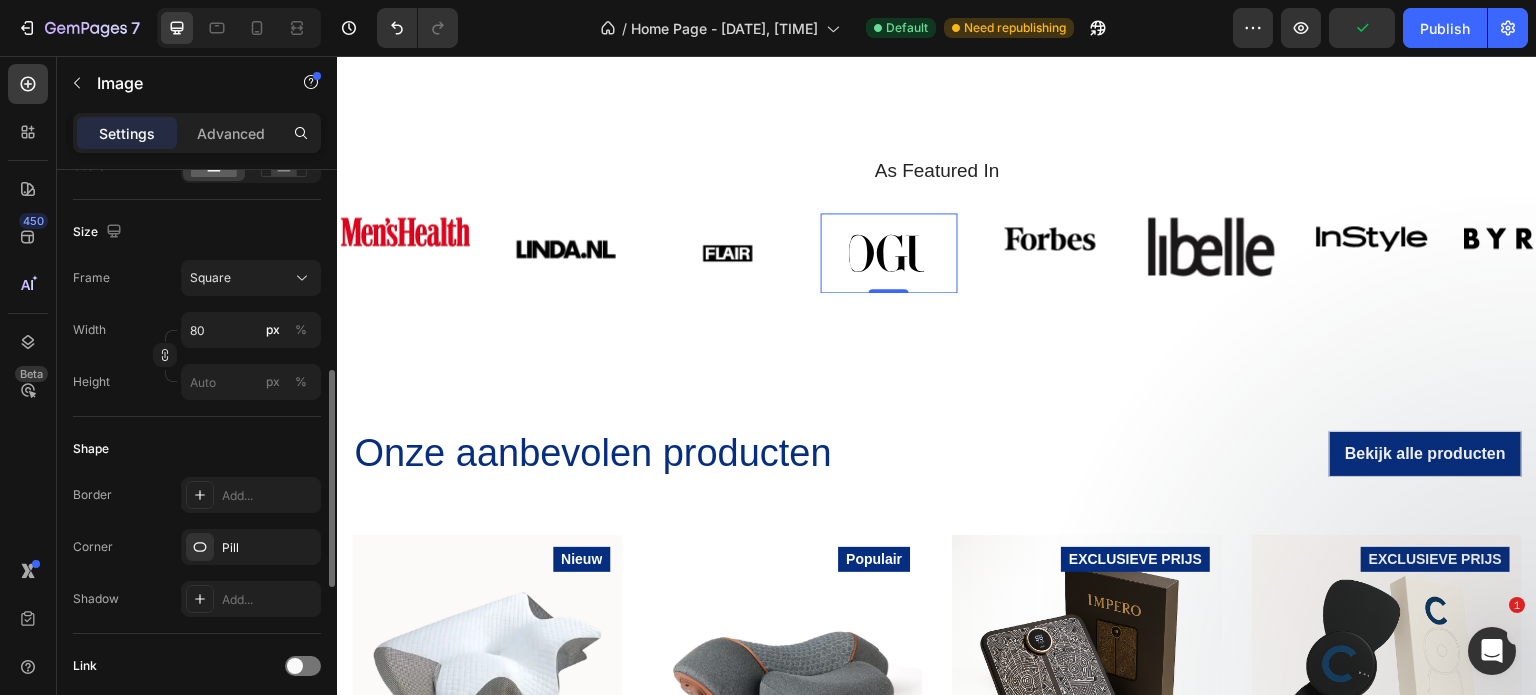 scroll, scrollTop: 516, scrollLeft: 0, axis: vertical 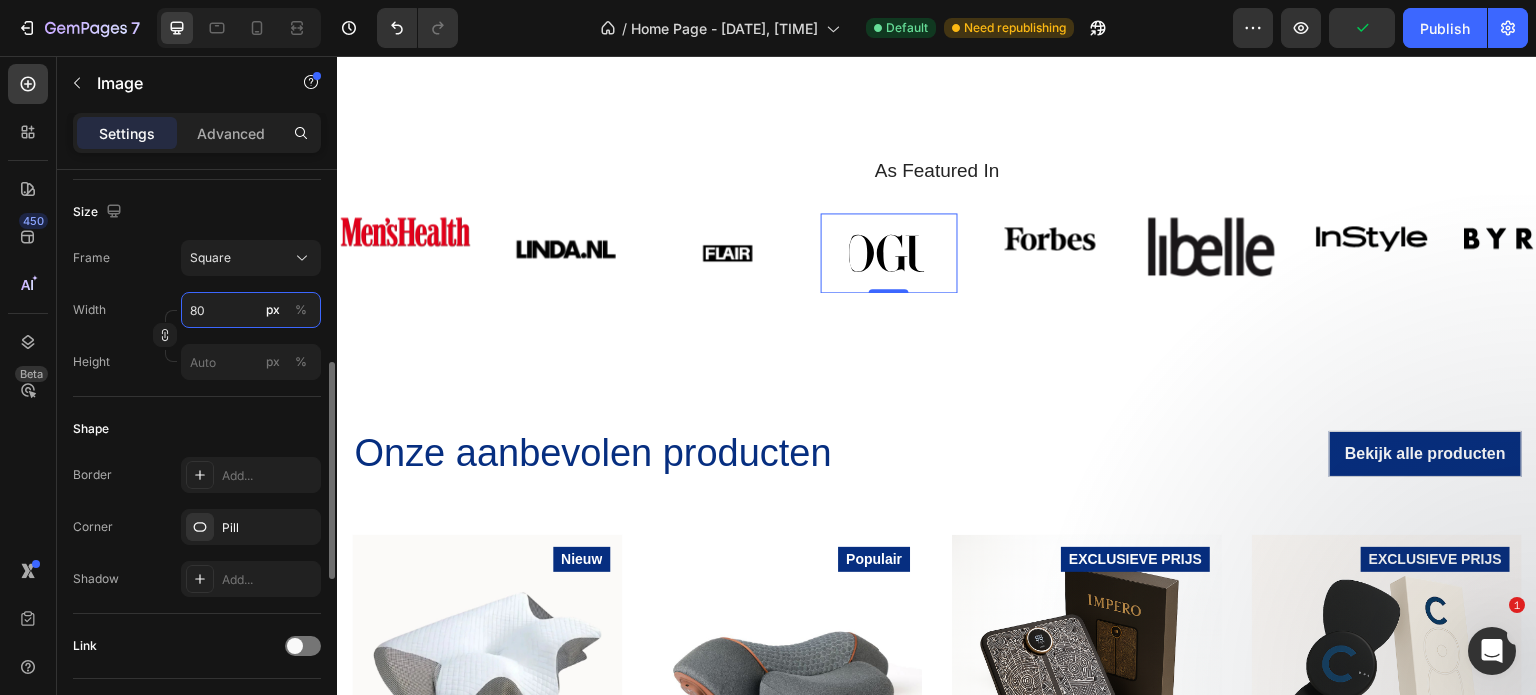 click on "80" at bounding box center [251, 310] 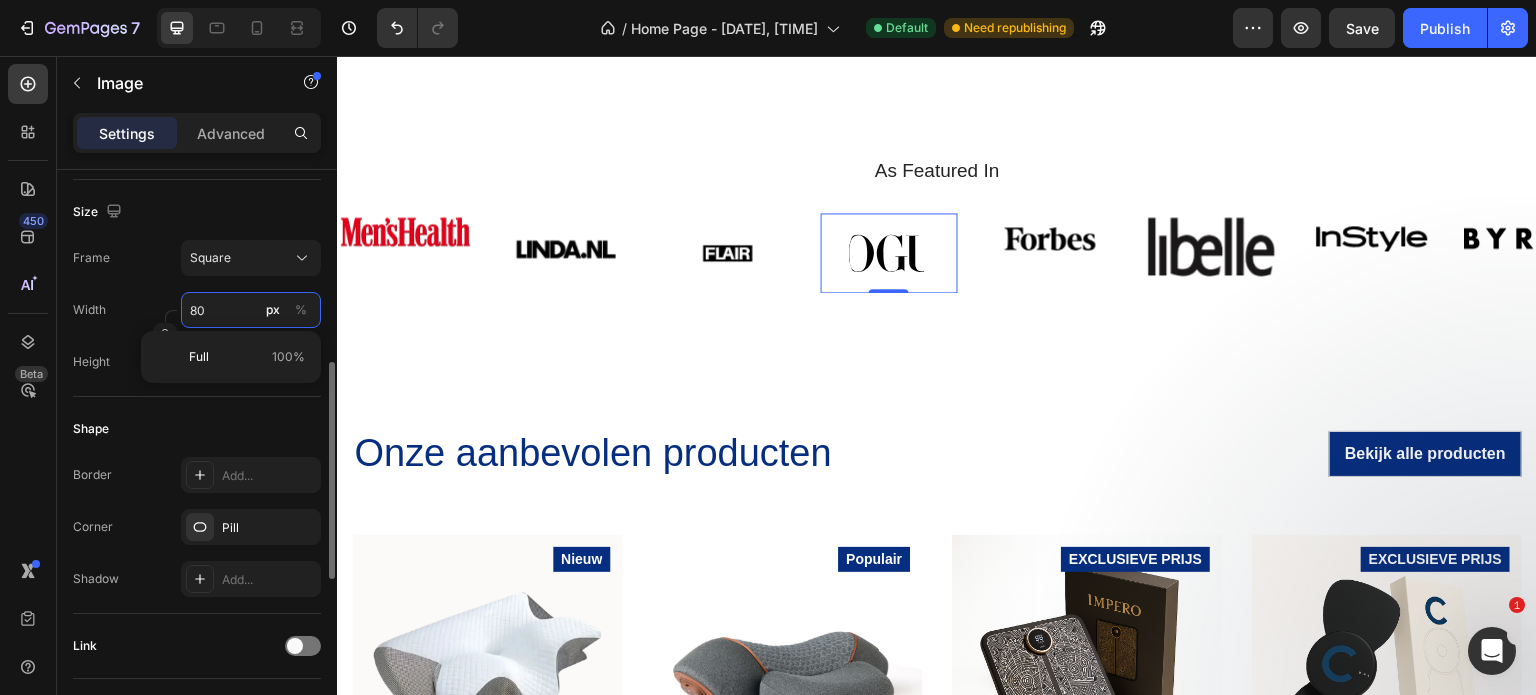type on "0" 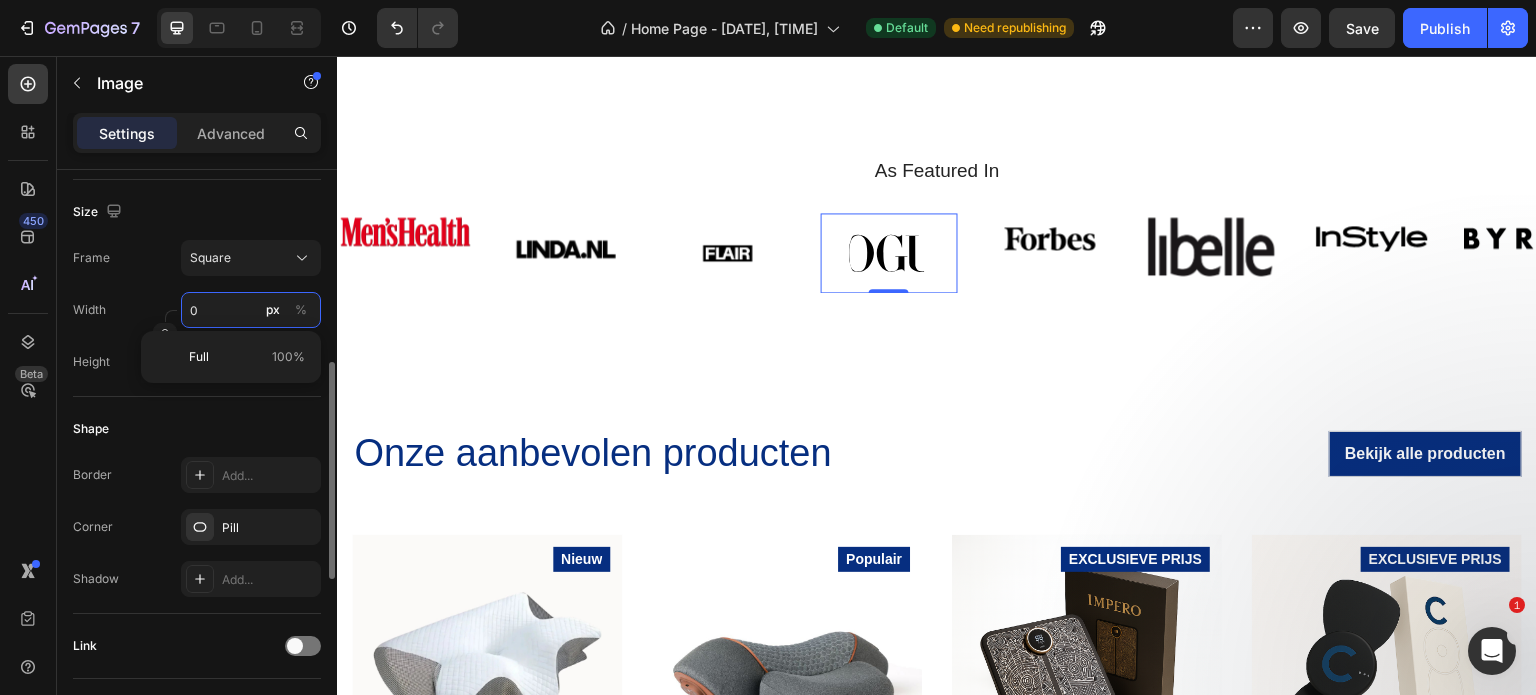 type on "0" 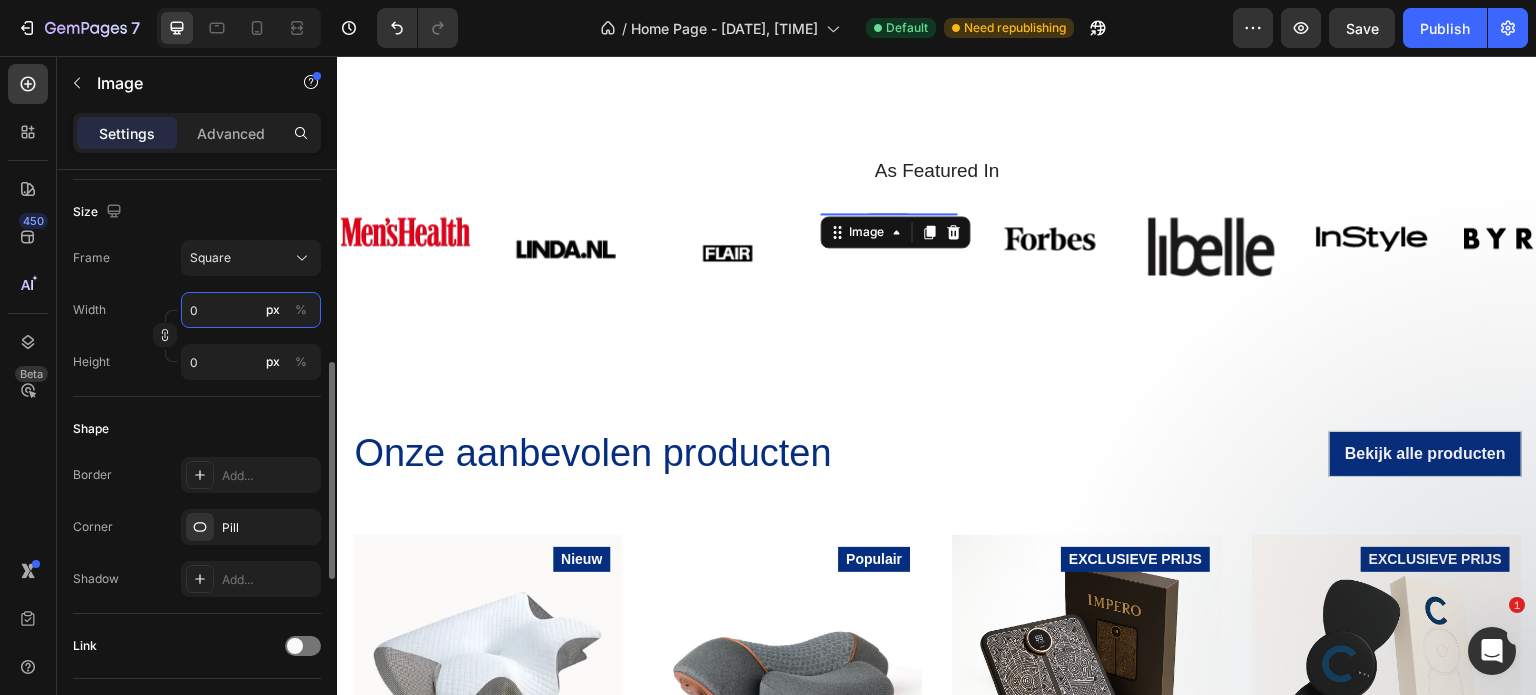 type on "2" 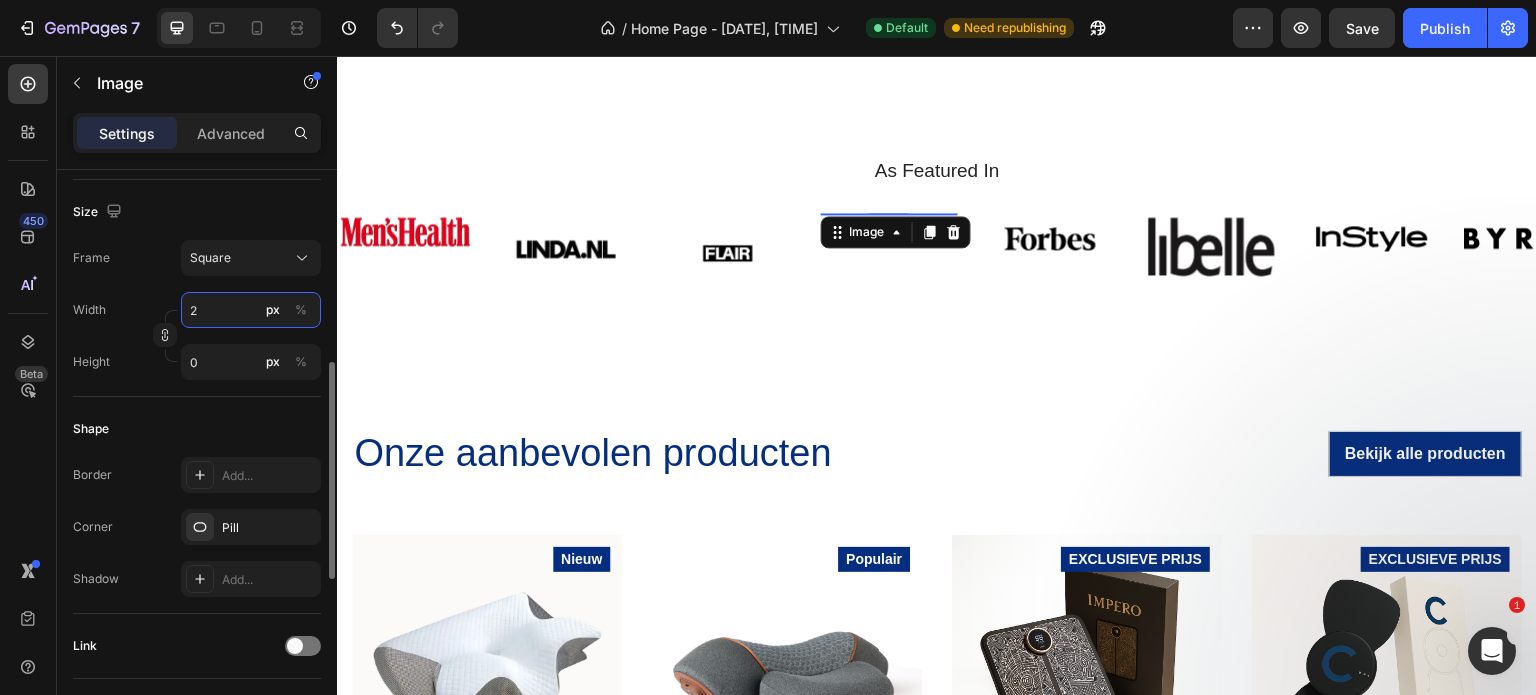 type on "2" 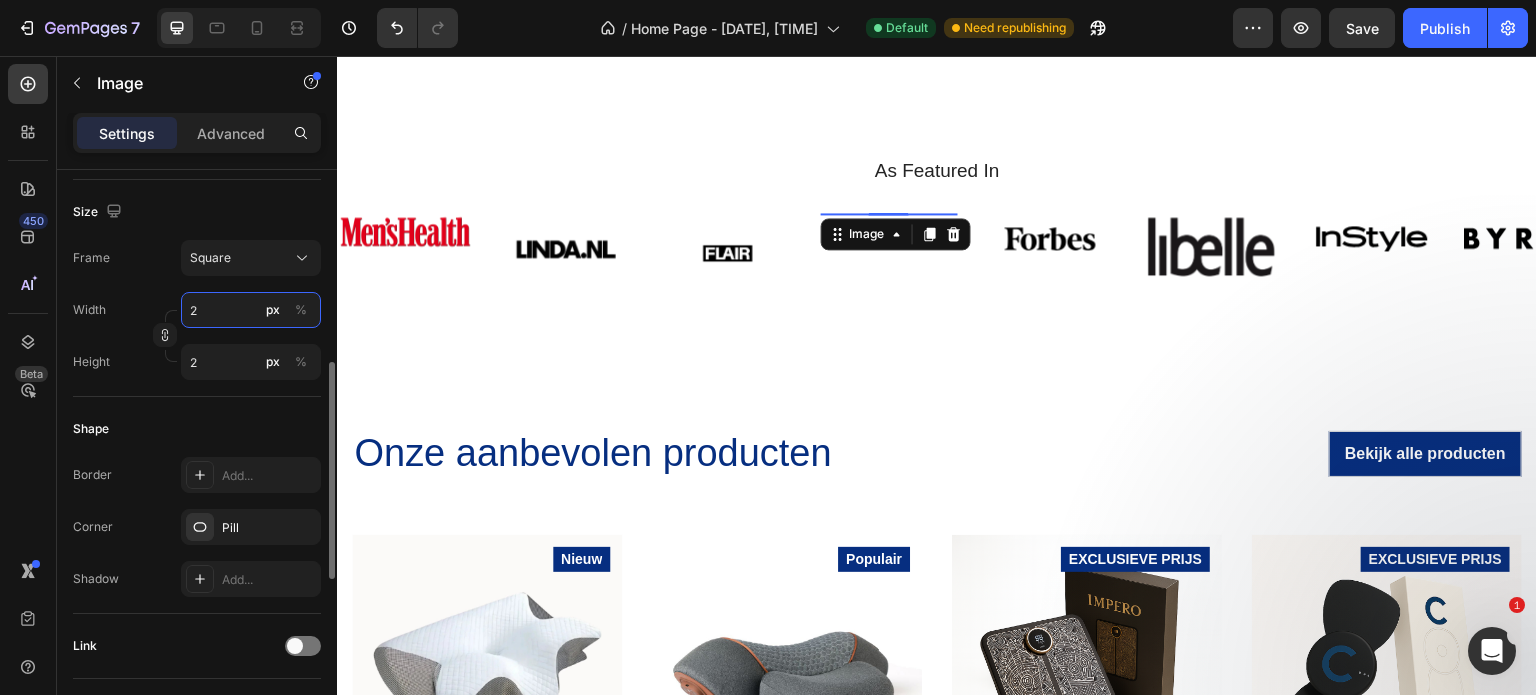 type on "20" 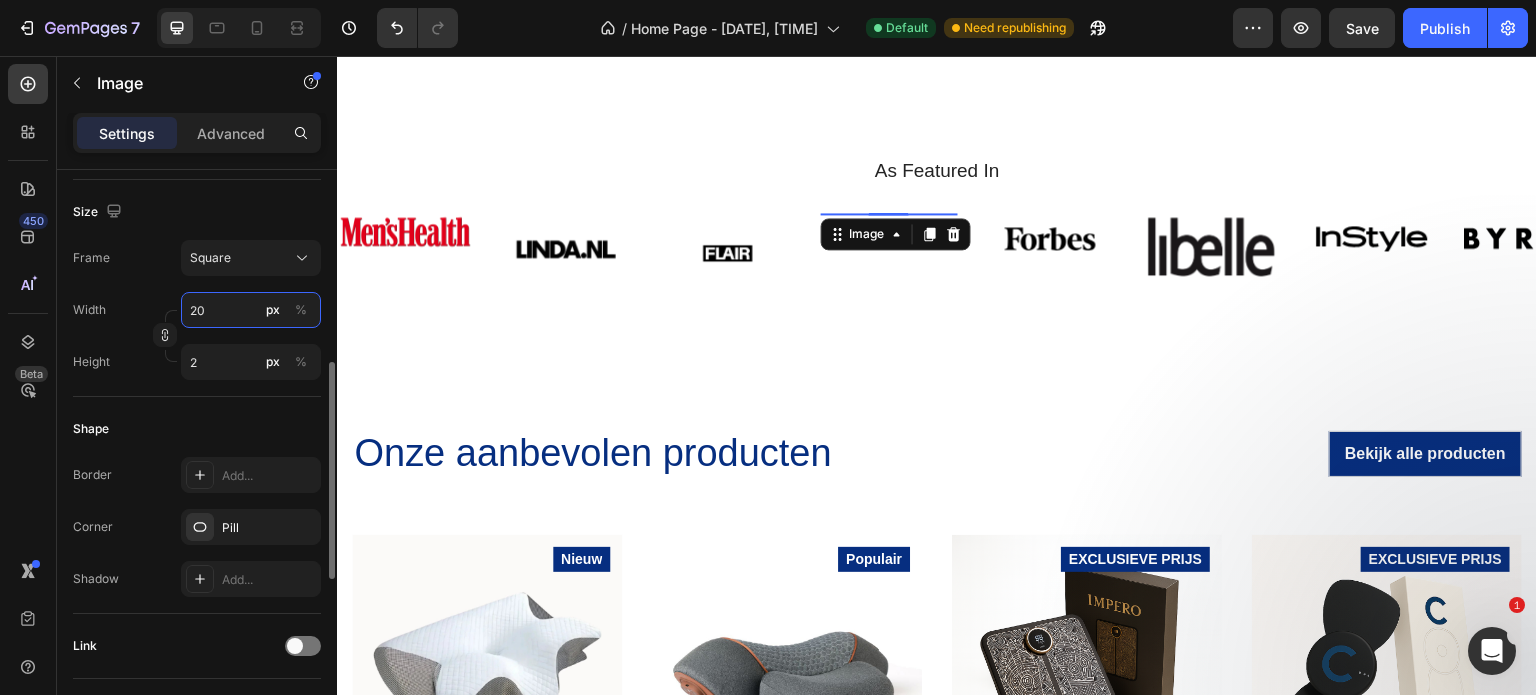 type on "20" 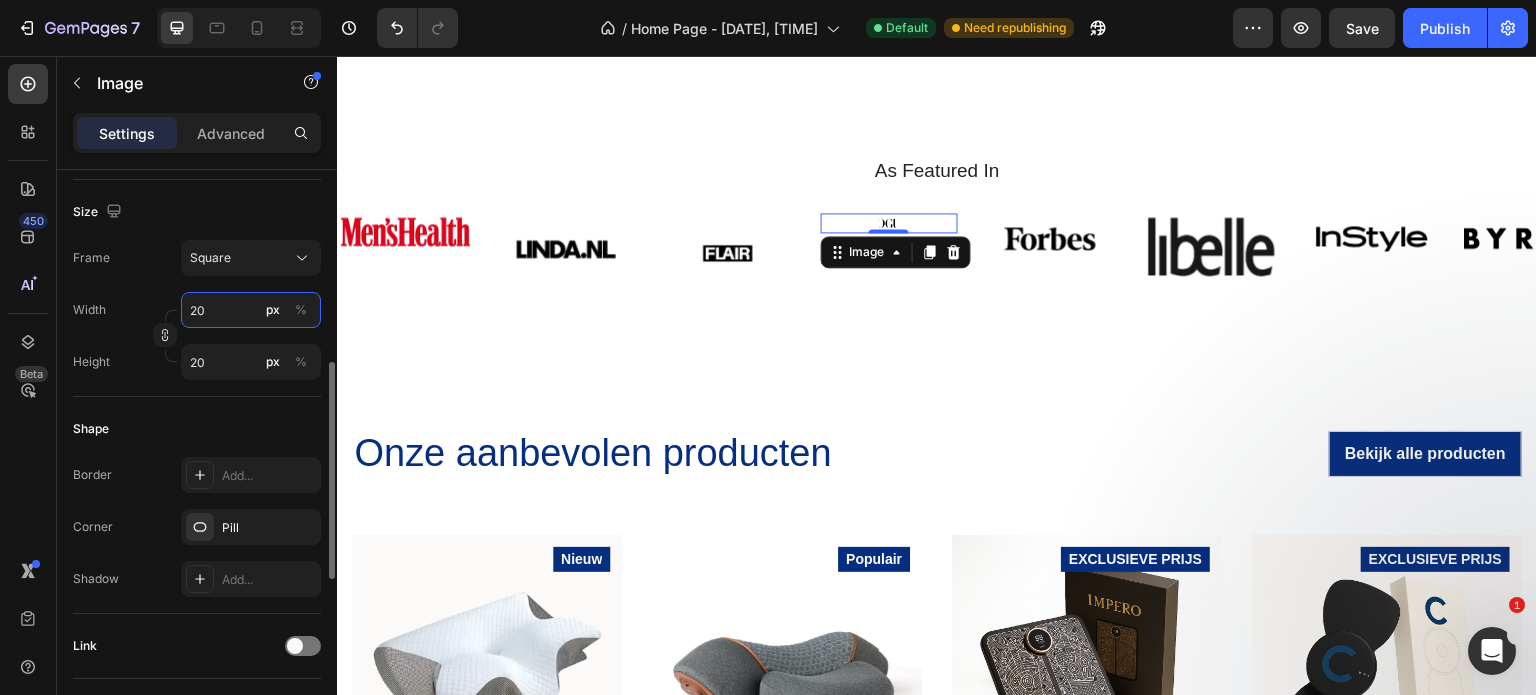 type on "2" 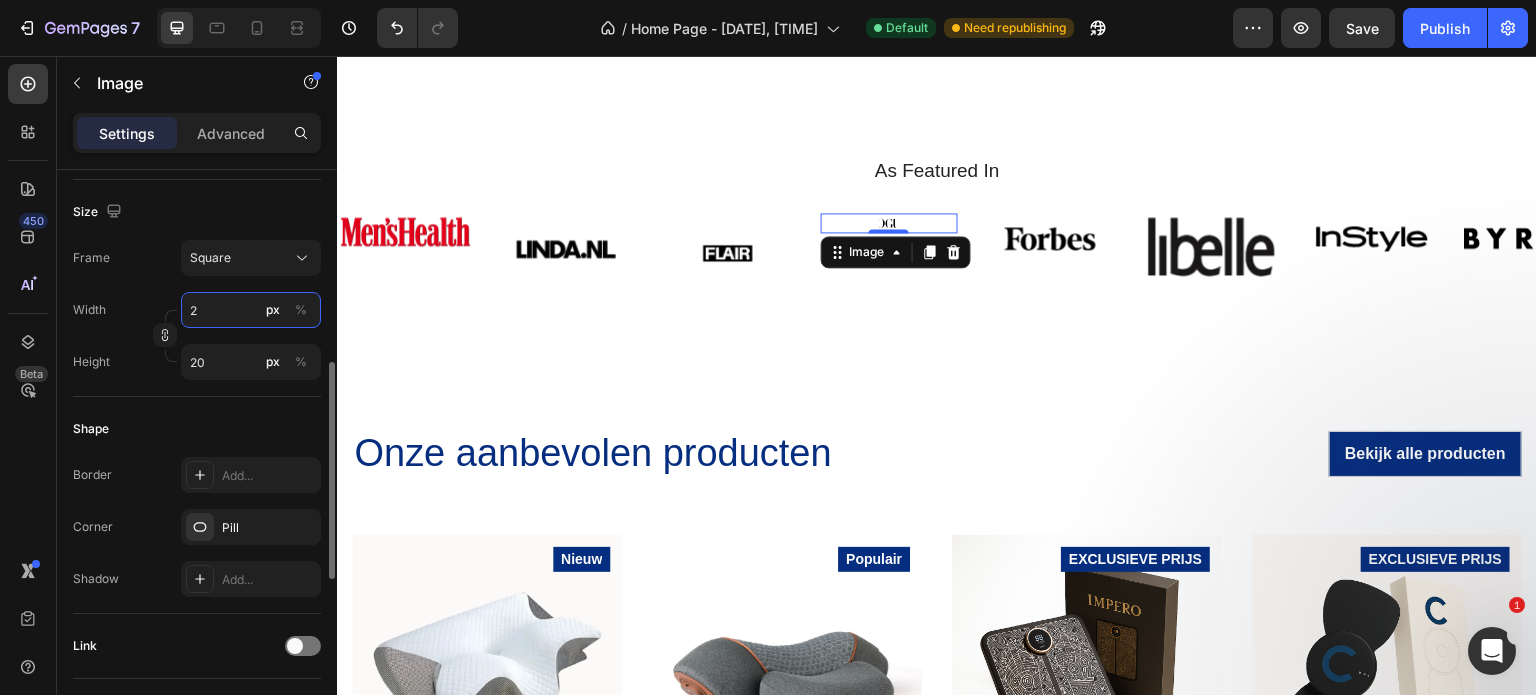 type on "2" 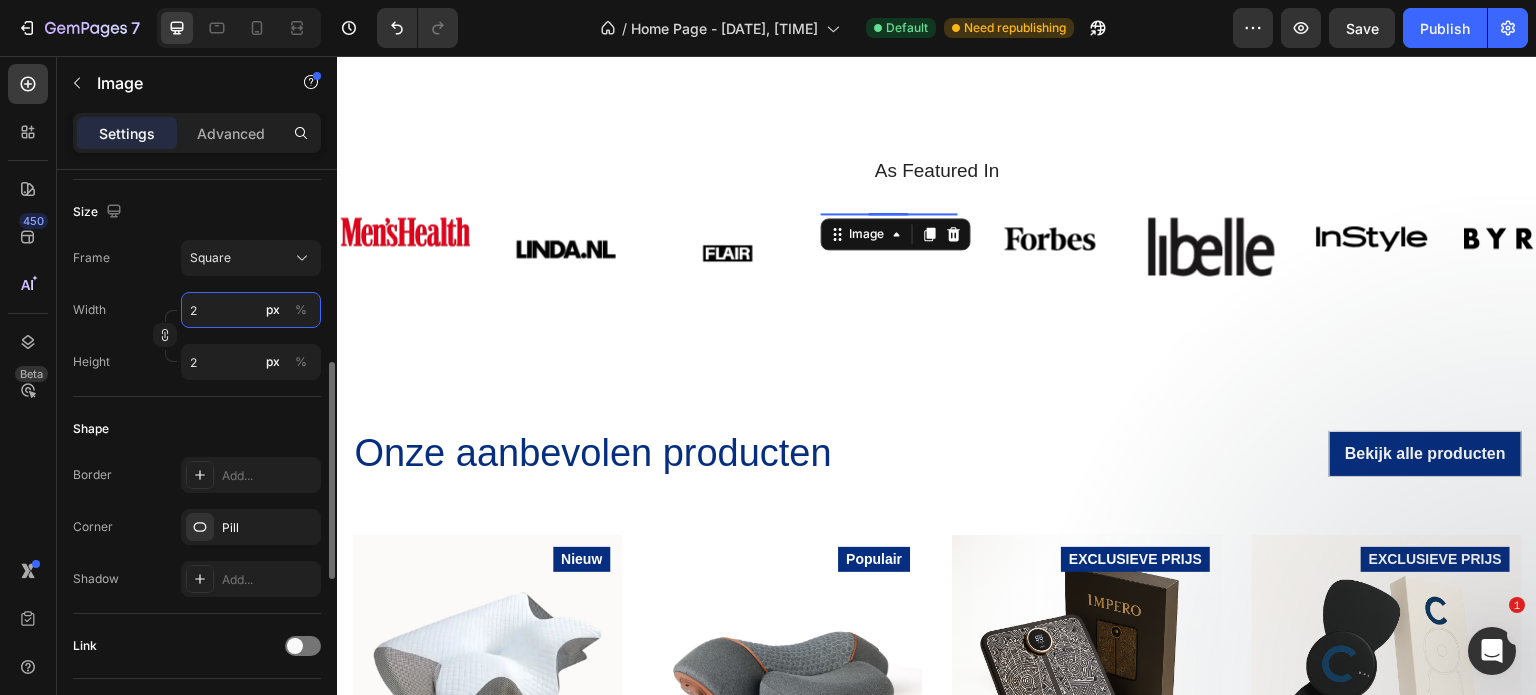 type 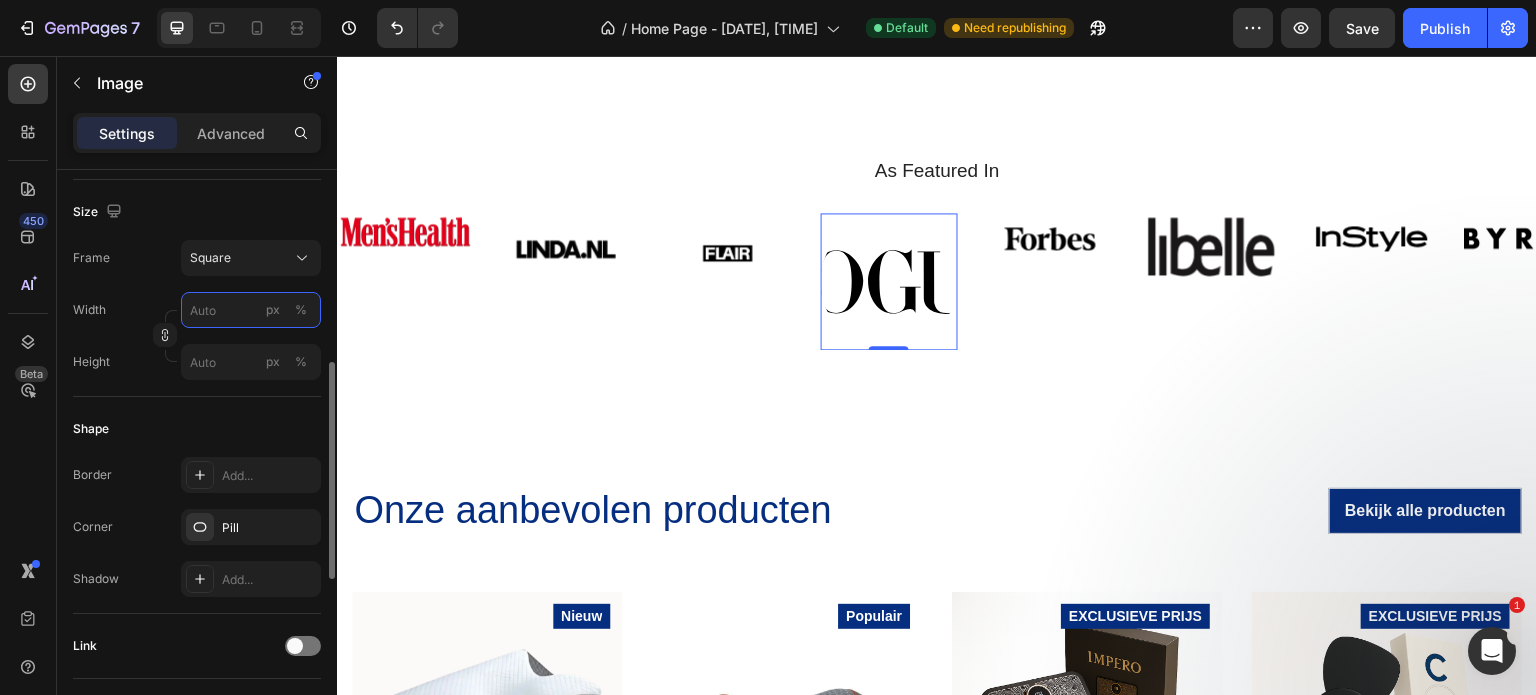 type on "2" 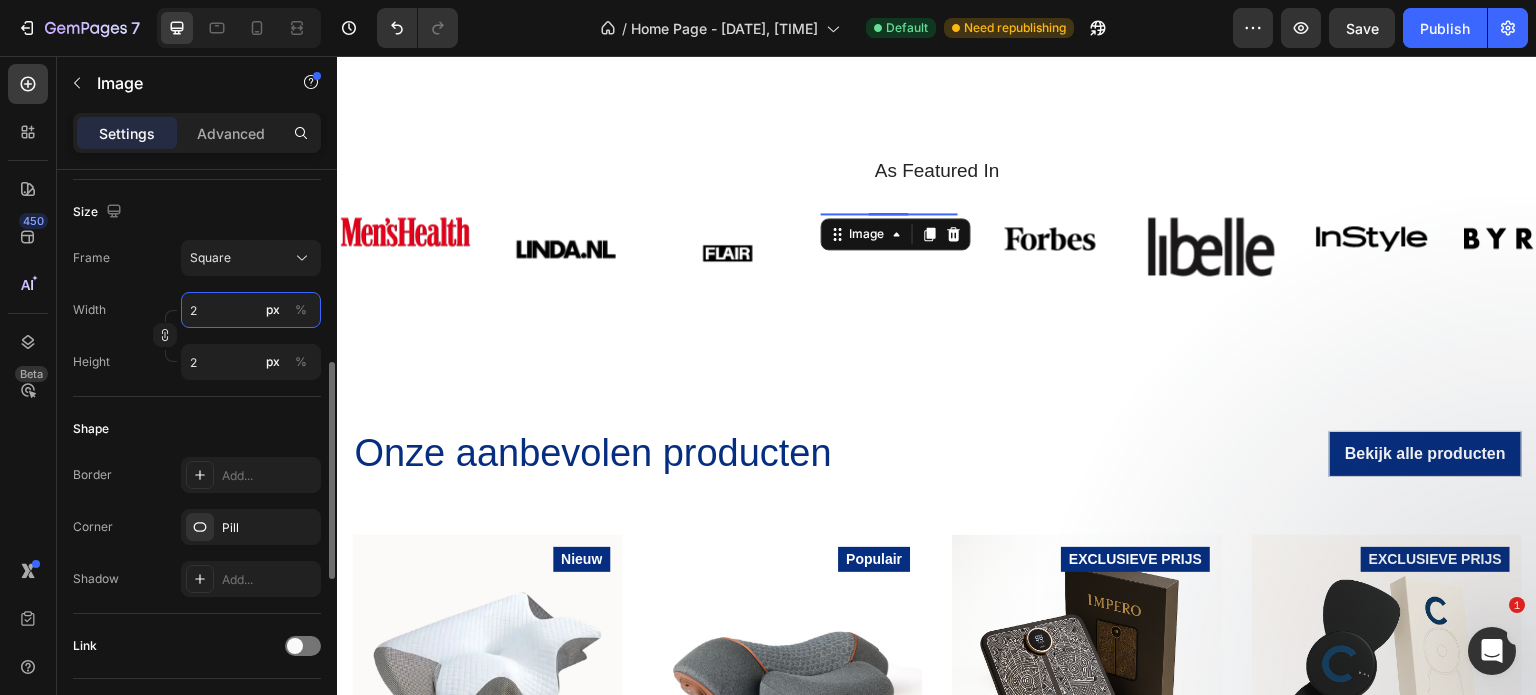 type on "28" 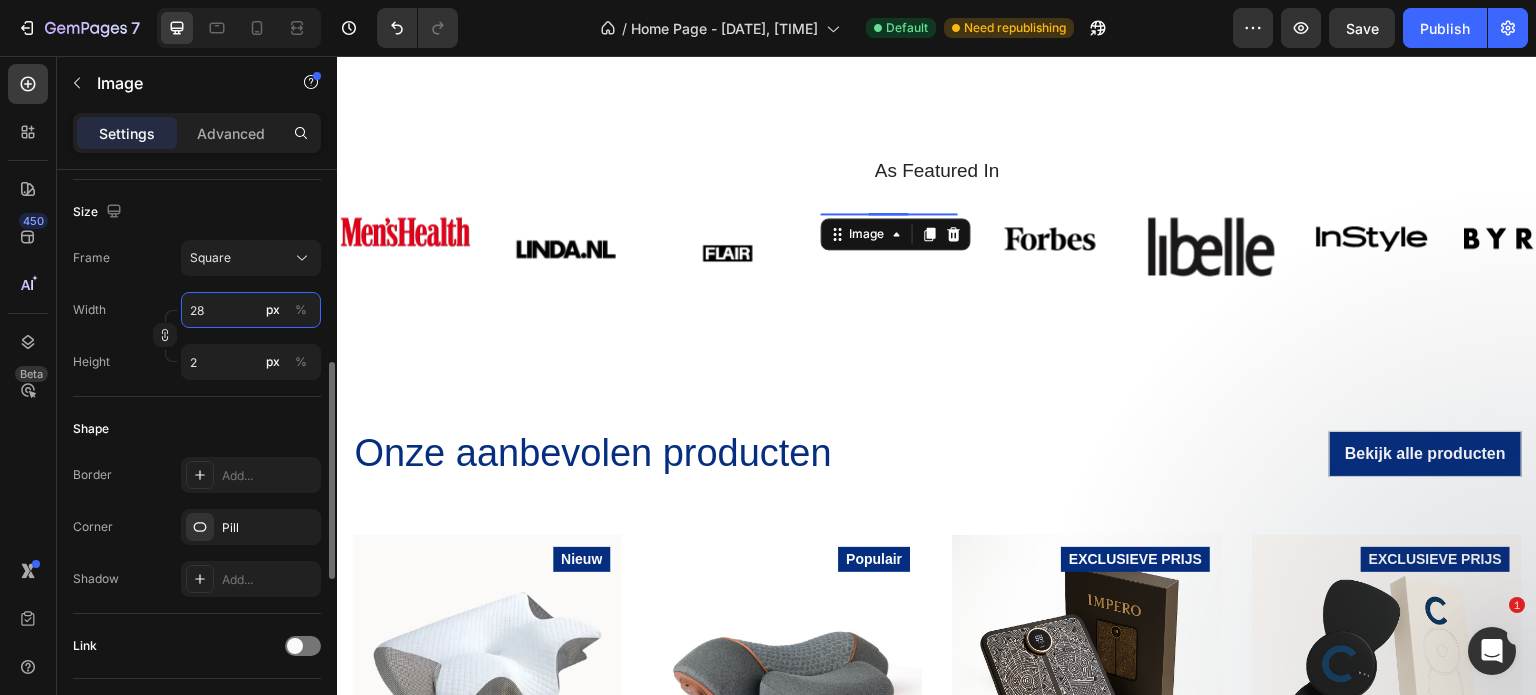 type on "28" 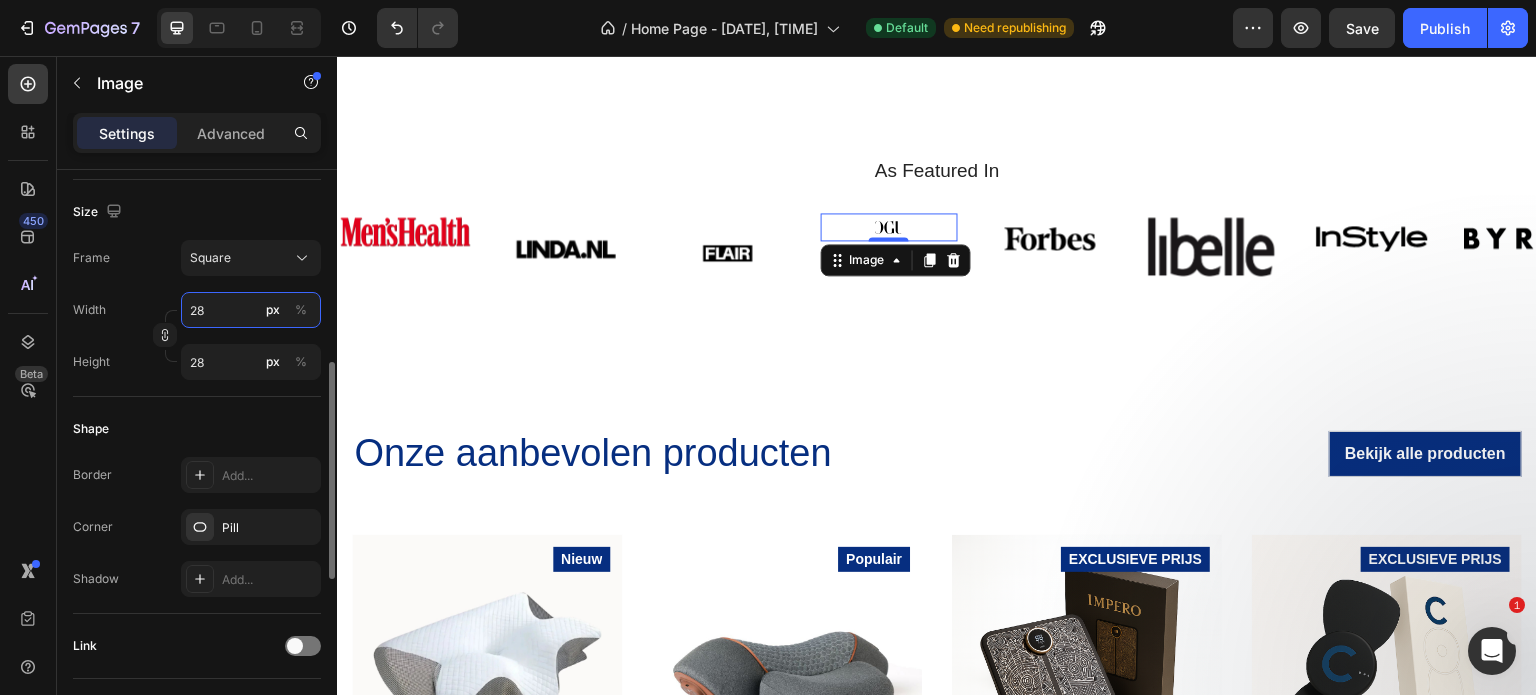type on "280" 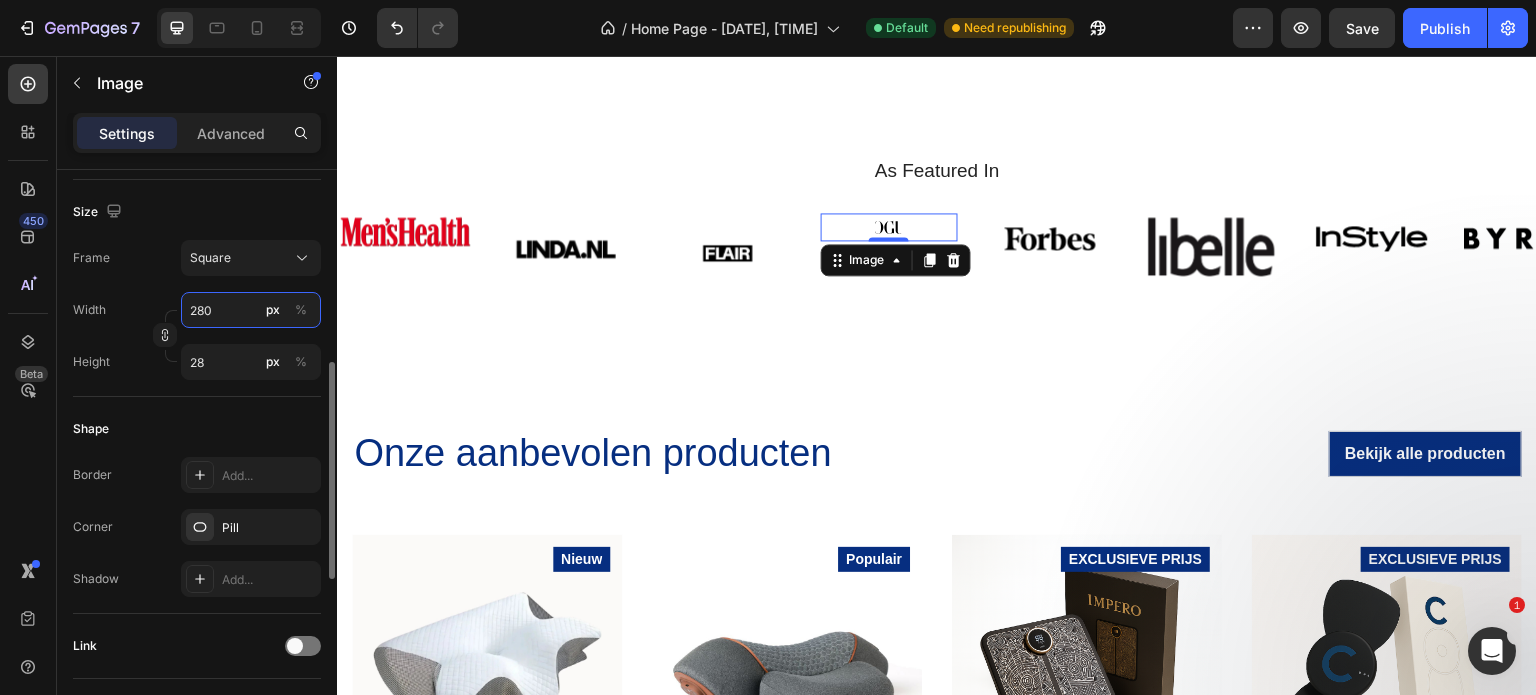 type on "280" 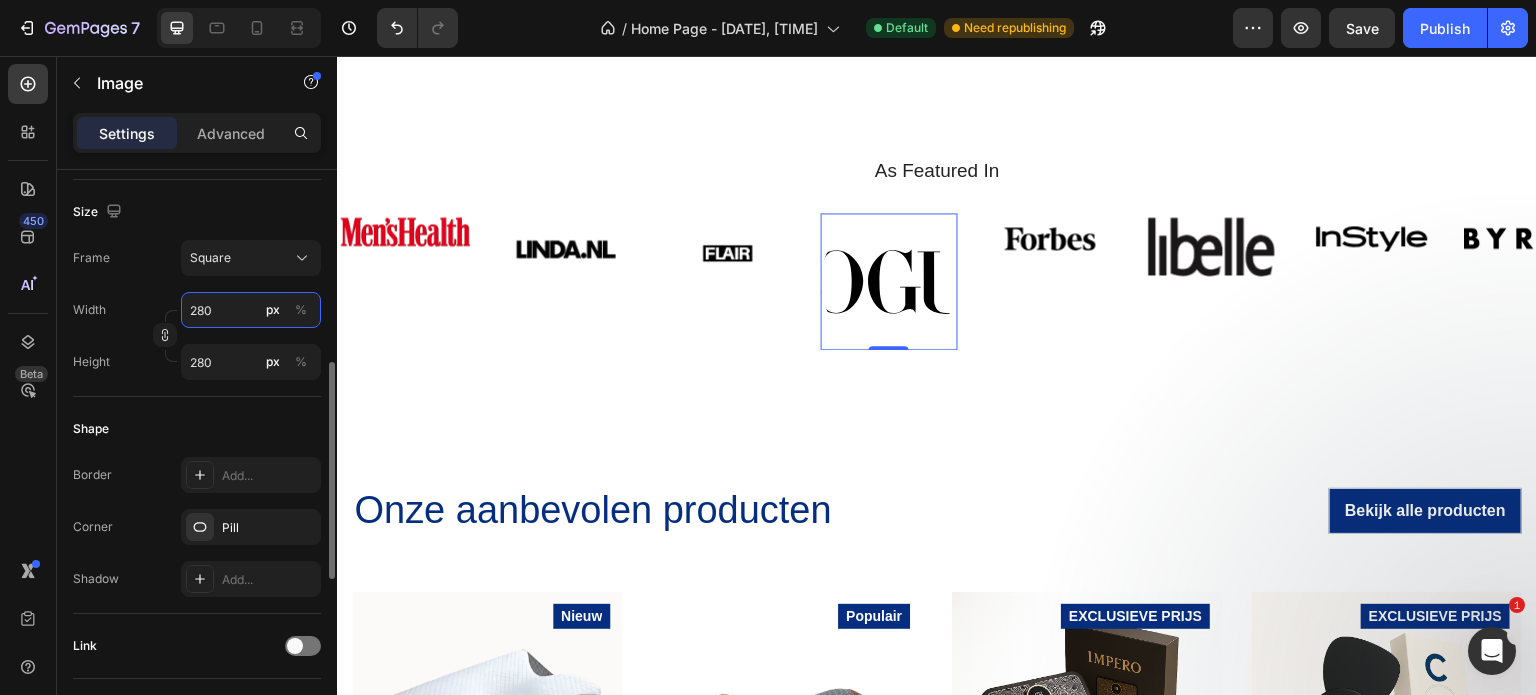 scroll, scrollTop: 533, scrollLeft: 0, axis: vertical 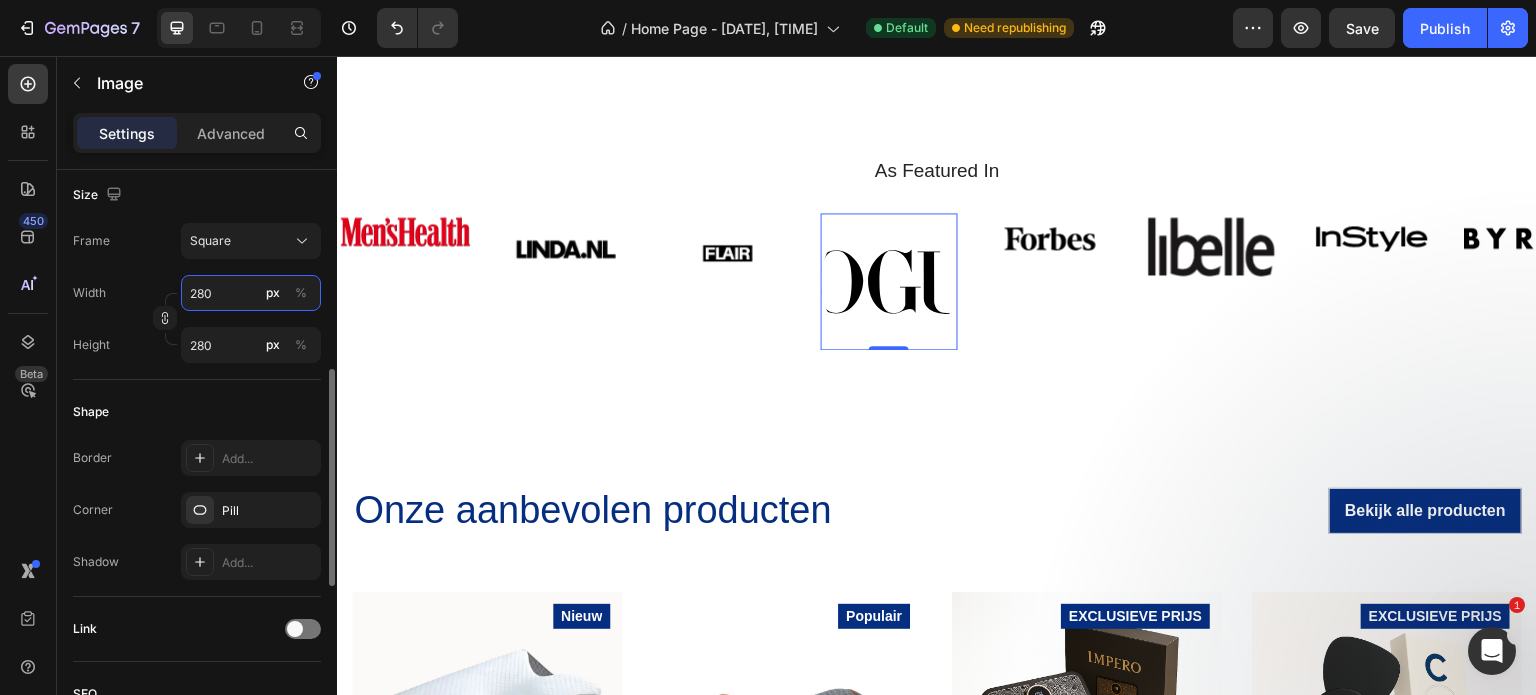 click on "280" at bounding box center (251, 293) 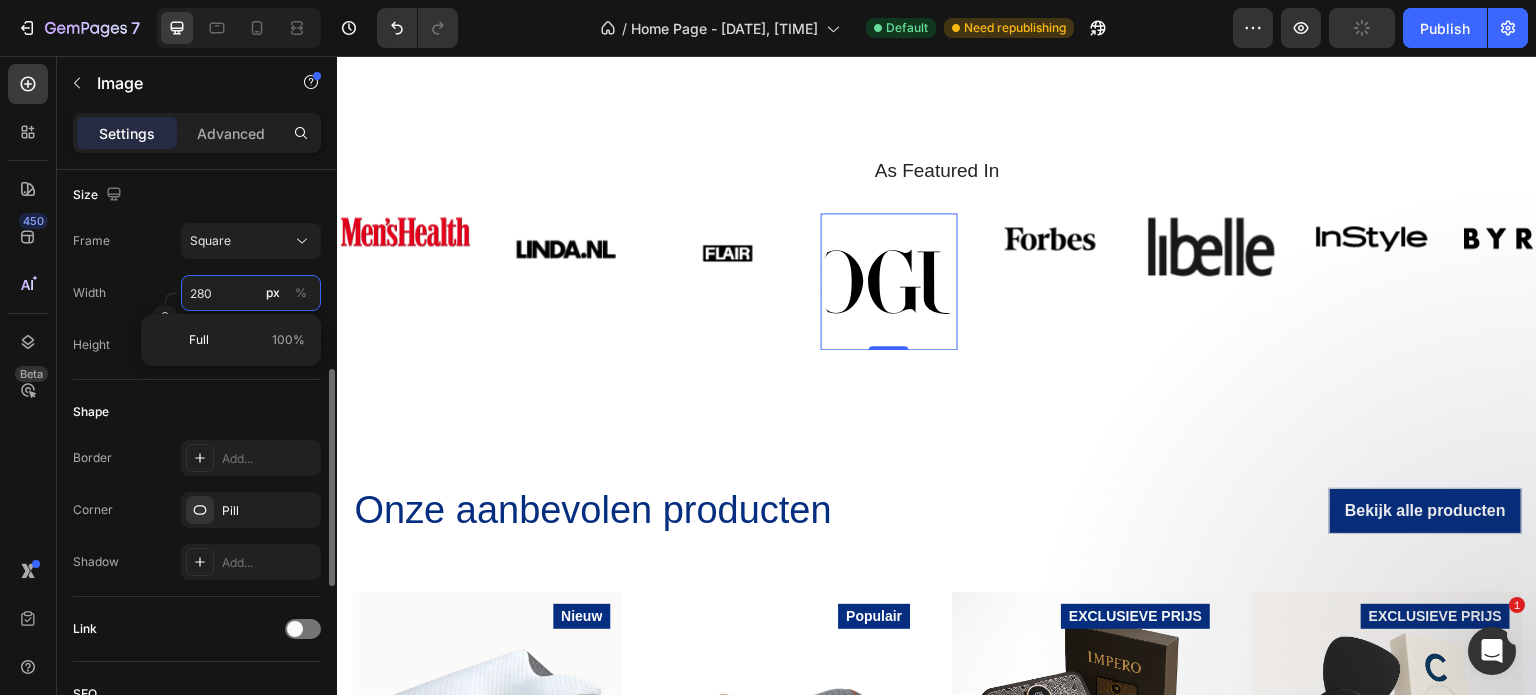 type on "8" 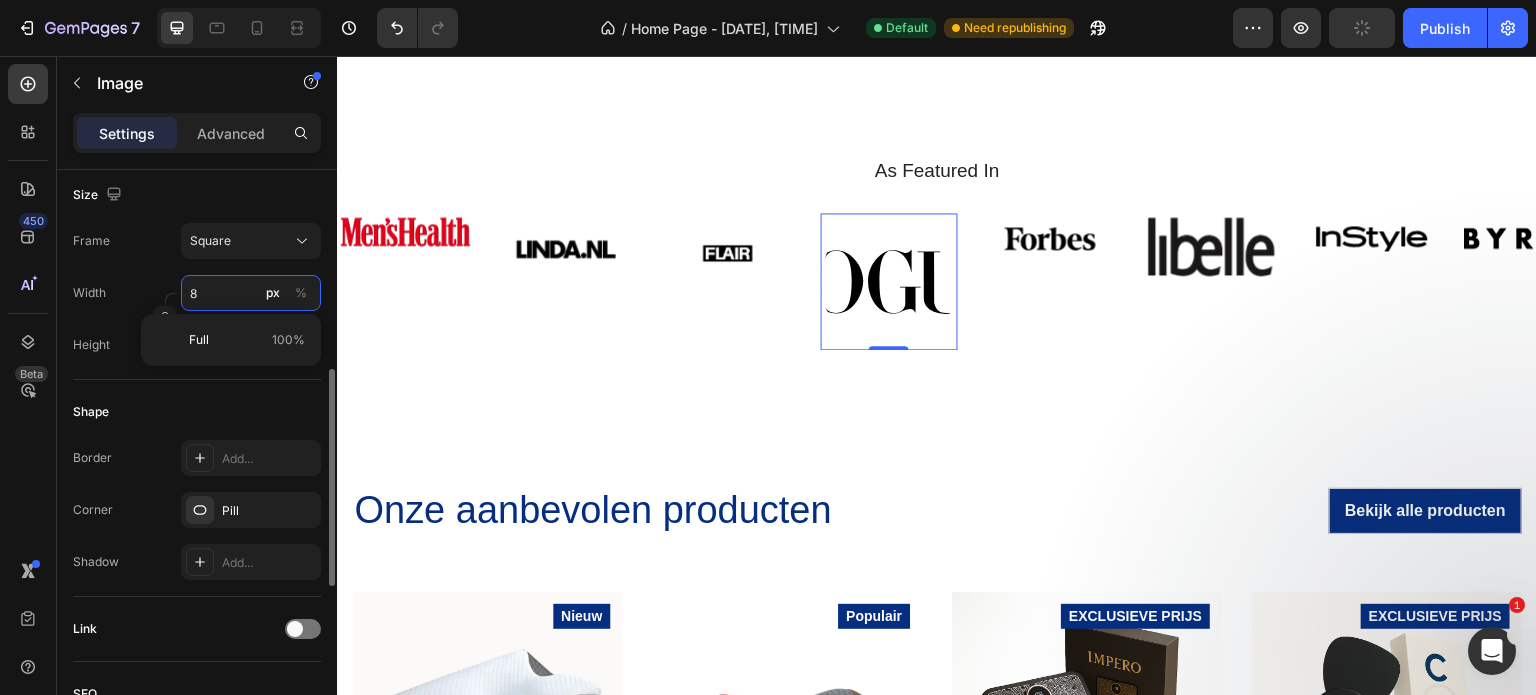 type on "8" 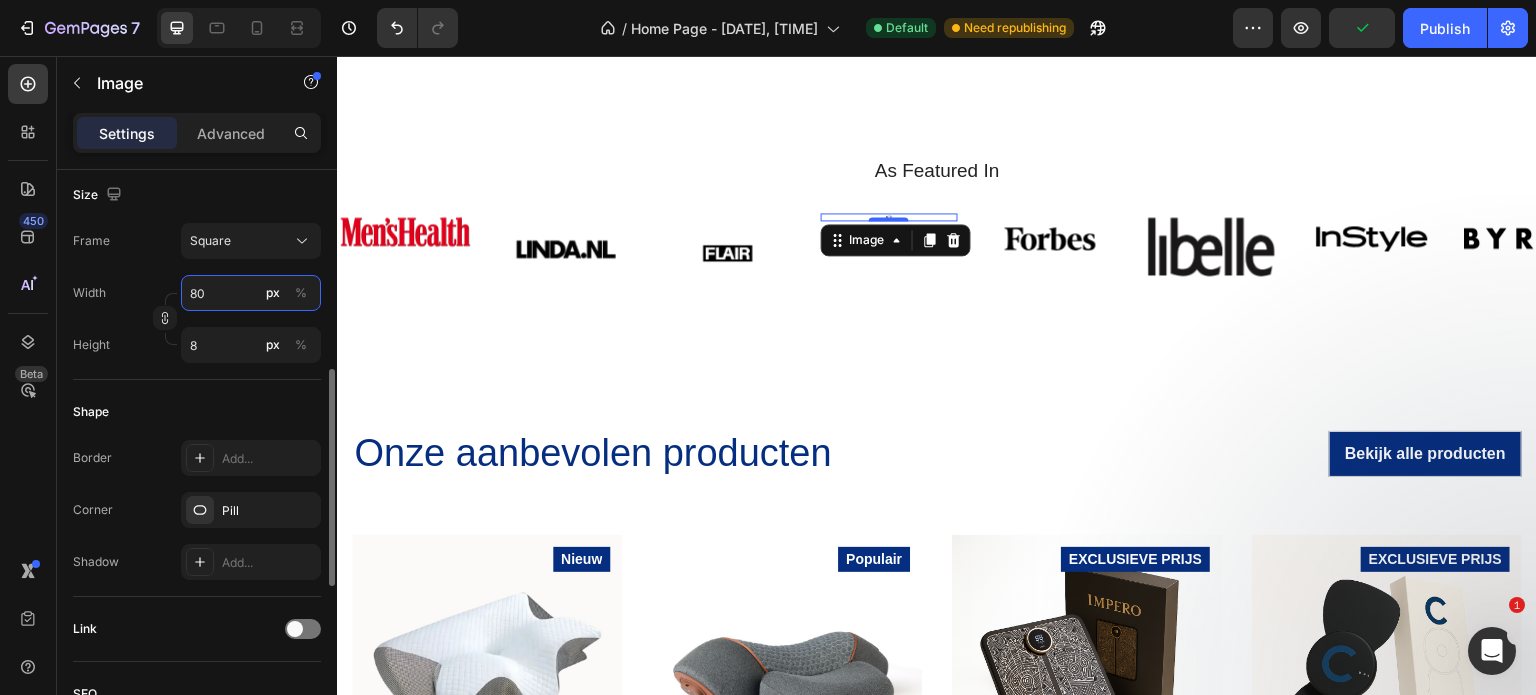 type on "8" 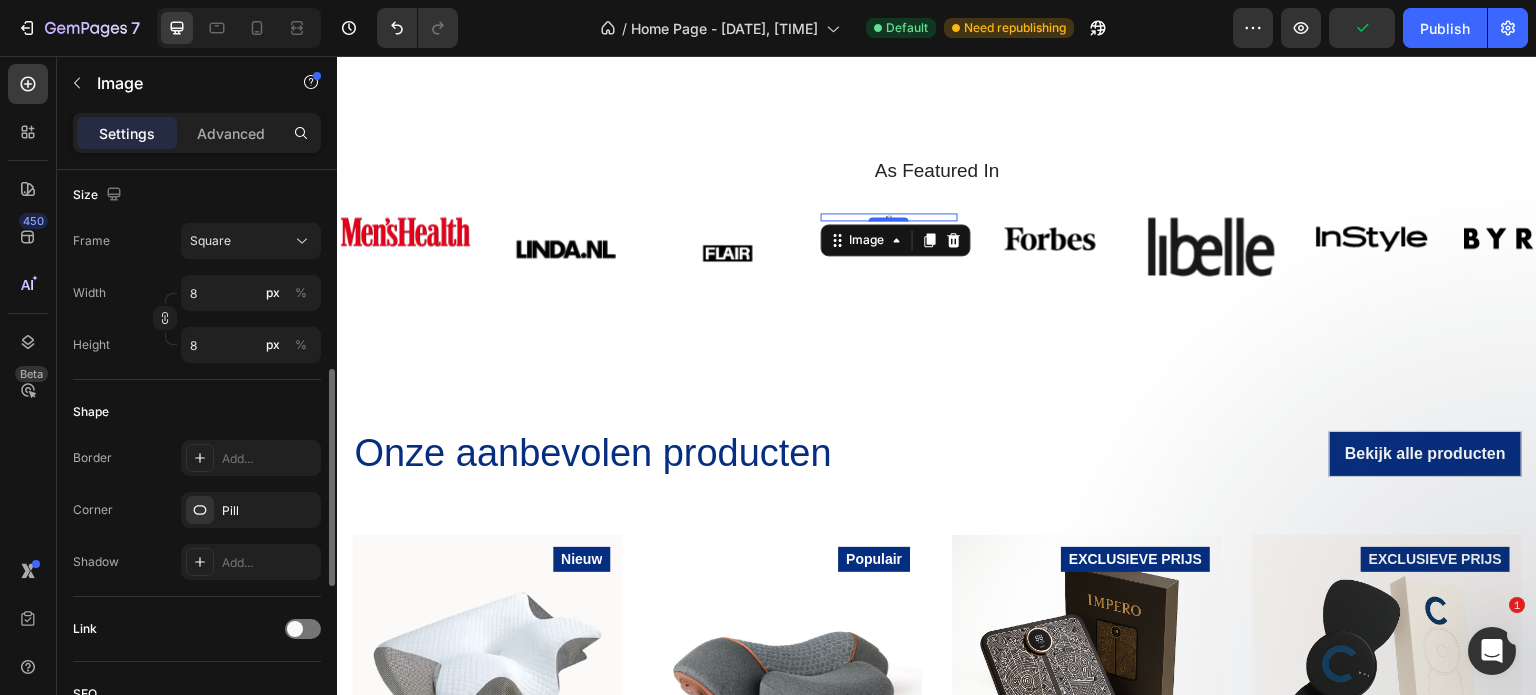click on "Shape Border Add... Corner Pill Shadow Add..." 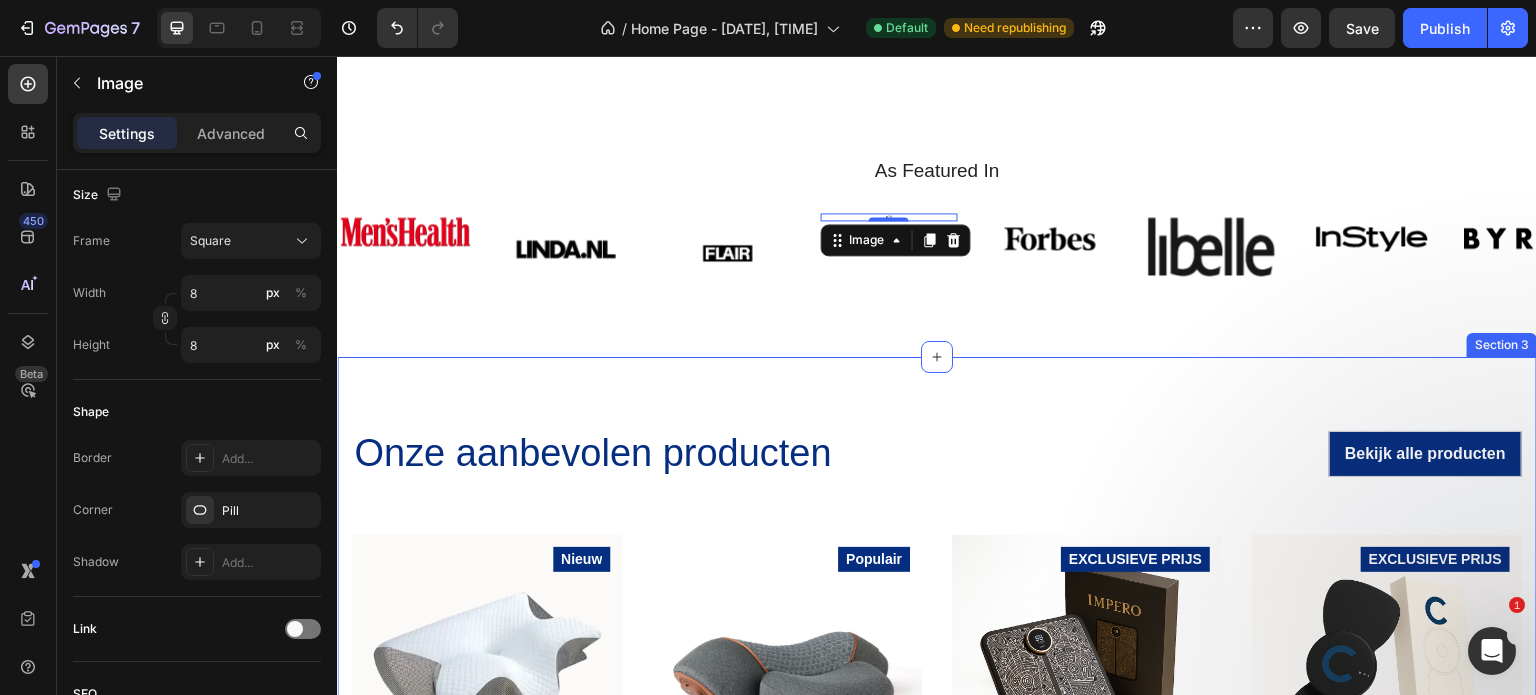click on "Onze aanbevolen producten Heading Bekijk alle producten Button Row Product Images                Icon                Icon                Icon                Icon                Icon Icon List Hoz (124) Text block Row Ergonomisch Kussen Product Title €54,95 Product Price Product Price Nieuw Button Product Product Images                Icon                Icon                Icon                Icon                Icon Icon List Hoz (124) Text block Row NeckFlow Product Title €69,95 Product Price Product Price Populair Button Product Product Images                Icon                Icon                Icon                Icon                Icon Icon List Hoz (124) Text block Row Voetmassager Product Title €49,95 Product Price Product Price €90,00 Product Price Product Price Row EXCLUSIEVE PRIJS   Button Product Product Images                Icon                Icon                Icon                Icon                Icon Icon List Hoz (124) Text block Row Multifunctionele Massager Product Title Row" at bounding box center [937, 675] 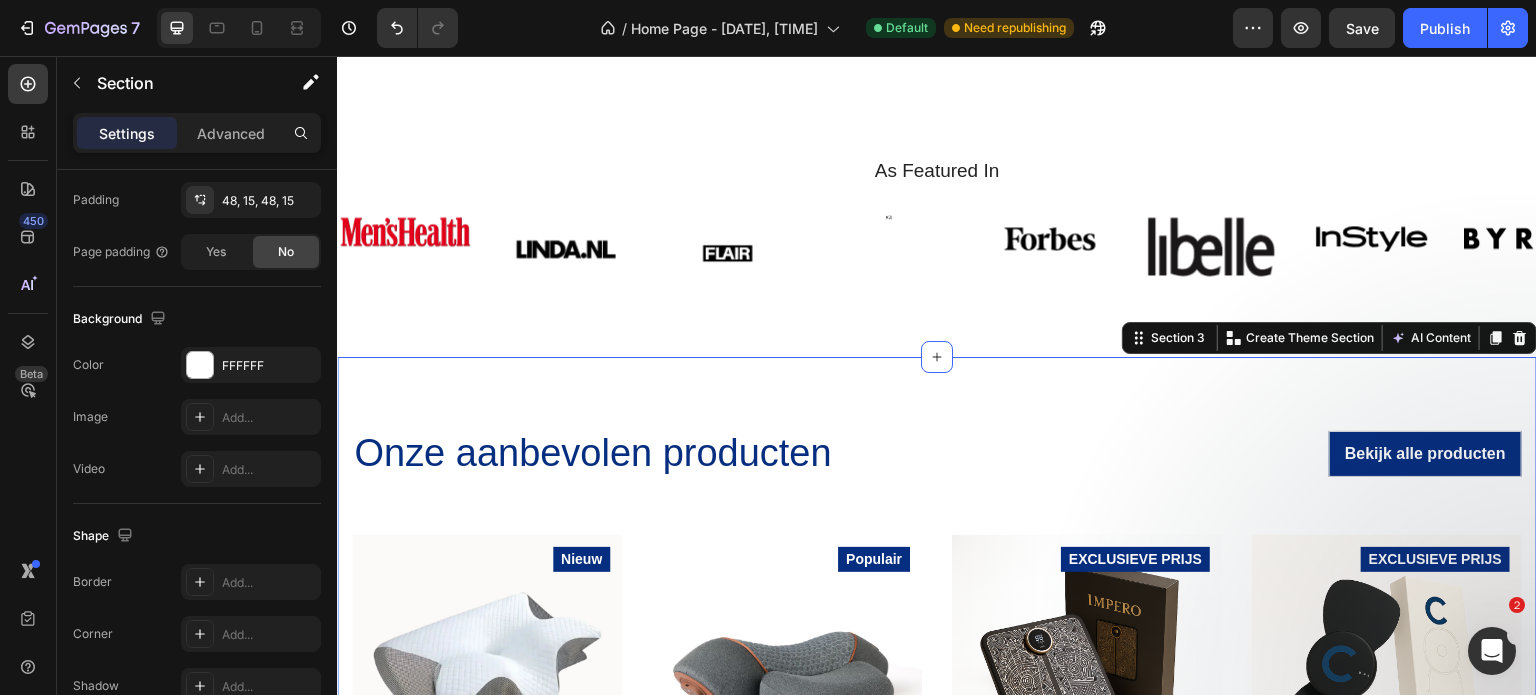 scroll, scrollTop: 0, scrollLeft: 0, axis: both 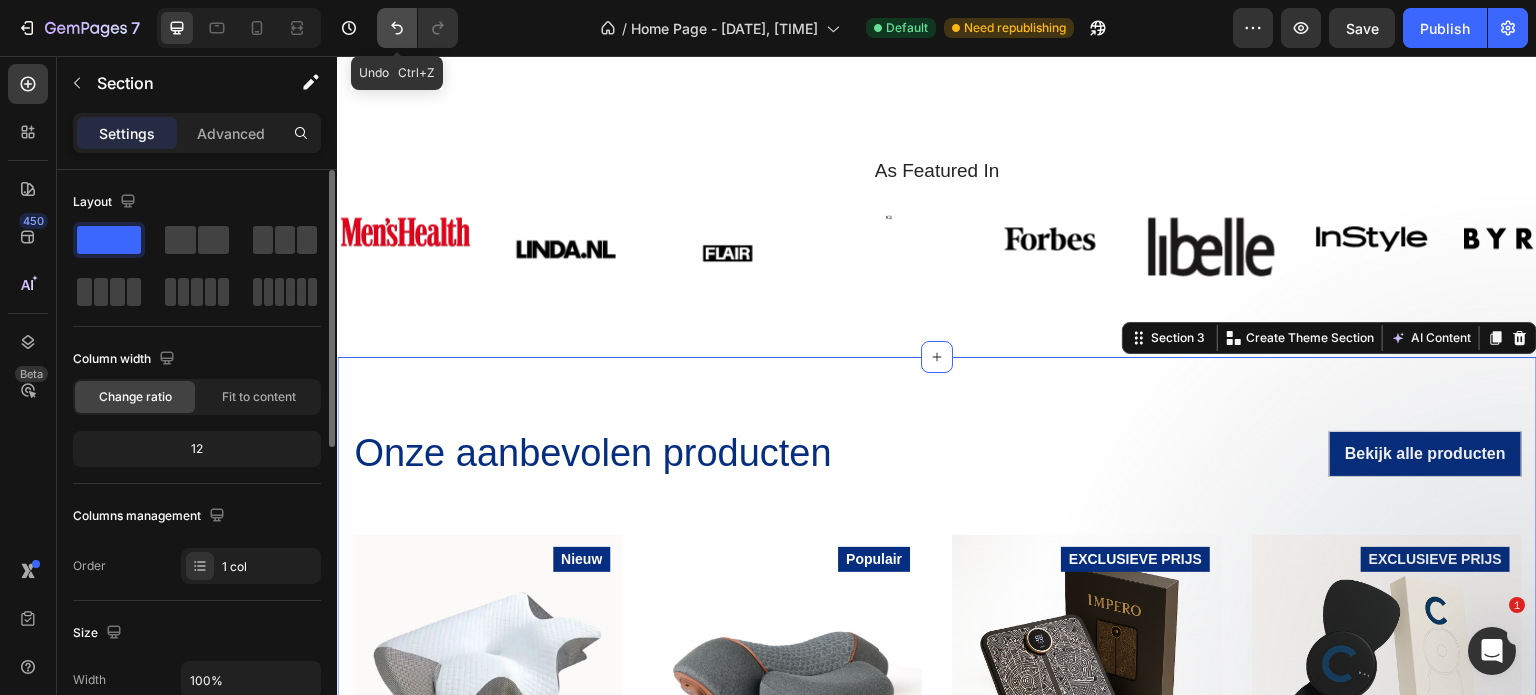 click 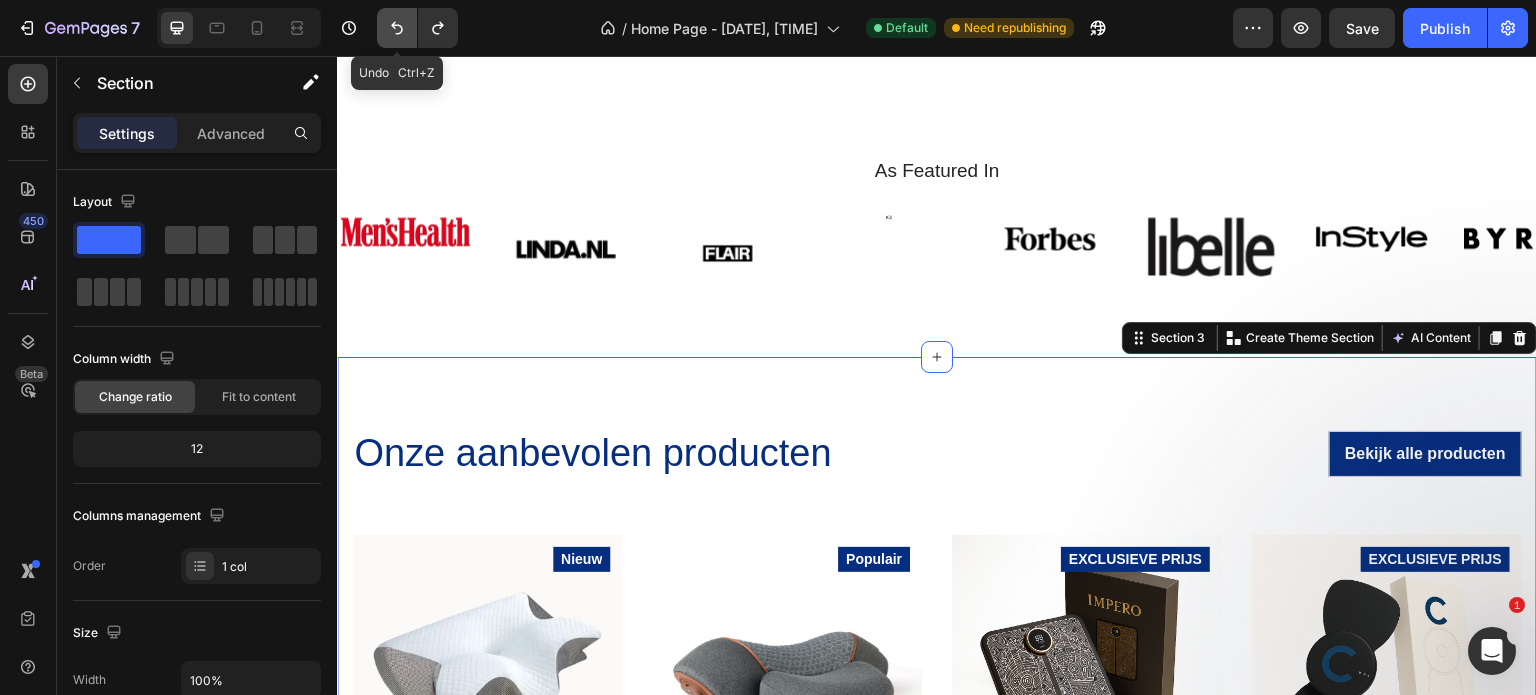 click 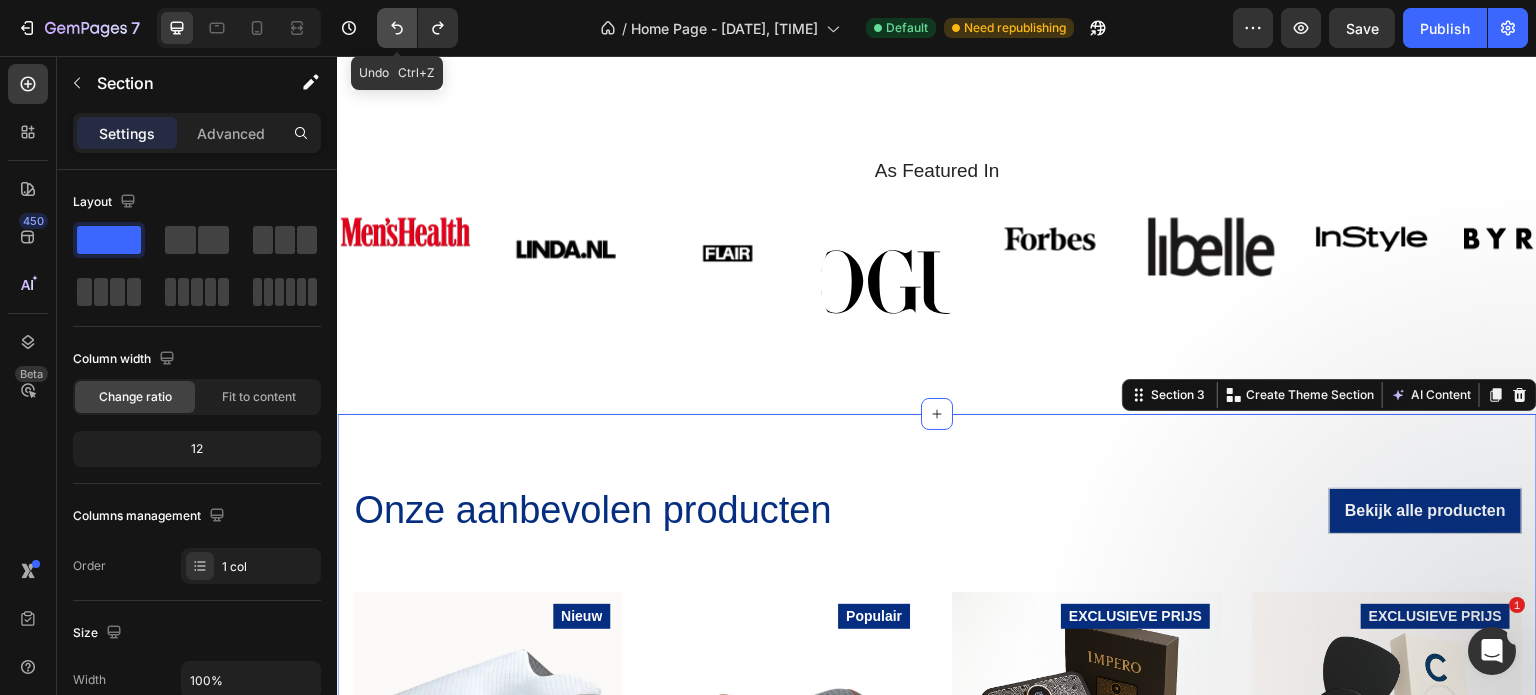 click 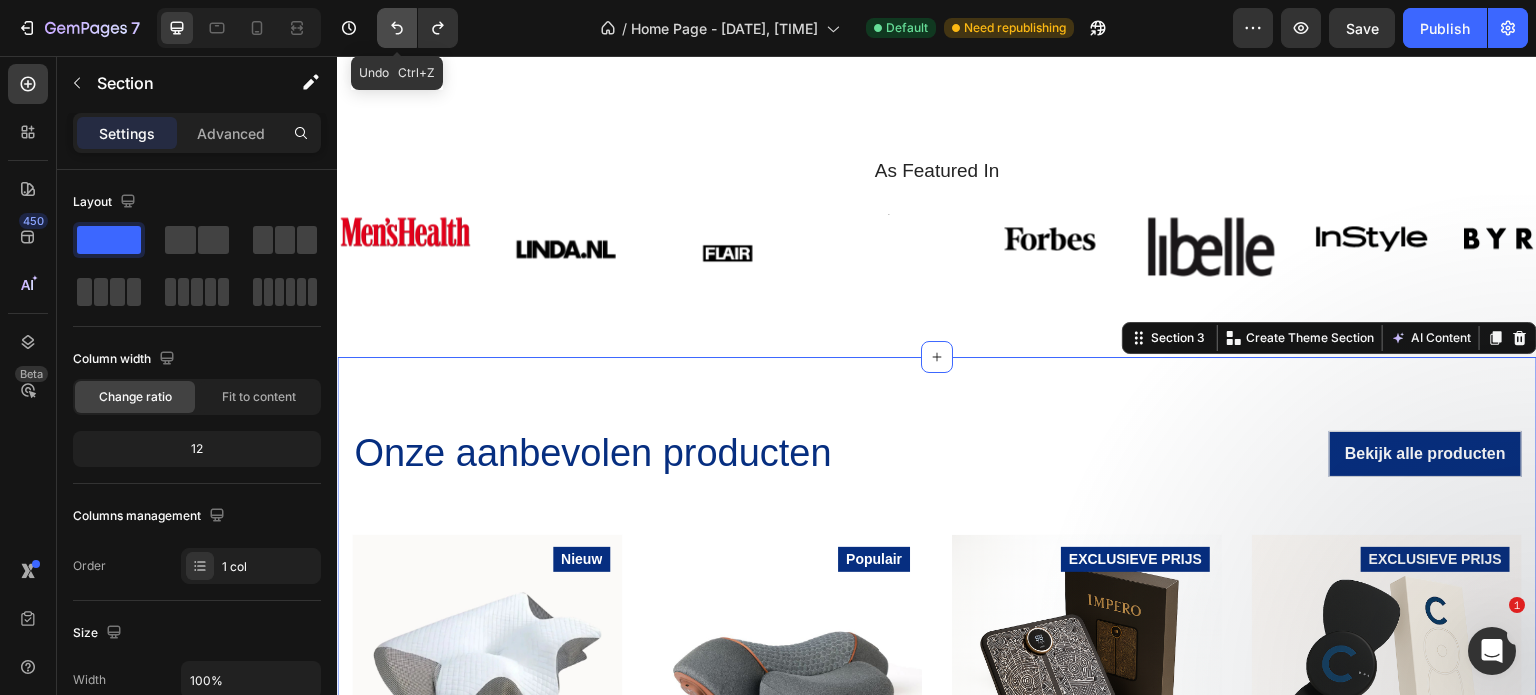 click 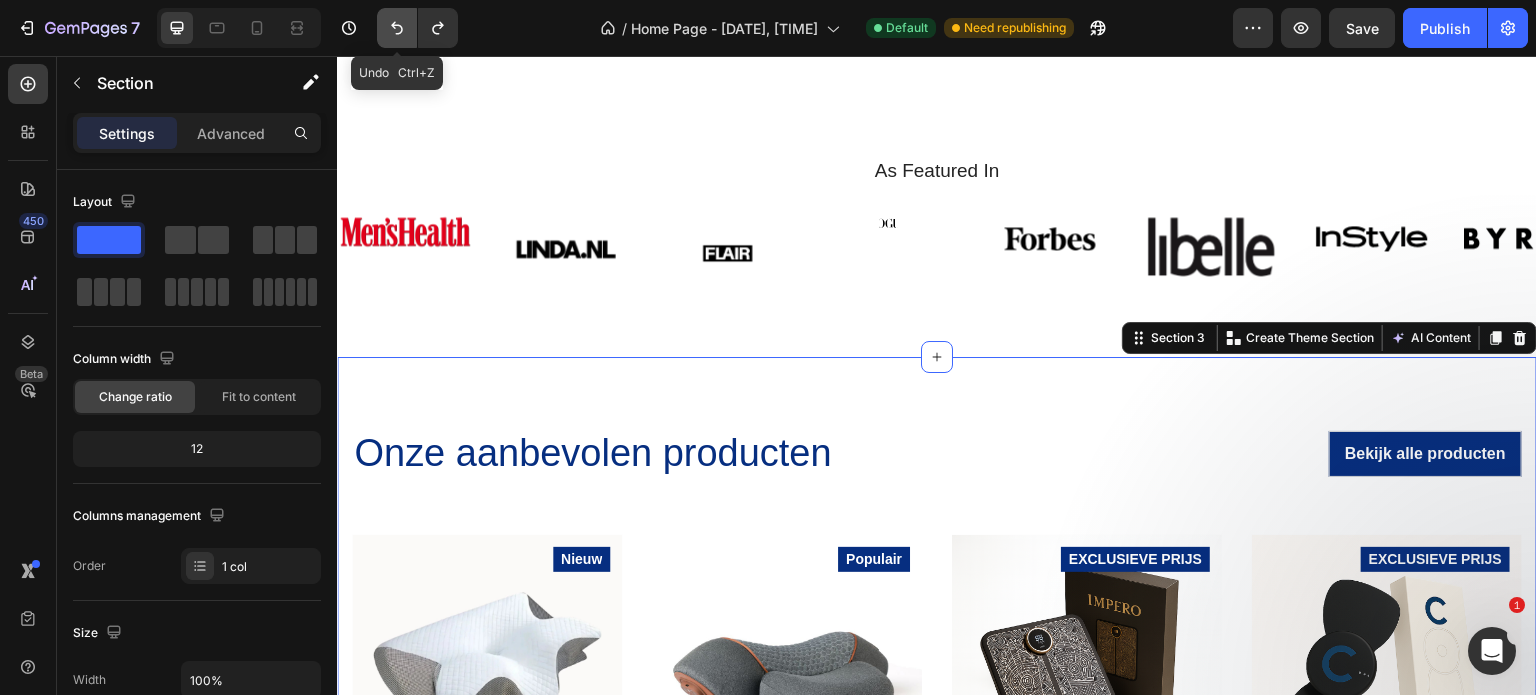 click 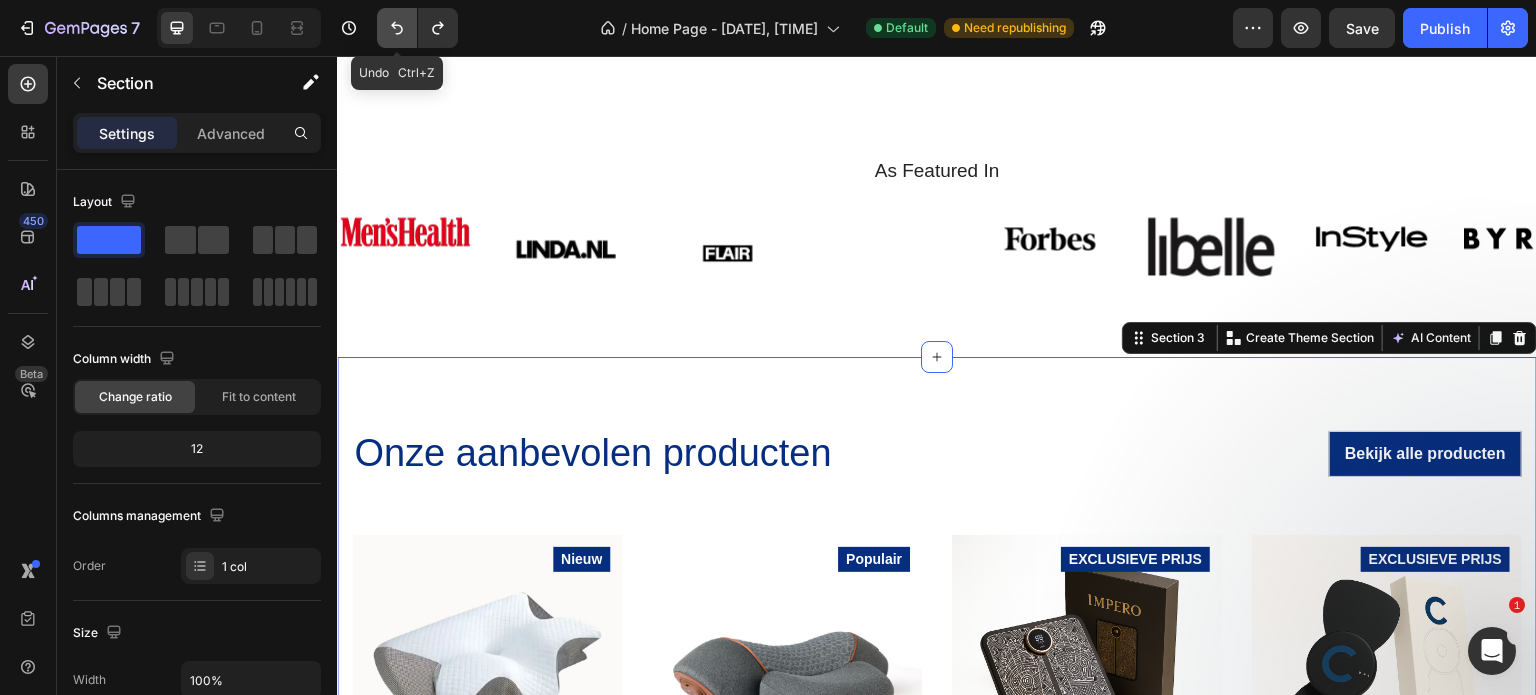 click 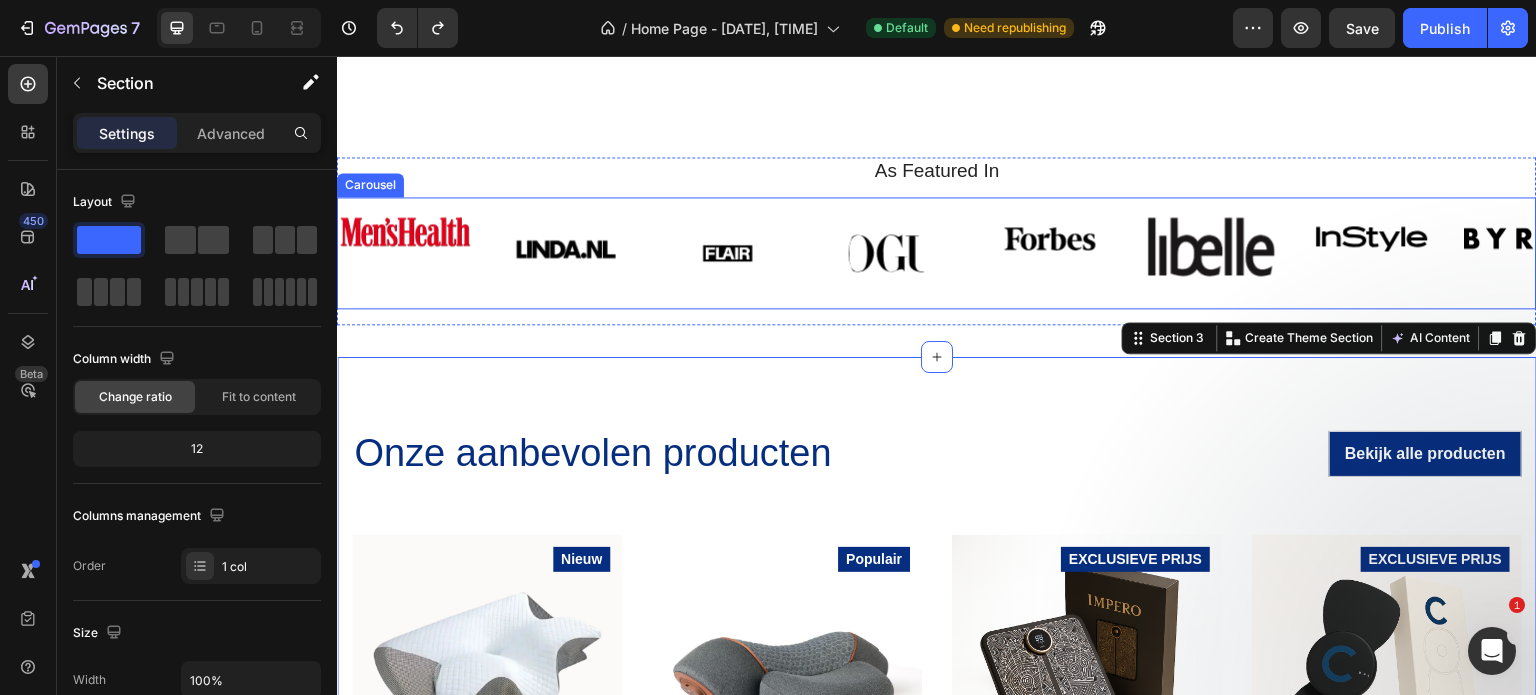 click at bounding box center (727, 253) 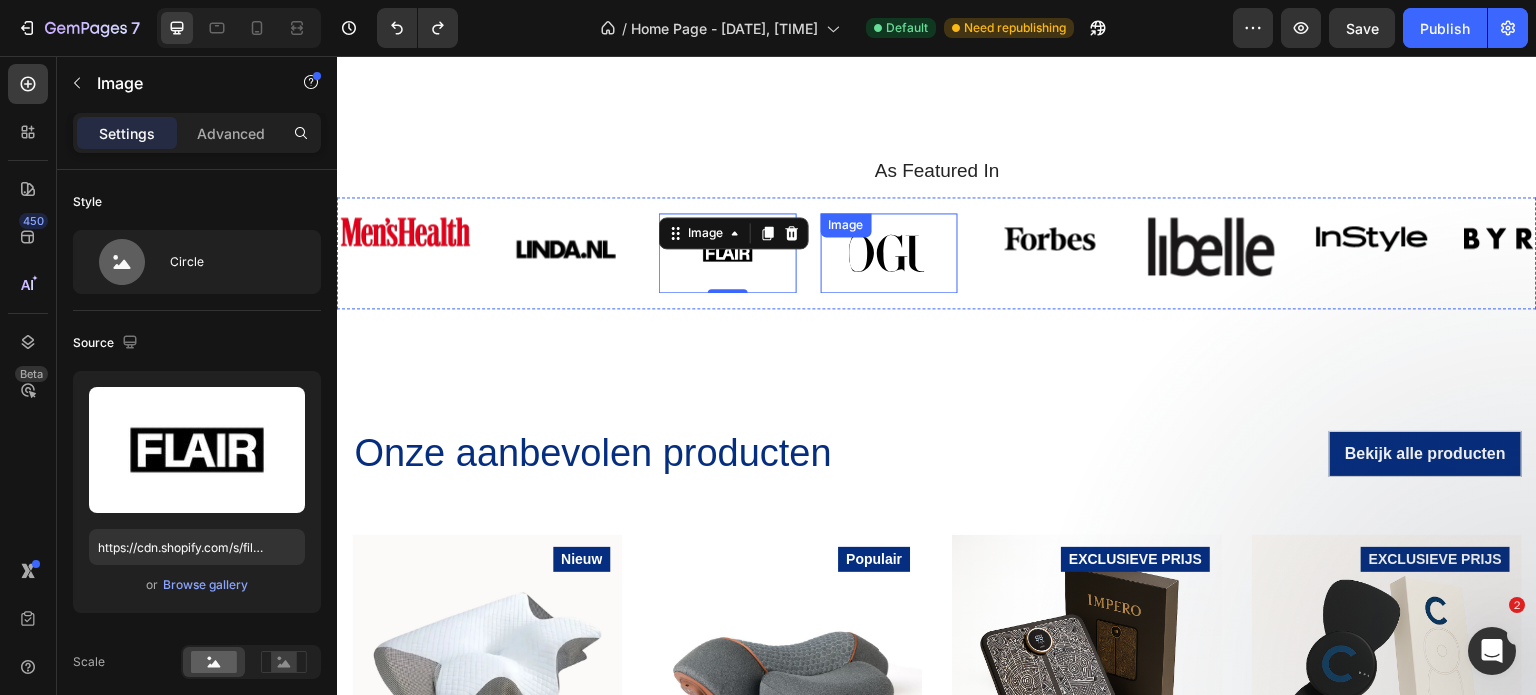 click at bounding box center [889, 253] 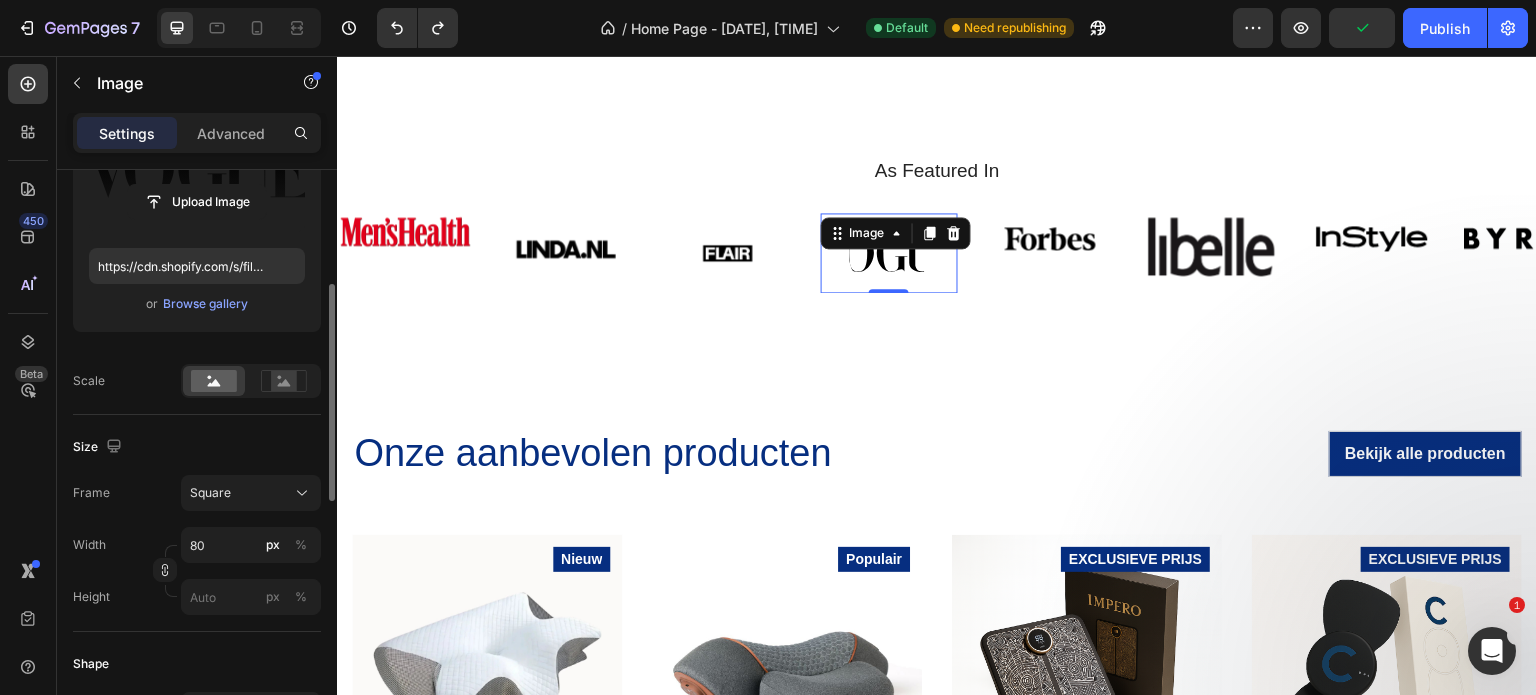 scroll, scrollTop: 288, scrollLeft: 0, axis: vertical 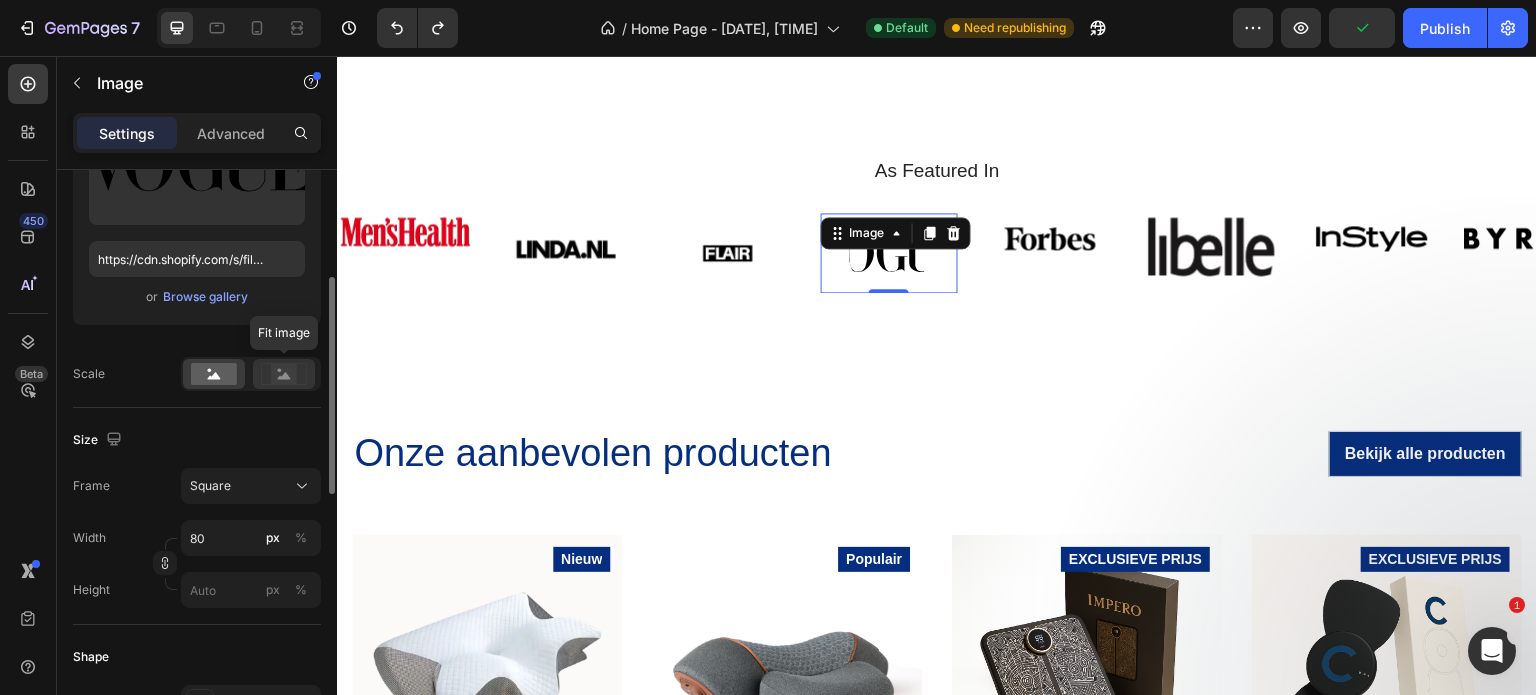 click 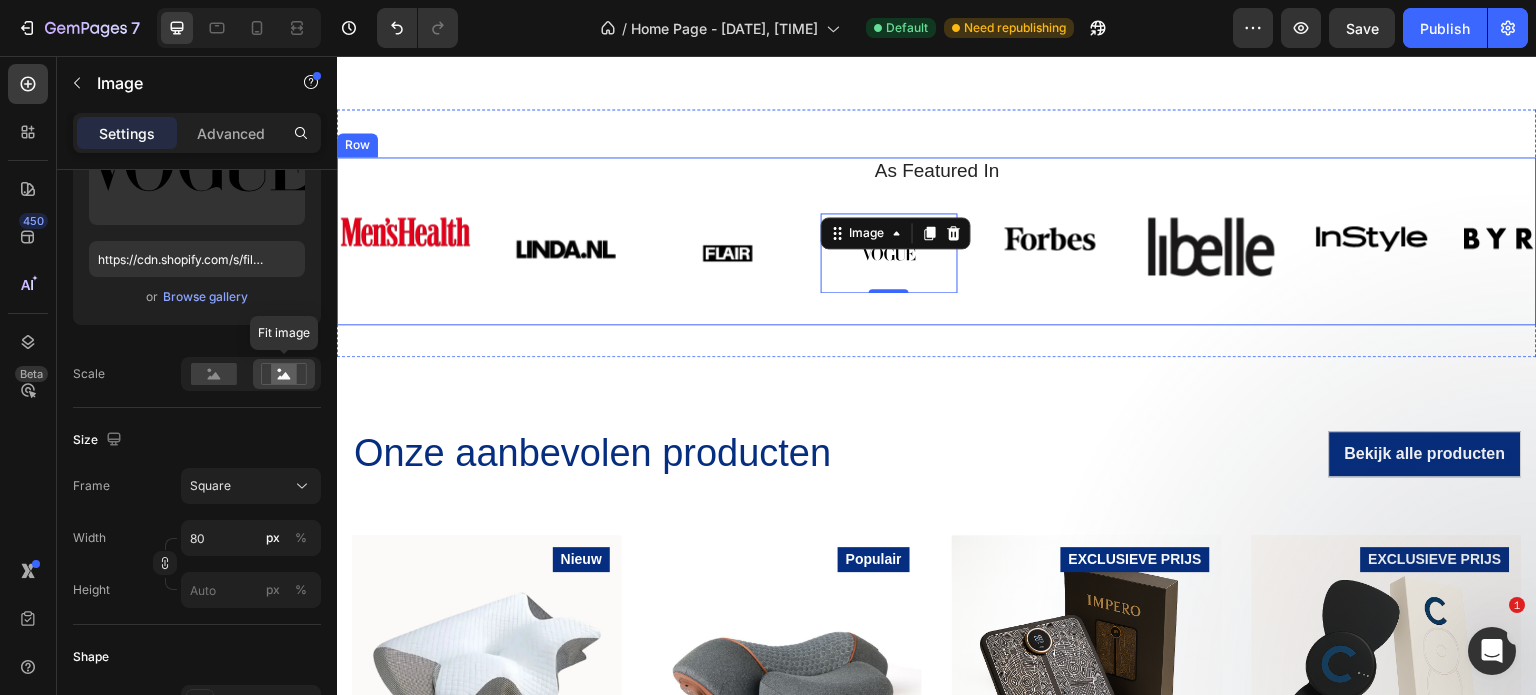 click on "As Featured In Heading Image Image Image Image   0 Image Image Image Image Carousel Row Section 2" at bounding box center [937, 233] 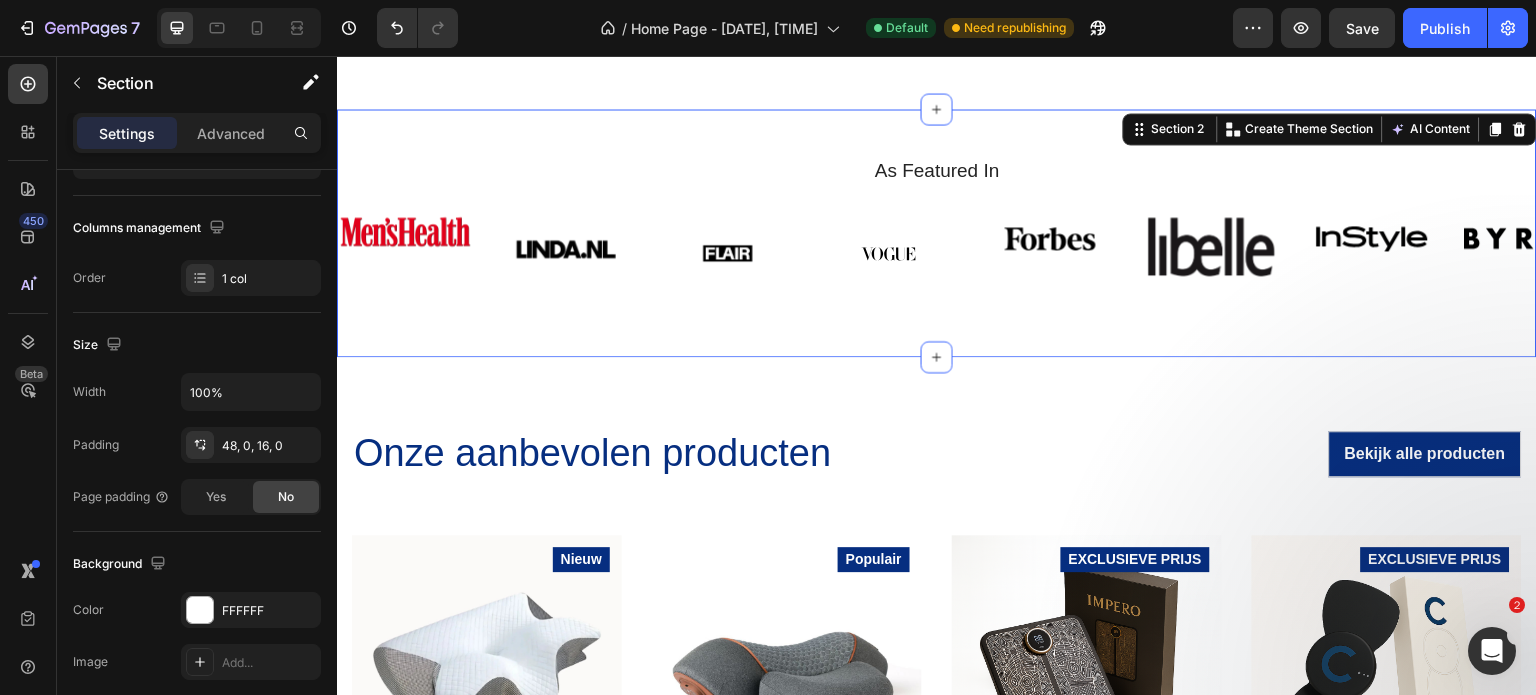 scroll, scrollTop: 0, scrollLeft: 0, axis: both 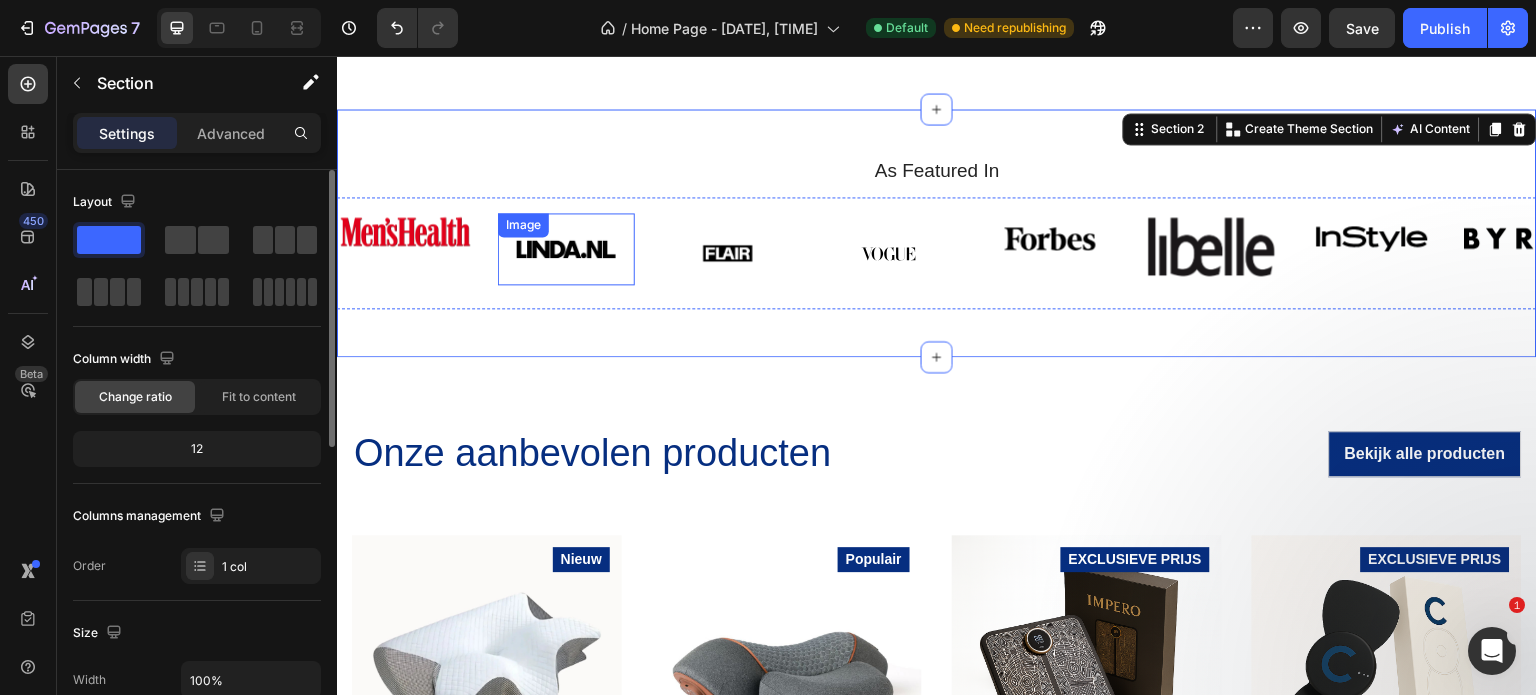 click at bounding box center [566, 249] 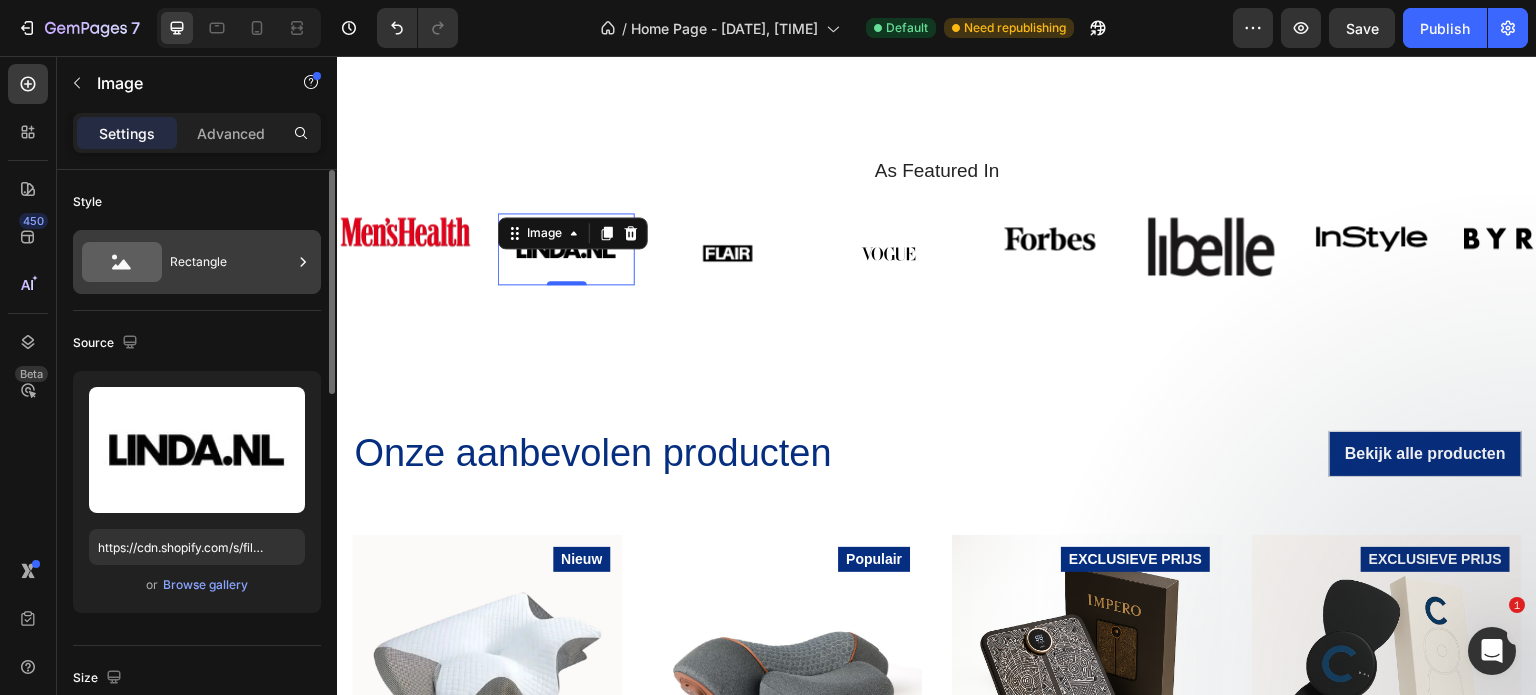 click on "Rectangle" at bounding box center [231, 262] 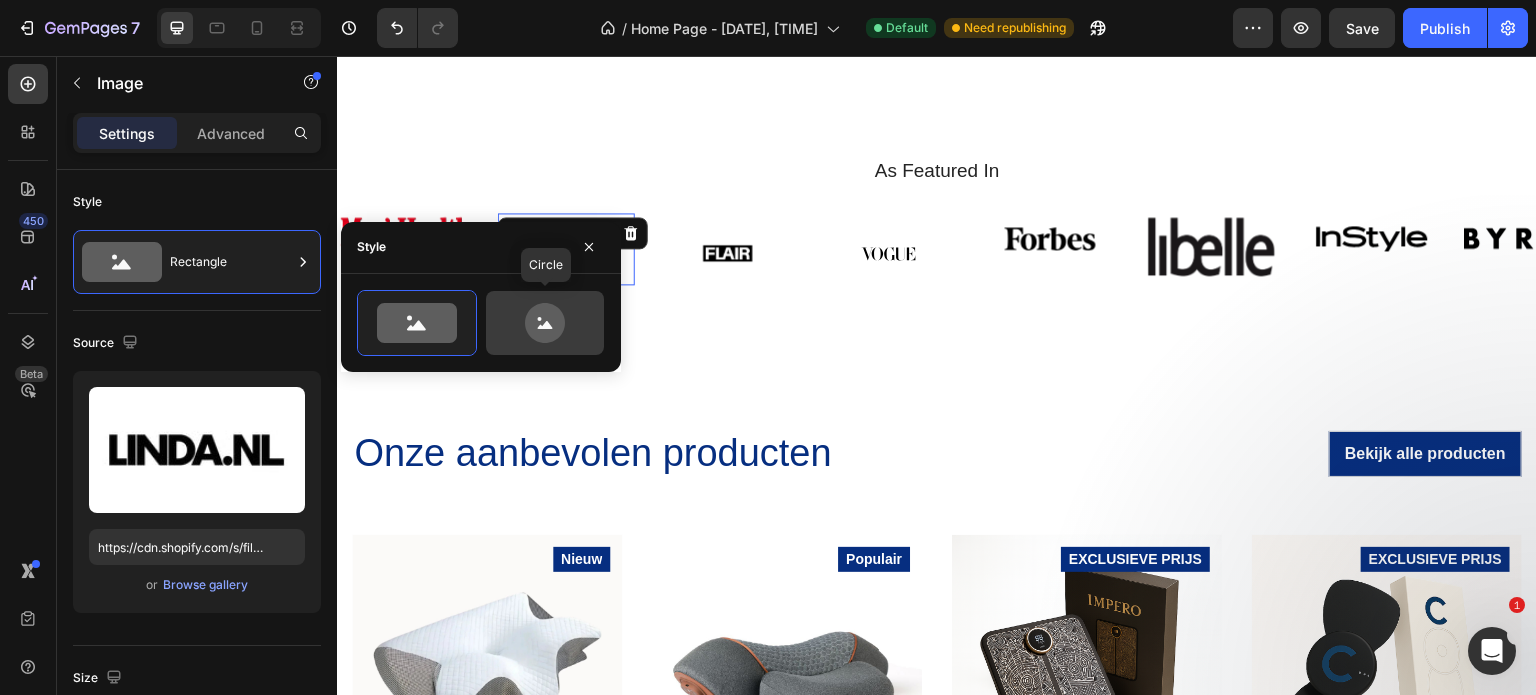 click 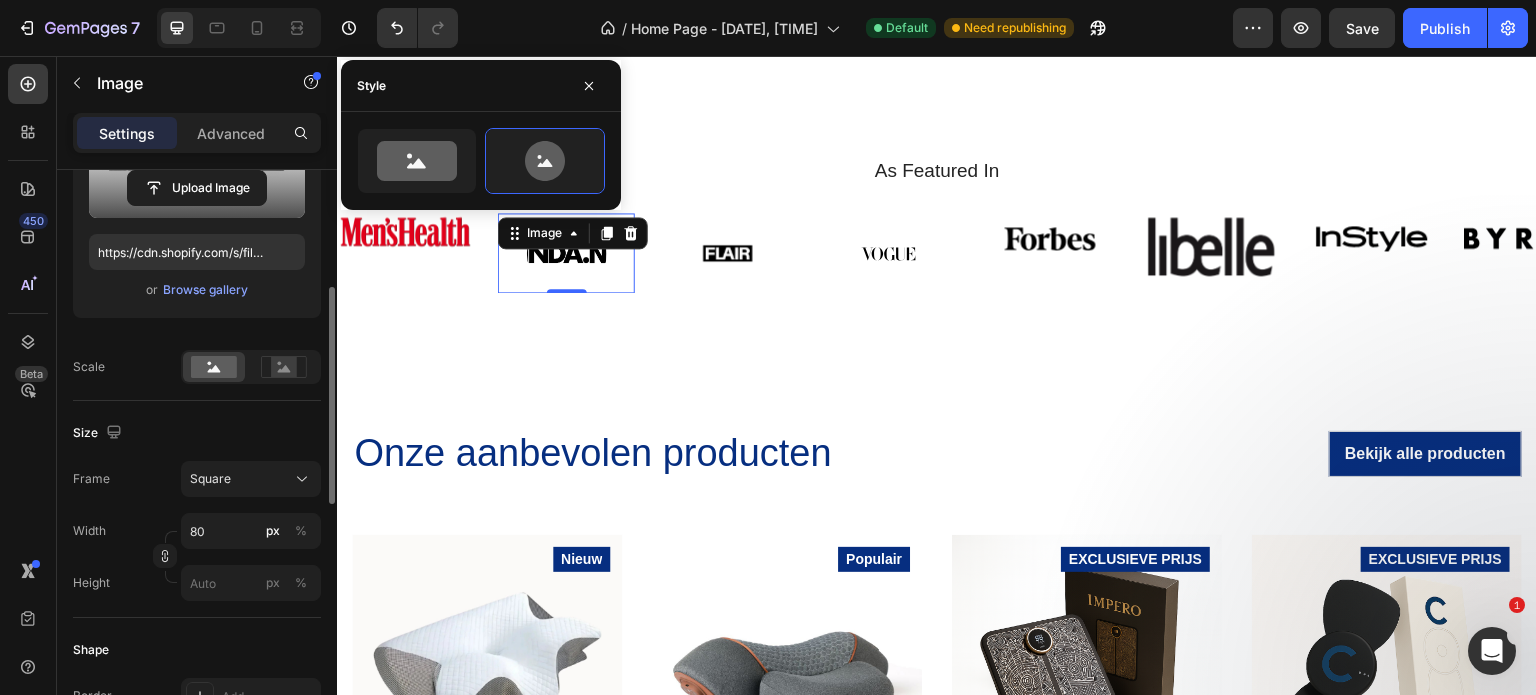 scroll, scrollTop: 300, scrollLeft: 0, axis: vertical 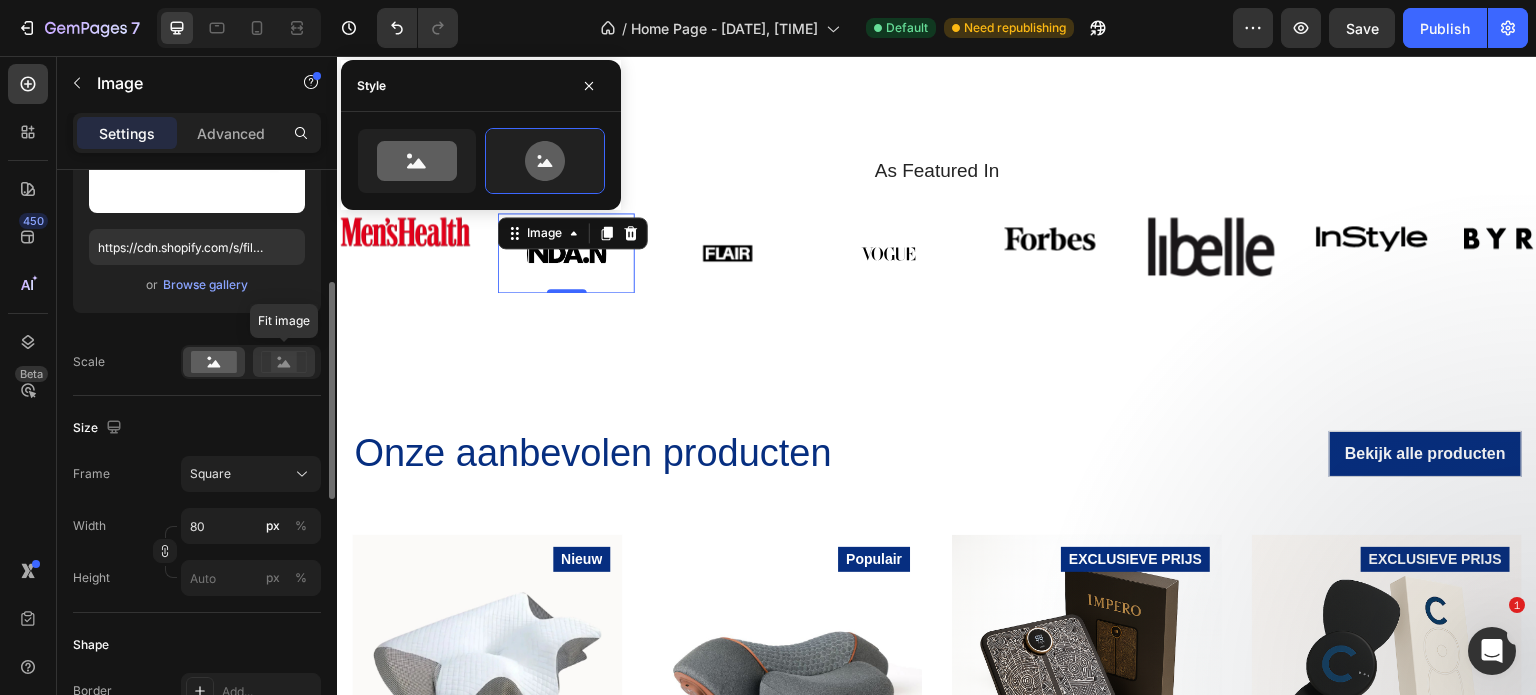 click 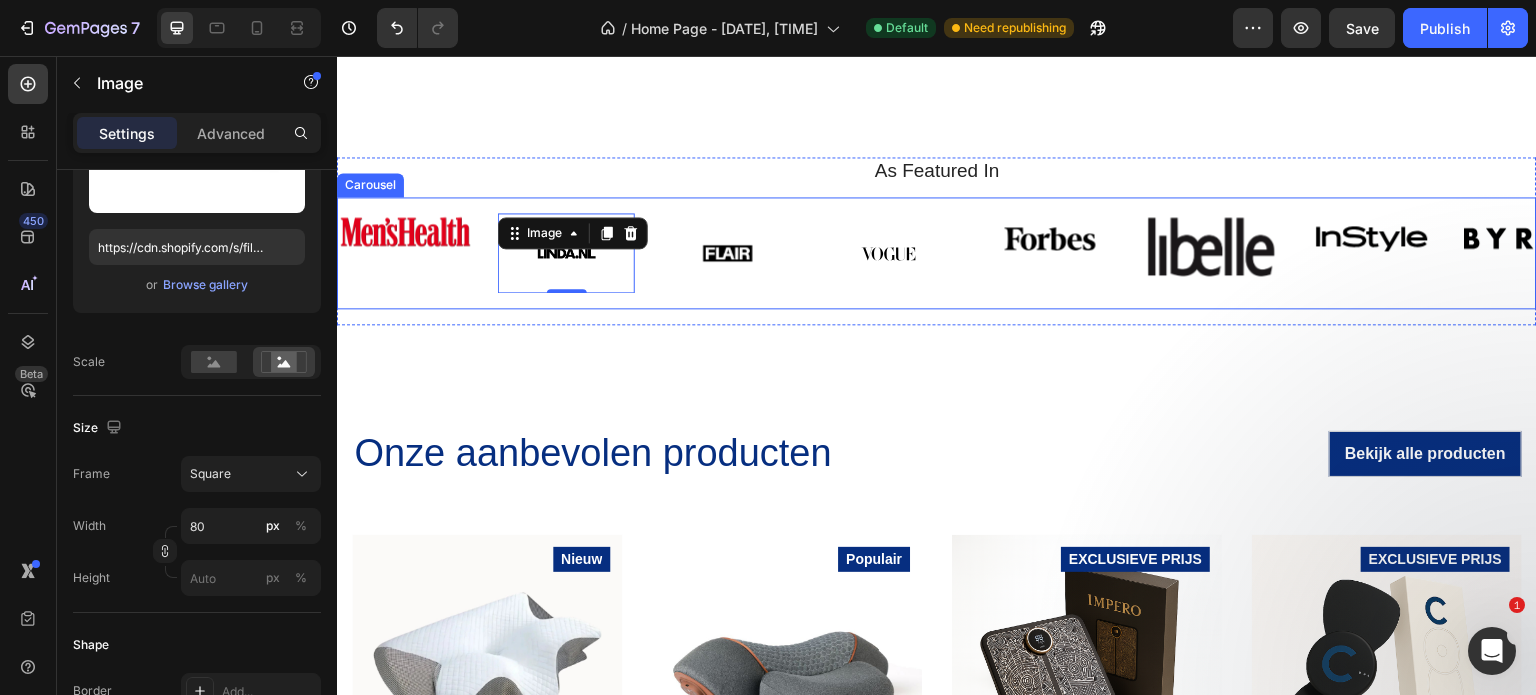 click on "Image Image   0 Image Image Image Image Image Image Carousel" at bounding box center [937, 253] 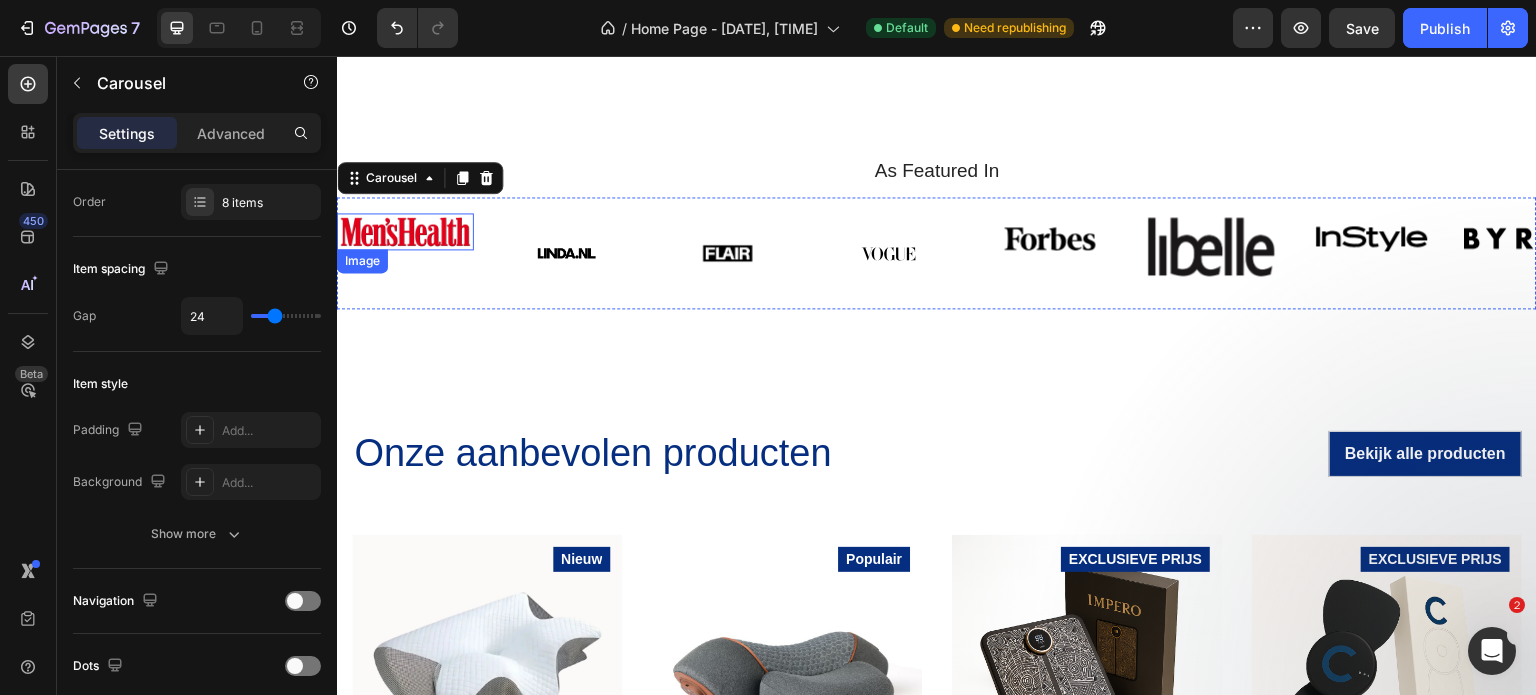 scroll, scrollTop: 0, scrollLeft: 0, axis: both 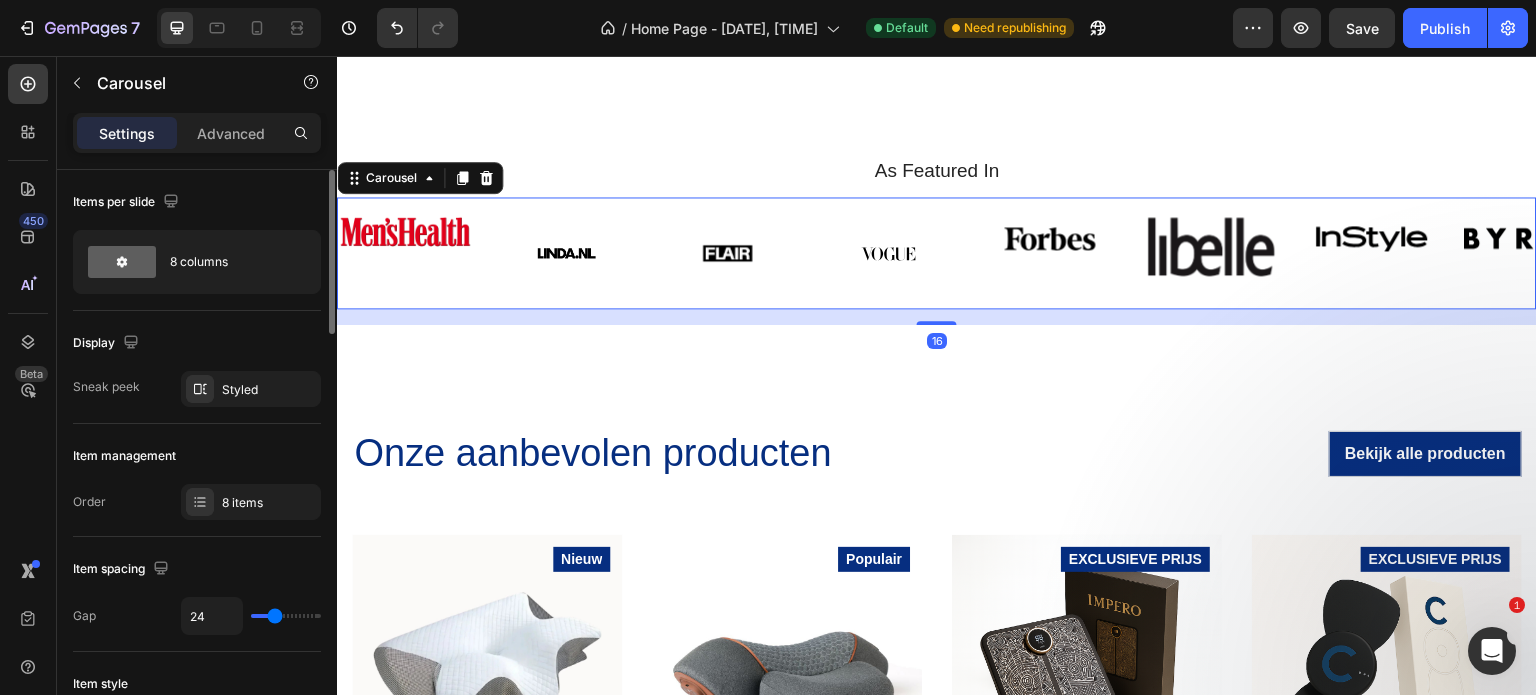 click at bounding box center [405, 231] 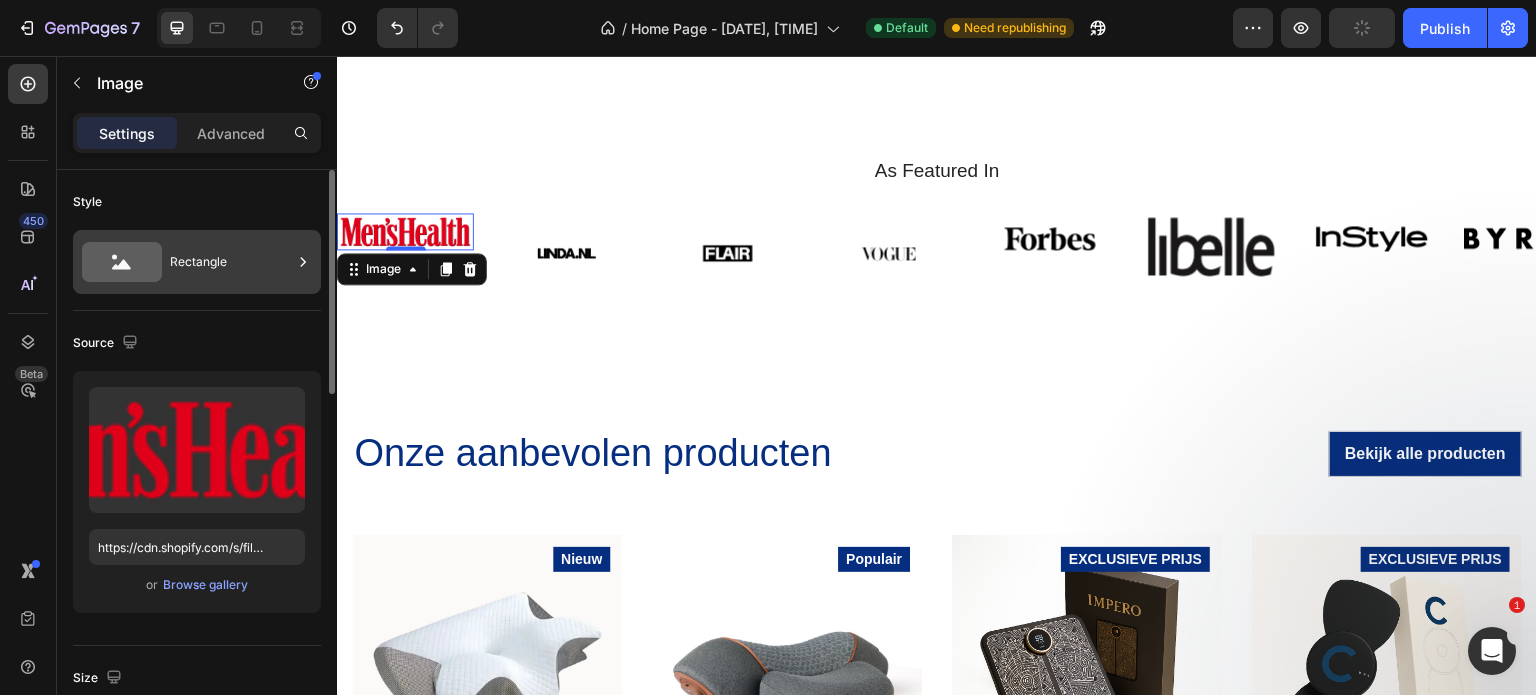 click on "Rectangle" at bounding box center (231, 262) 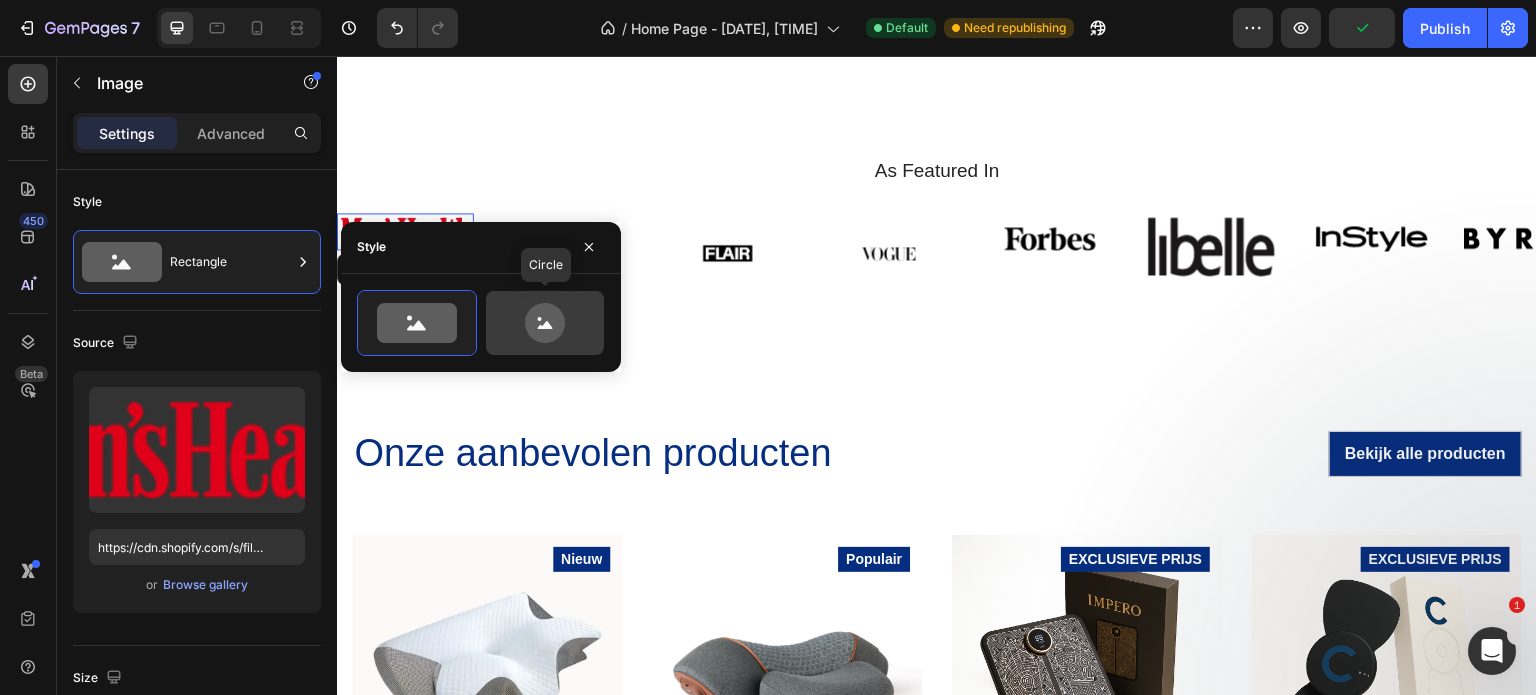 drag, startPoint x: 561, startPoint y: 332, endPoint x: 130, endPoint y: 324, distance: 431.07425 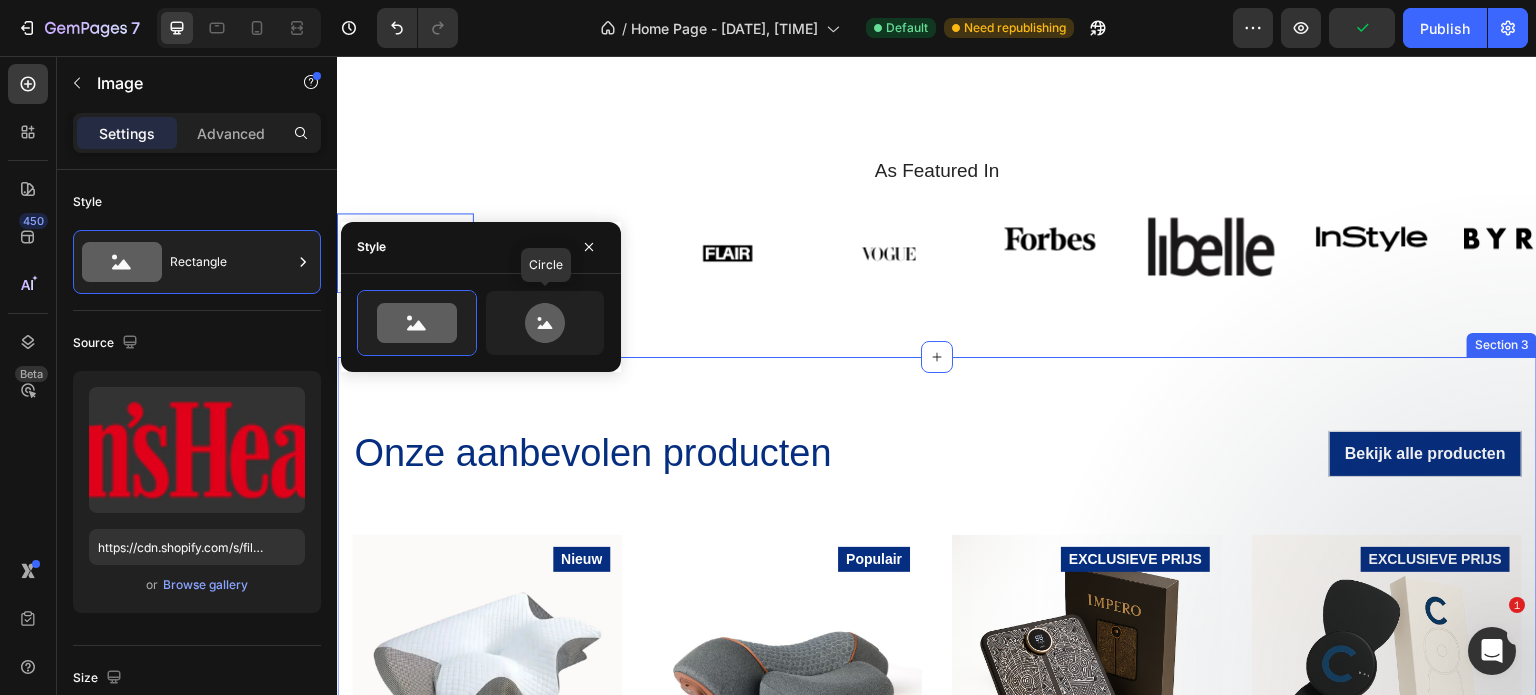 type on "80" 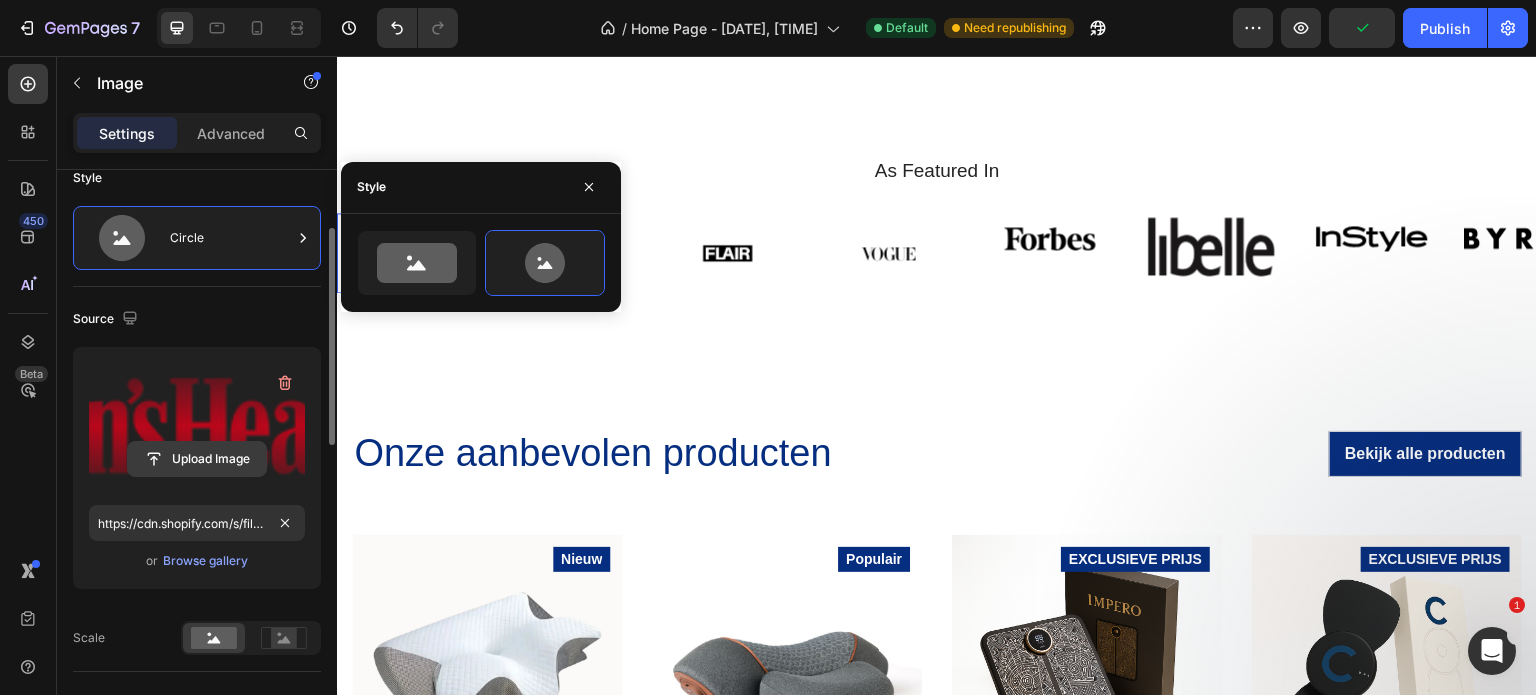 scroll, scrollTop: 64, scrollLeft: 0, axis: vertical 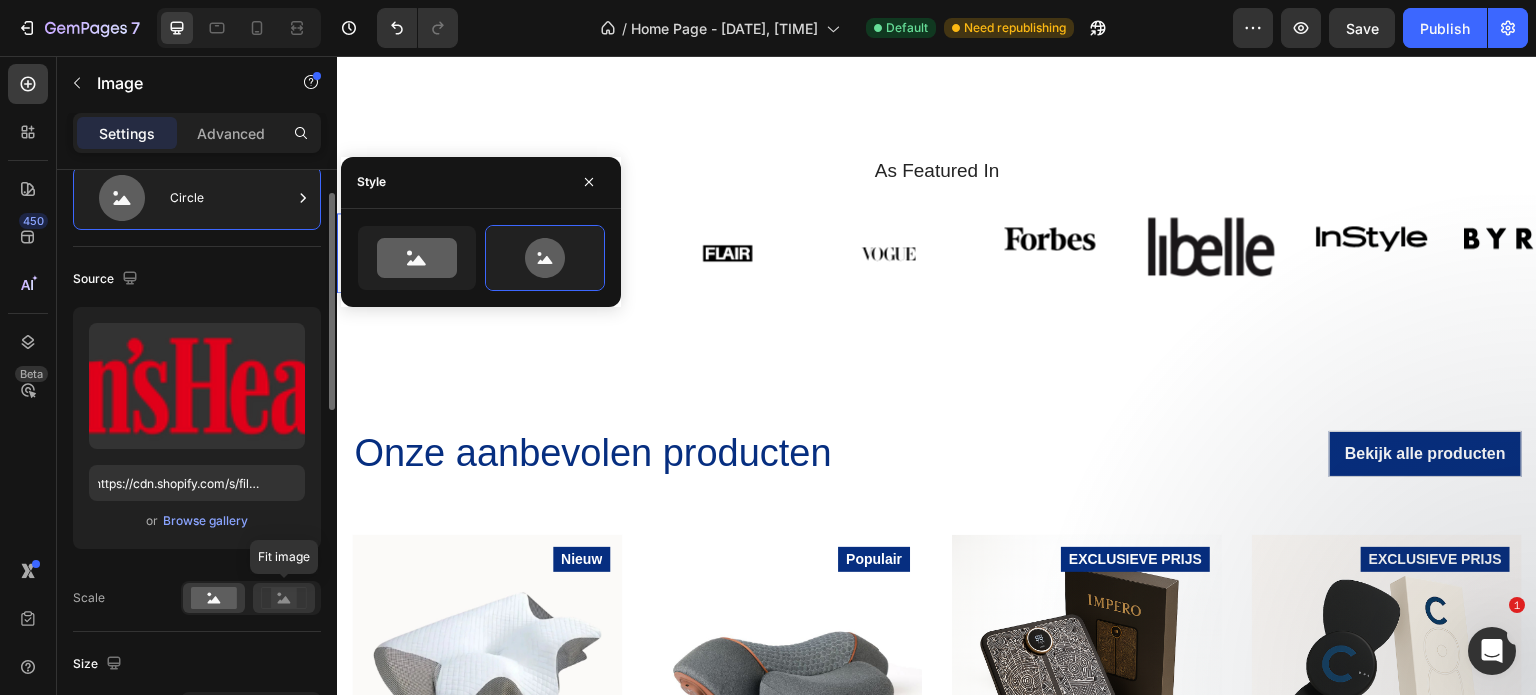 click 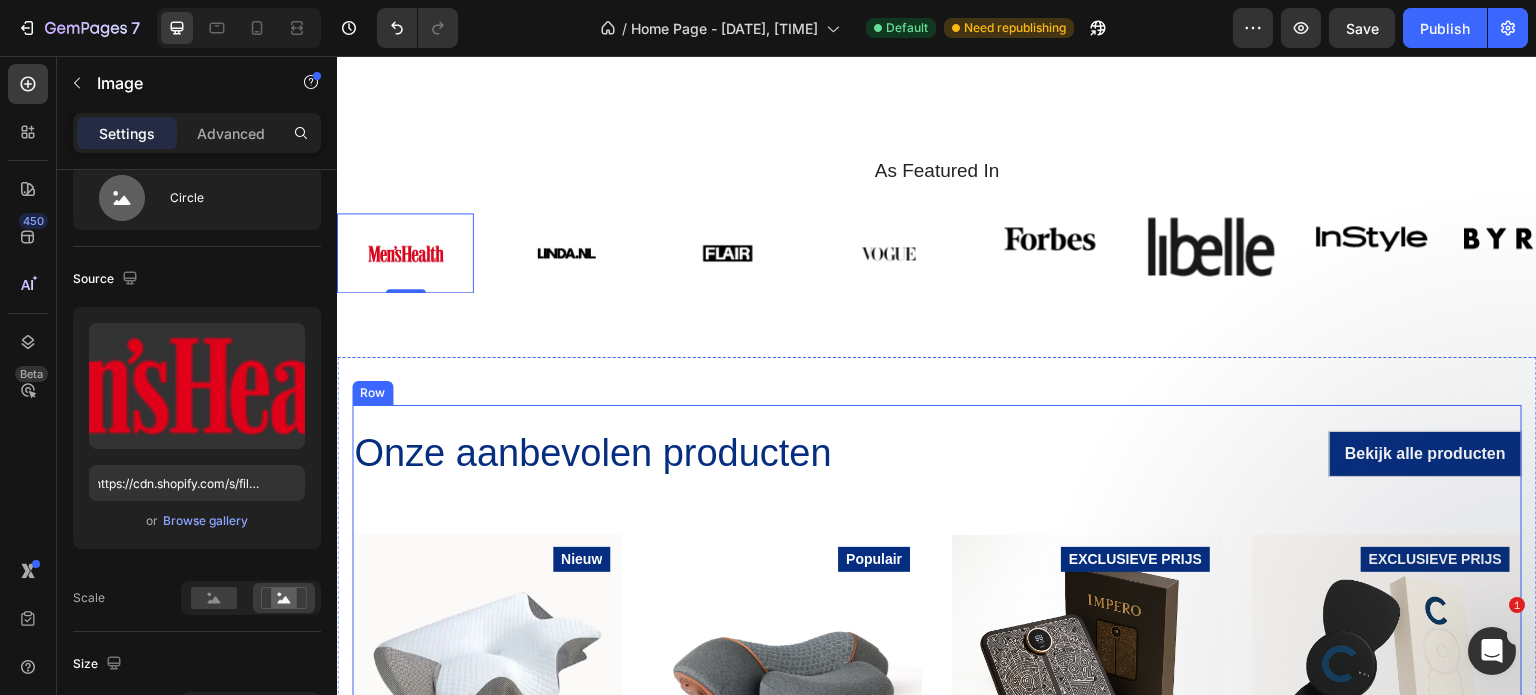 click on "As Featured In Heading Image   0 Image Image Image Image Image Image Image Carousel Row" at bounding box center (937, 249) 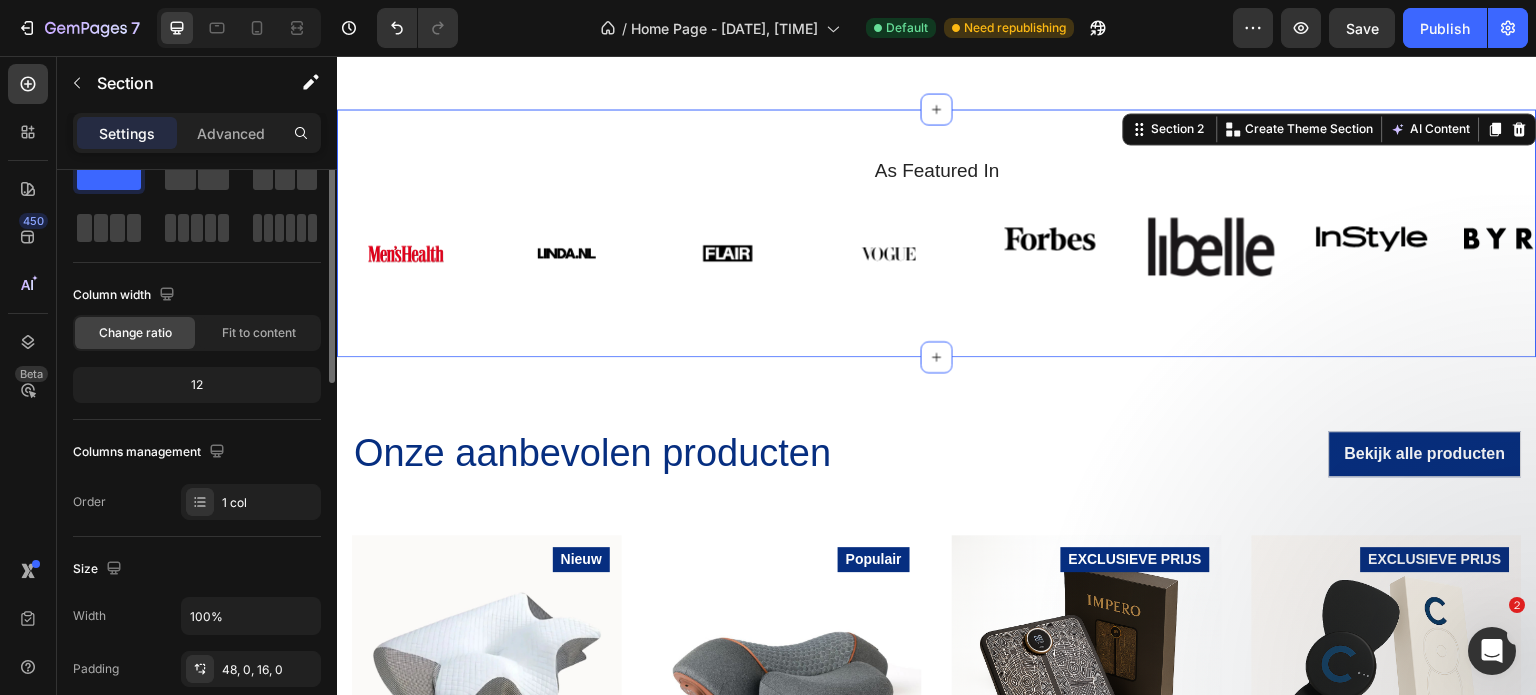 scroll, scrollTop: 0, scrollLeft: 0, axis: both 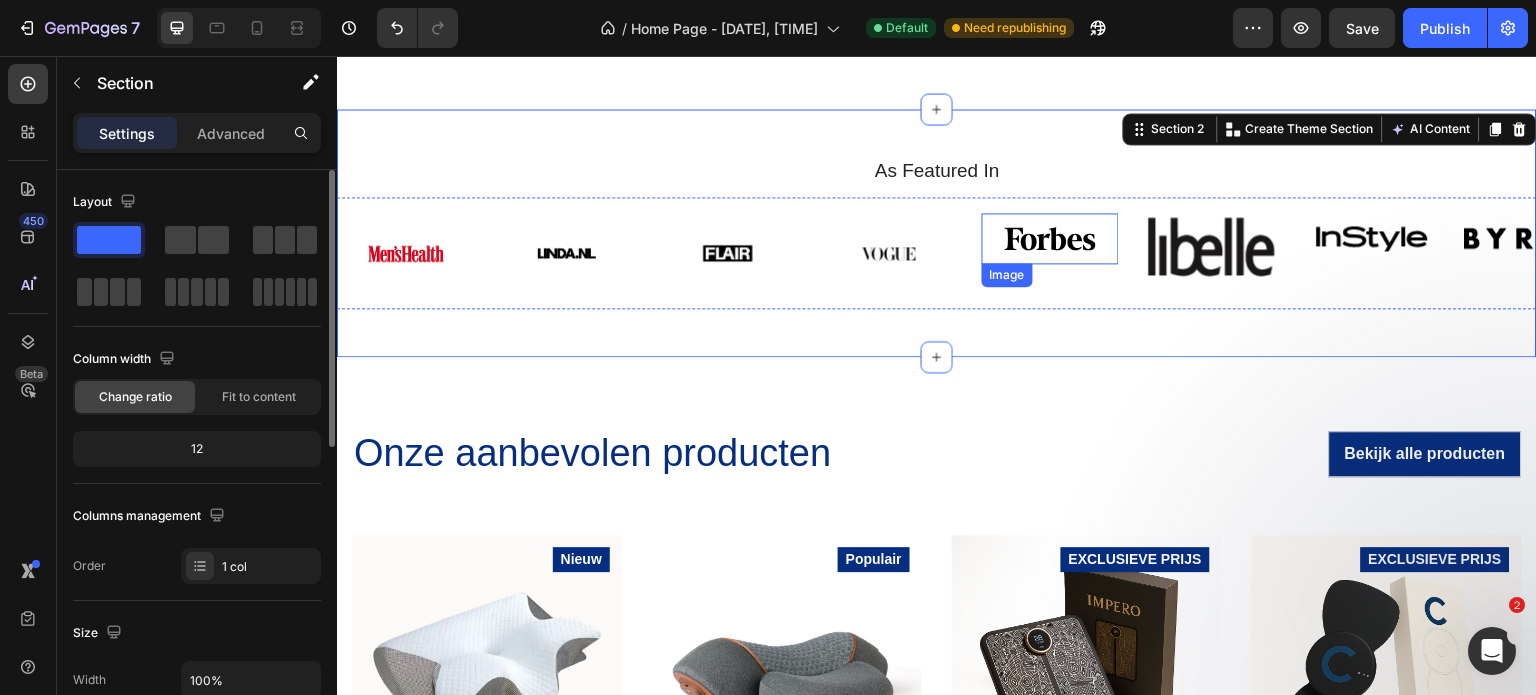 click at bounding box center (1050, 238) 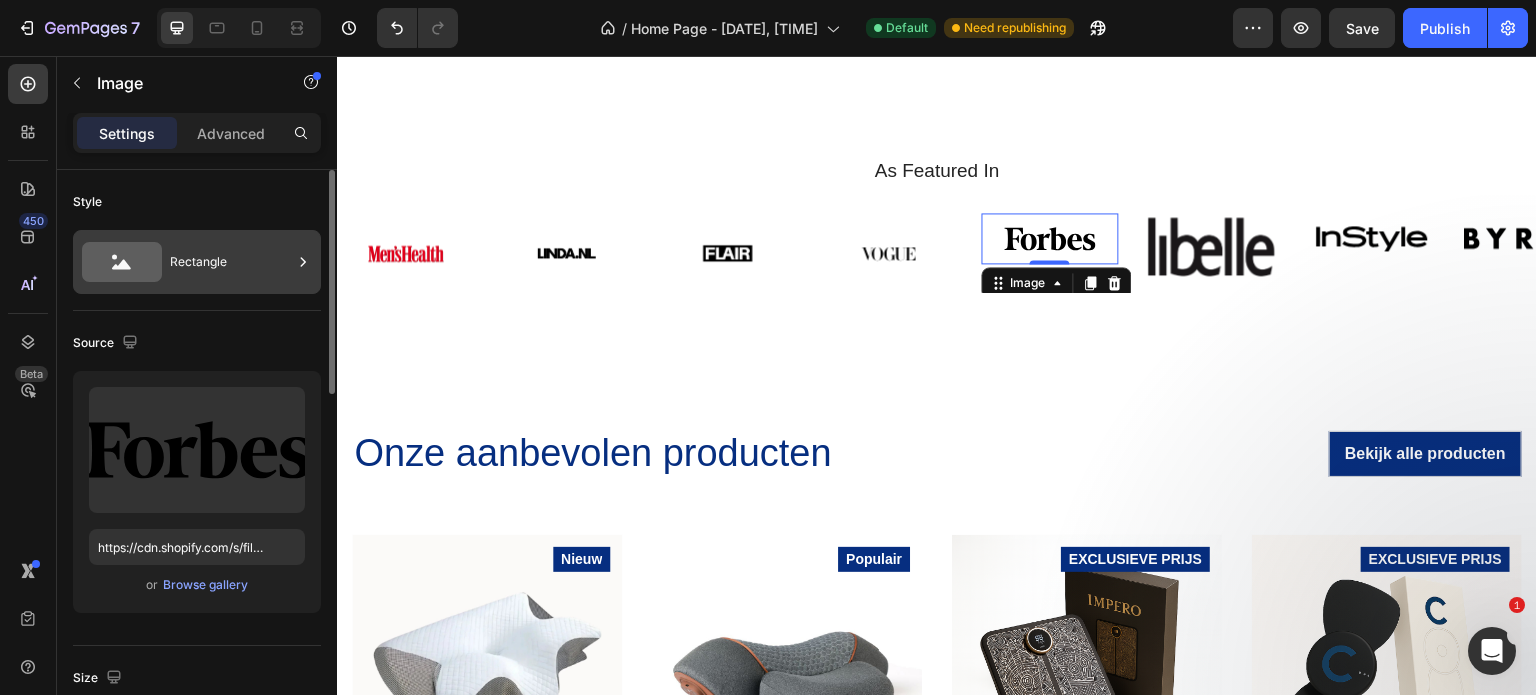 click on "Rectangle" at bounding box center (231, 262) 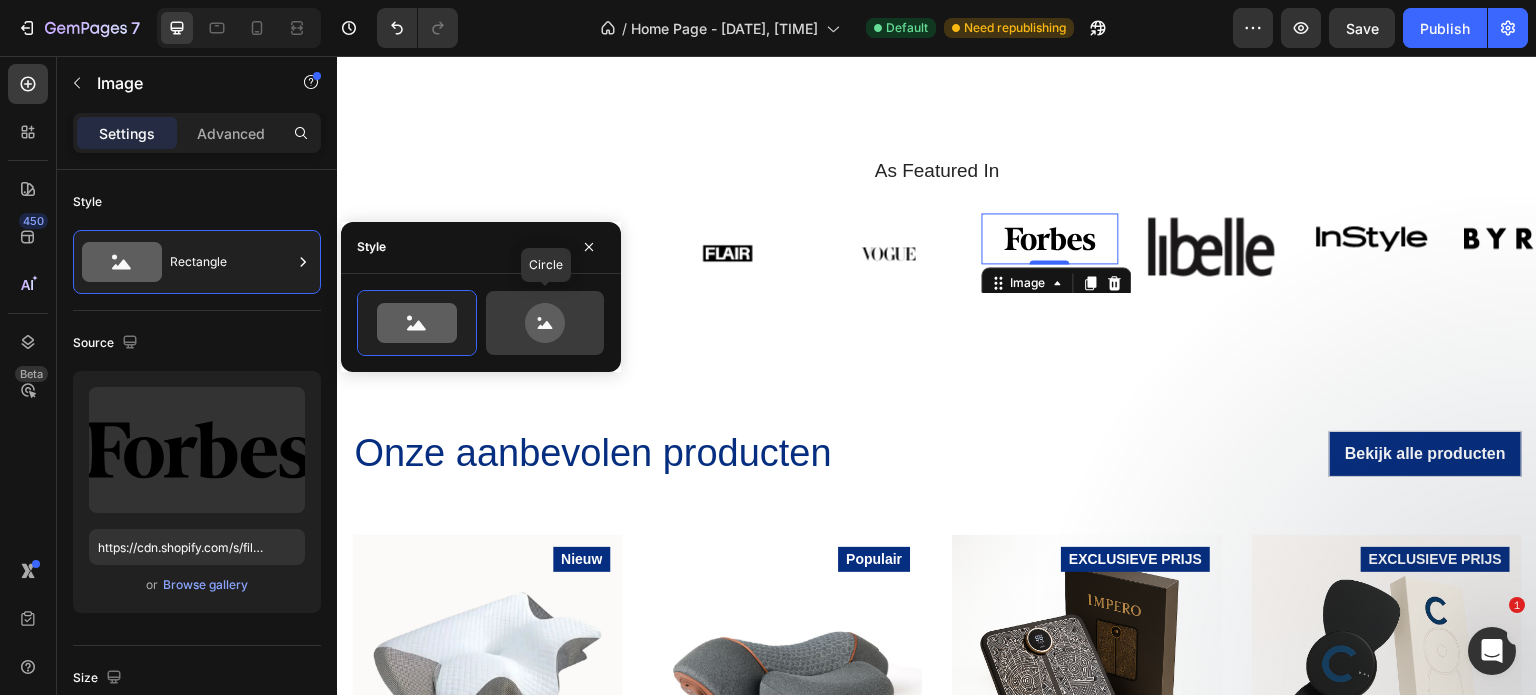 click 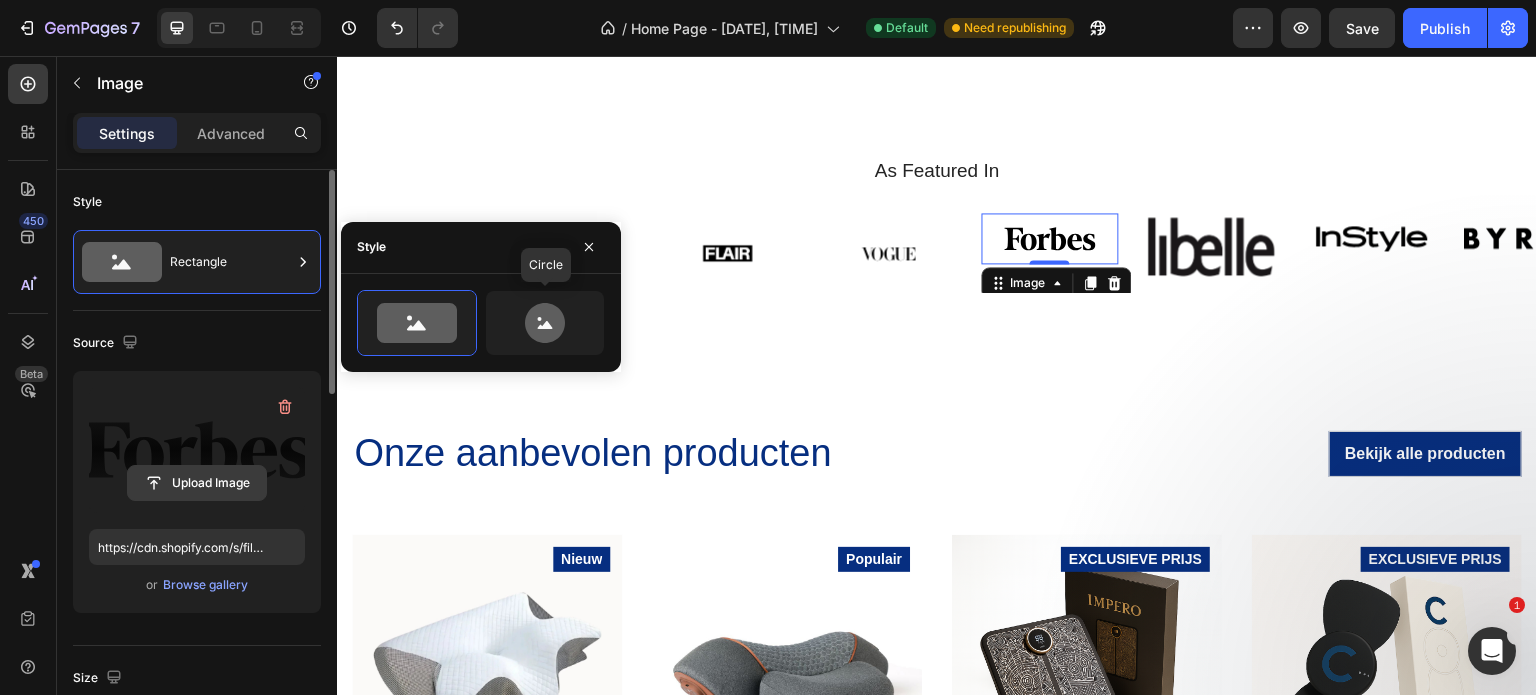 type on "80" 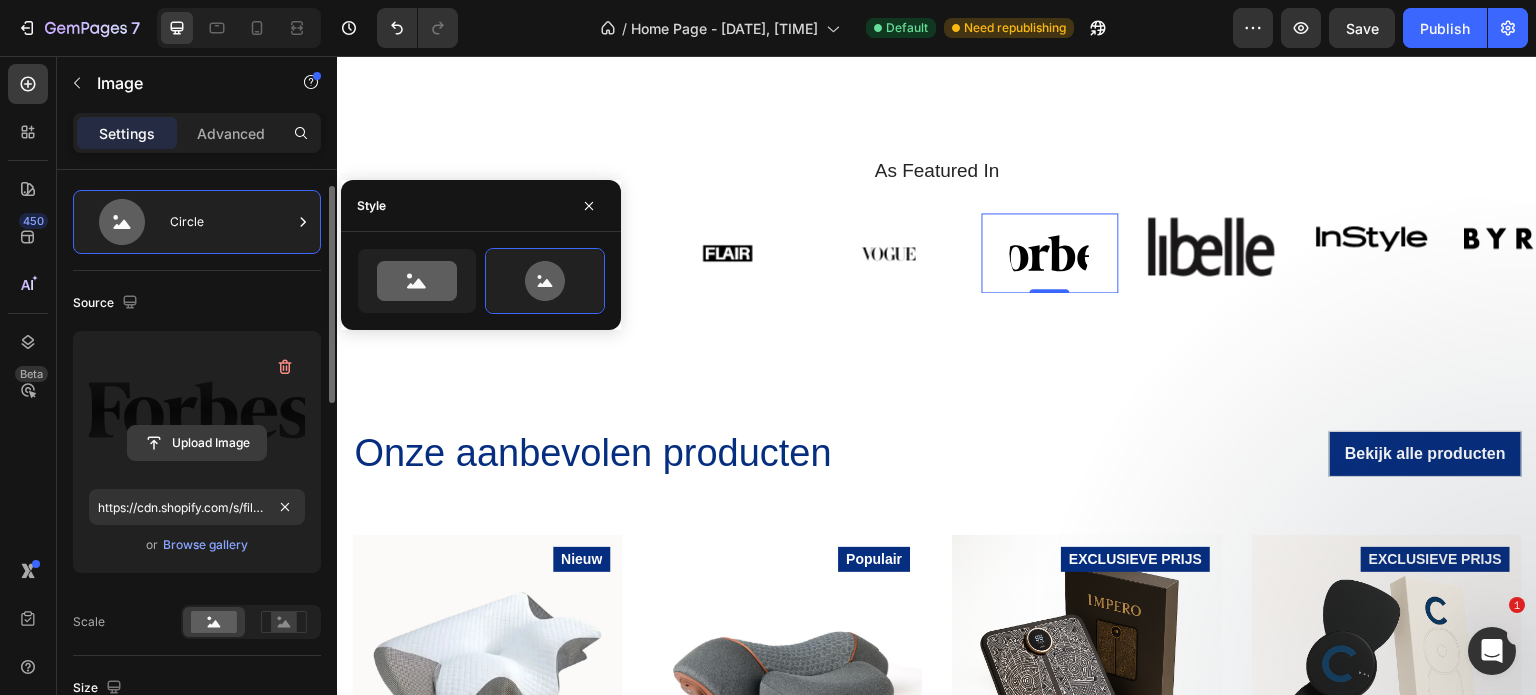 scroll, scrollTop: 43, scrollLeft: 0, axis: vertical 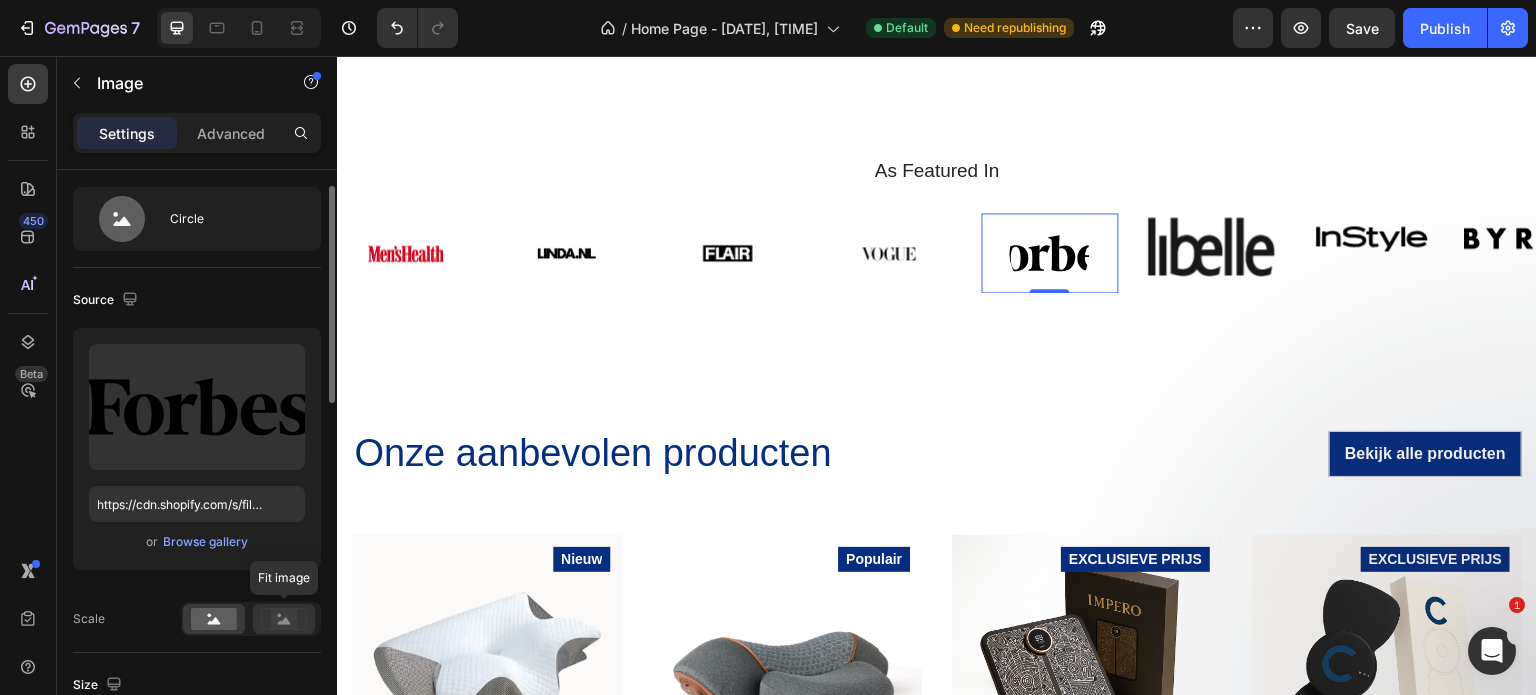 click 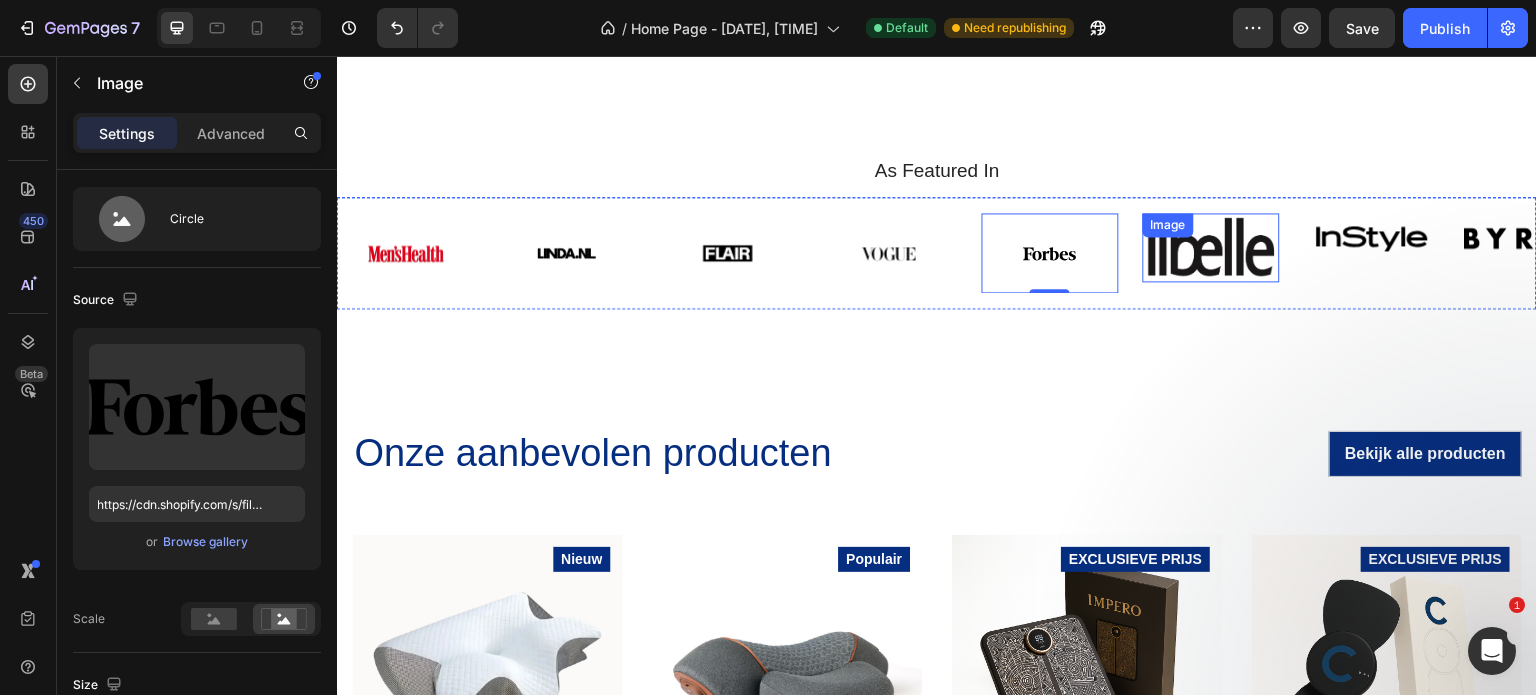 click at bounding box center [1211, 247] 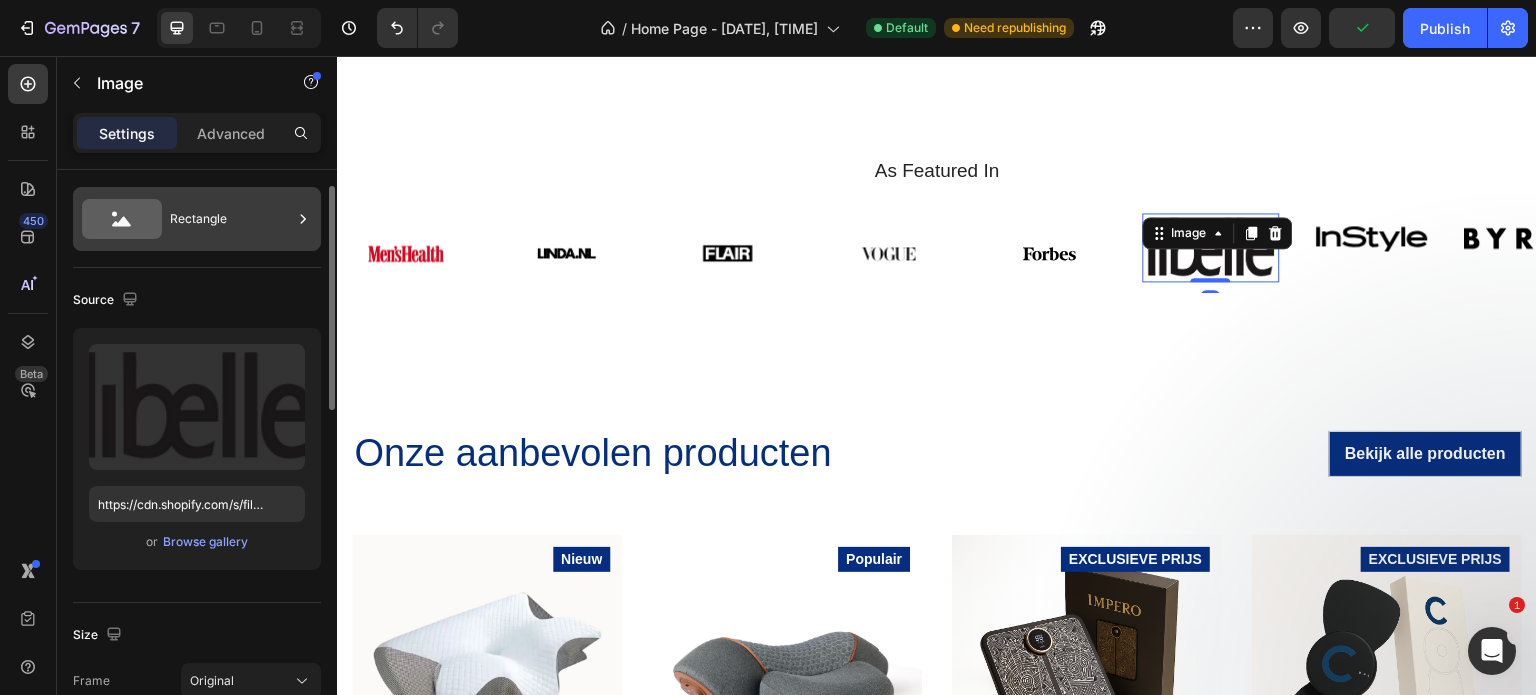 click on "Rectangle" at bounding box center (231, 219) 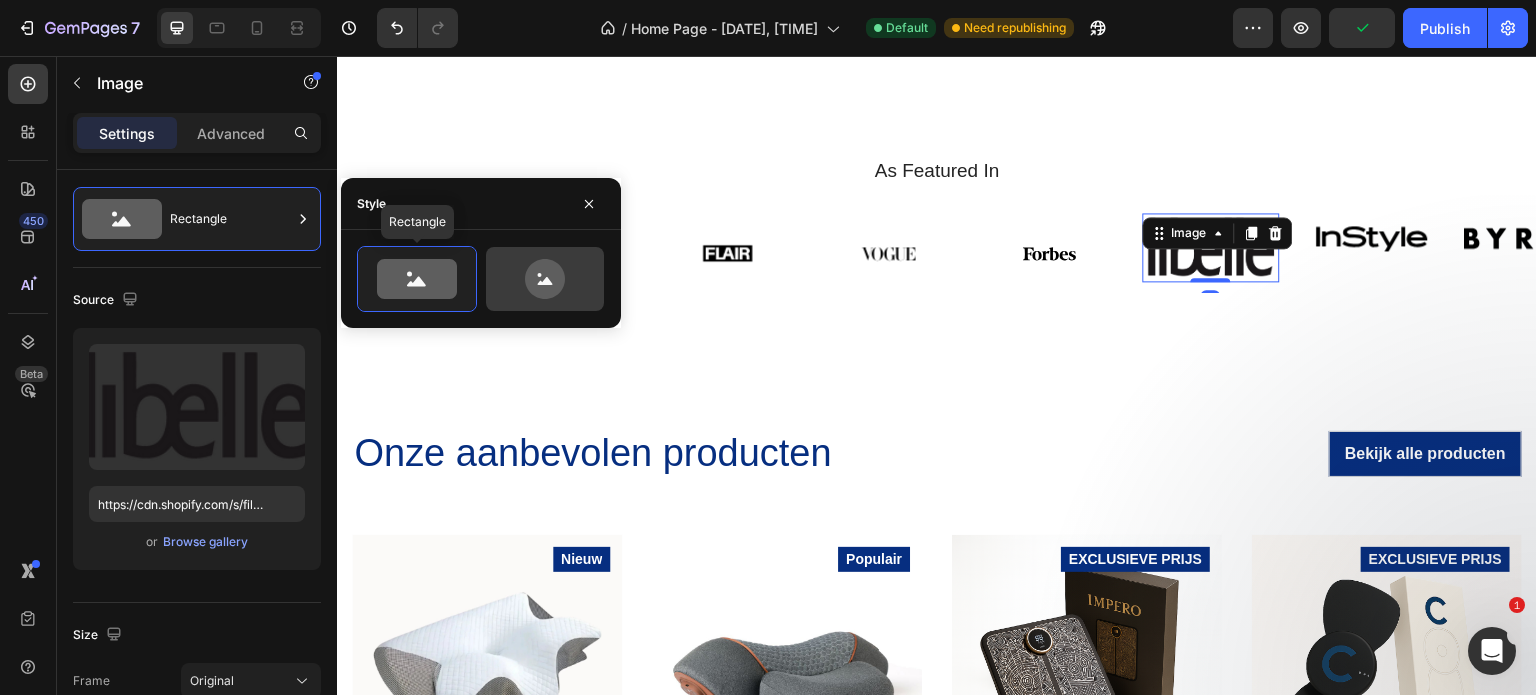 click 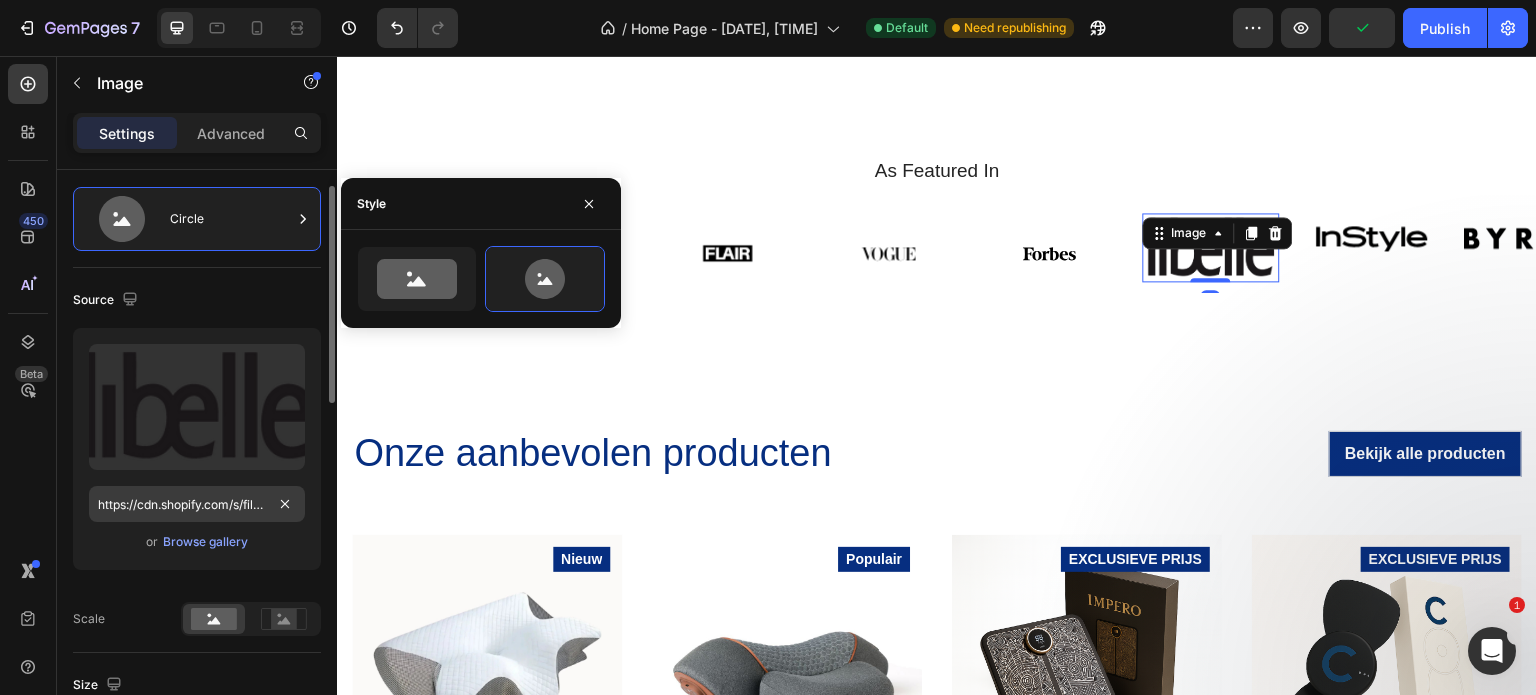 type on "80" 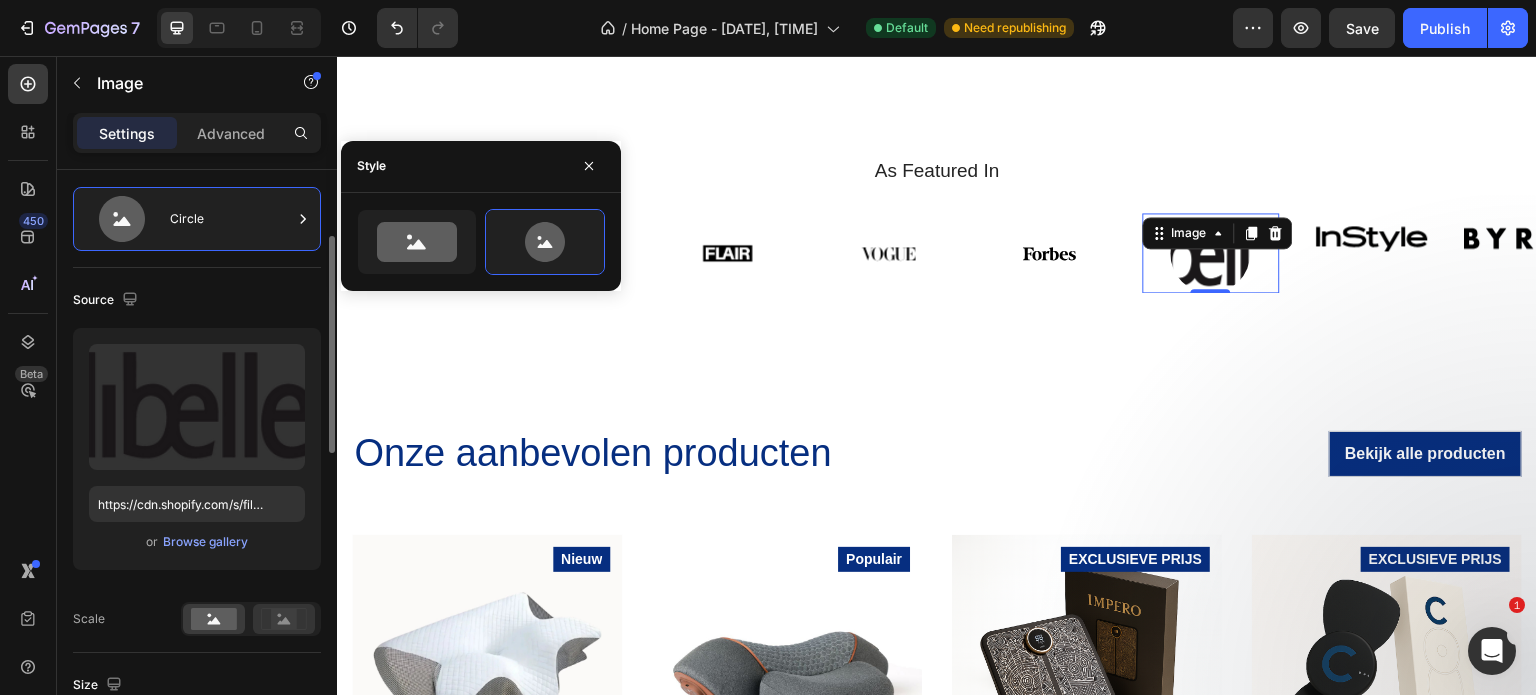scroll, scrollTop: 87, scrollLeft: 0, axis: vertical 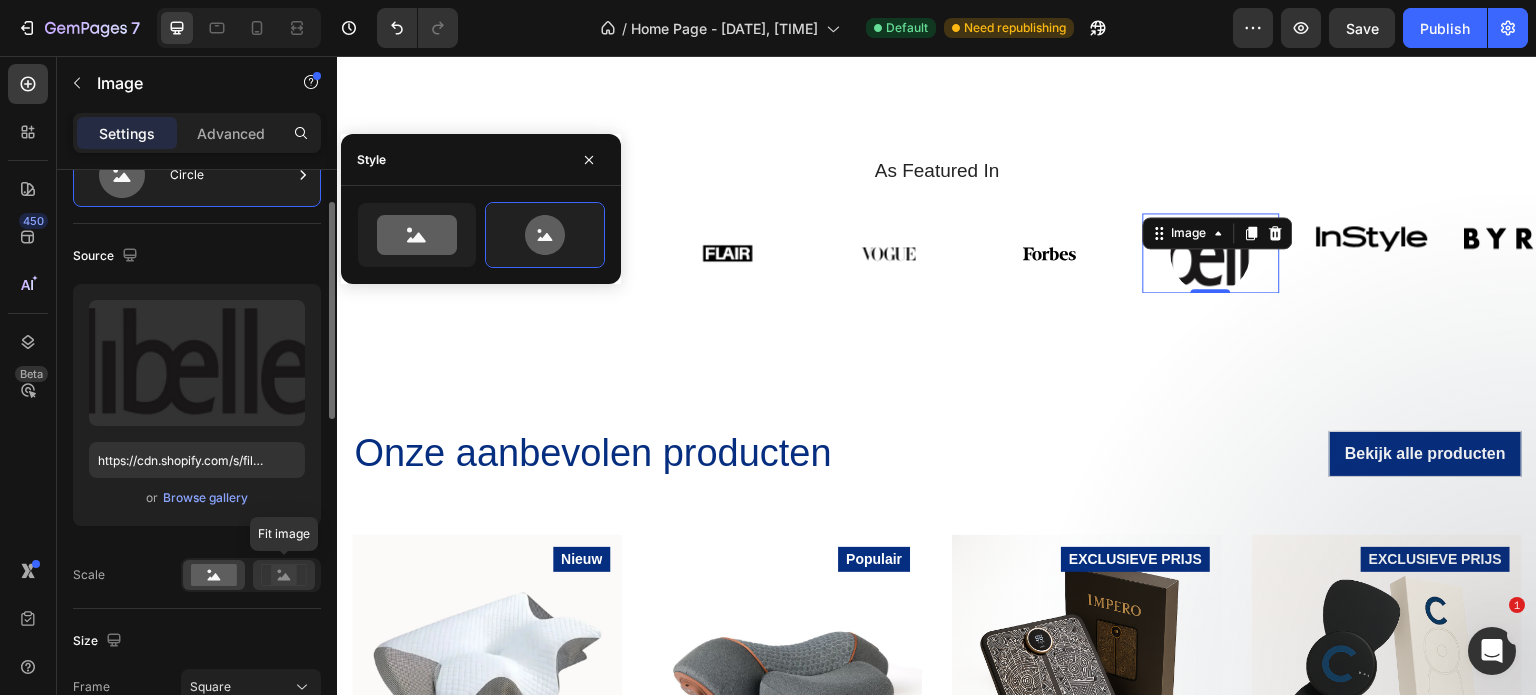 click 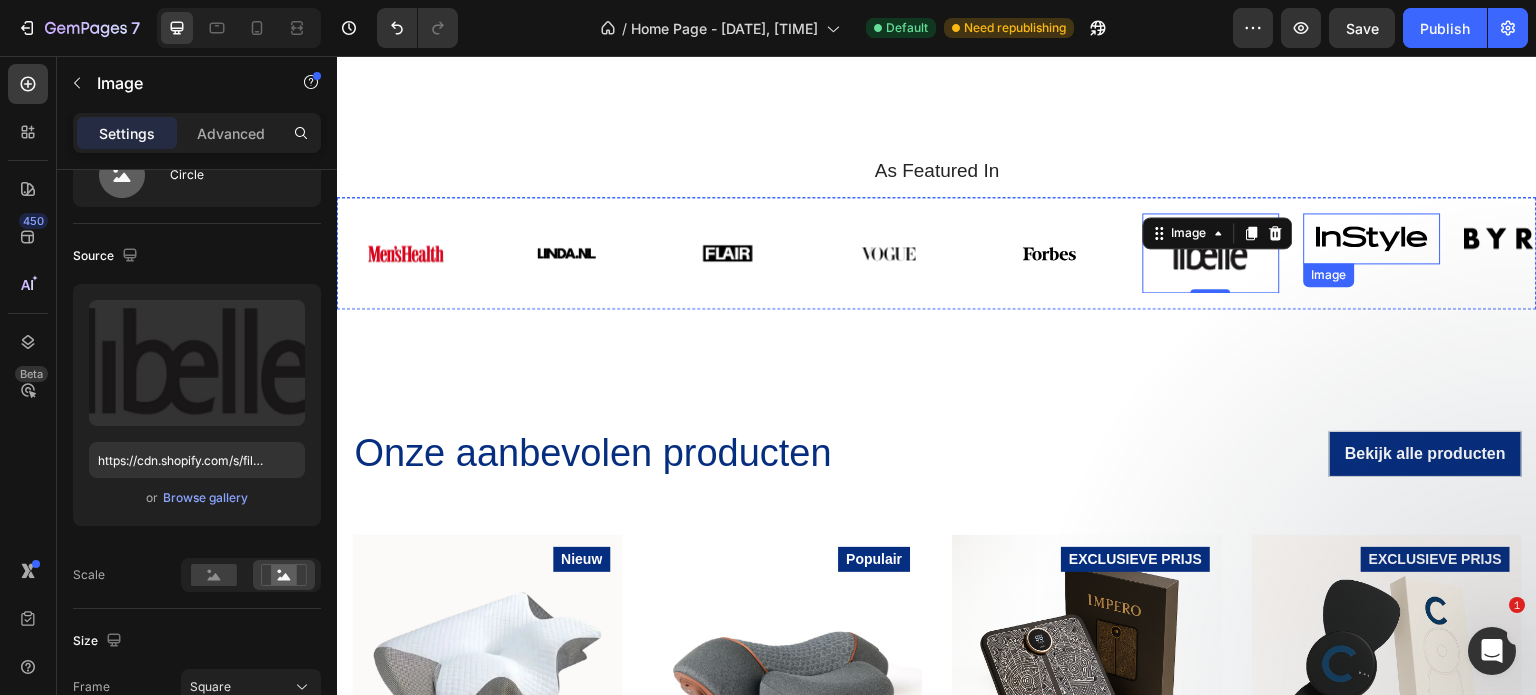click at bounding box center (1372, 238) 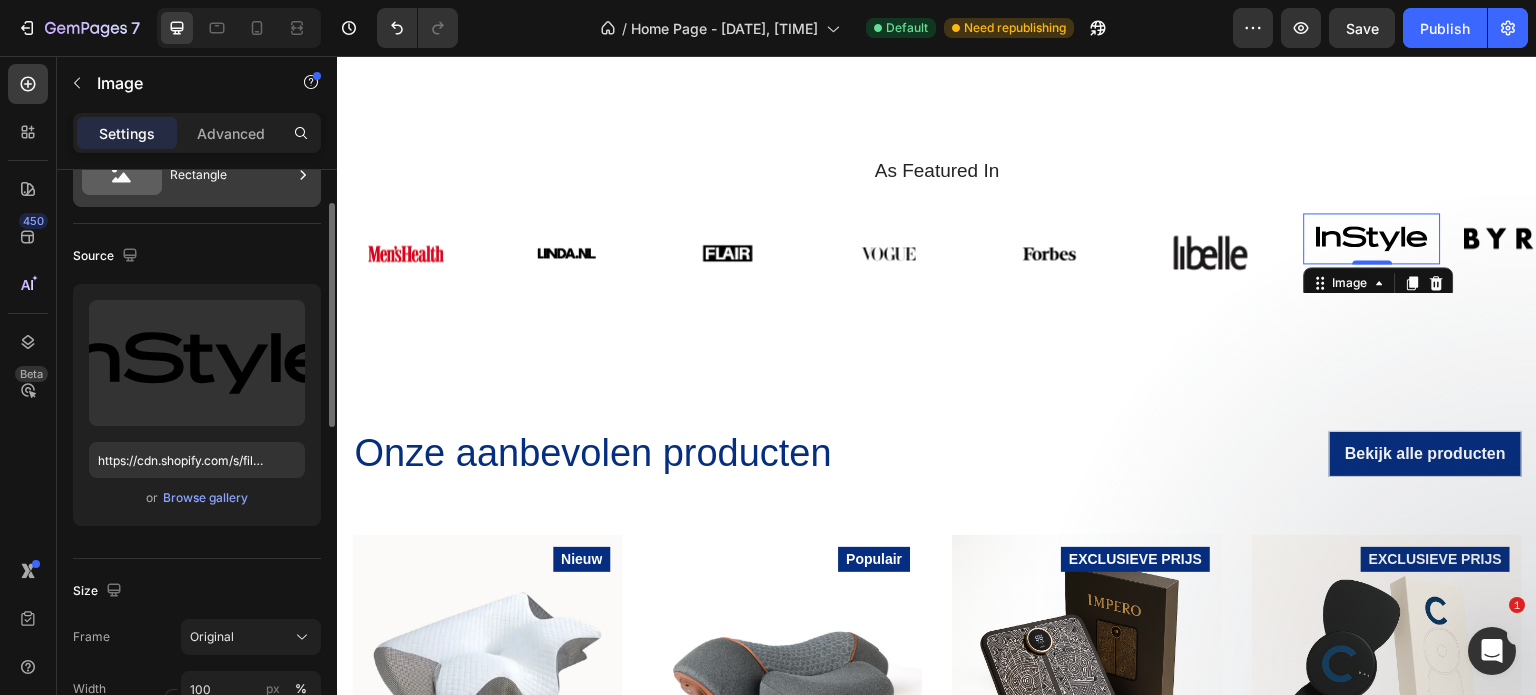 click on "Rectangle" at bounding box center (231, 175) 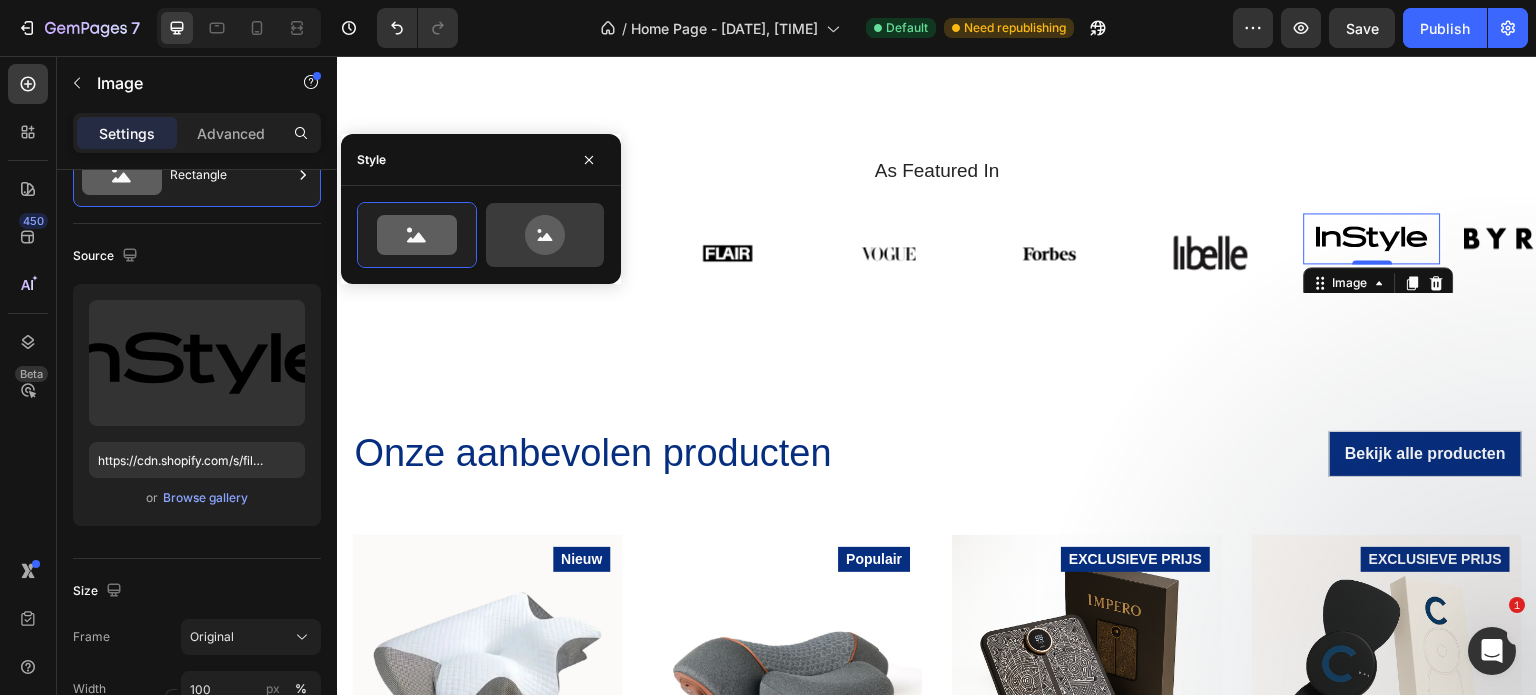 click 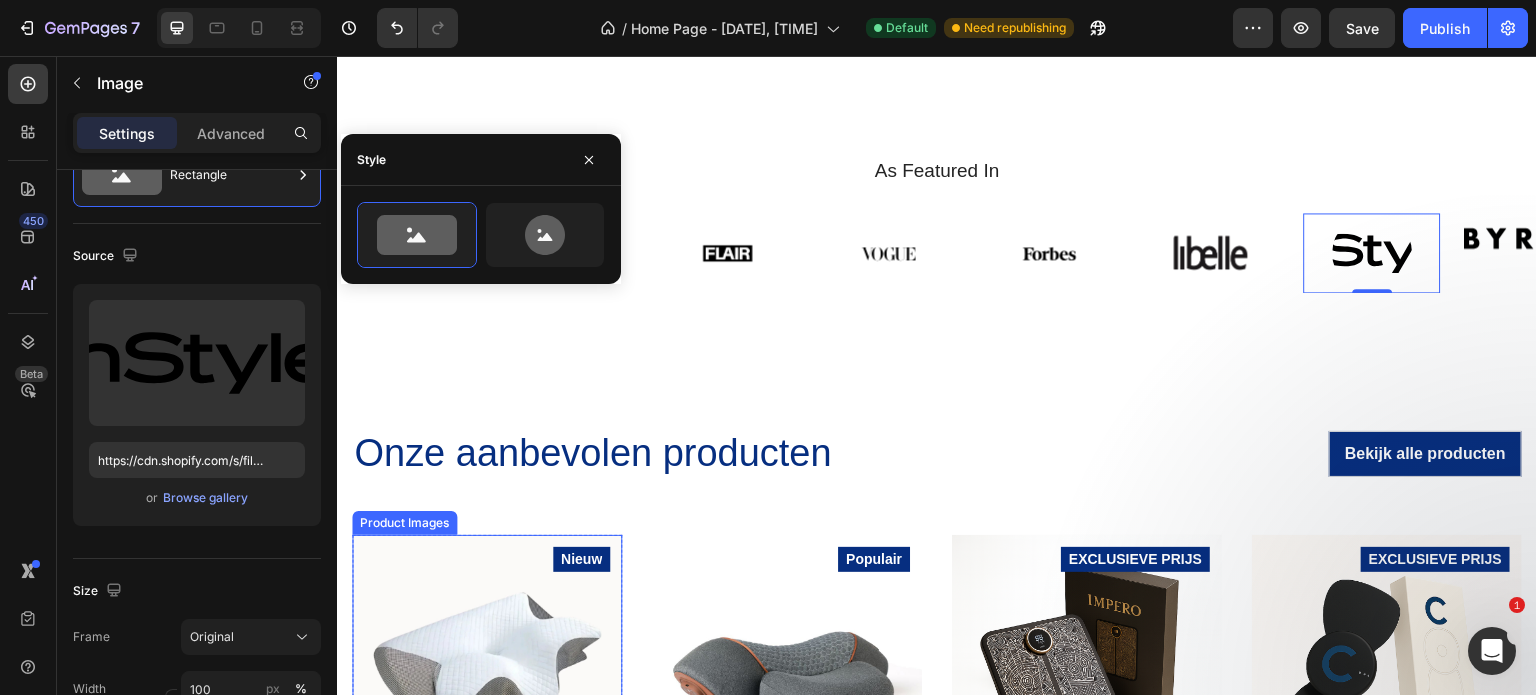 type on "80" 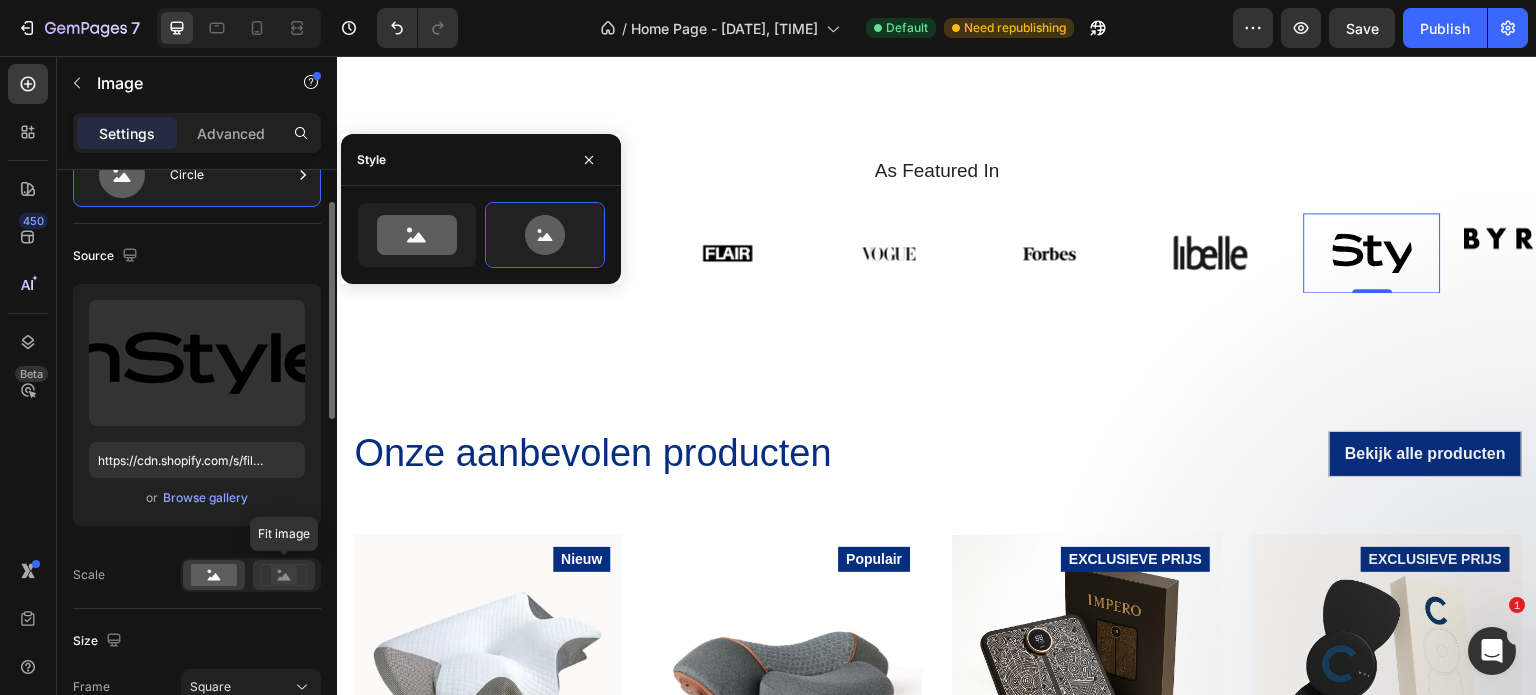 click 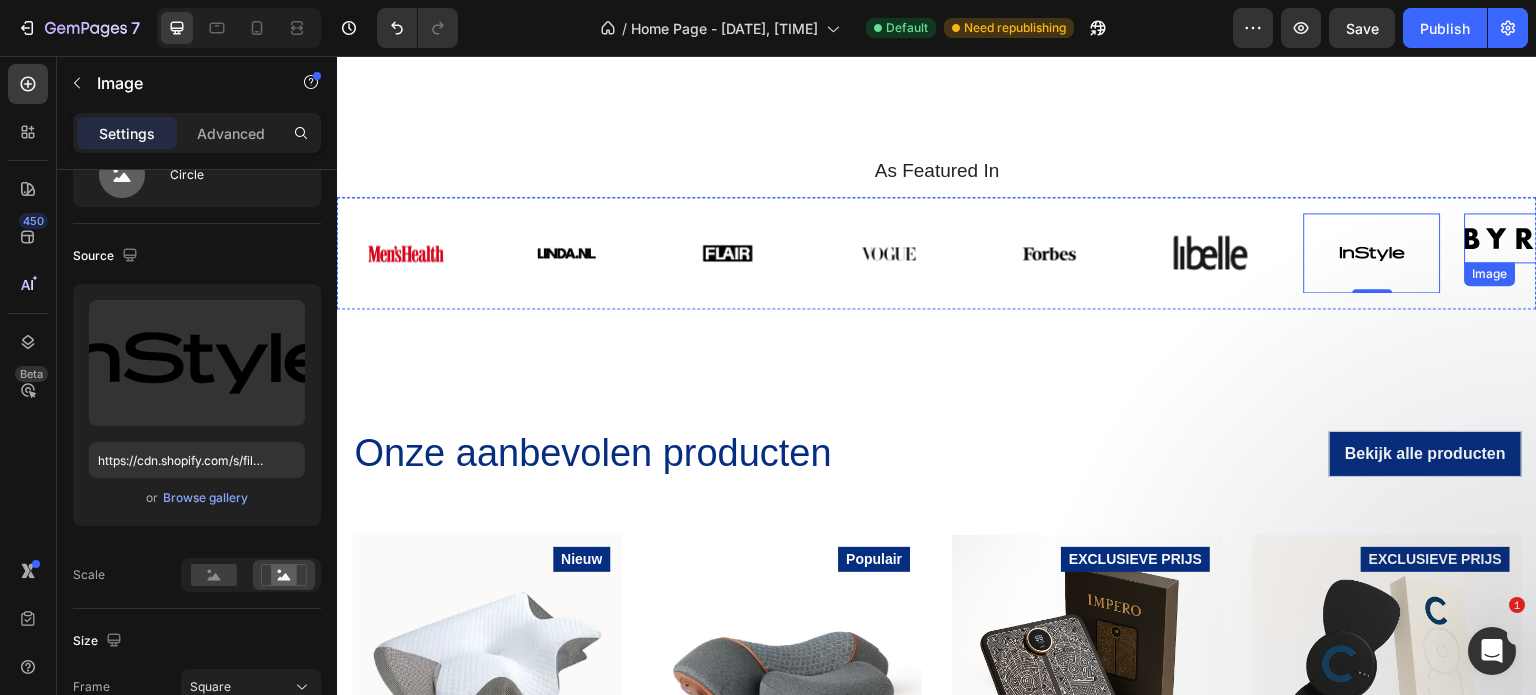 click at bounding box center [1533, 238] 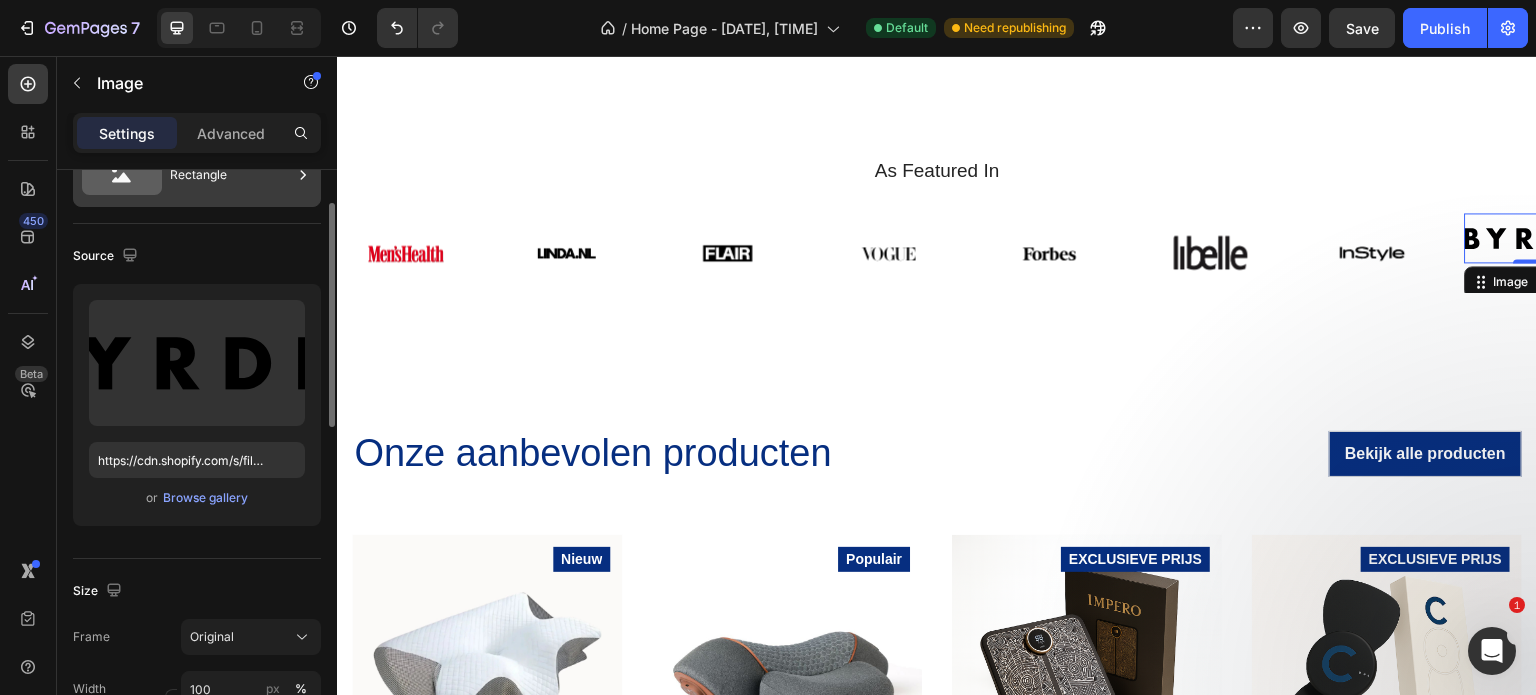 click on "Rectangle" at bounding box center (231, 175) 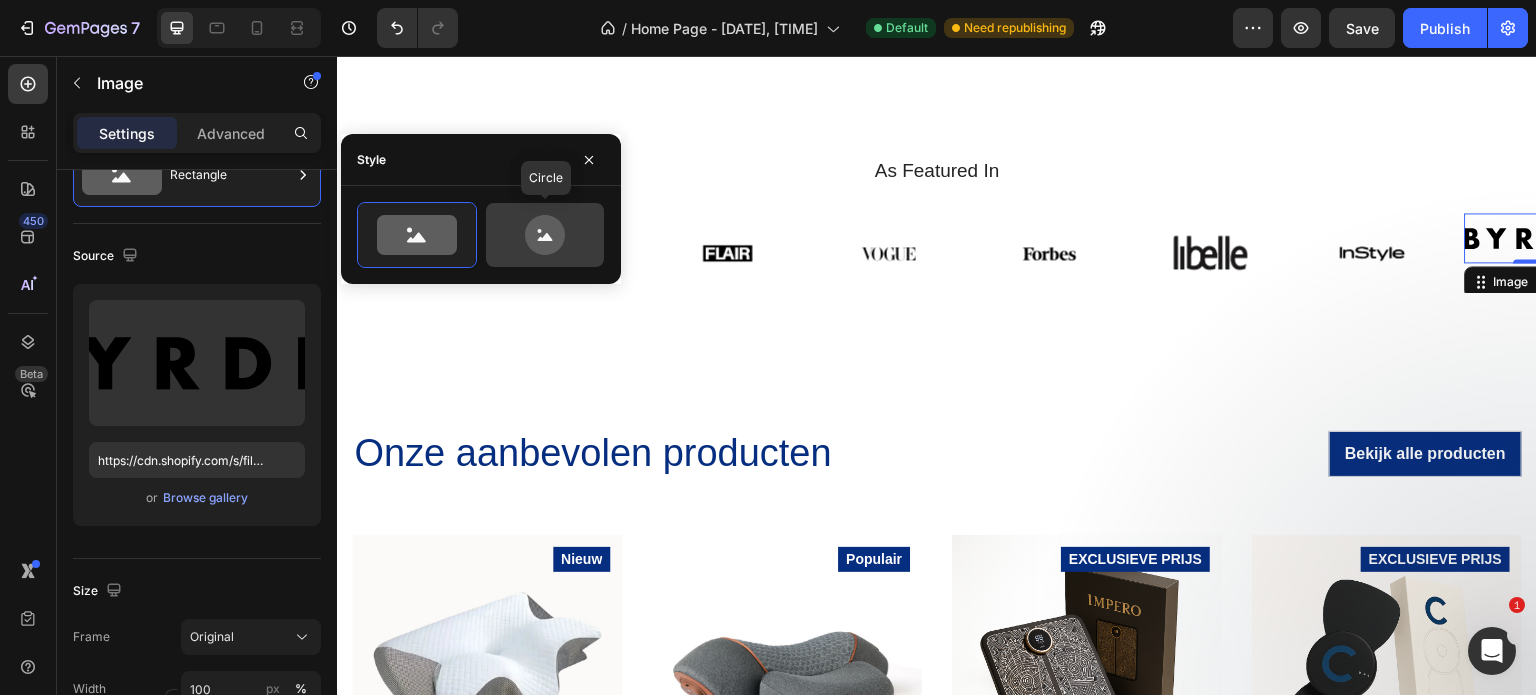 click 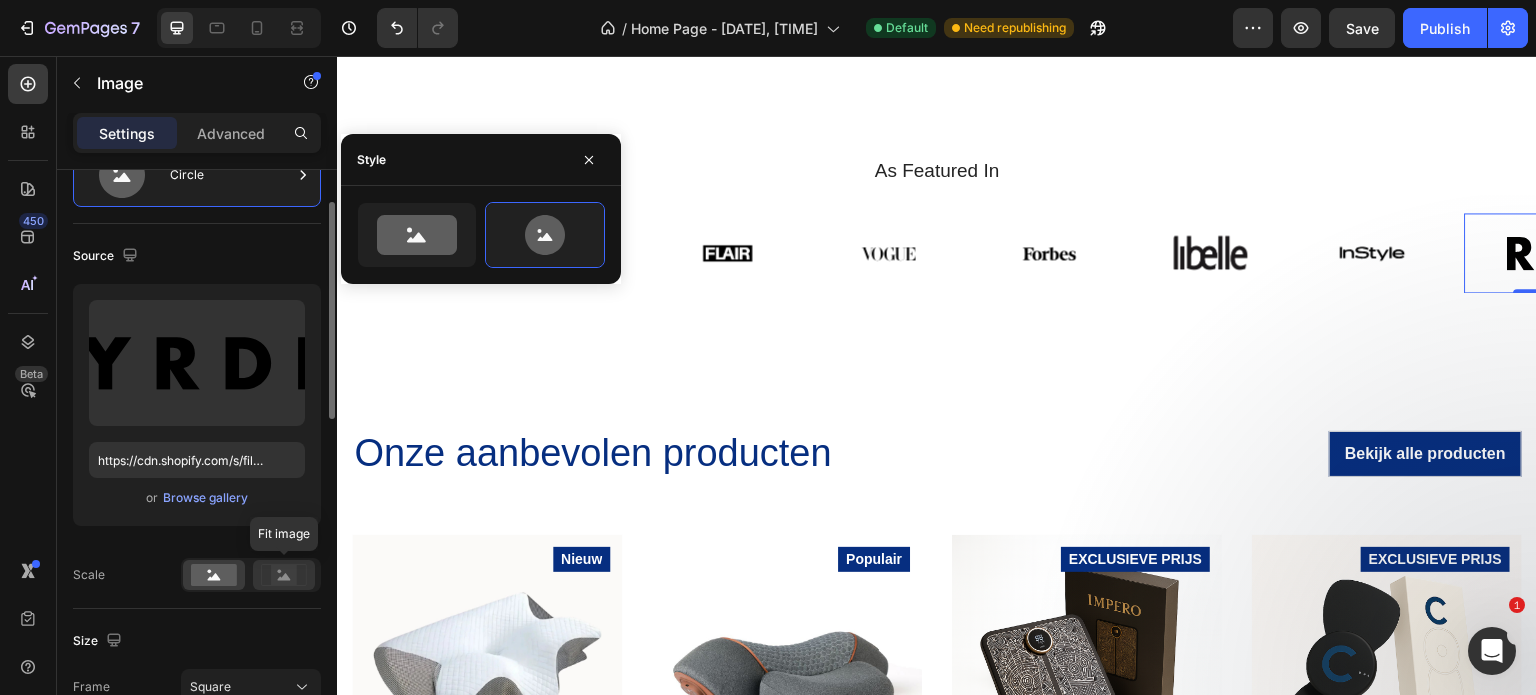 click 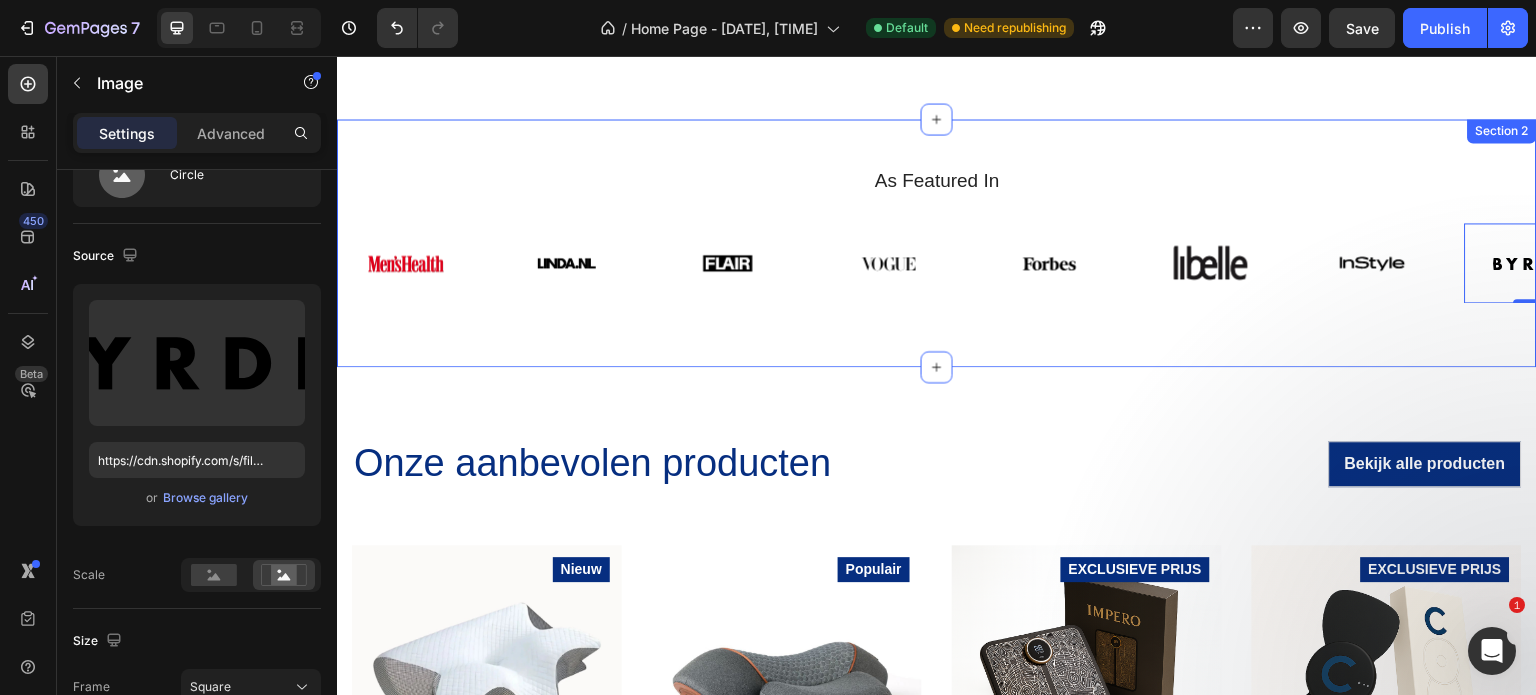 scroll, scrollTop: 520, scrollLeft: 0, axis: vertical 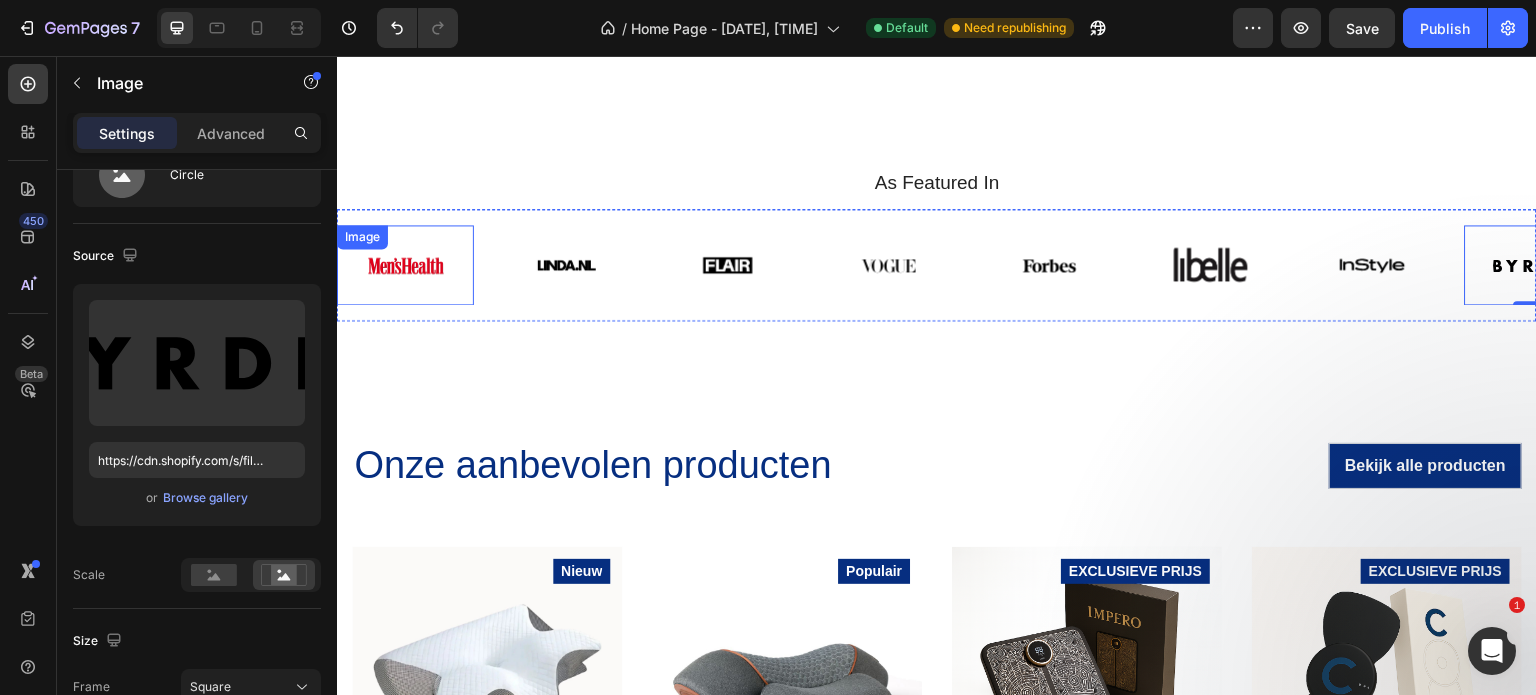 click on "Image" at bounding box center [405, 265] 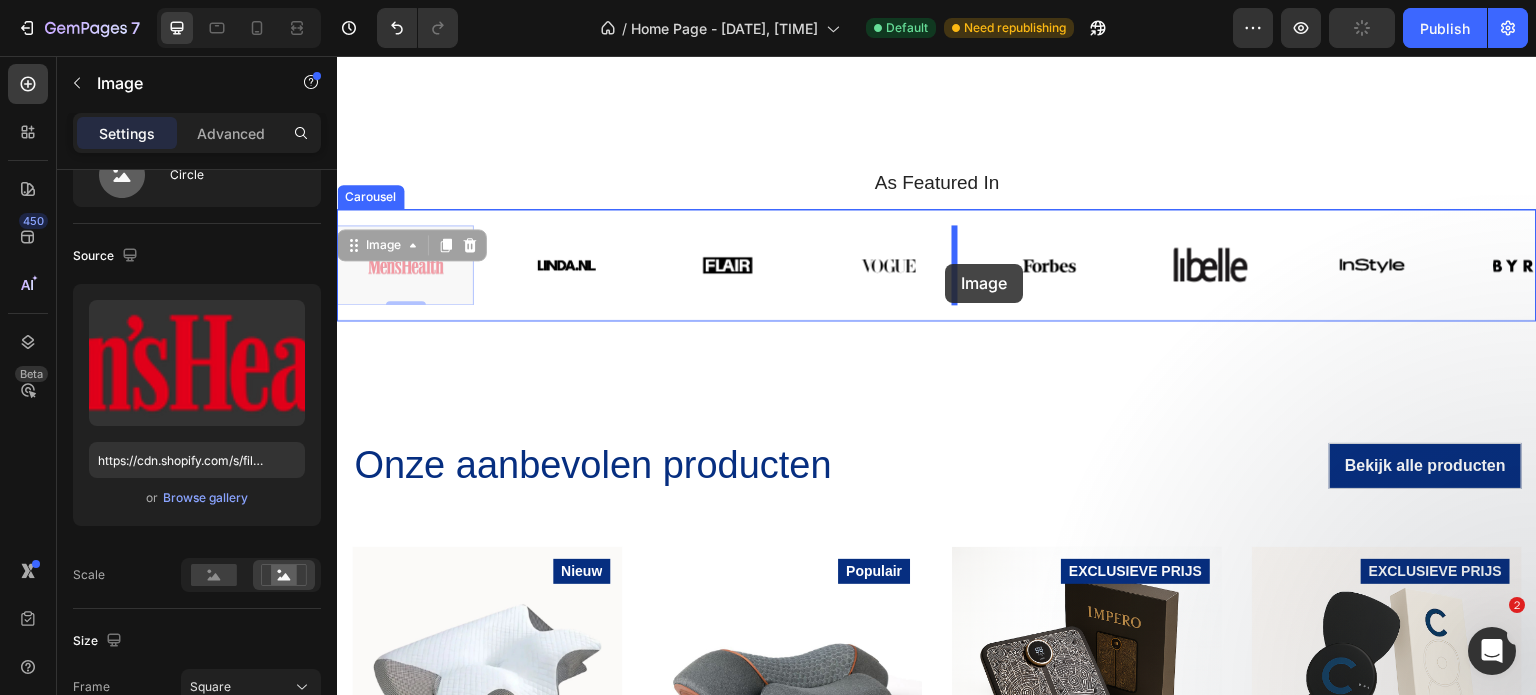 drag, startPoint x: 389, startPoint y: 282, endPoint x: 946, endPoint y: 264, distance: 557.2908 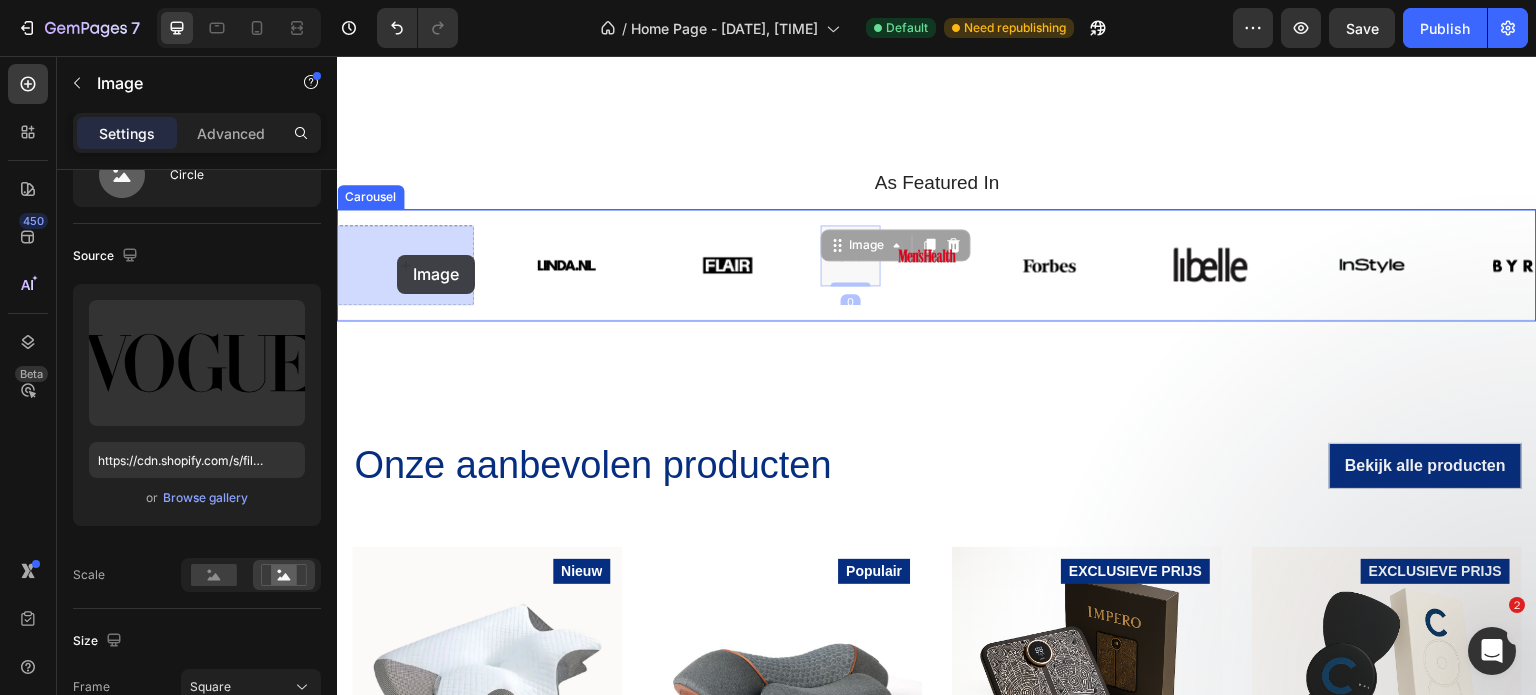 drag, startPoint x: 849, startPoint y: 263, endPoint x: 399, endPoint y: 255, distance: 450.0711 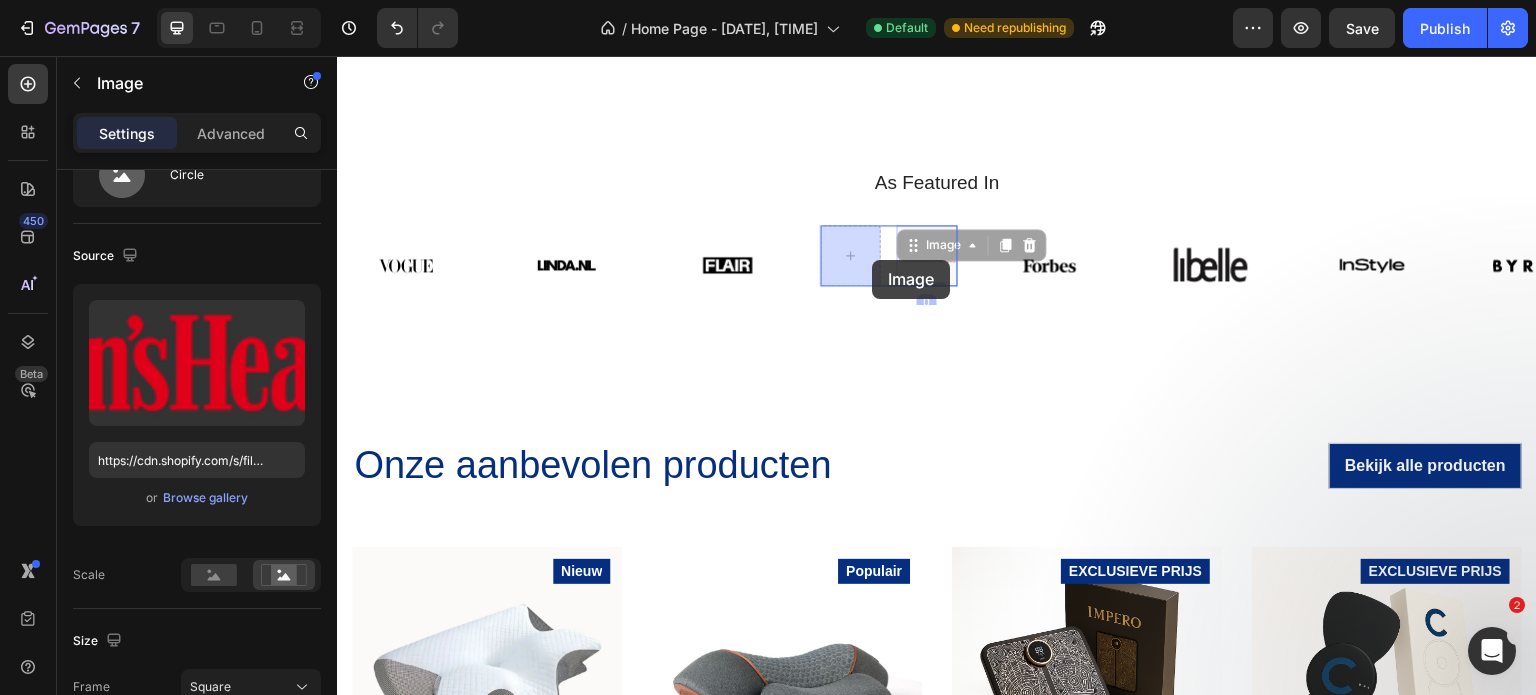 drag, startPoint x: 909, startPoint y: 254, endPoint x: 872, endPoint y: 260, distance: 37.48333 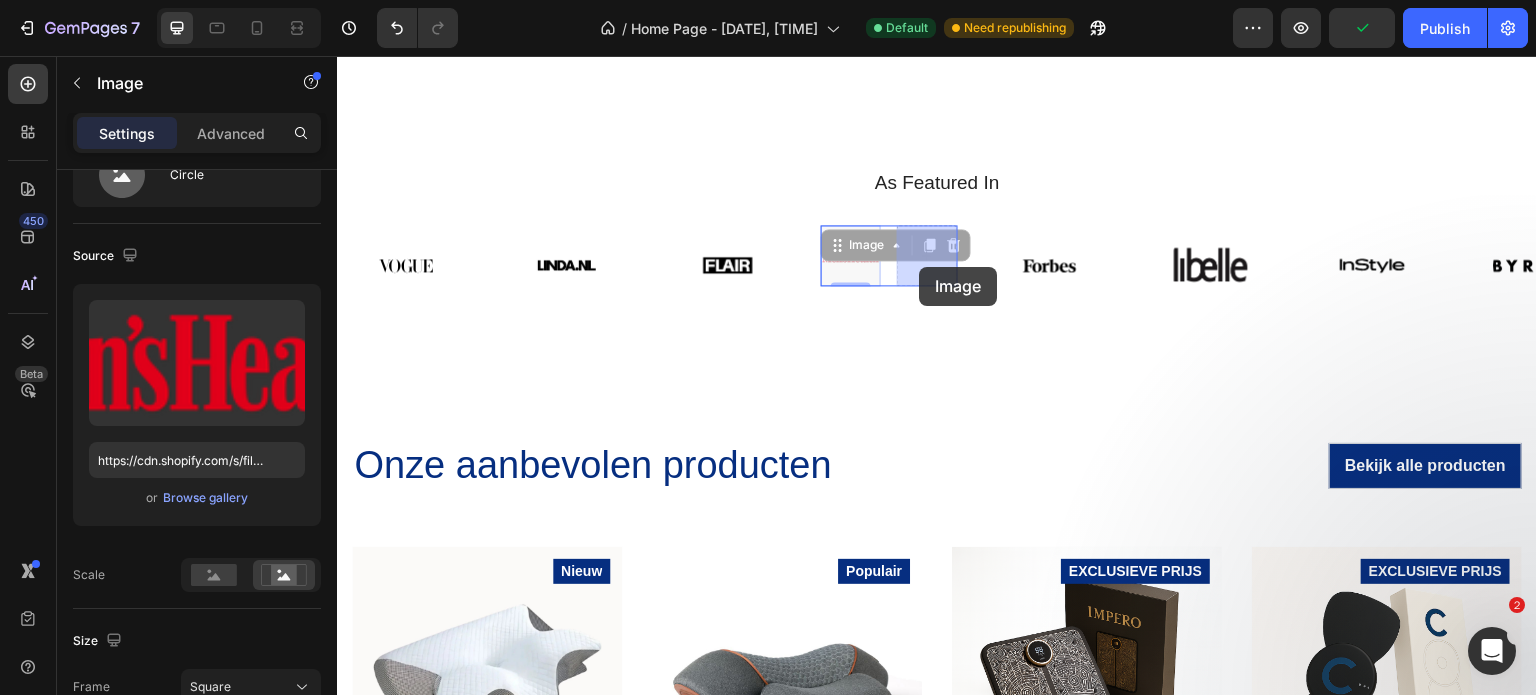 drag, startPoint x: 879, startPoint y: 259, endPoint x: 919, endPoint y: 267, distance: 40.792156 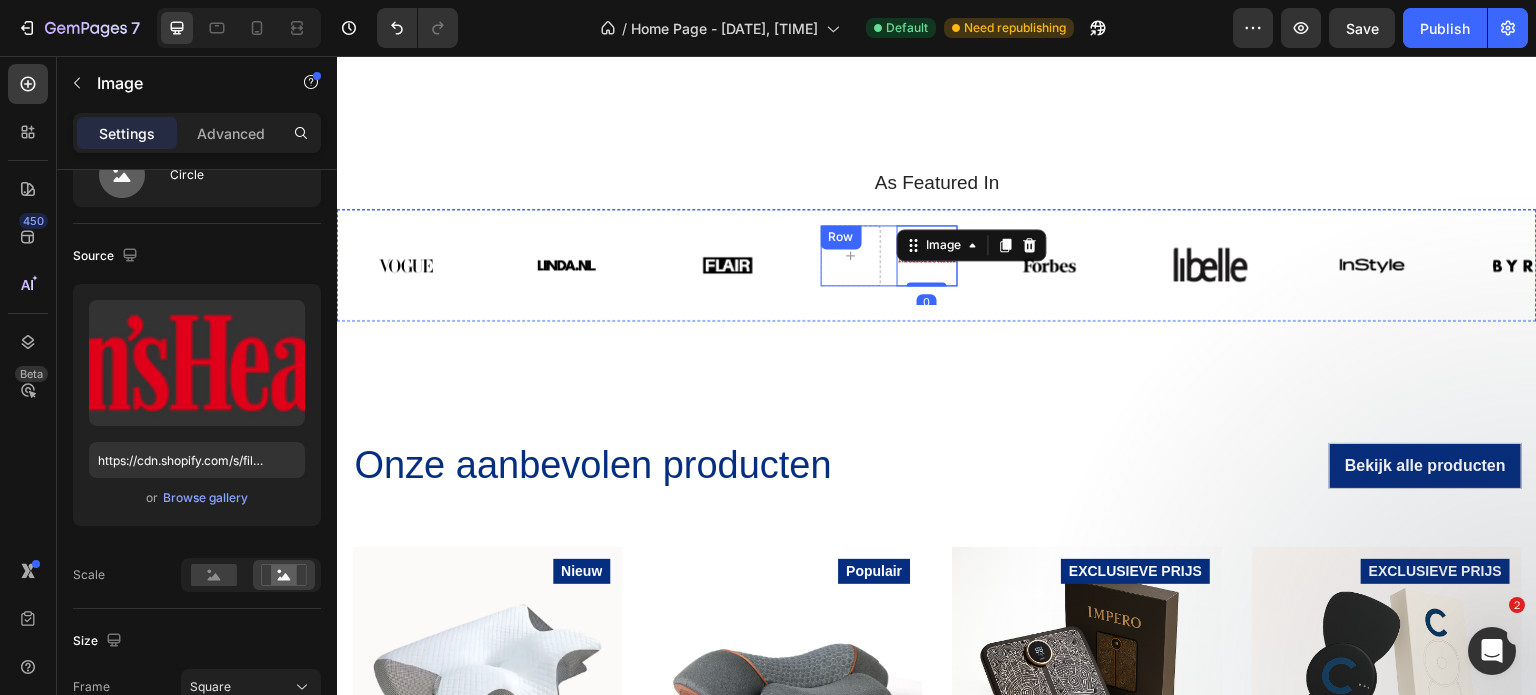 click on "Image   0 Row" at bounding box center [889, 255] 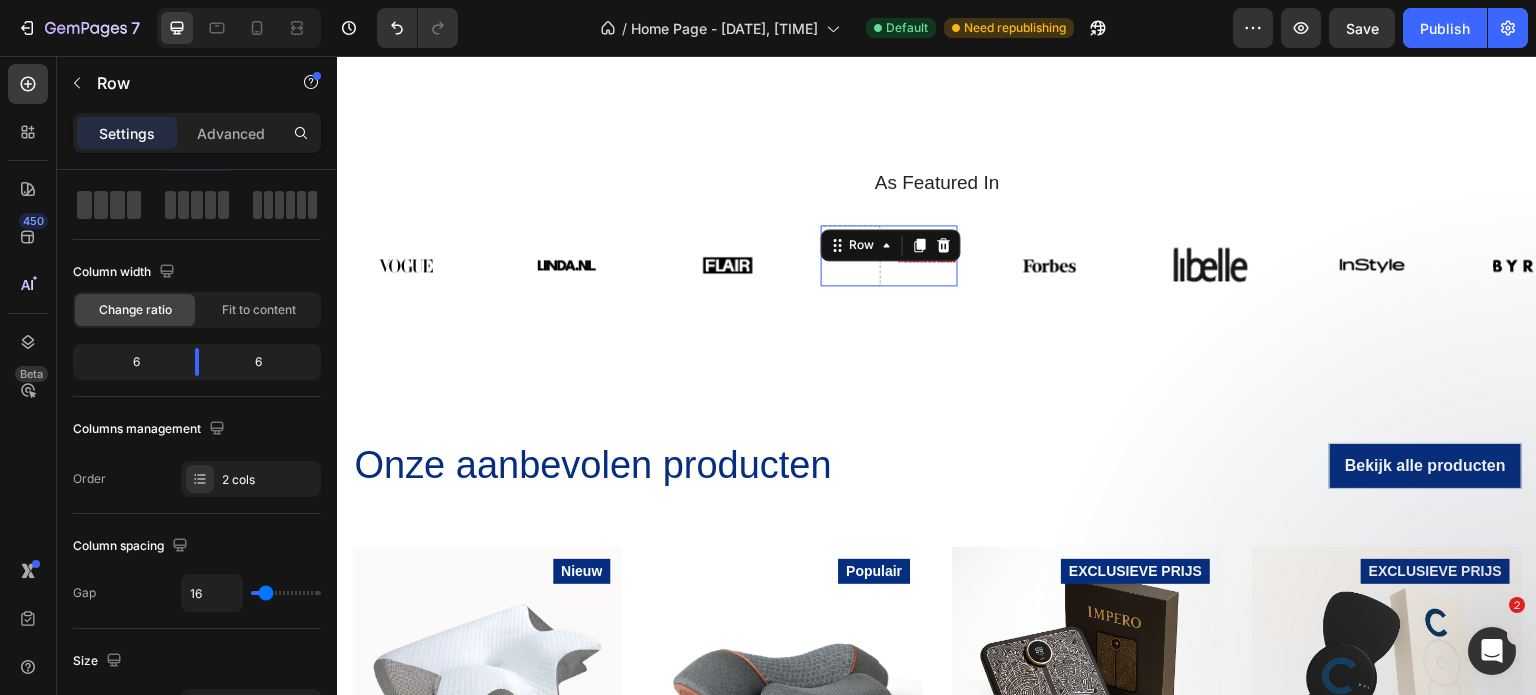 scroll, scrollTop: 0, scrollLeft: 0, axis: both 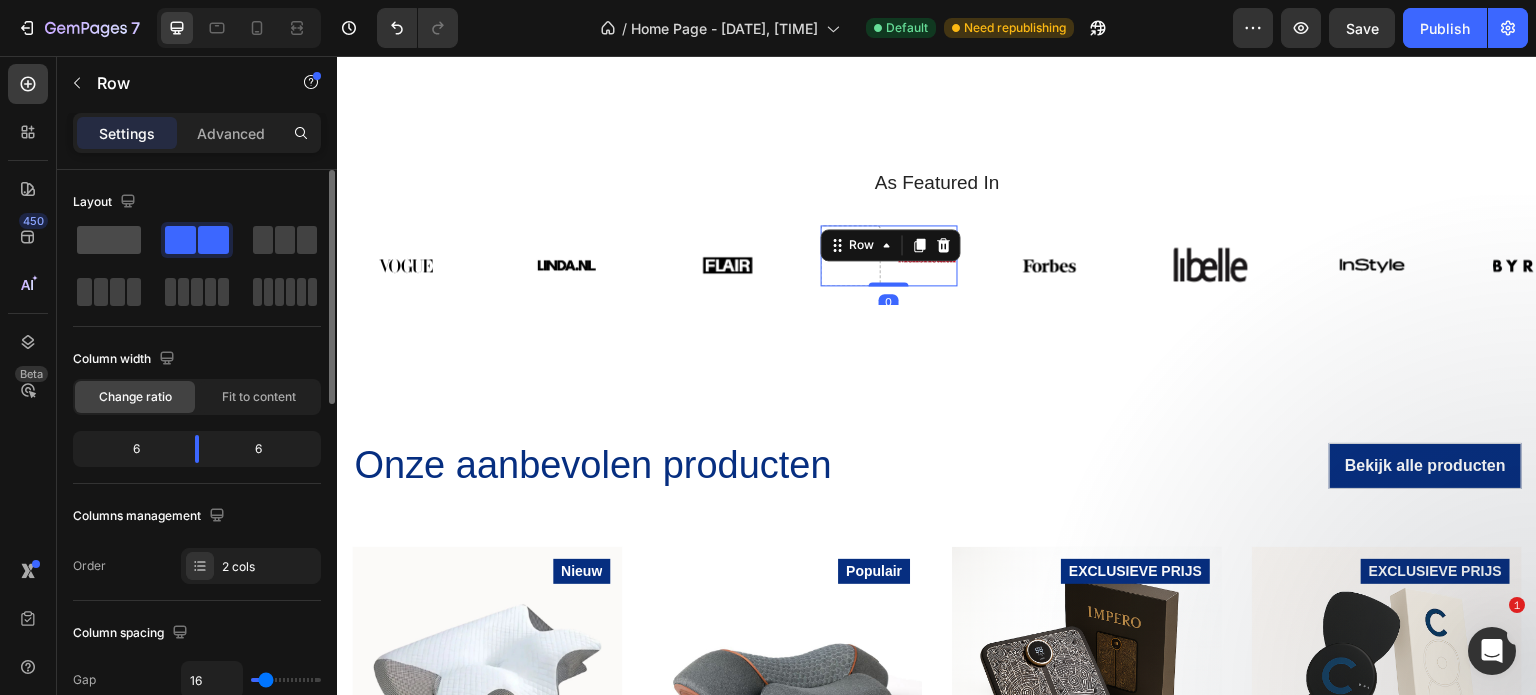 click 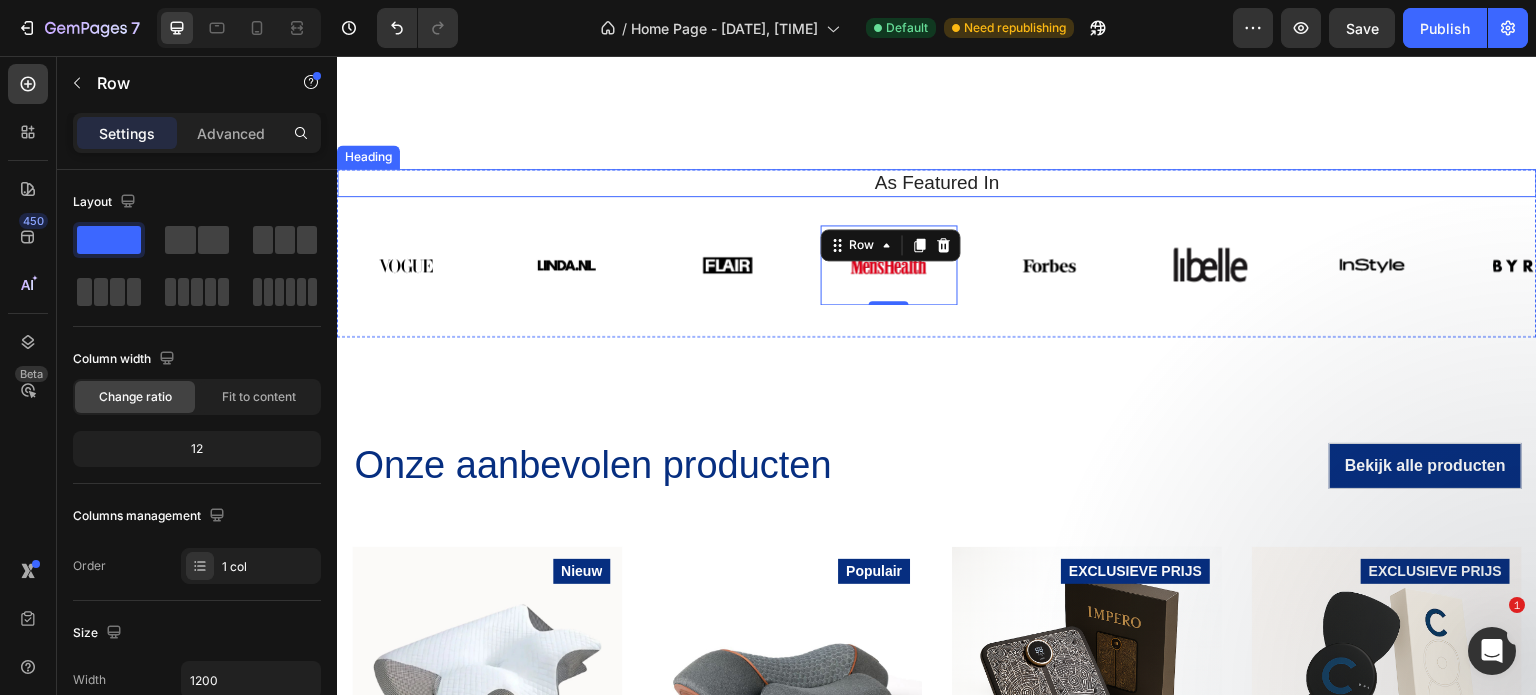 click on "As Featured In Heading Image Image Image Image Row   0 Image Image Image Image Carousel Row Section 2" at bounding box center [937, 245] 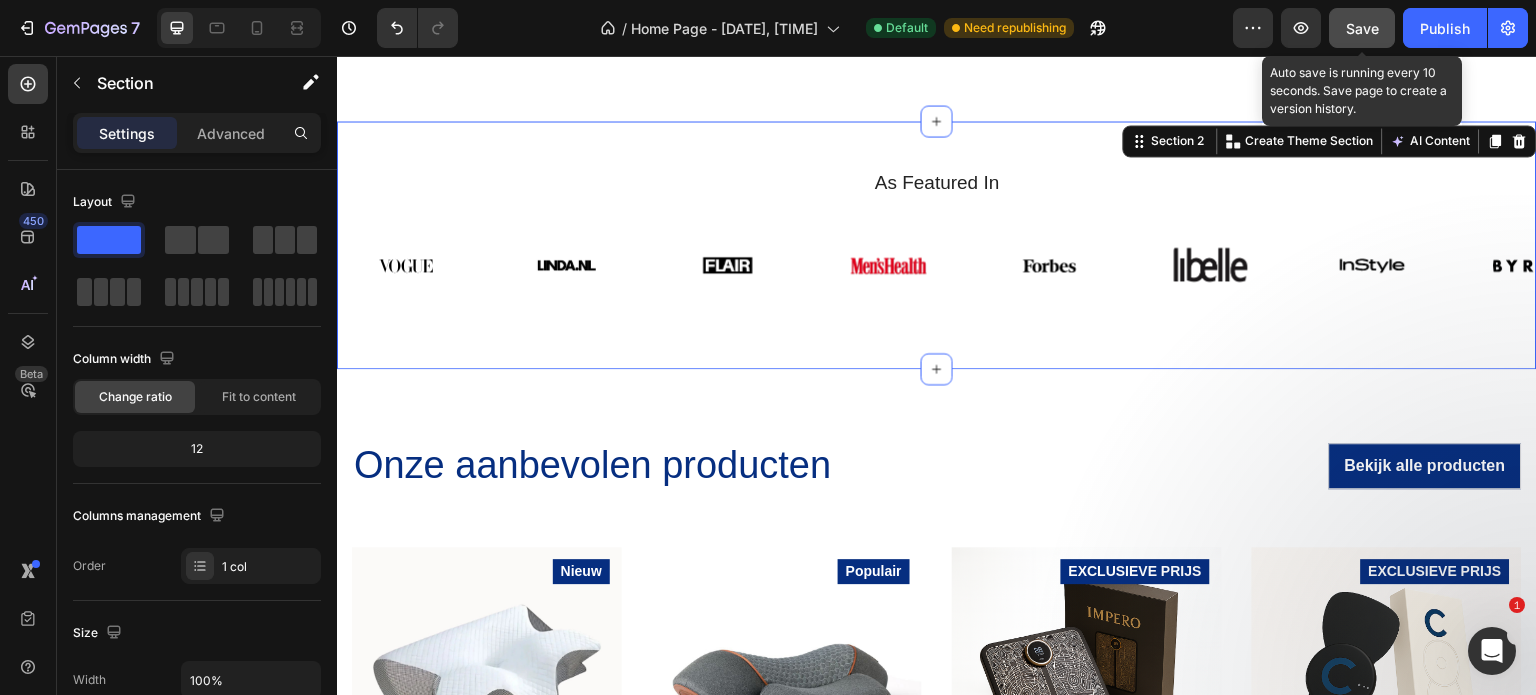 click on "Save" at bounding box center (1362, 28) 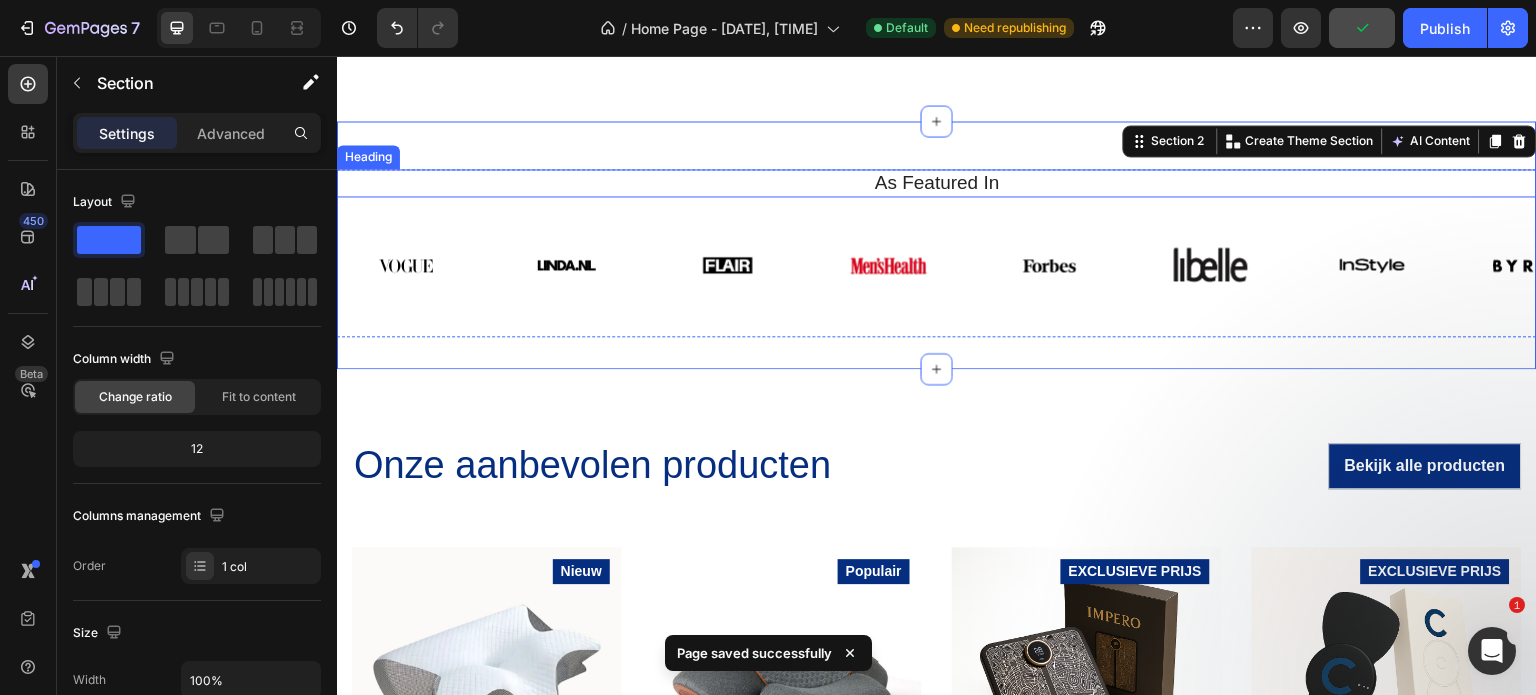 click on "As Featured In" at bounding box center (937, 183) 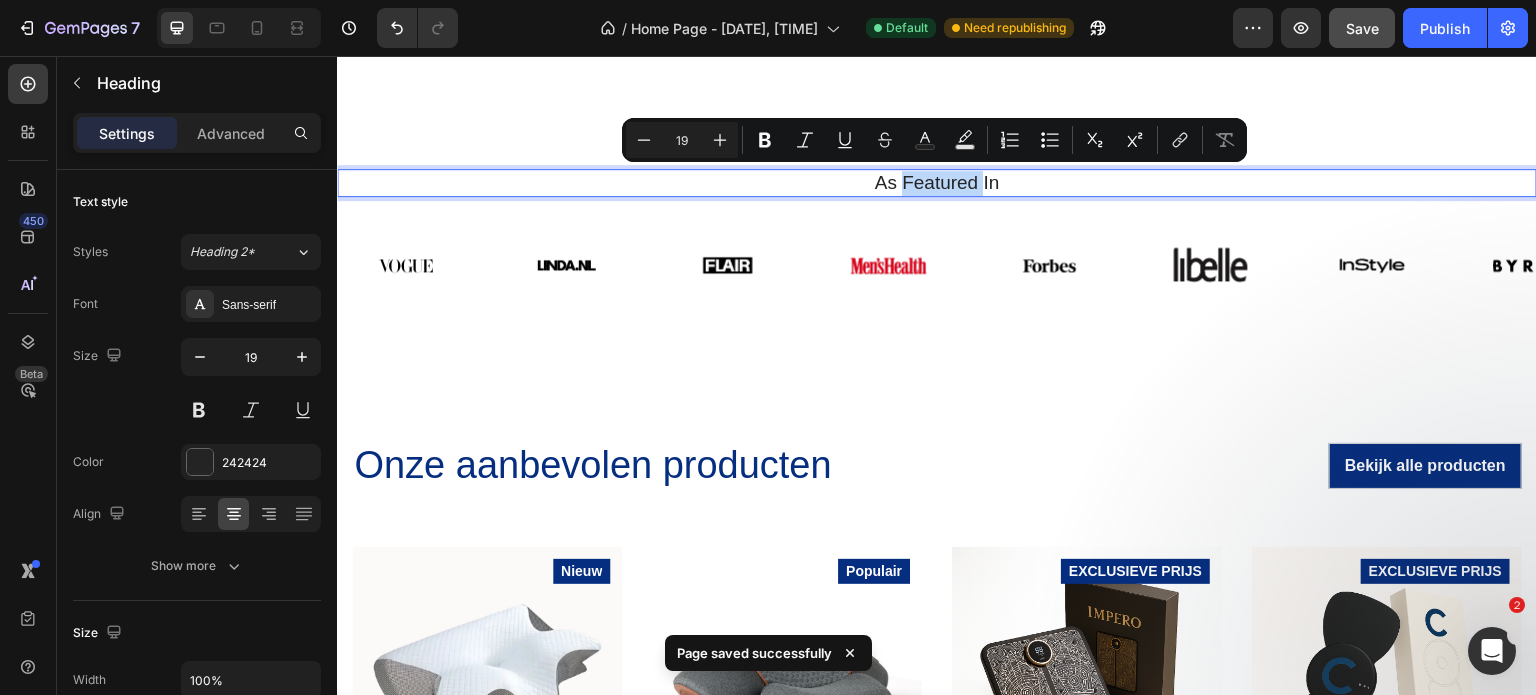 click on "As Featured In" at bounding box center (937, 183) 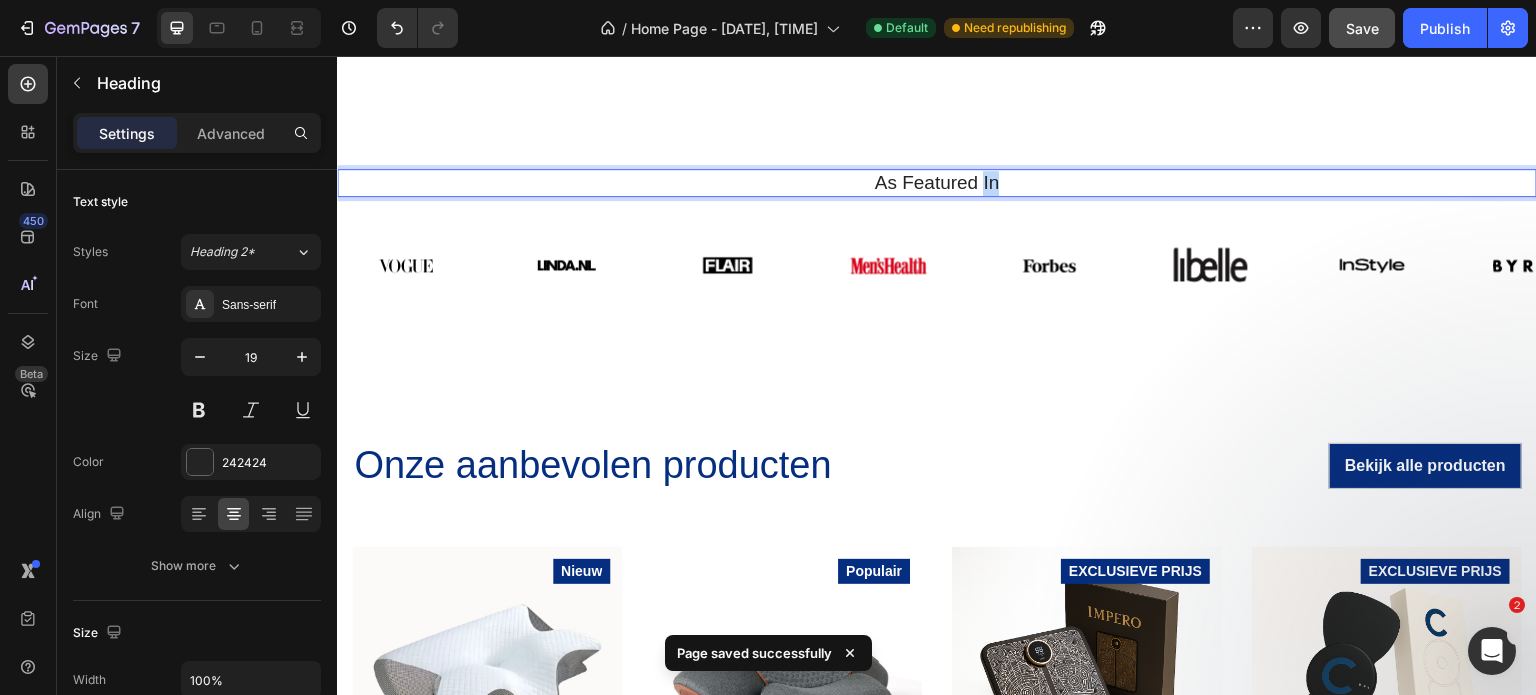 click on "As Featured In" at bounding box center (937, 183) 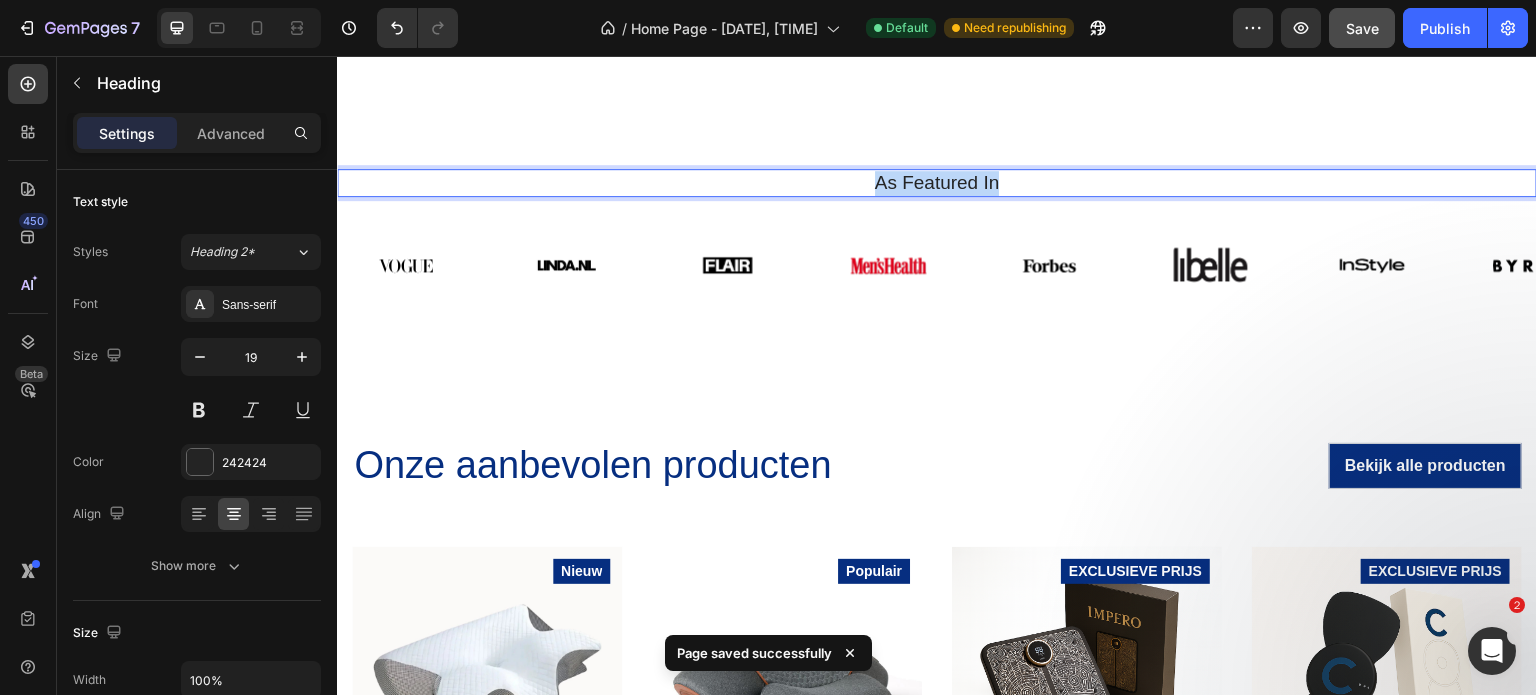 click on "As Featured In" at bounding box center (937, 183) 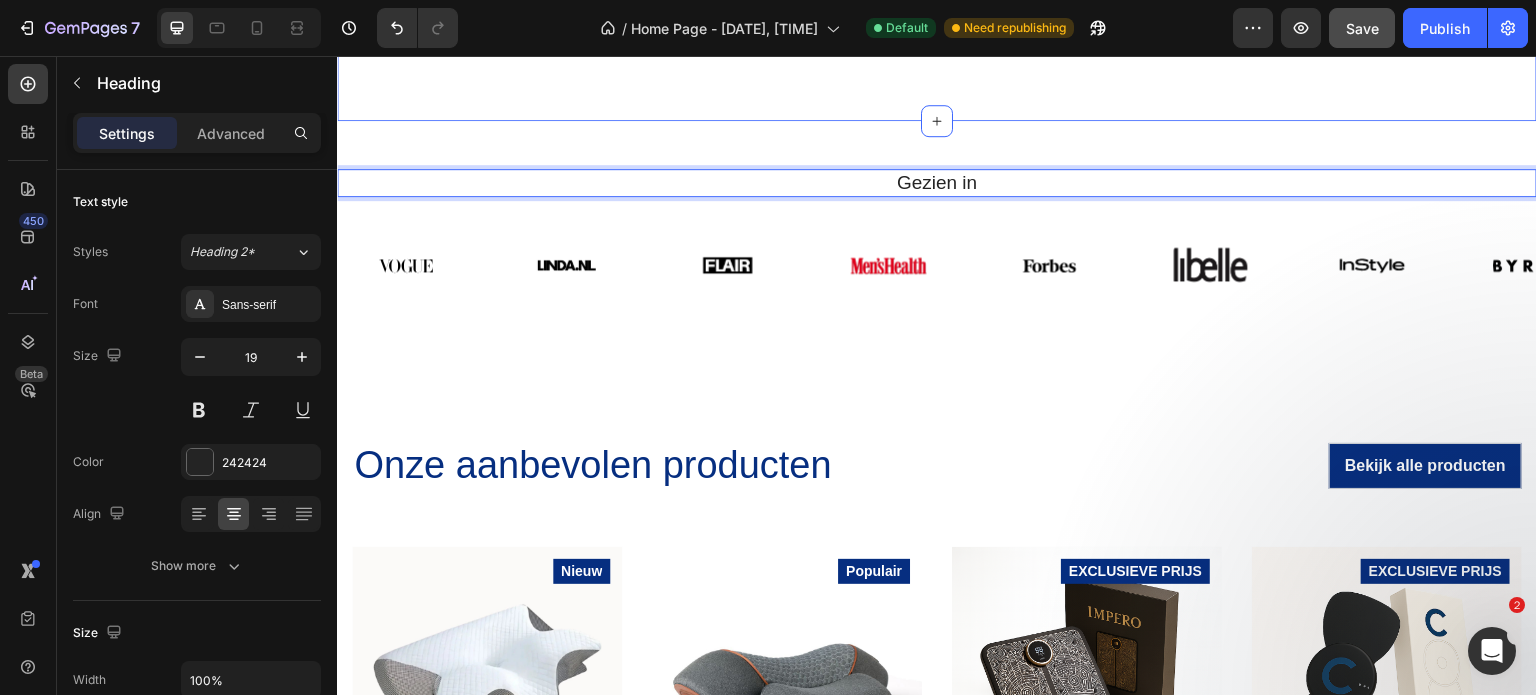 click on "Jouw toegangspoort tot een leven zonder pijn. Heading Met onze innovatieve reeks producten die pijn door het hele lichaam behandelen, voorkomen en verlichten, maken wij voorgoed een einde aan jouw klachten. Text block Winkel nu Button Row Image Row Row Section 1" at bounding box center (937, -151) 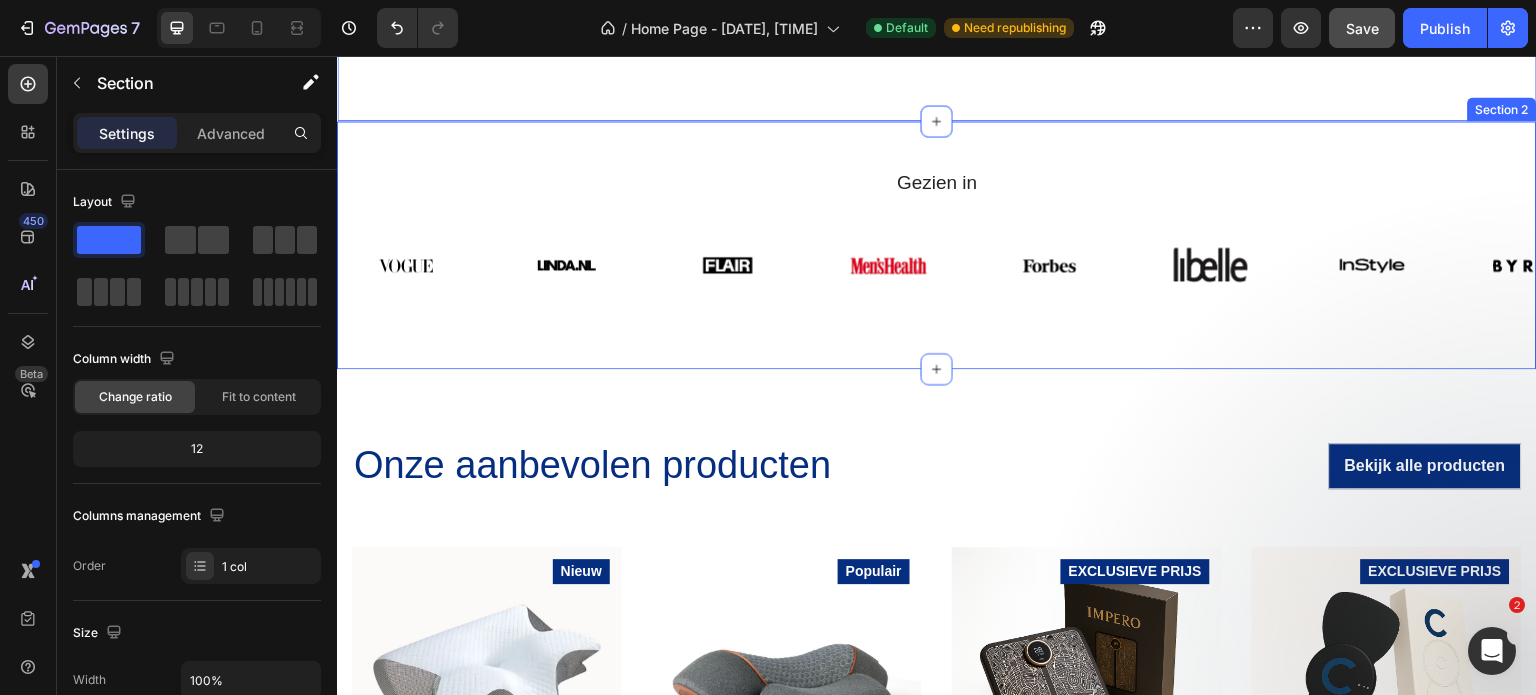 click on "Gezien in" at bounding box center [937, 183] 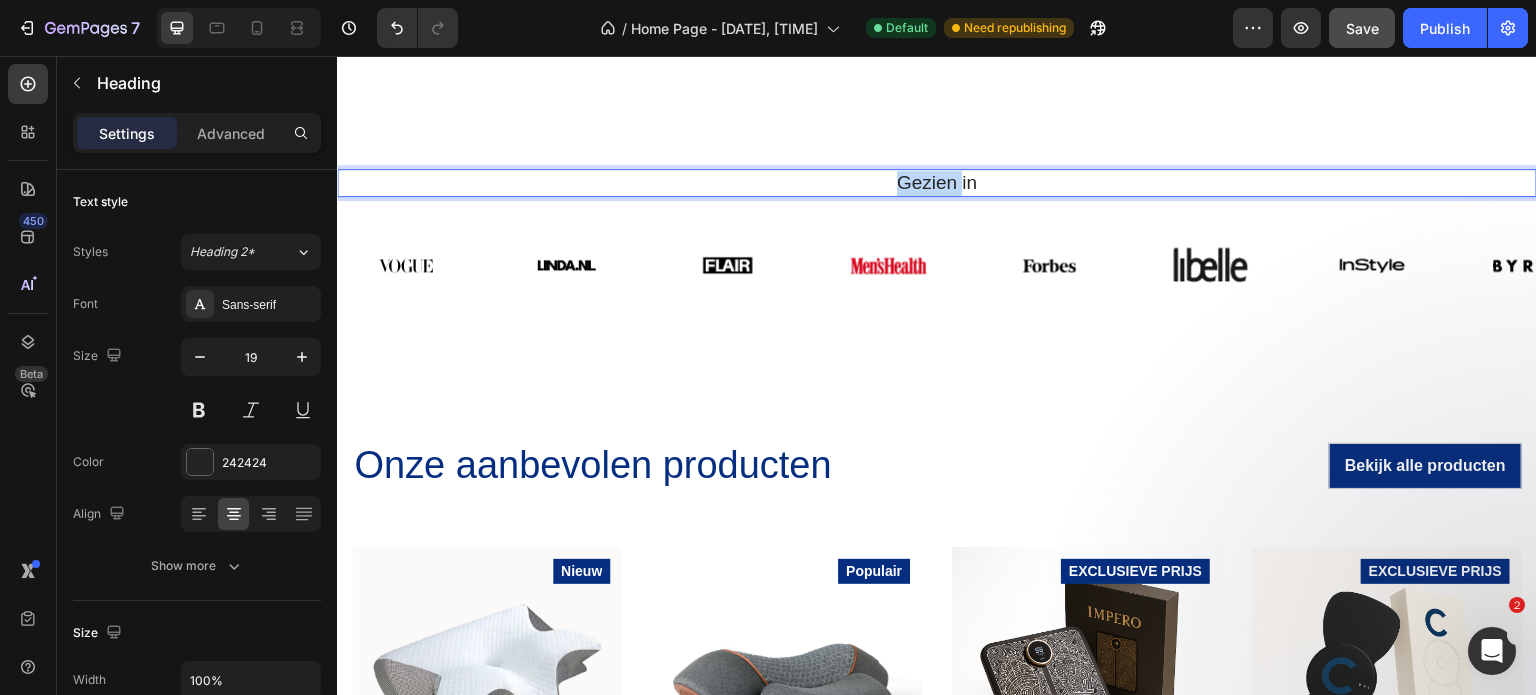 click on "Gezien in" at bounding box center (937, 183) 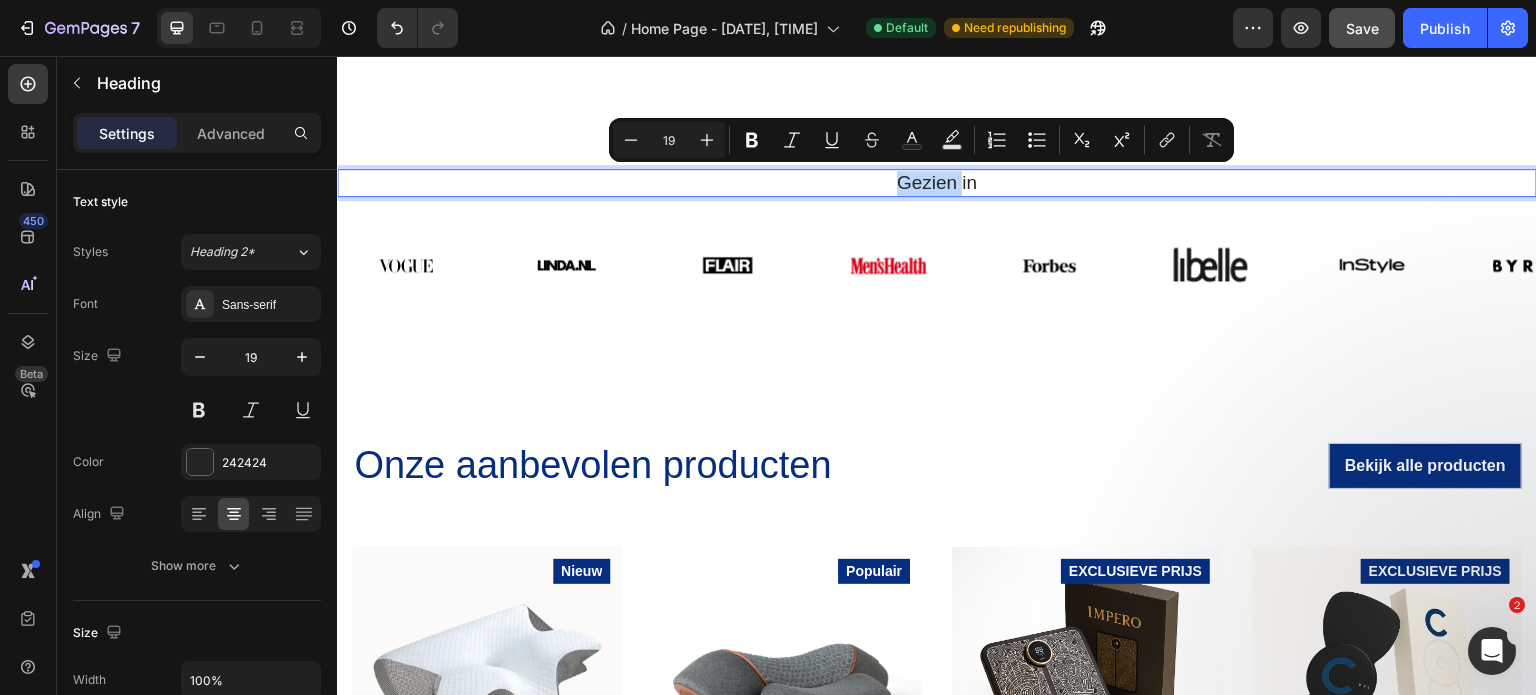 click on "Gezien in" at bounding box center (937, 183) 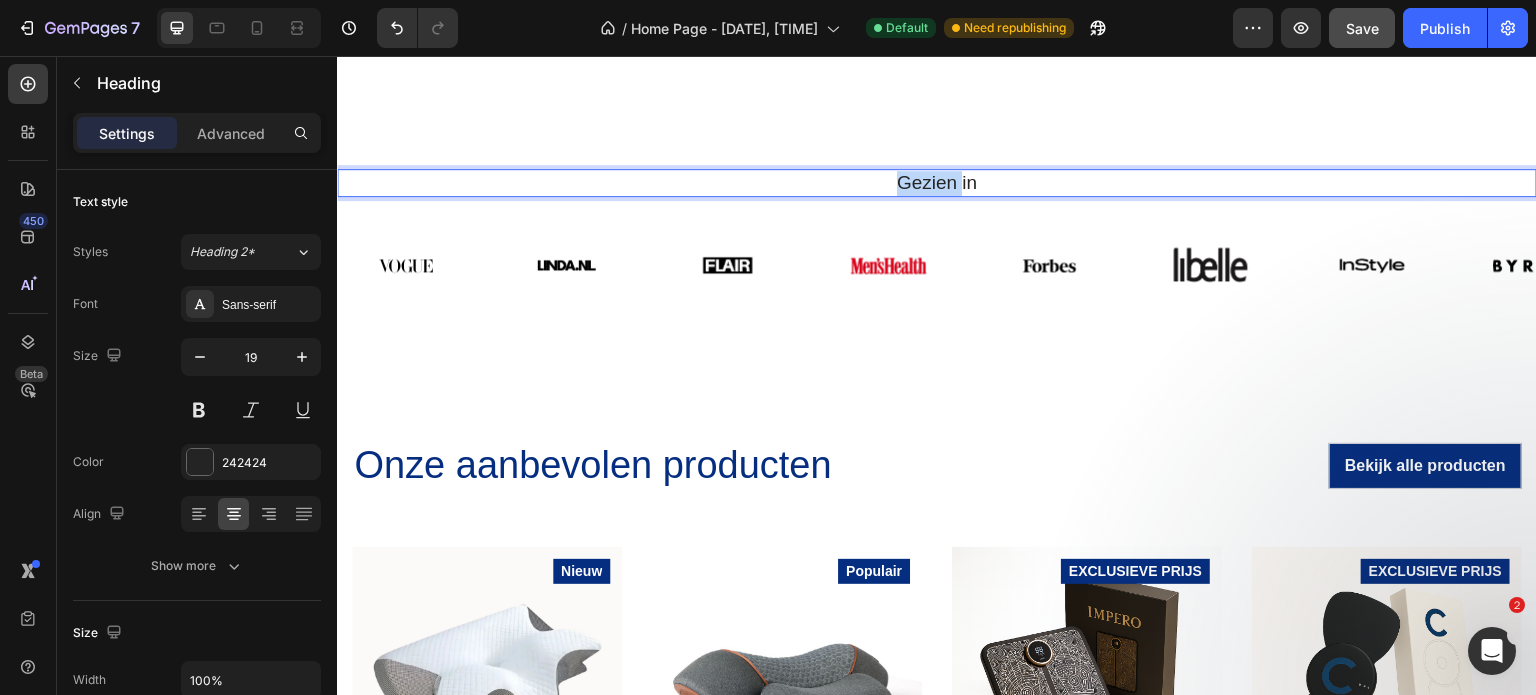 click on "Gezien in" at bounding box center [937, 183] 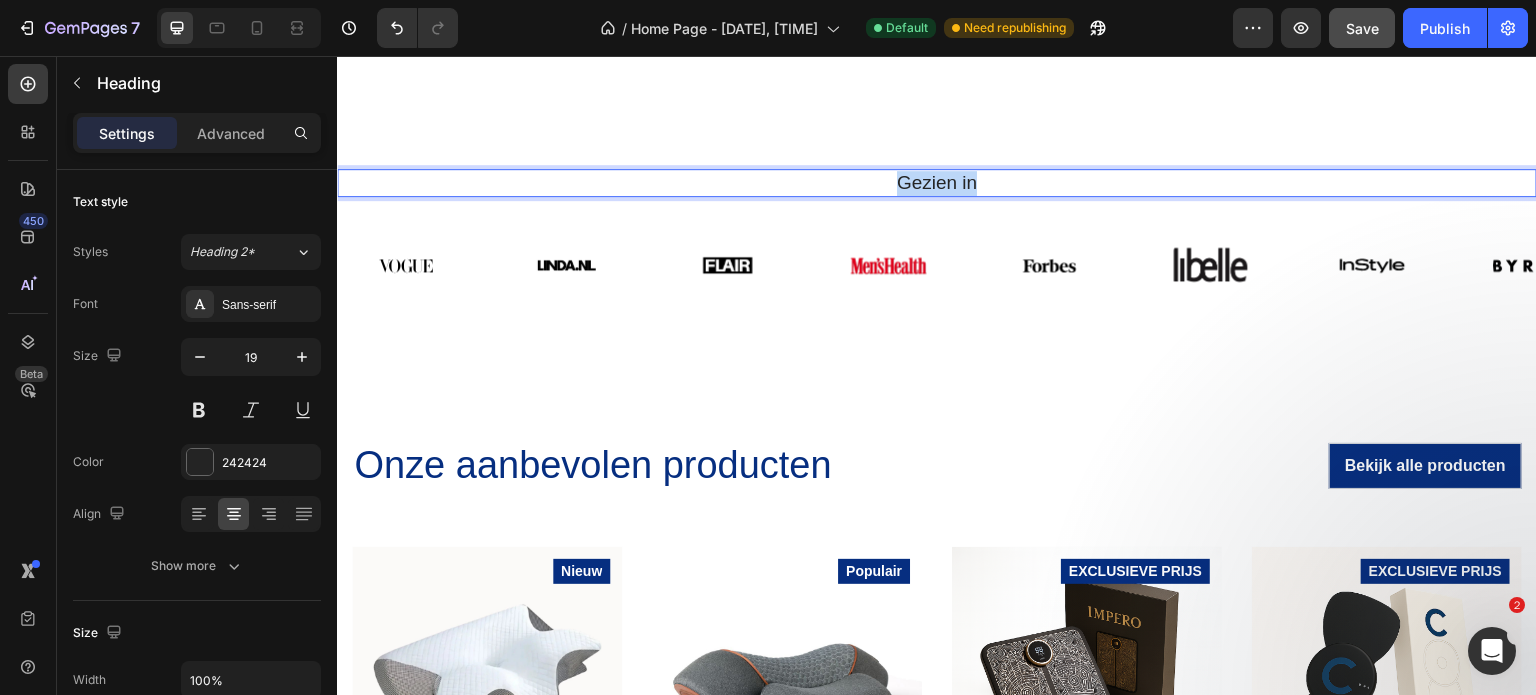 click on "Gezien in" at bounding box center [937, 183] 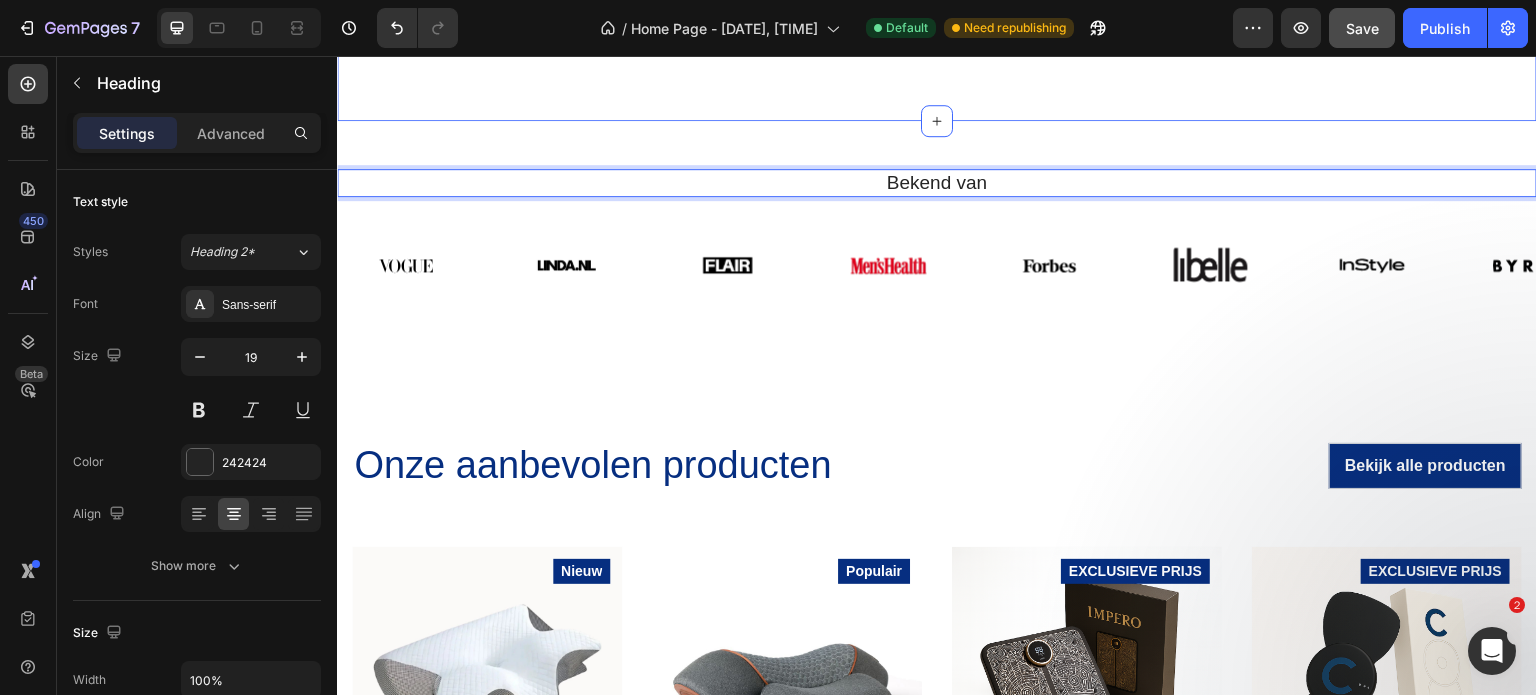 click on "Jouw toegangspoort tot een leven zonder pijn. Heading Met onze innovatieve reeks producten die pijn door het hele lichaam behandelen, voorkomen en verlichten, maken wij voorgoed een einde aan jouw klachten. Text block Winkel nu Button Row Image Row Row Section 1" at bounding box center (937, -151) 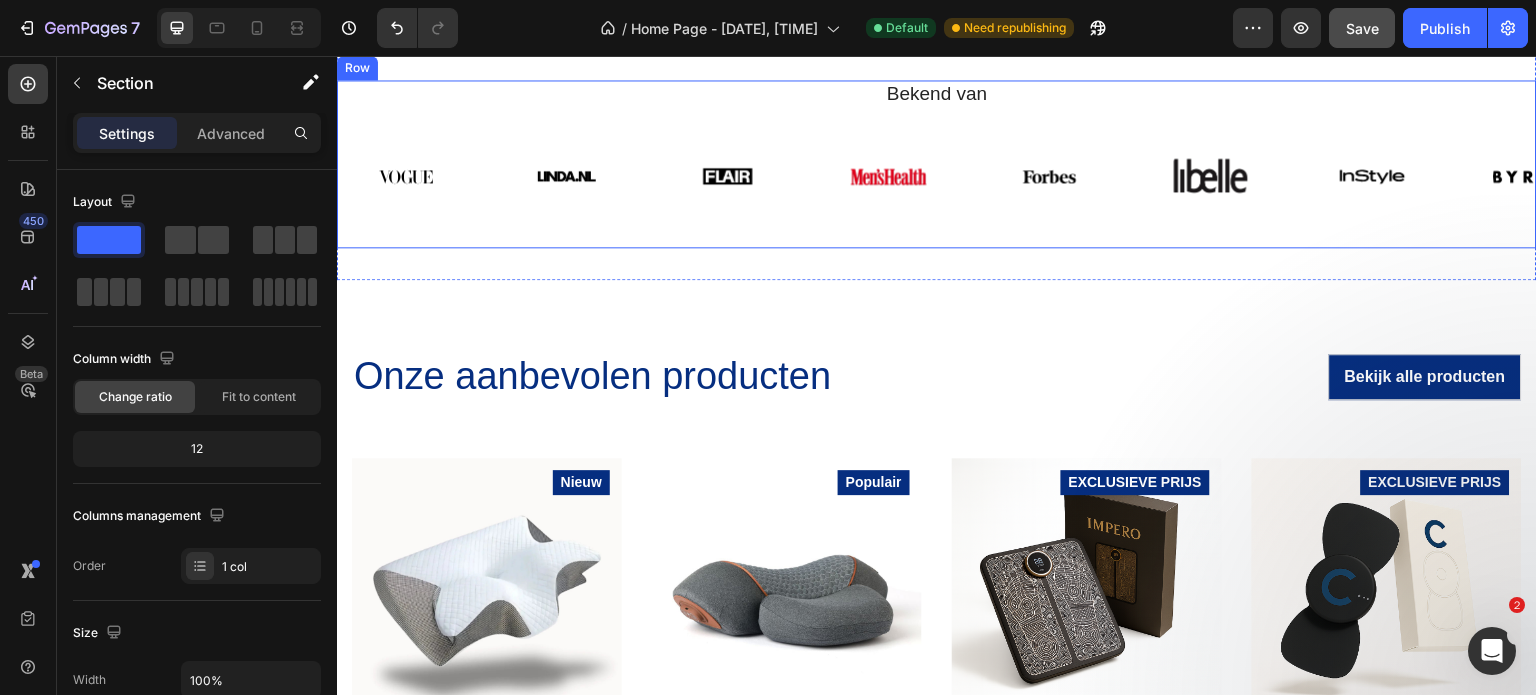 scroll, scrollTop: 426, scrollLeft: 0, axis: vertical 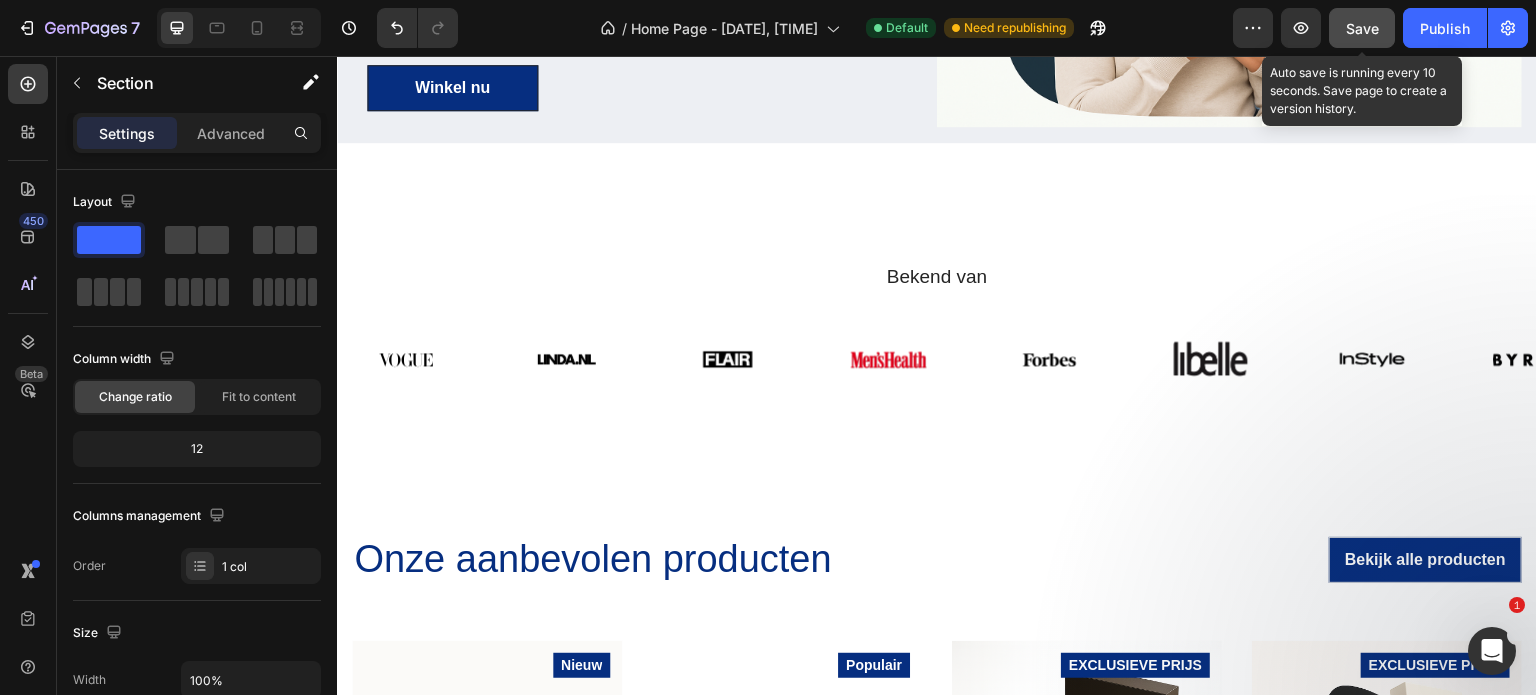 click on "Save" 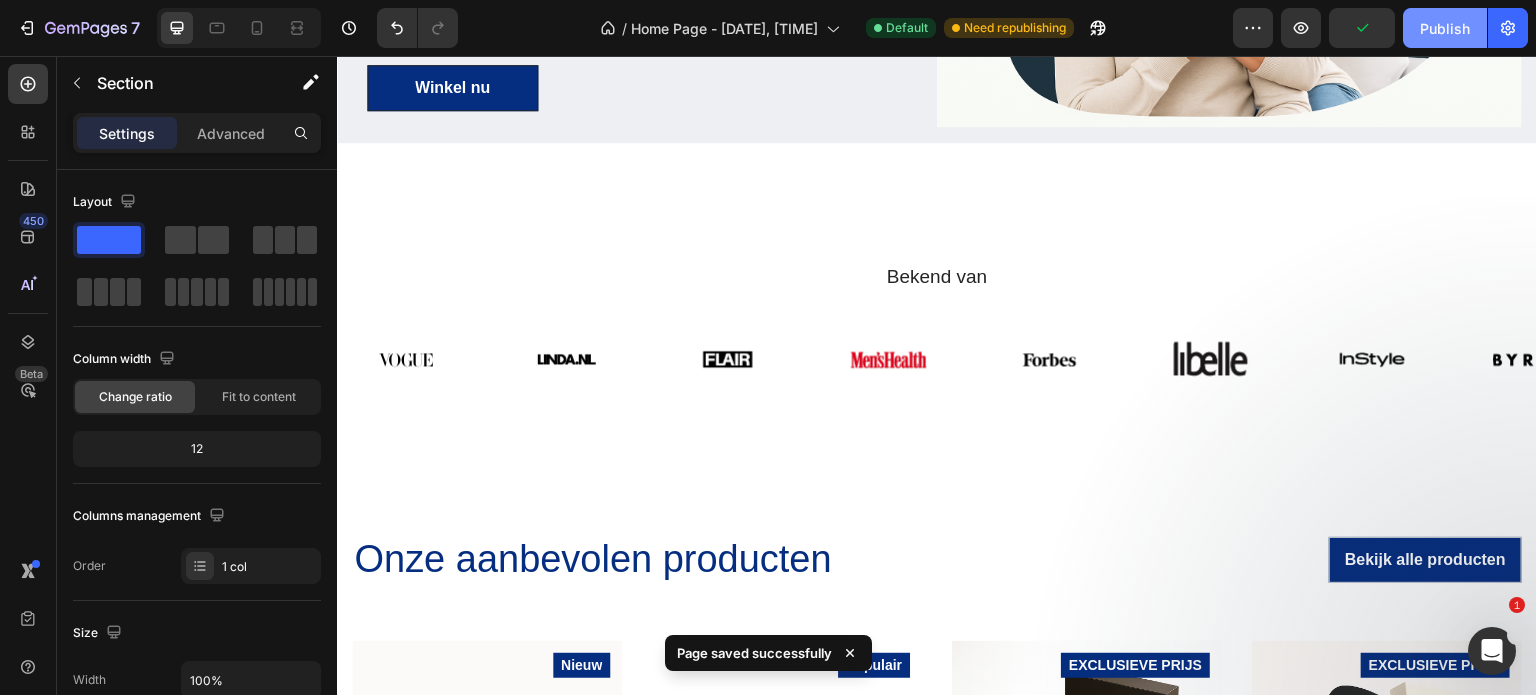 click on "Publish" at bounding box center [1445, 28] 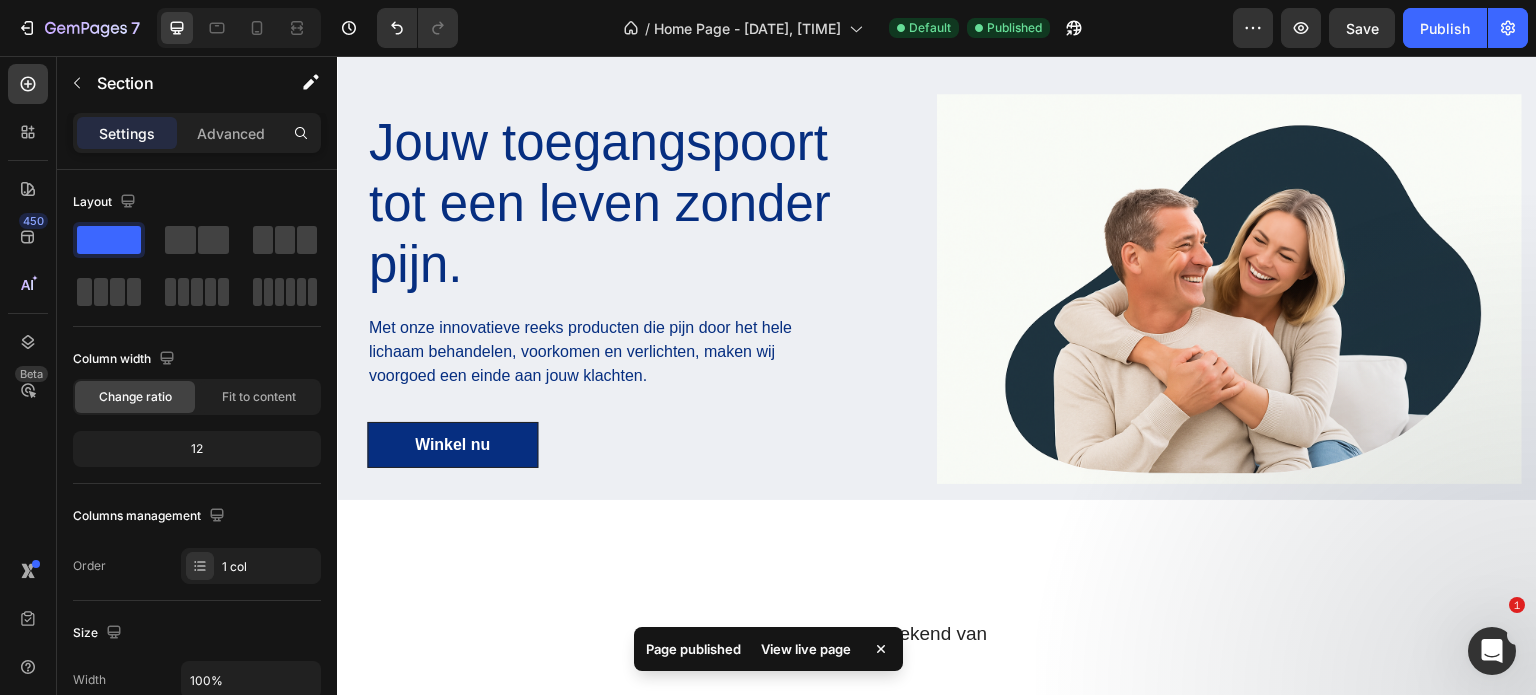 scroll, scrollTop: 0, scrollLeft: 0, axis: both 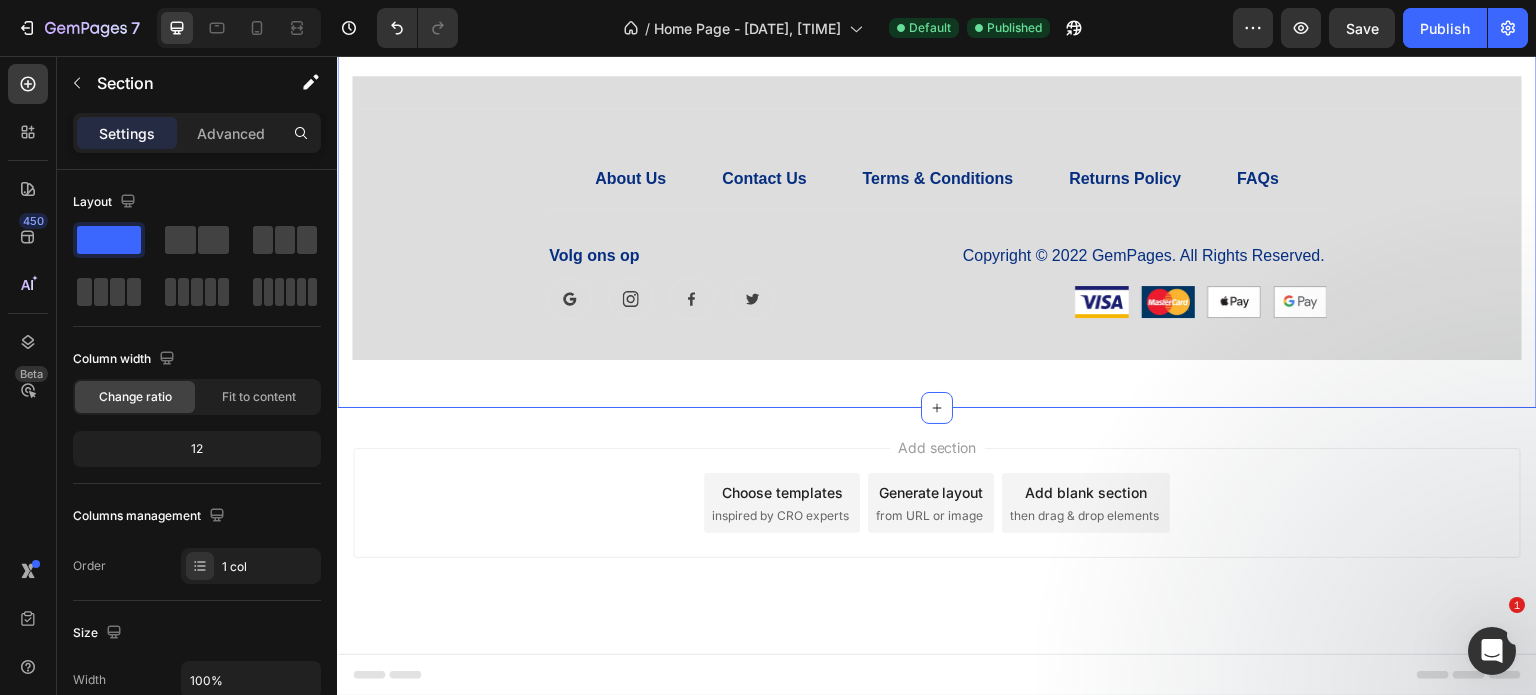 click on "Title Line About Us Button Contact Us Button Terms & Conditions Button Row Returns Policy Button FAQs Button Row Row                Title Line Volg ons op Text block           Button                   Button     Button     Button Row Copyright © 2022 GemPages. All Rights Reserved. Text block Image Image Image Image Row Row Row Row Section 9" at bounding box center (937, 218) 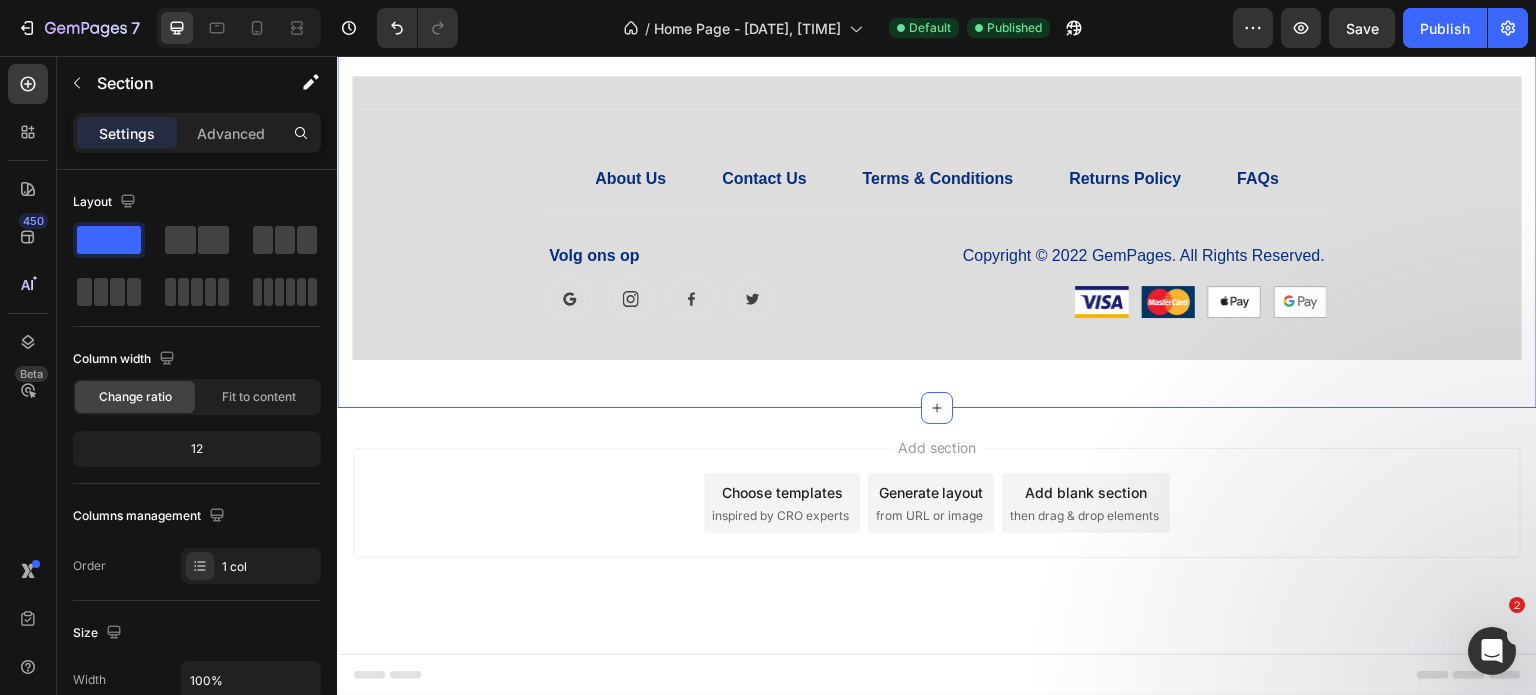 click 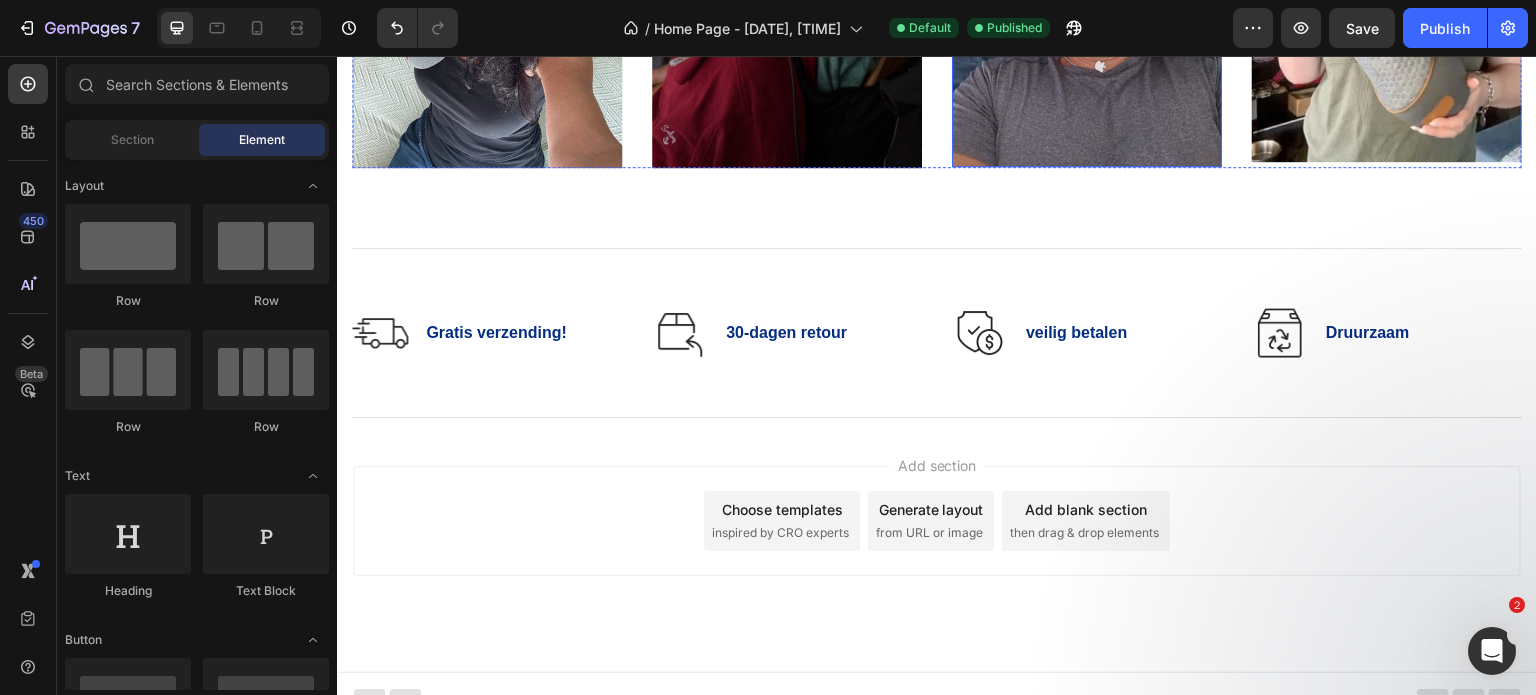 scroll, scrollTop: 4082, scrollLeft: 0, axis: vertical 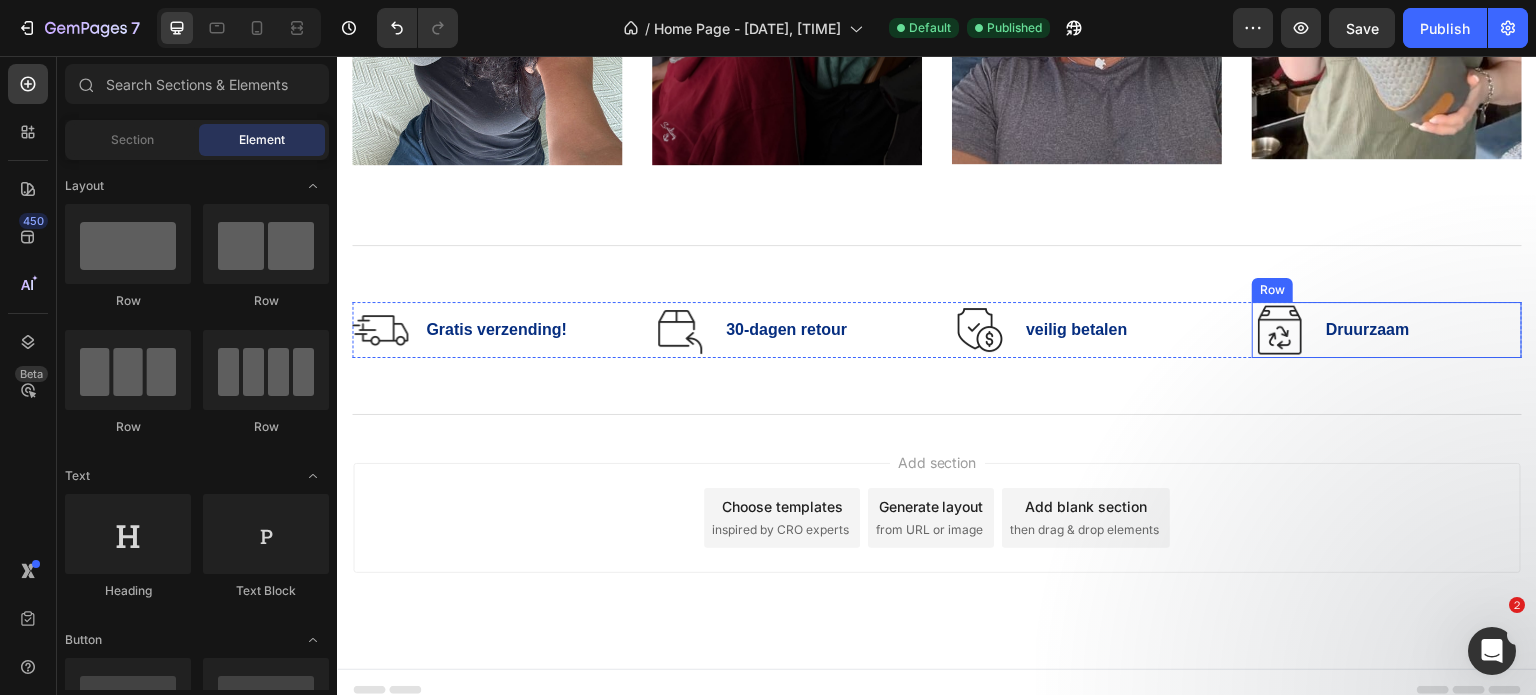 click on "Druurzaam" at bounding box center (1368, 330) 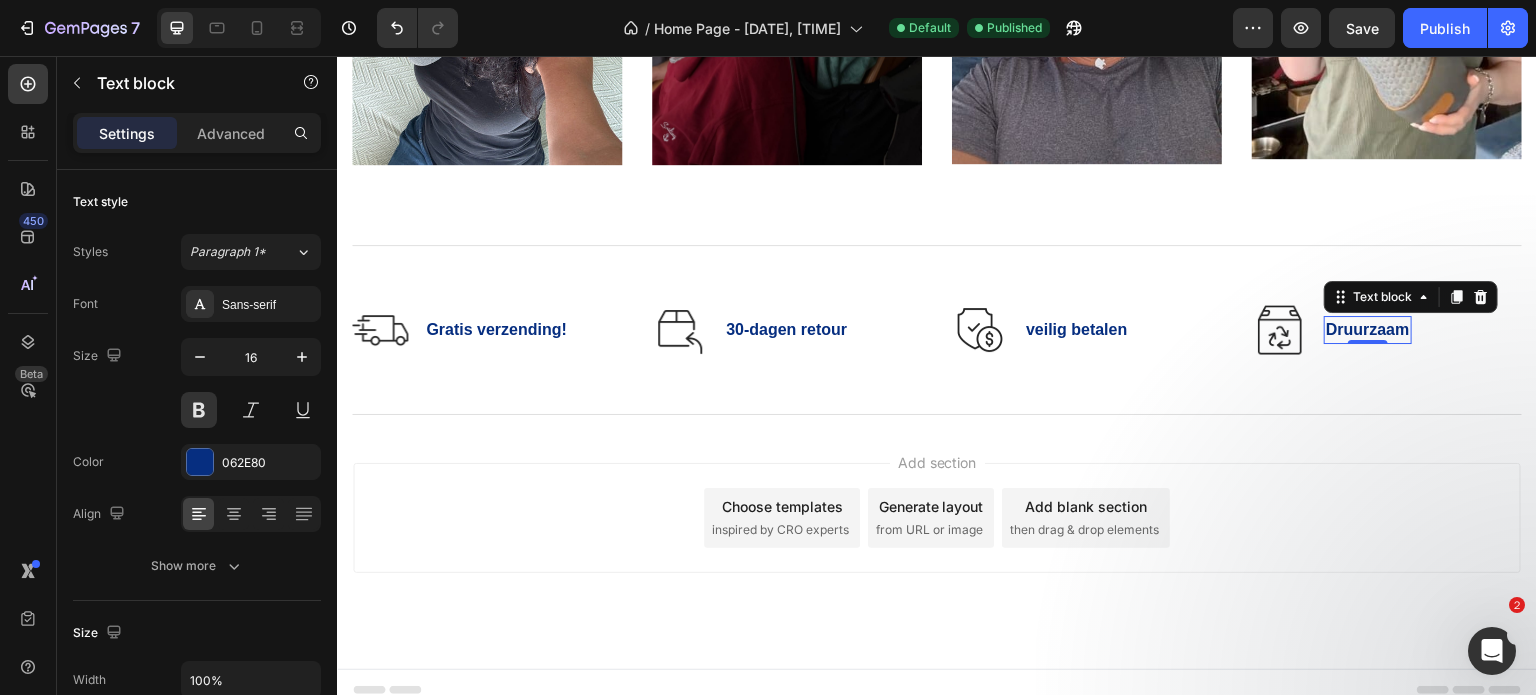 click on "Druurzaam" at bounding box center [1368, 330] 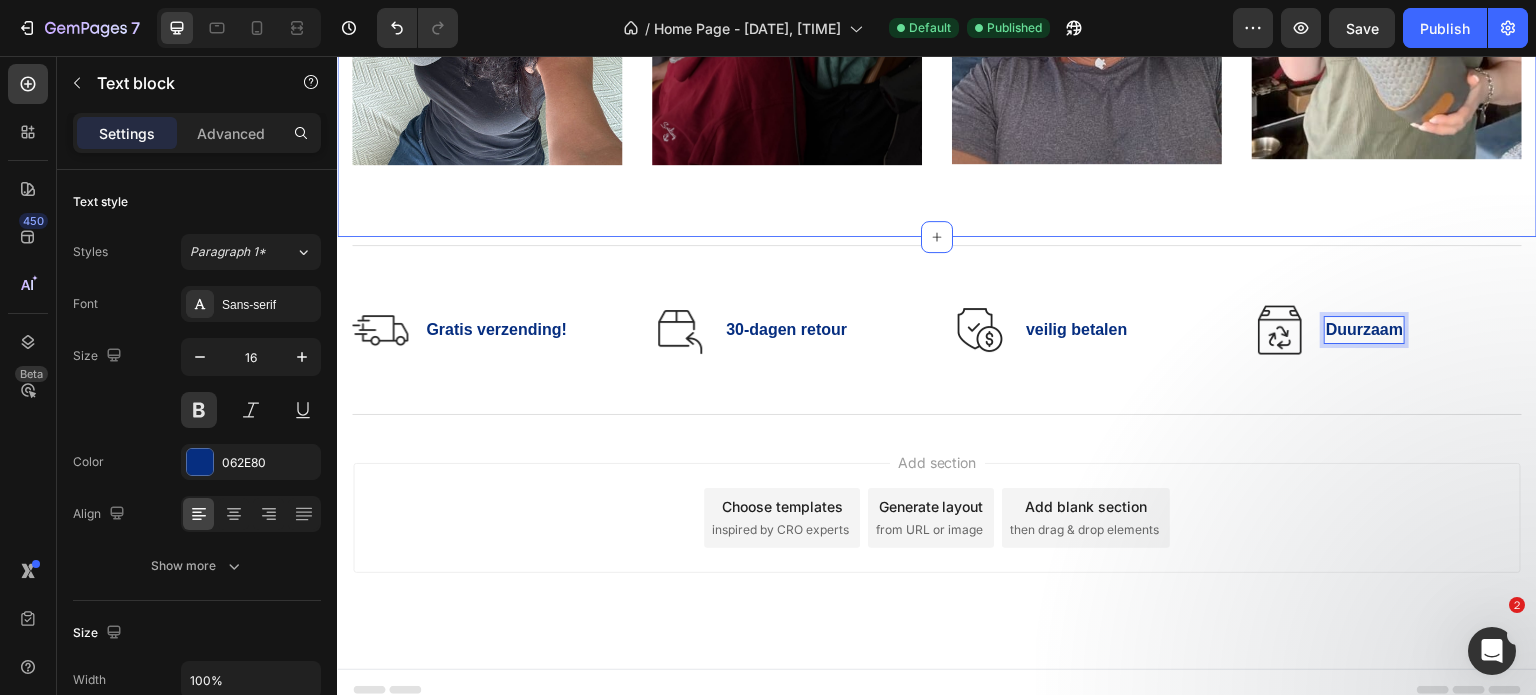 click on "Echte beoordelingen van echte klanten Heading                Icon                Icon                Icon                Icon                Icon Icon List Hoz "Een verademing in mijn dagelijkse routine" Sinds ik Impero heb ontdekt, gun ik mezelf dagelijks een moment van rust en herstel. De producten voelen niet alleen luxueus aan, ze doen ook écht wat ze beloven. Comfort en effectiviteit in één – ik wil niet meer zonder. Text block Marieke H. Text block Row                Icon                Icon                Icon                Icon                Icon Icon List Hoz "Stijlvol én functioneel – precies wat ik zocht" Ik was op zoek naar iets dat er mooi uitziet in huis én mijn welzijn ondersteunt. Impero overtreft al mijn verwachtingen. Elk detail klopt, van het design tot de werking. Eindelijk een merk dat beide werelden combineert. Text block Henk J. Text block Row                Icon                Icon                Icon                Icon                Icon Icon List Hoz Text block Sandra L." at bounding box center [937, -240] 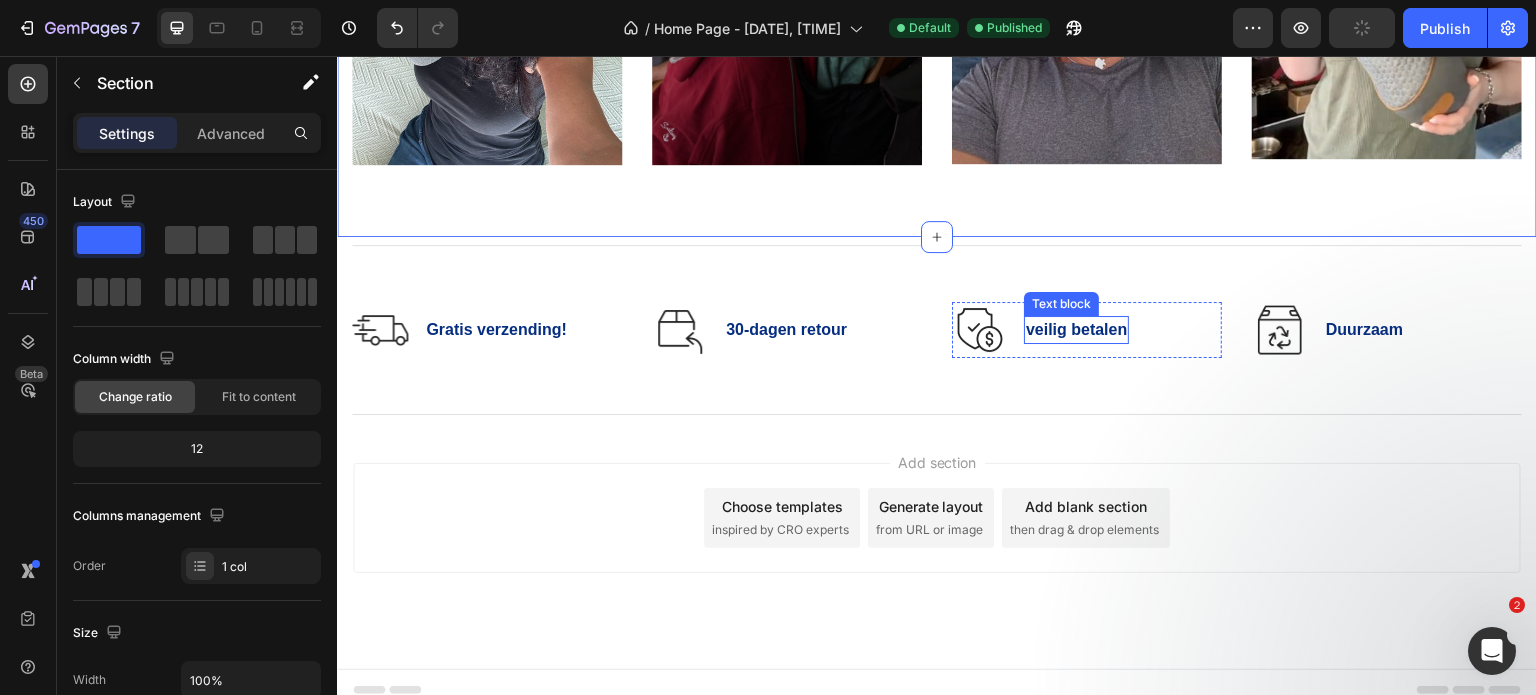 click on "veilig betalen" at bounding box center [1076, 330] 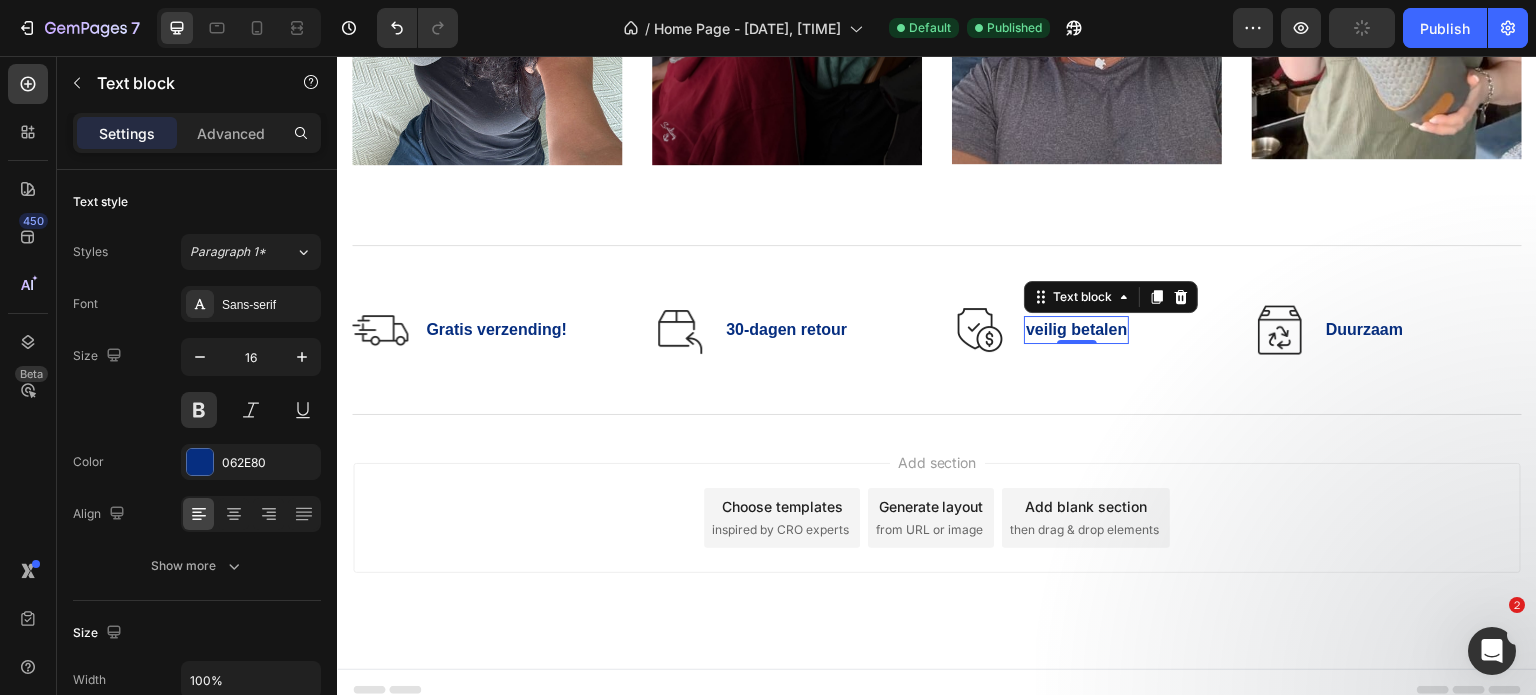 click on "veilig betalen" at bounding box center [1076, 330] 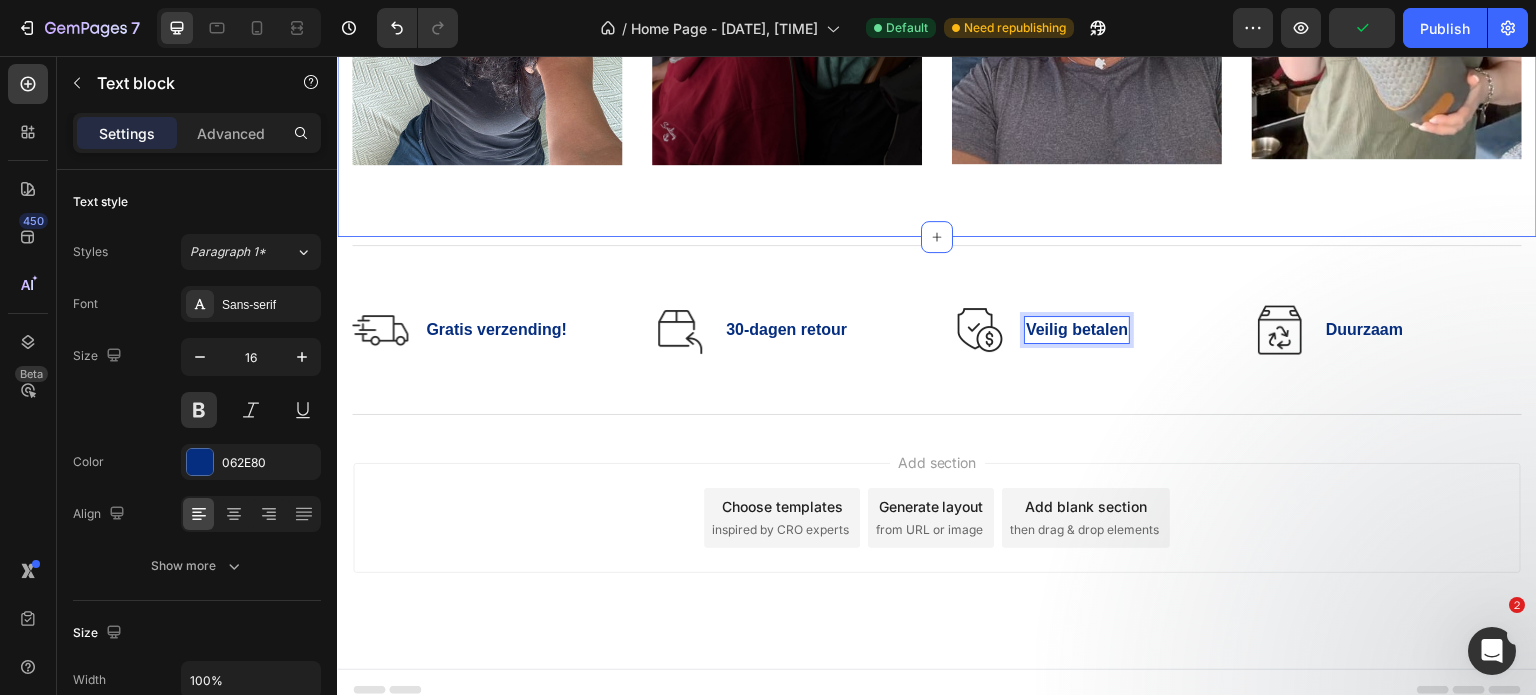 click on "Echte beoordelingen van echte klanten Heading                Icon                Icon                Icon                Icon                Icon Icon List Hoz "Een verademing in mijn dagelijkse routine" Sinds ik Impero heb ontdekt, gun ik mezelf dagelijks een moment van rust en herstel. De producten voelen niet alleen luxueus aan, ze doen ook écht wat ze beloven. Comfort en effectiviteit in één – ik wil niet meer zonder. Text block Marieke H. Text block Row                Icon                Icon                Icon                Icon                Icon Icon List Hoz "Stijlvol én functioneel – precies wat ik zocht" Ik was op zoek naar iets dat er mooi uitziet in huis én mijn welzijn ondersteunt. Impero overtreft al mijn verwachtingen. Elk detail klopt, van het design tot de werking. Eindelijk een merk dat beide werelden combineert. Text block Henk J. Text block Row                Icon                Icon                Icon                Icon                Icon Icon List Hoz Text block Sandra L." at bounding box center (937, -240) 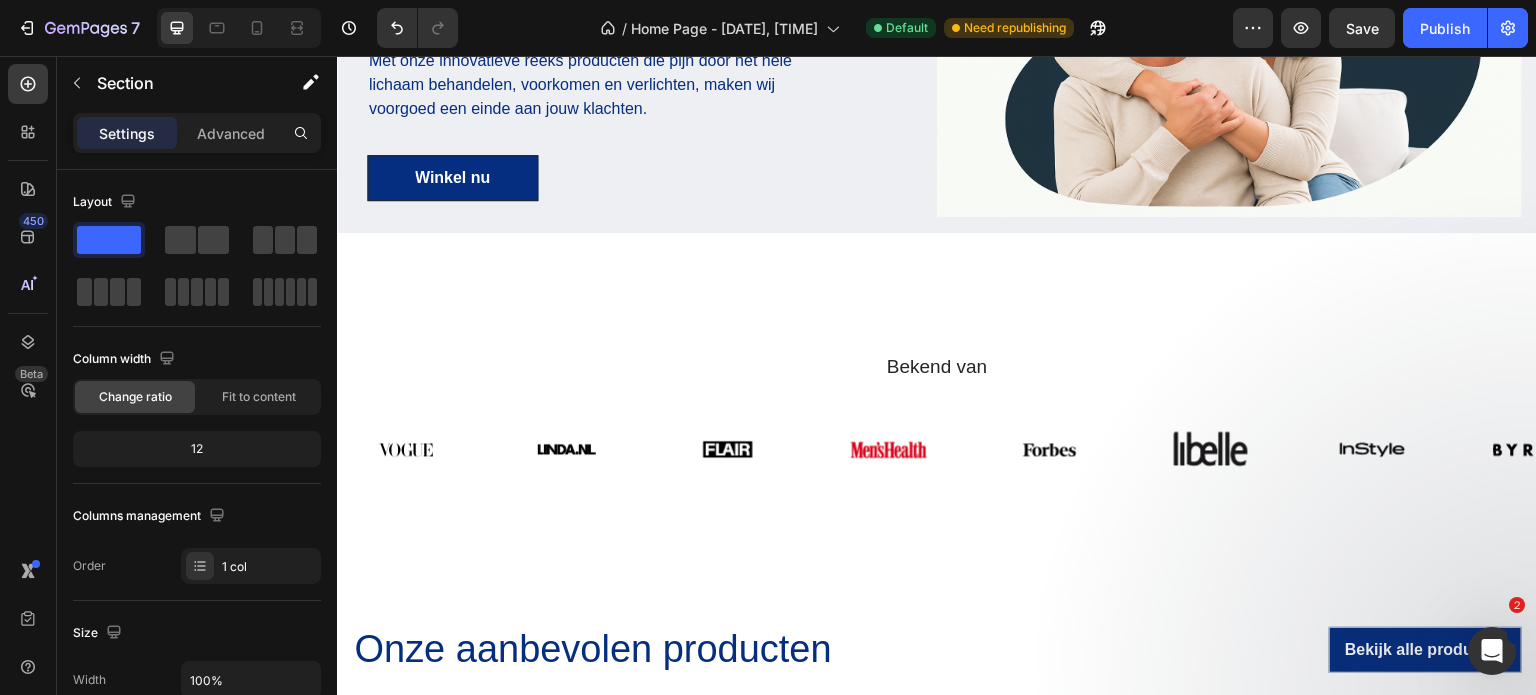 scroll, scrollTop: 325, scrollLeft: 0, axis: vertical 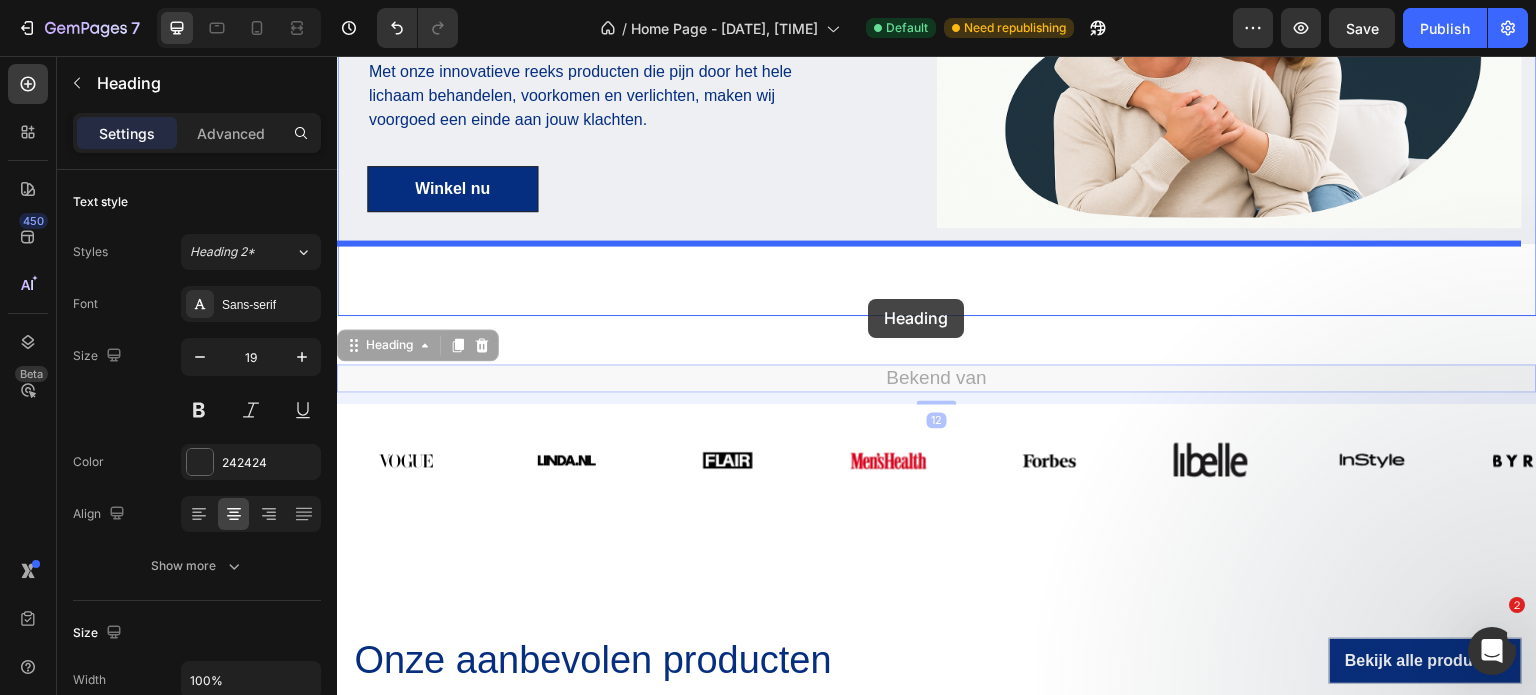 drag, startPoint x: 859, startPoint y: 370, endPoint x: 866, endPoint y: 299, distance: 71.34424 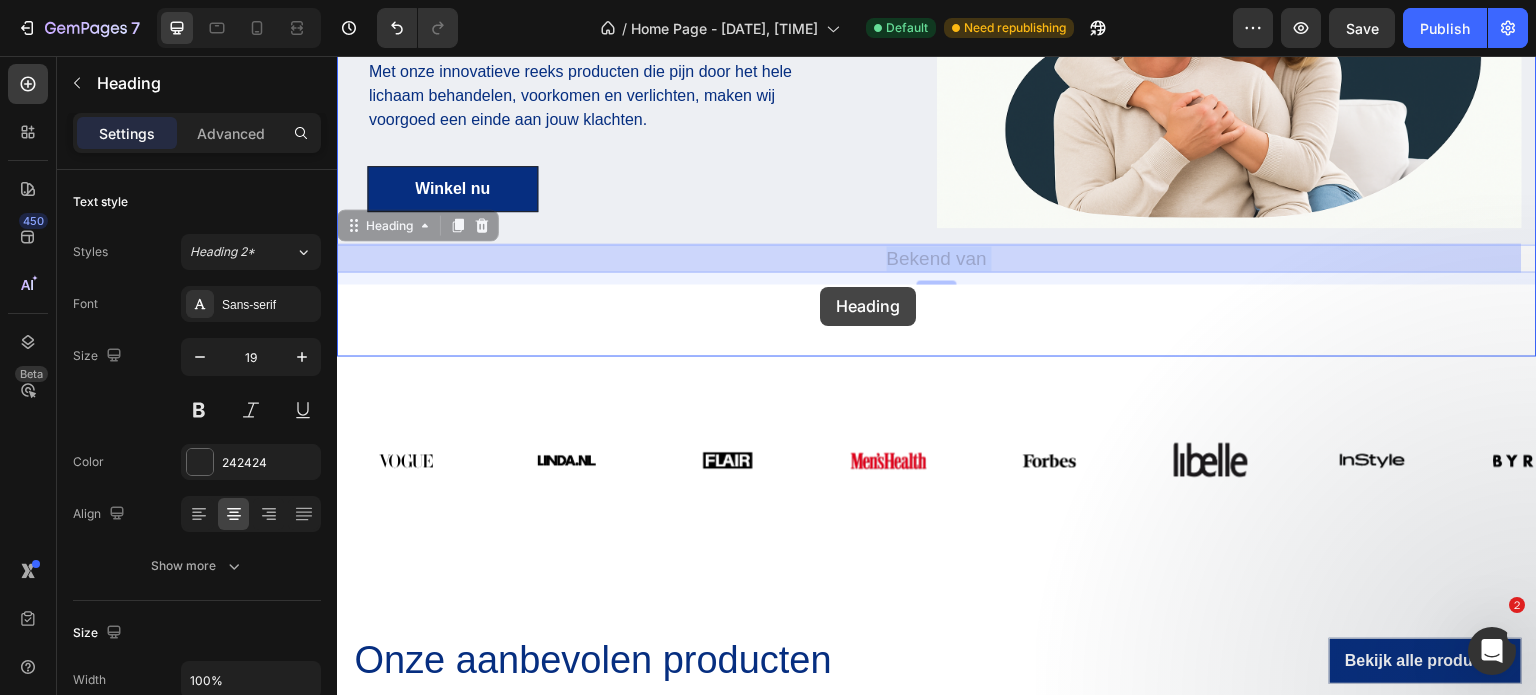 drag, startPoint x: 821, startPoint y: 251, endPoint x: 820, endPoint y: 287, distance: 36.013885 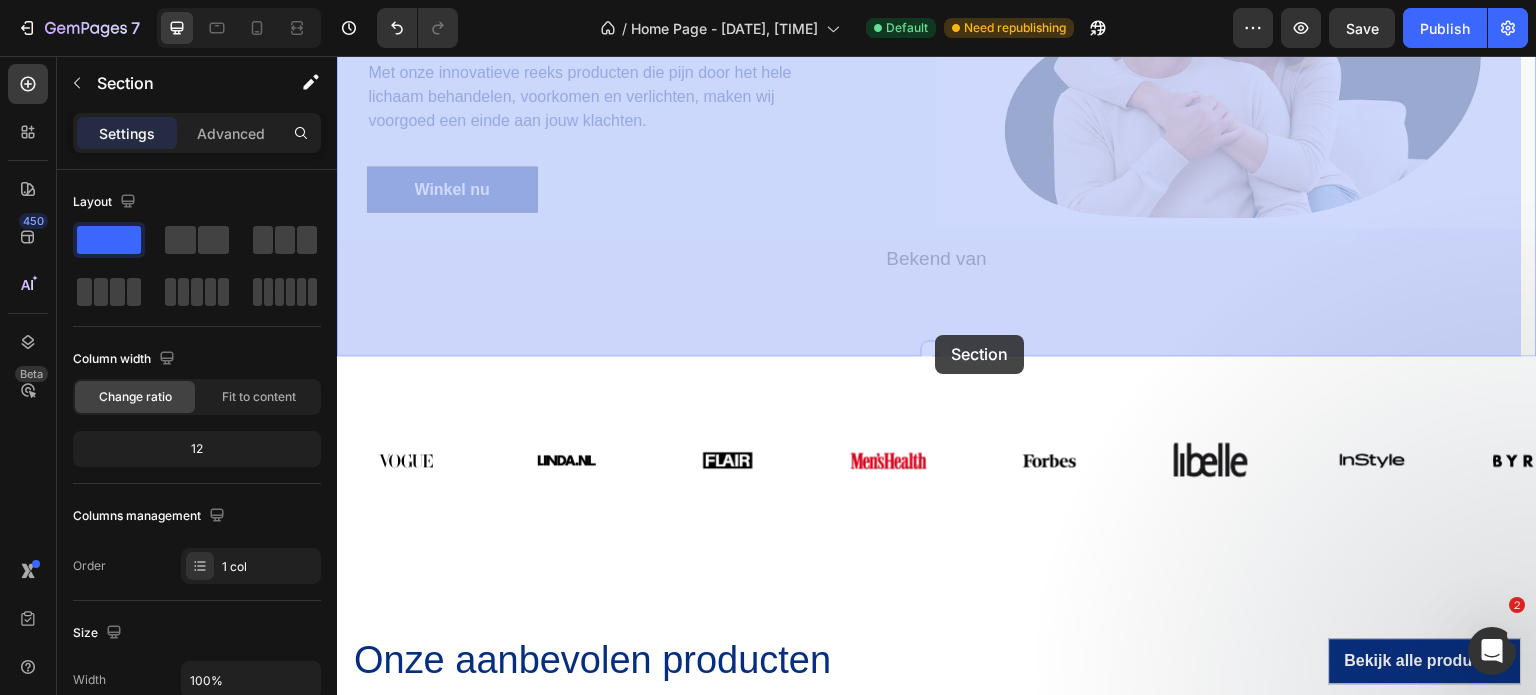 drag, startPoint x: 942, startPoint y: 283, endPoint x: 942, endPoint y: 297, distance: 14 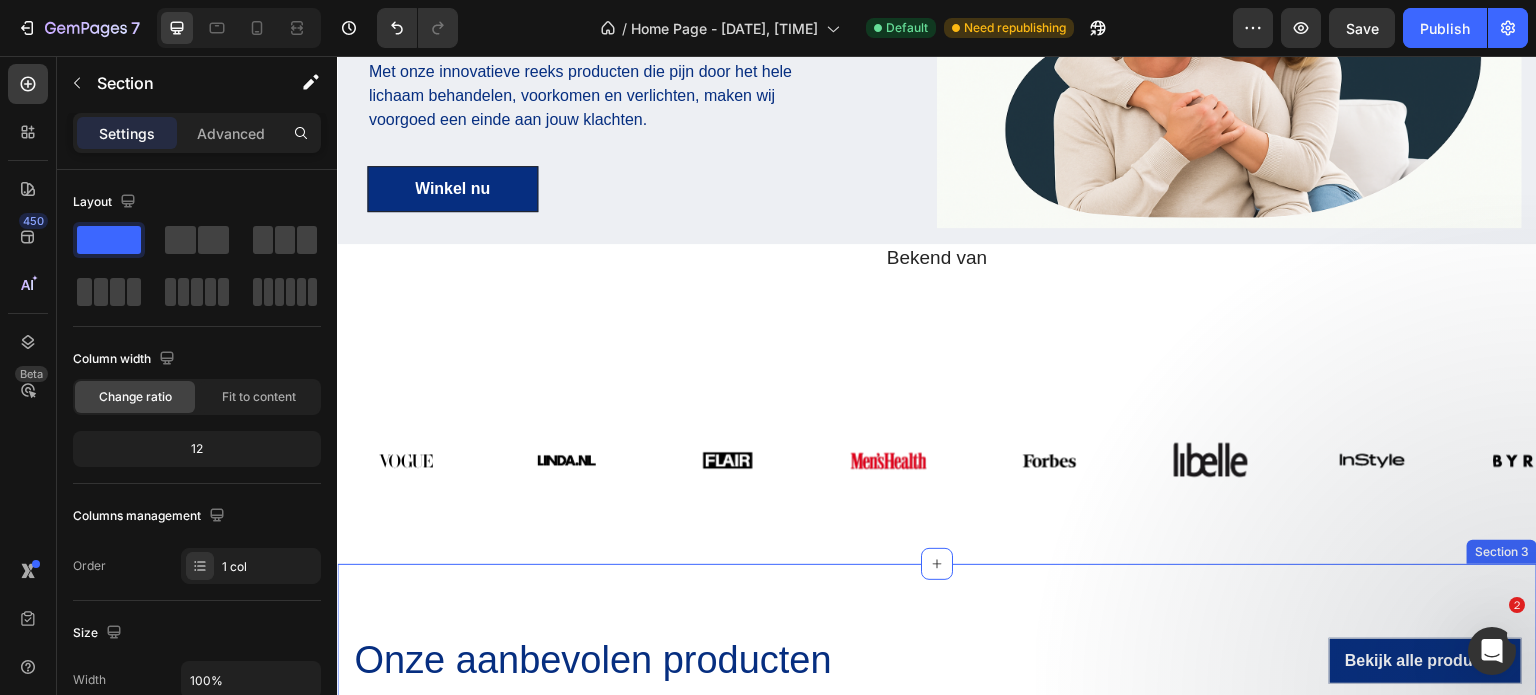 scroll, scrollTop: 0, scrollLeft: 0, axis: both 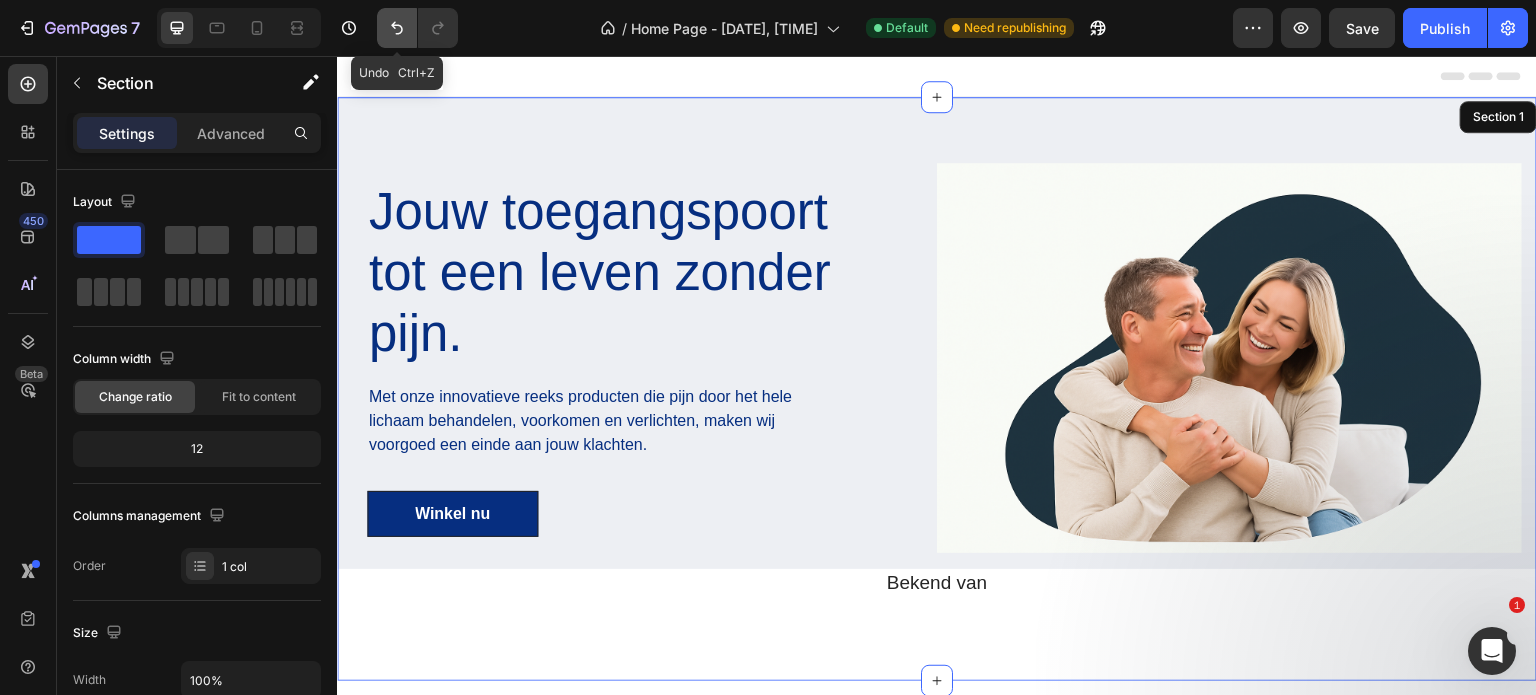 click 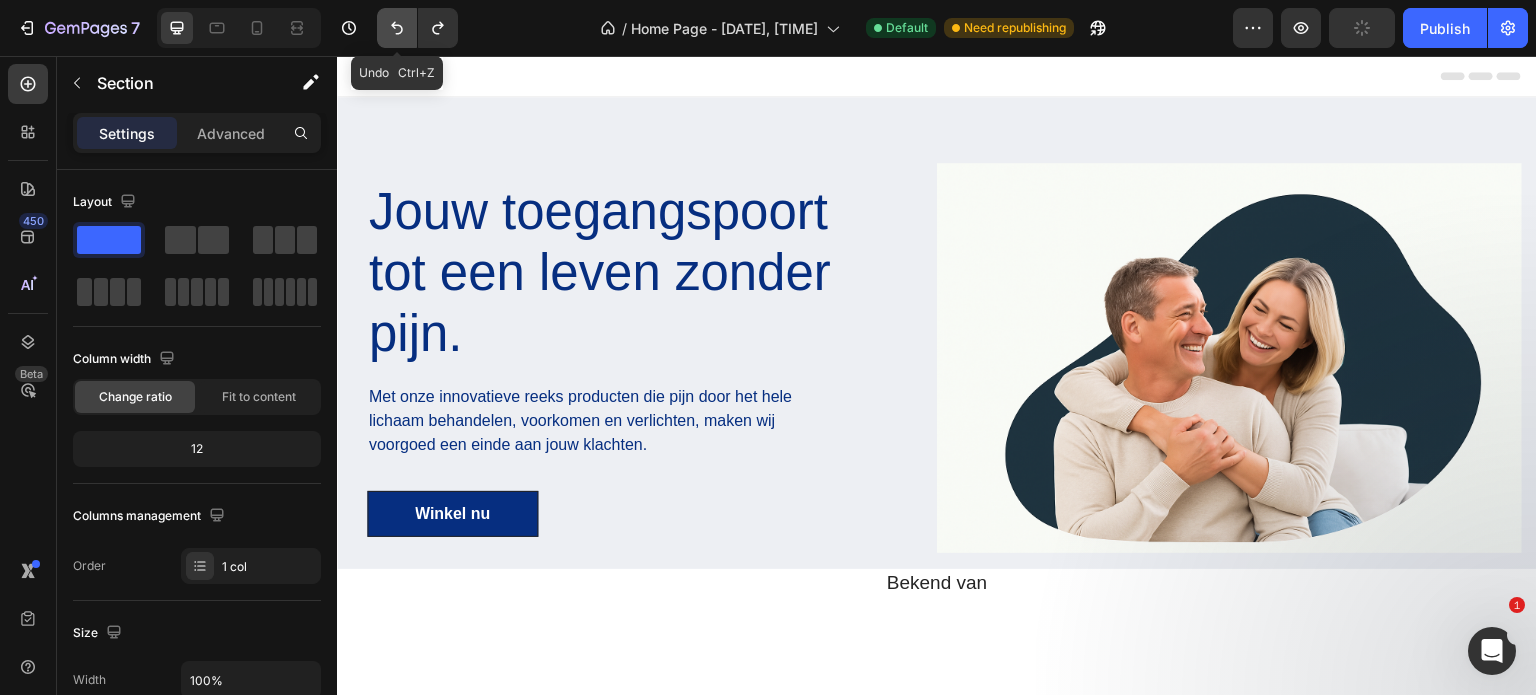 click 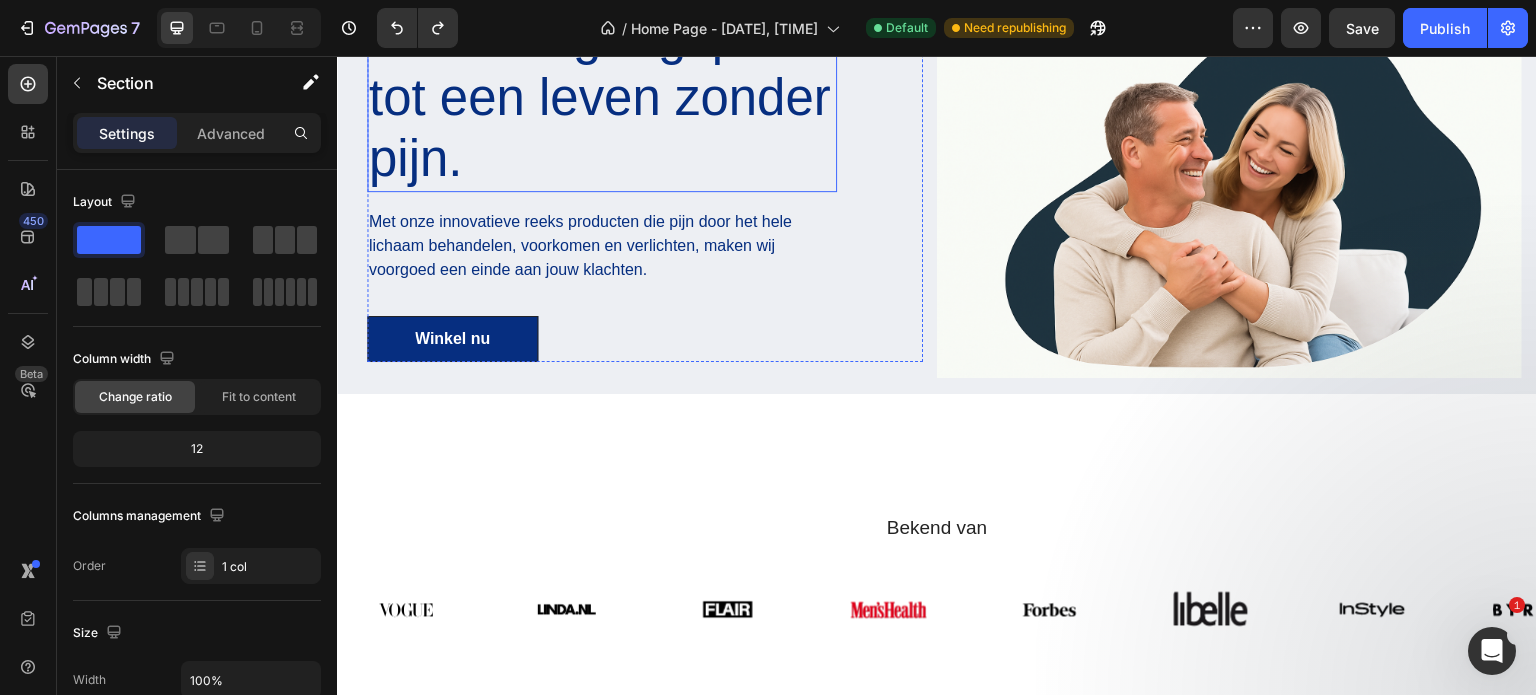 scroll, scrollTop: 184, scrollLeft: 0, axis: vertical 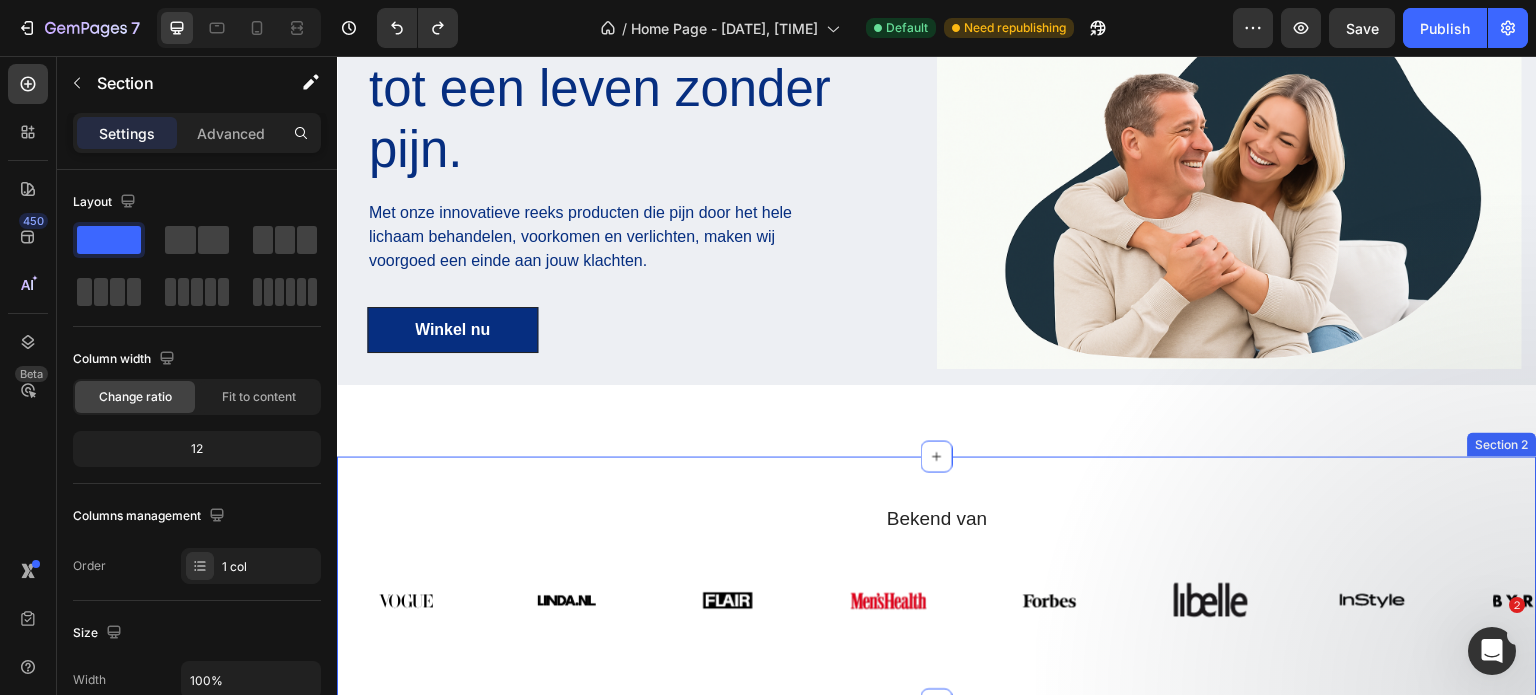 click on "Jouw toegangspoort tot een leven zonder pijn. Heading Met onze innovatieve reeks producten die pijn door het hele lichaam behandelen, voorkomen en verlichten, maken wij voorgoed een einde aan jouw klachten. Text block Winkel nu Button Row Image Row Row Section 1" at bounding box center [937, 185] 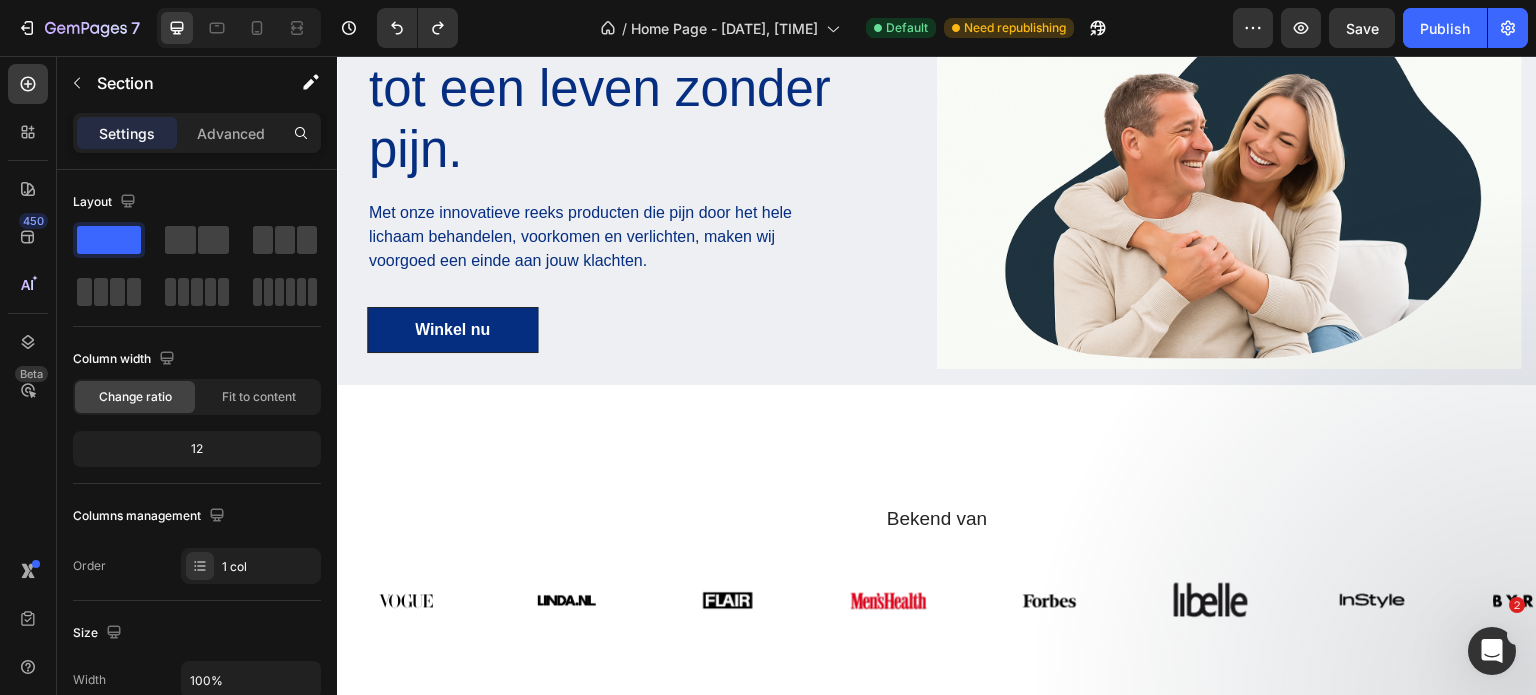 click on "Jouw toegangspoort tot een leven zonder pijn. Heading Met onze innovatieve reeks producten die pijn door het hele lichaam behandelen, voorkomen en verlichten, maken wij voorgoed een einde aan jouw klachten. Text block Winkel nu Button Row Image Row Row Section 1" at bounding box center (937, 185) 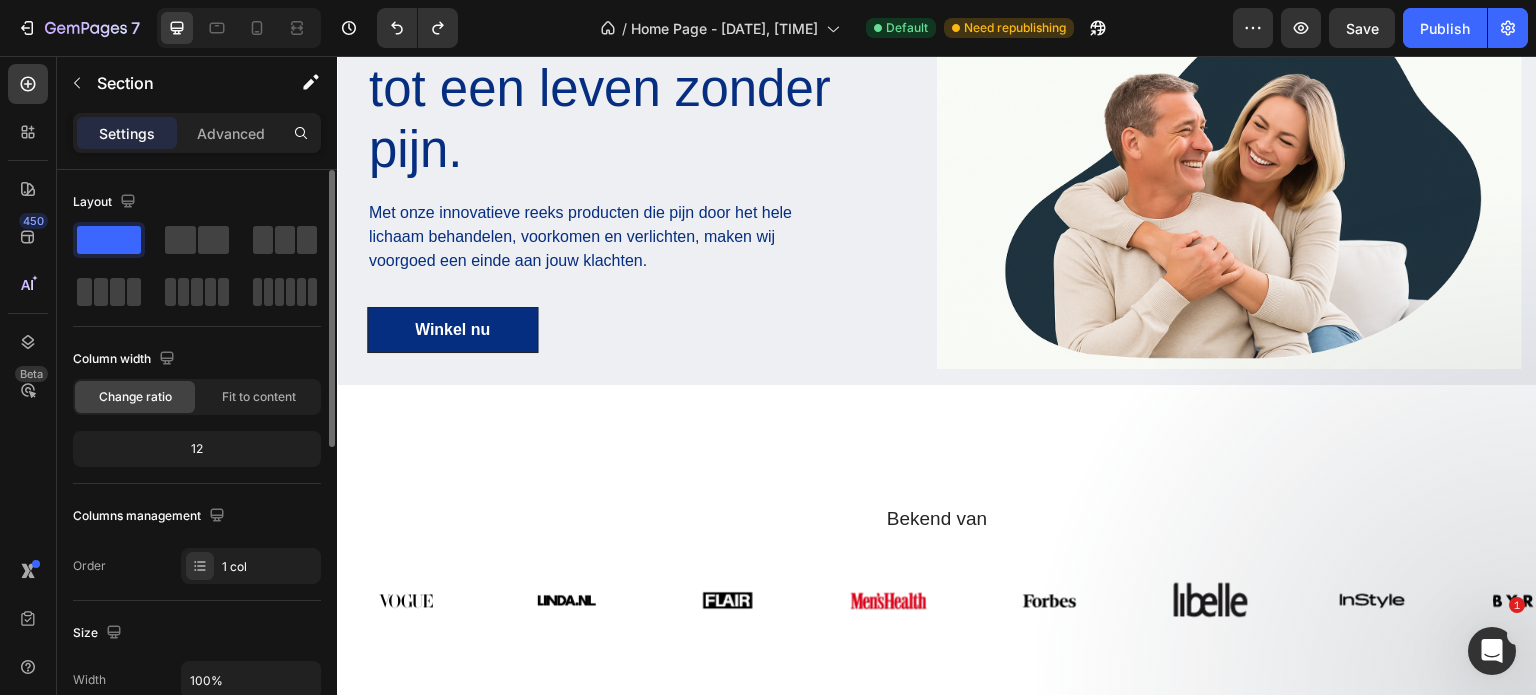 click on "12" 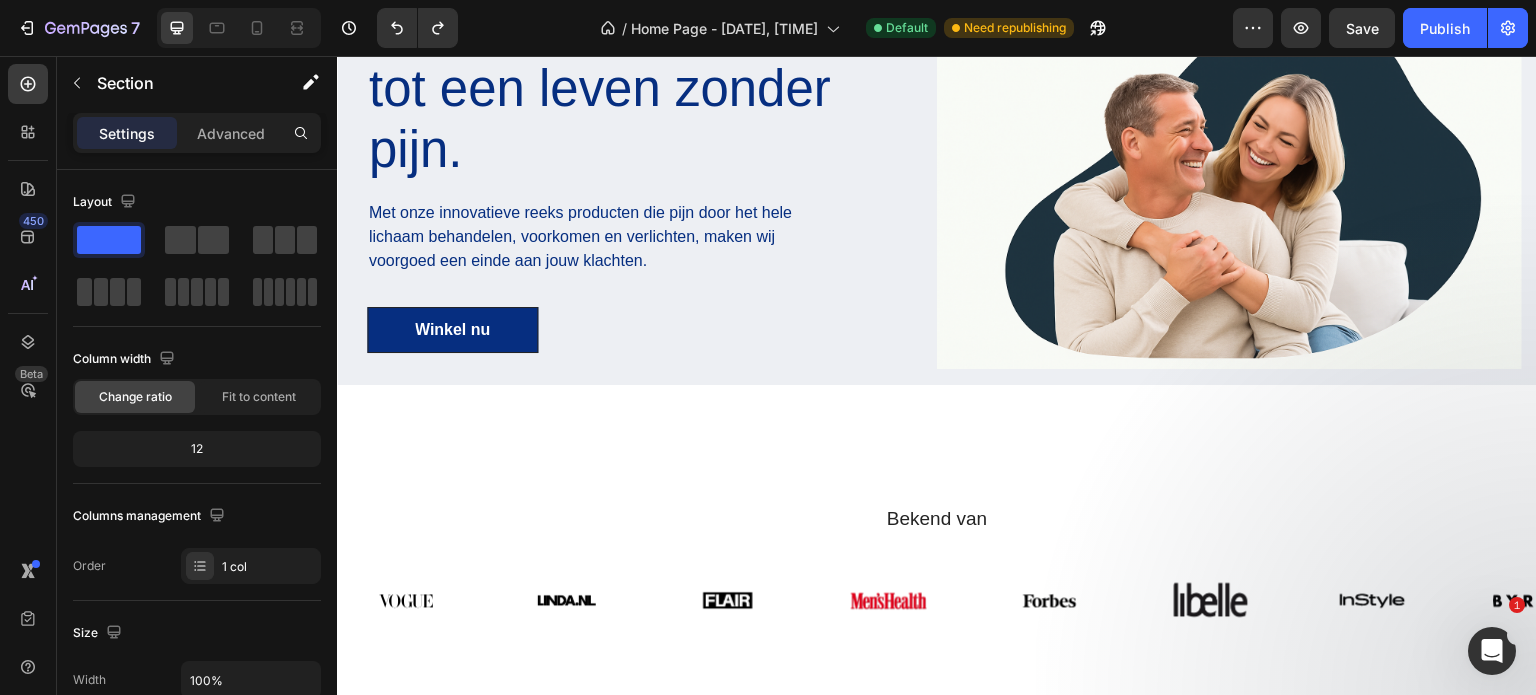 click on "Bekend van  Heading Image Image Image Image Row Image Image Image Image Carousel Row Section 2" at bounding box center [937, 581] 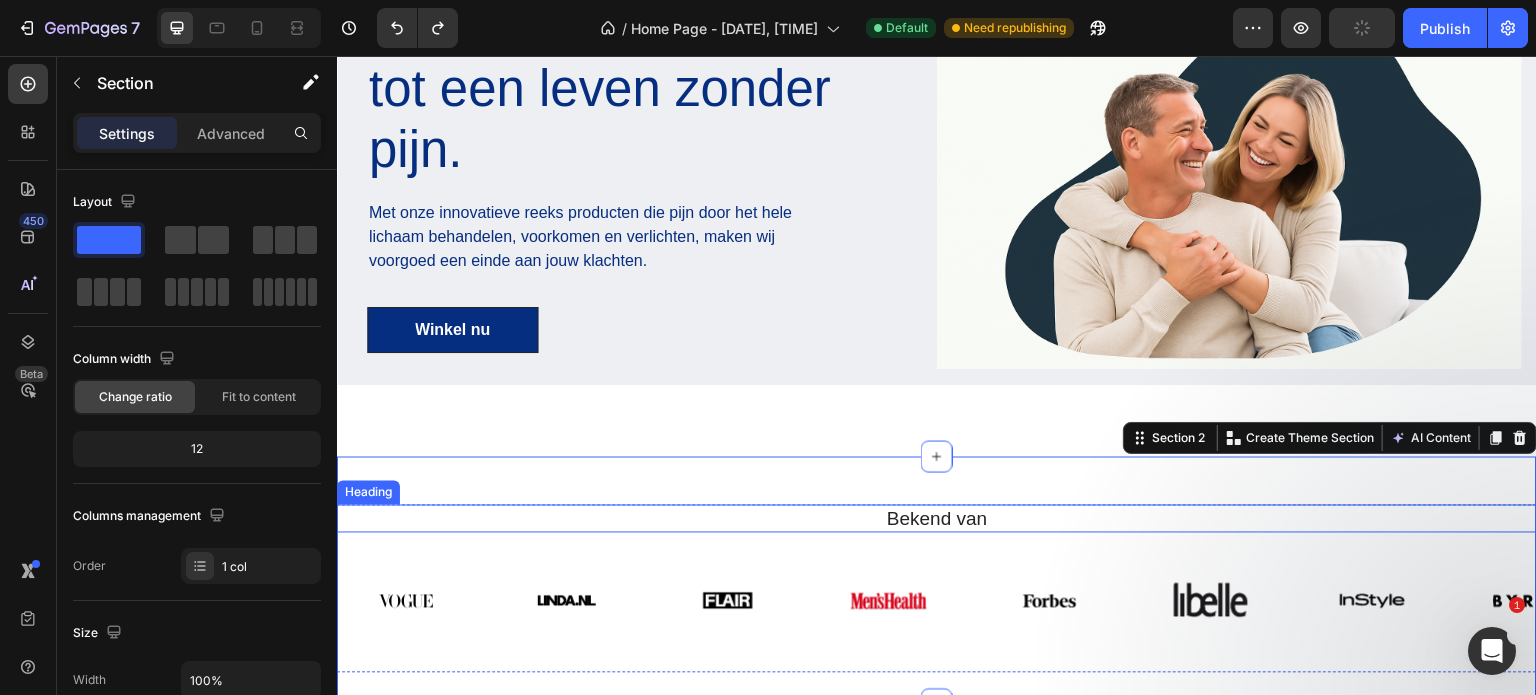 scroll, scrollTop: 256, scrollLeft: 0, axis: vertical 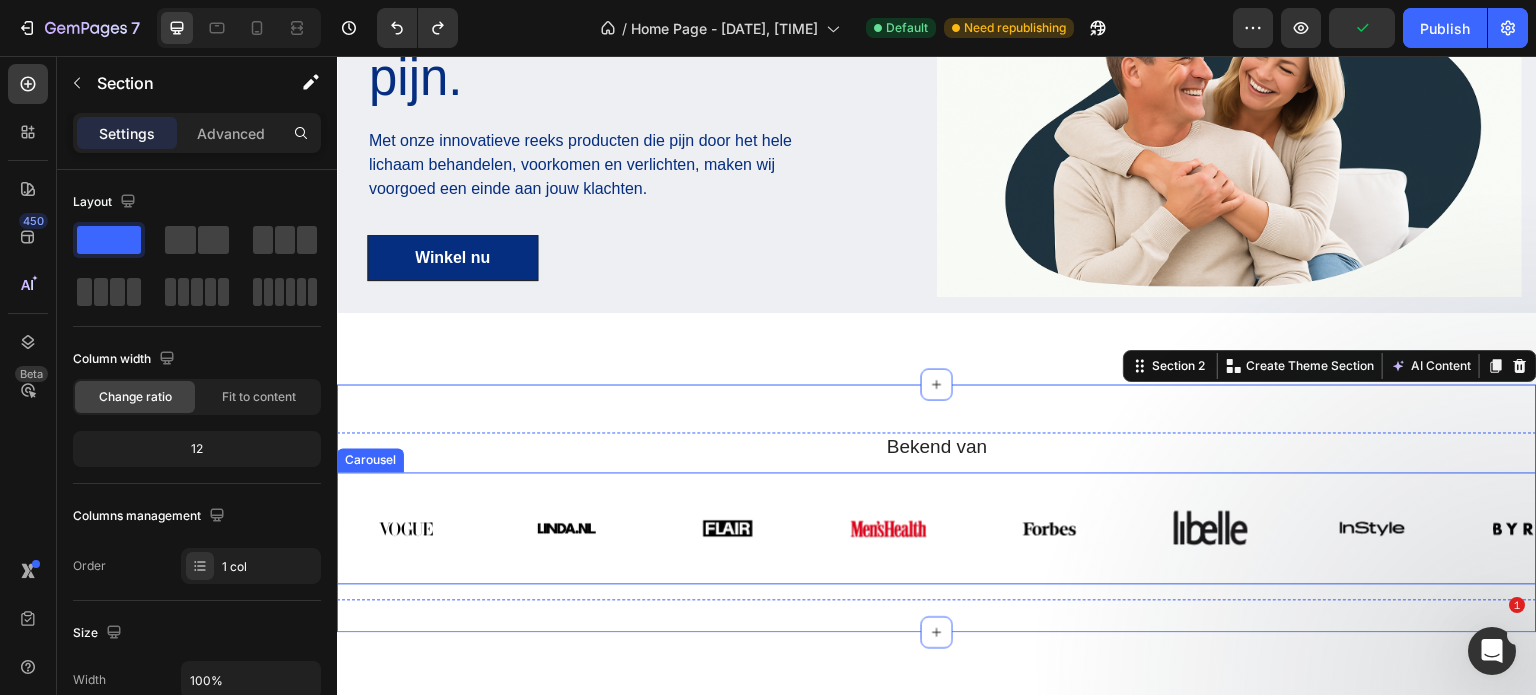 click on "Image Image Image Image Row Image Image Image Image Carousel" at bounding box center [937, 529] 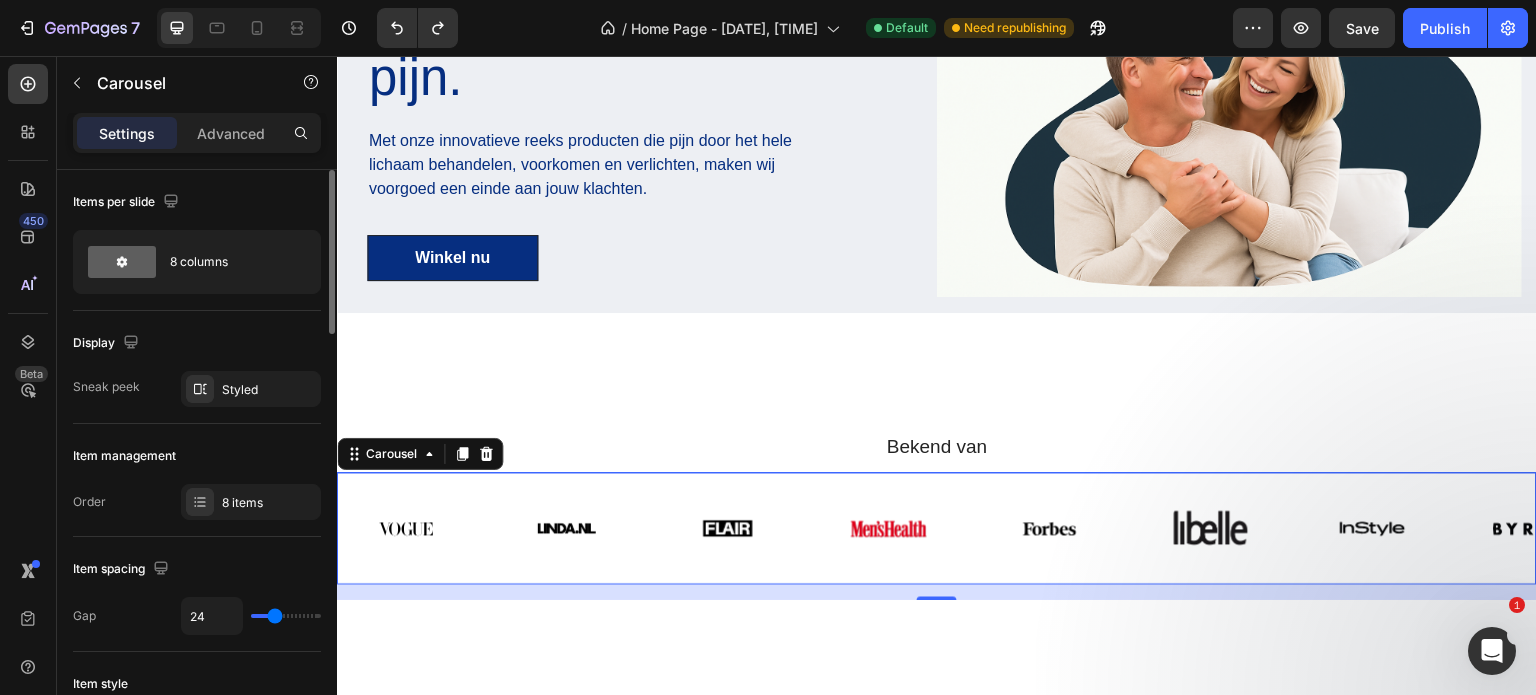 type on "61" 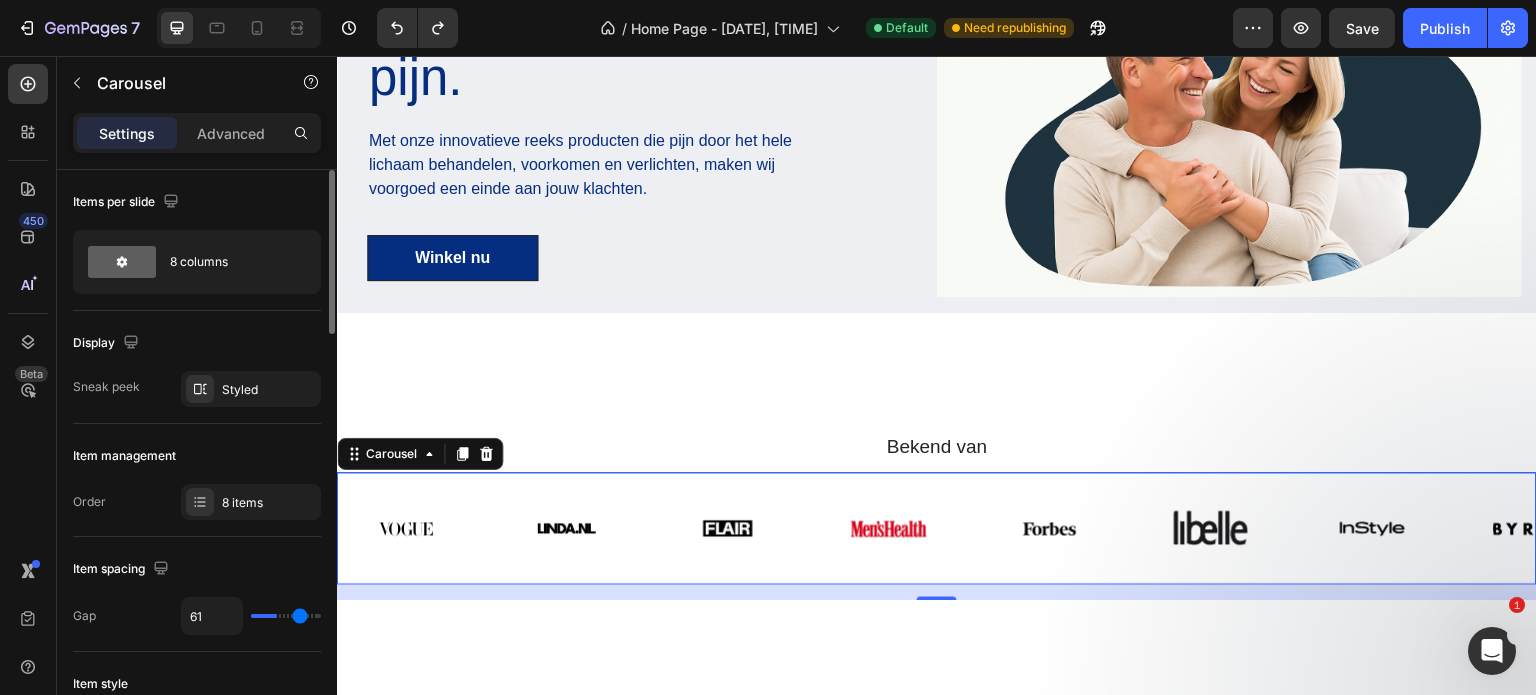 type on "69" 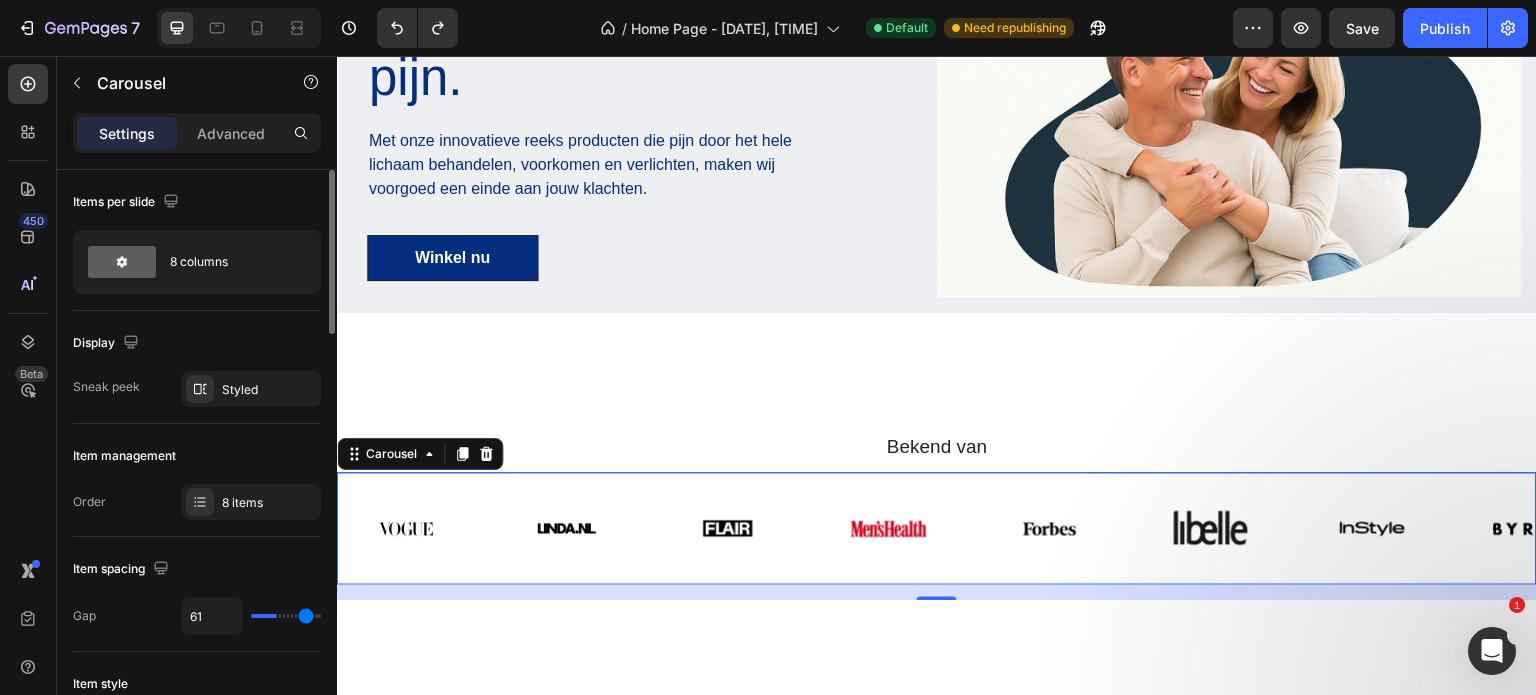 click at bounding box center (286, 616) 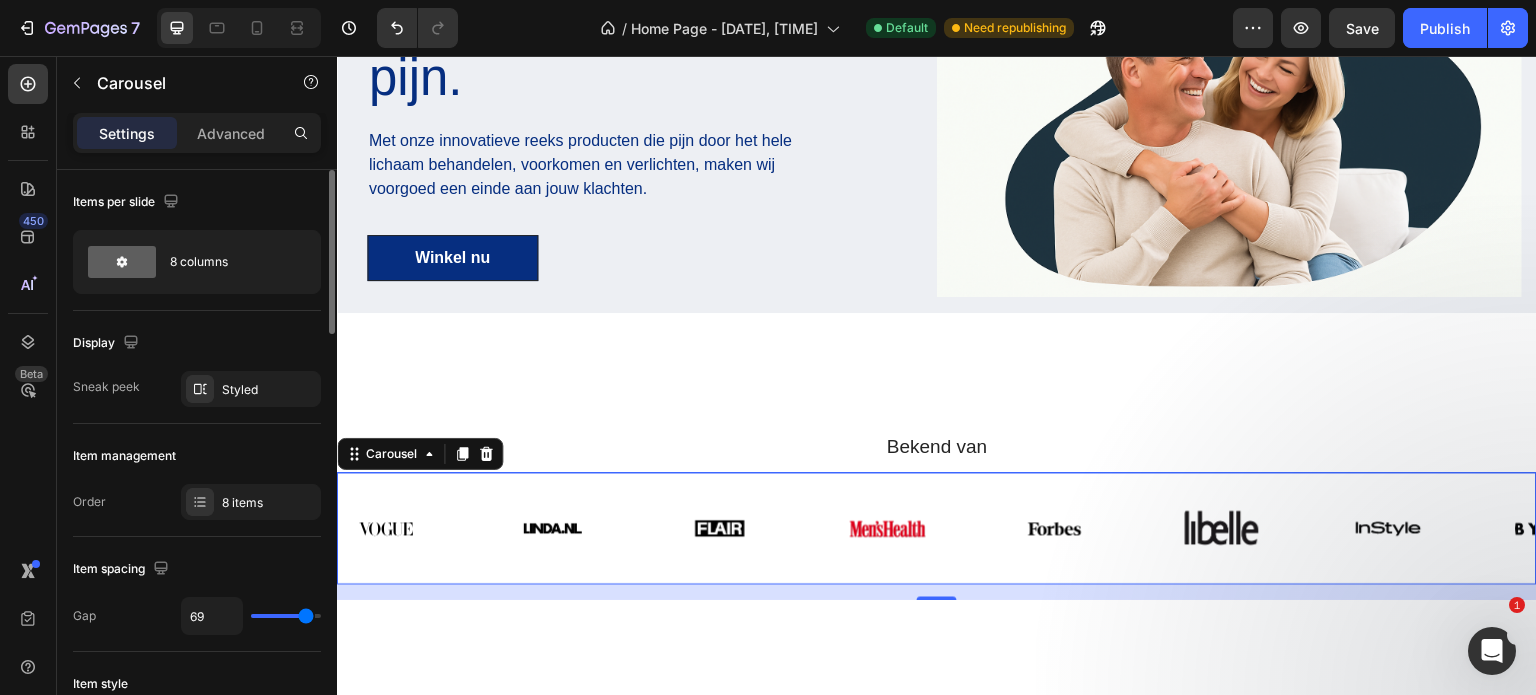 type on "0" 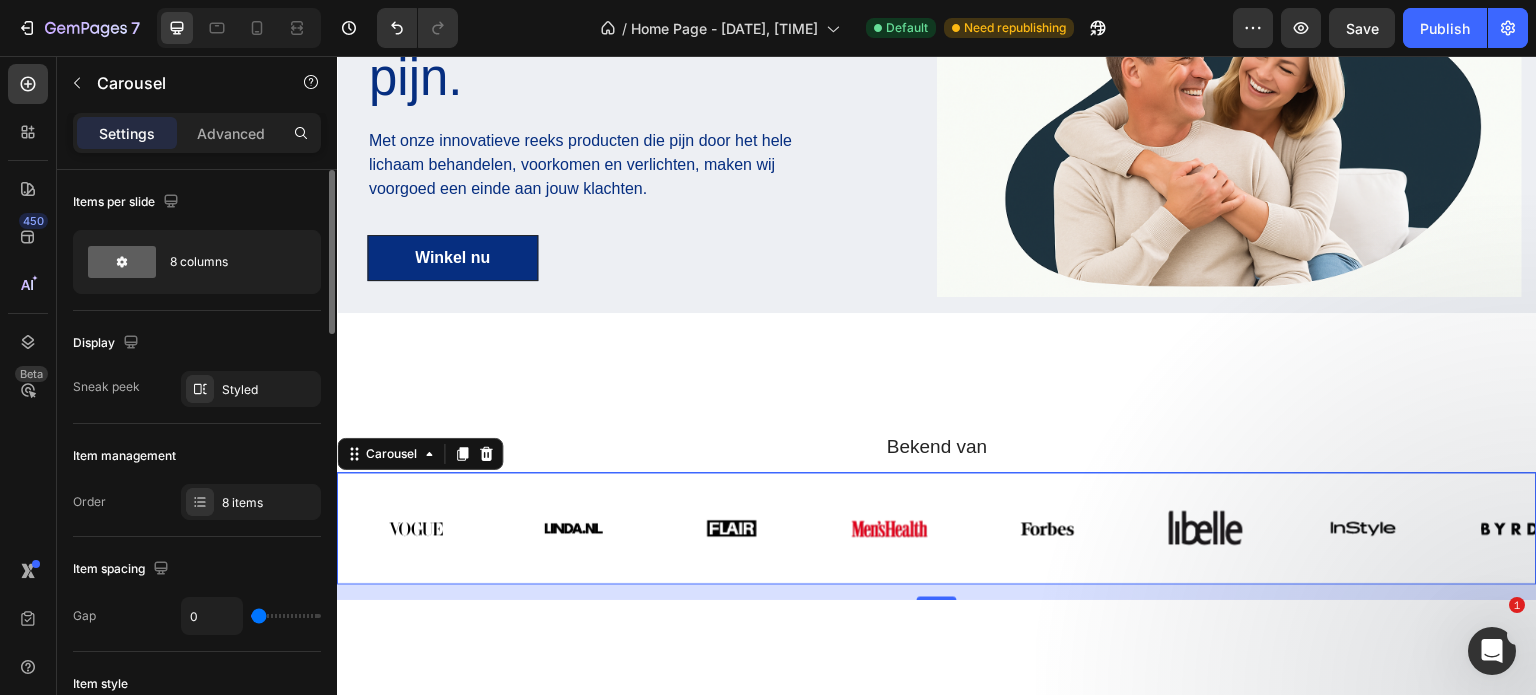 drag, startPoint x: 305, startPoint y: 616, endPoint x: 228, endPoint y: 615, distance: 77.00649 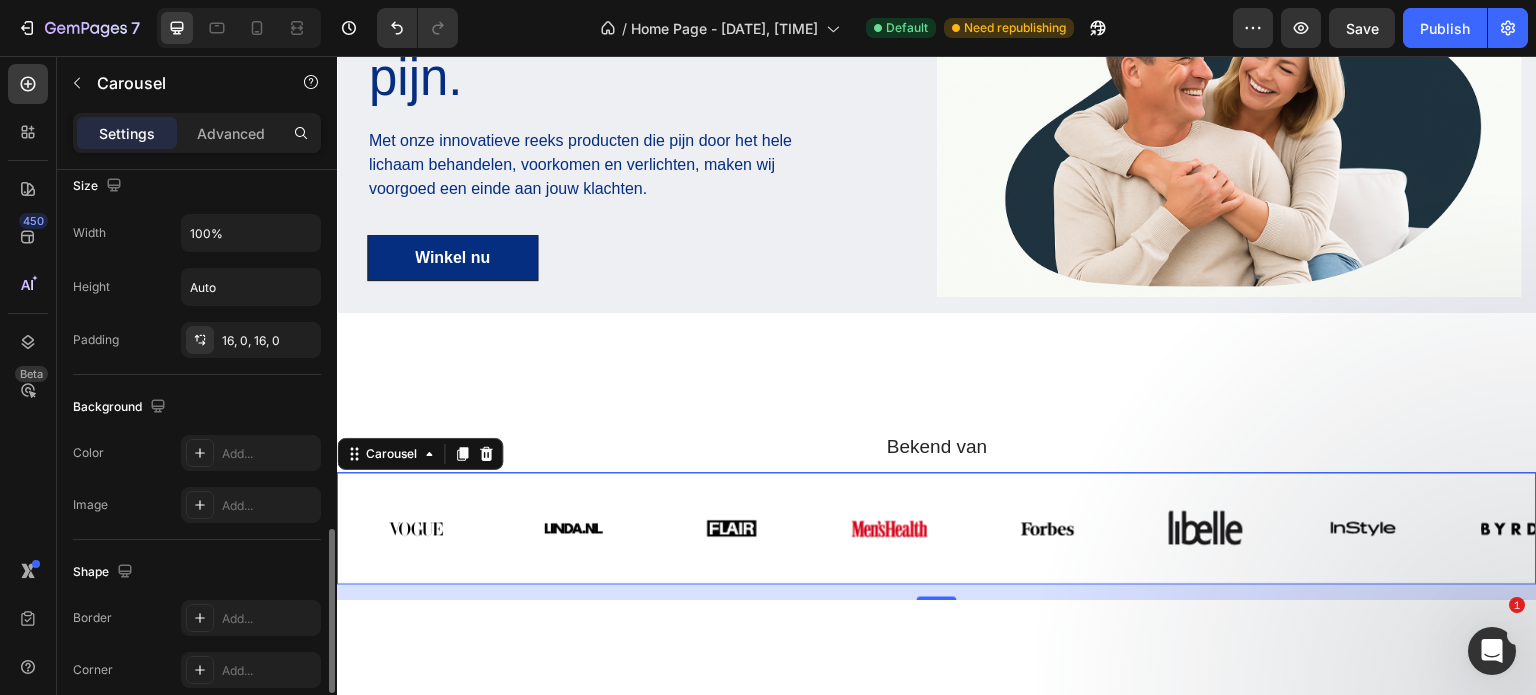 scroll, scrollTop: 1276, scrollLeft: 0, axis: vertical 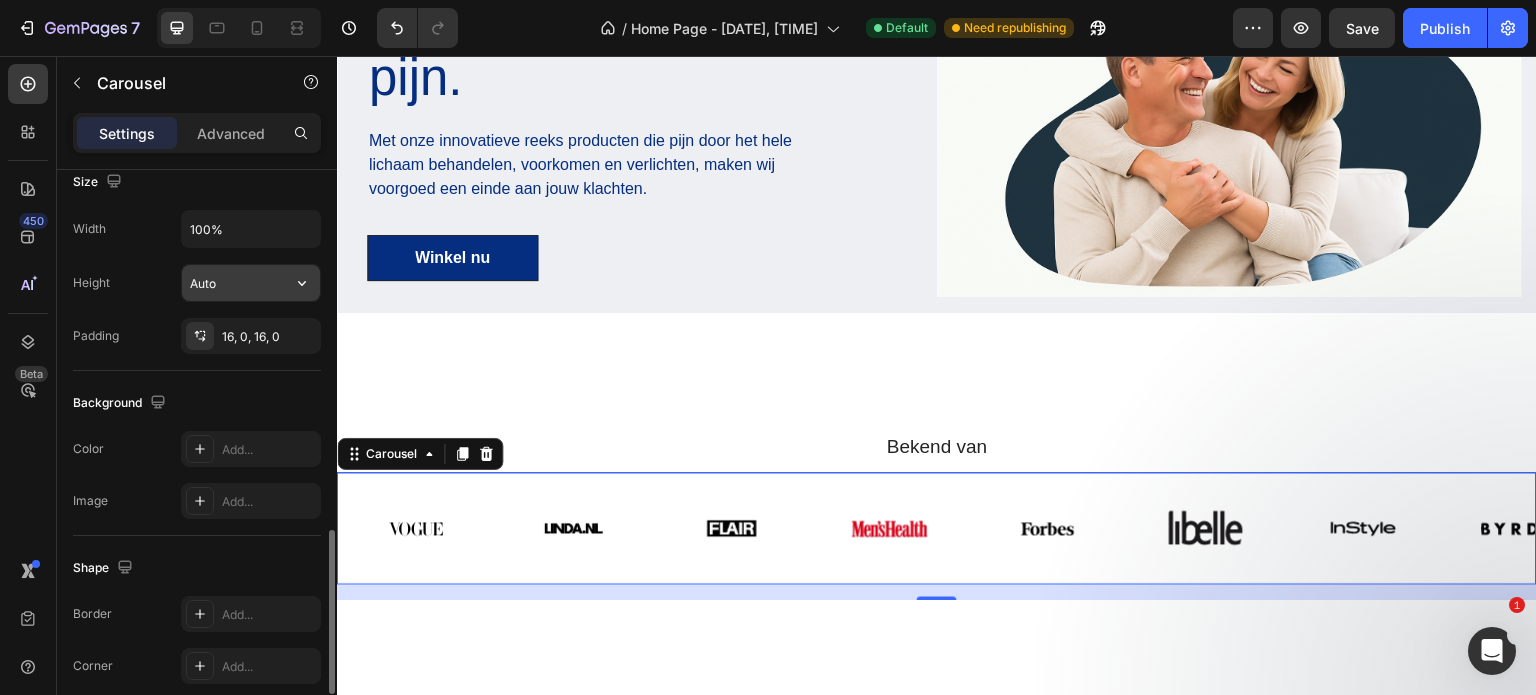 click on "Auto" at bounding box center (251, 283) 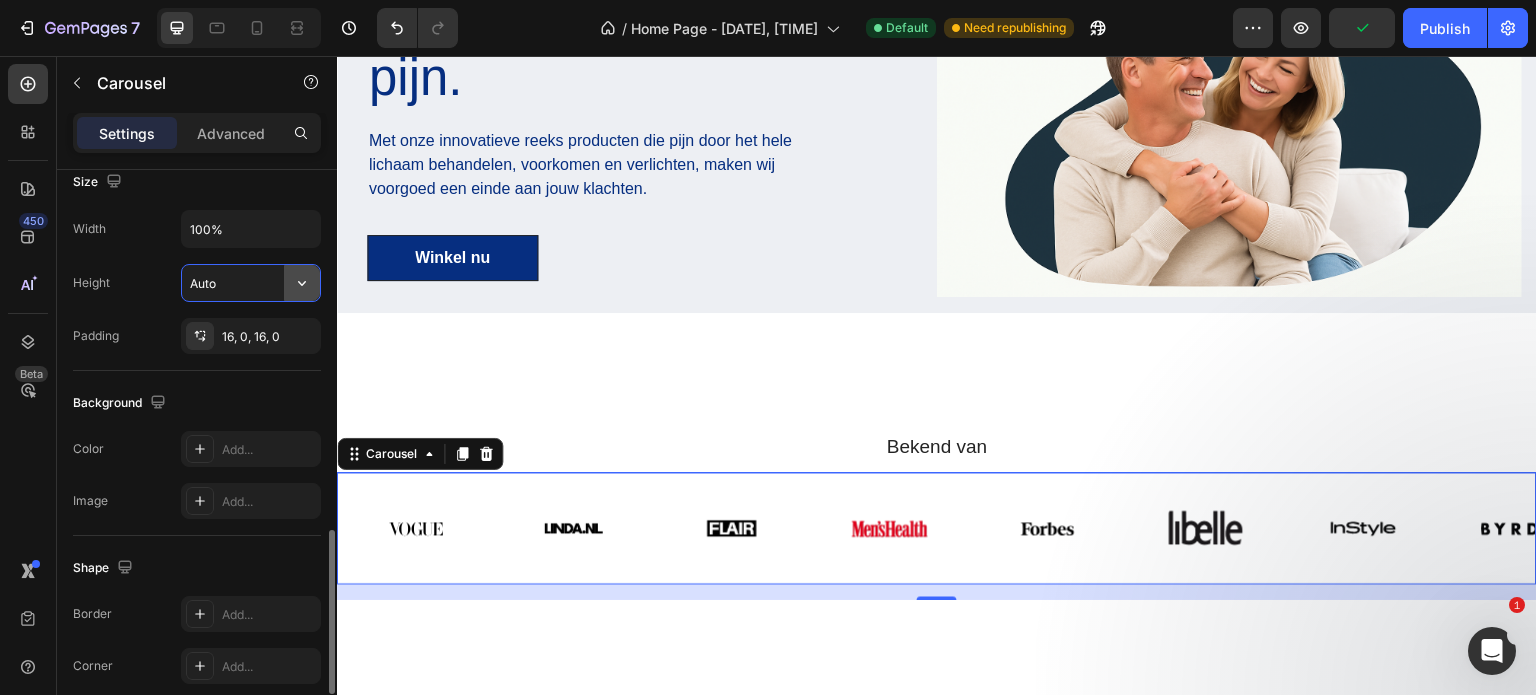 click 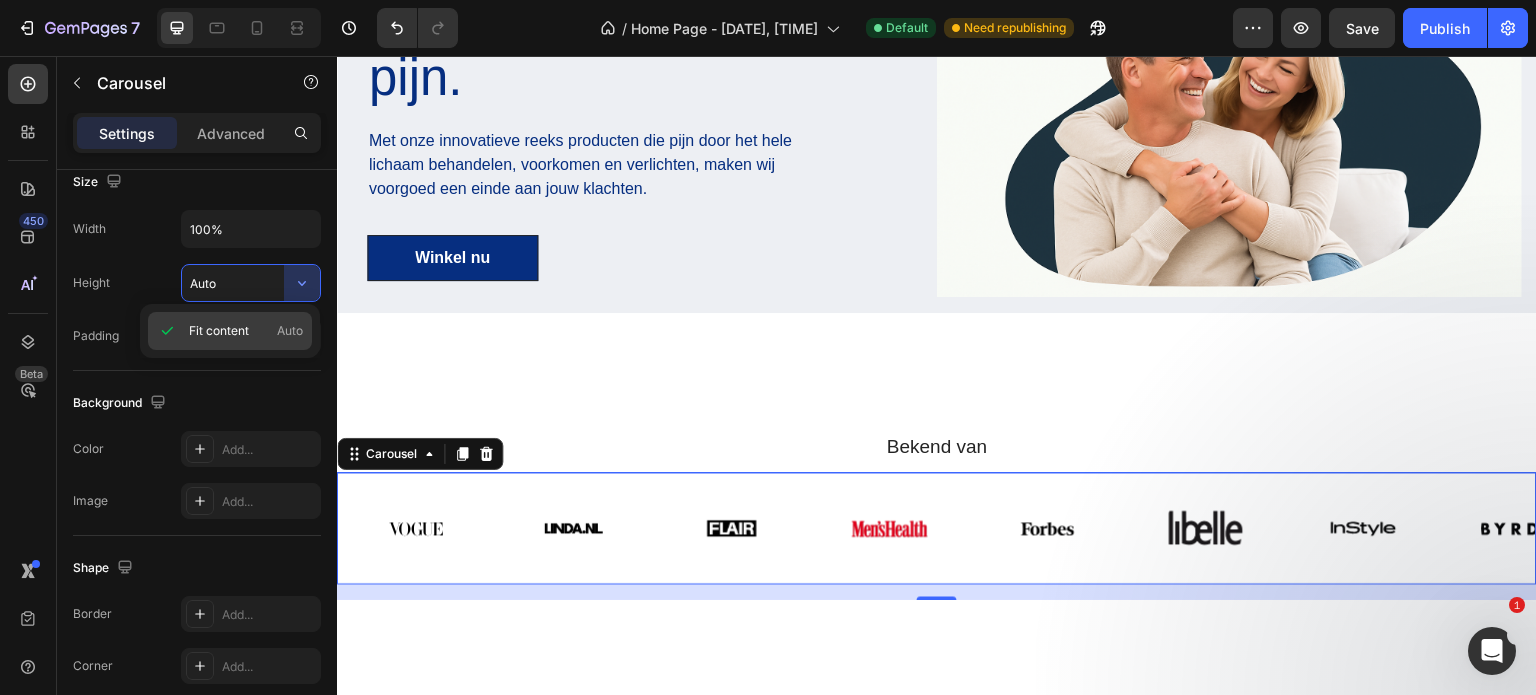 click on "Auto" at bounding box center [290, 331] 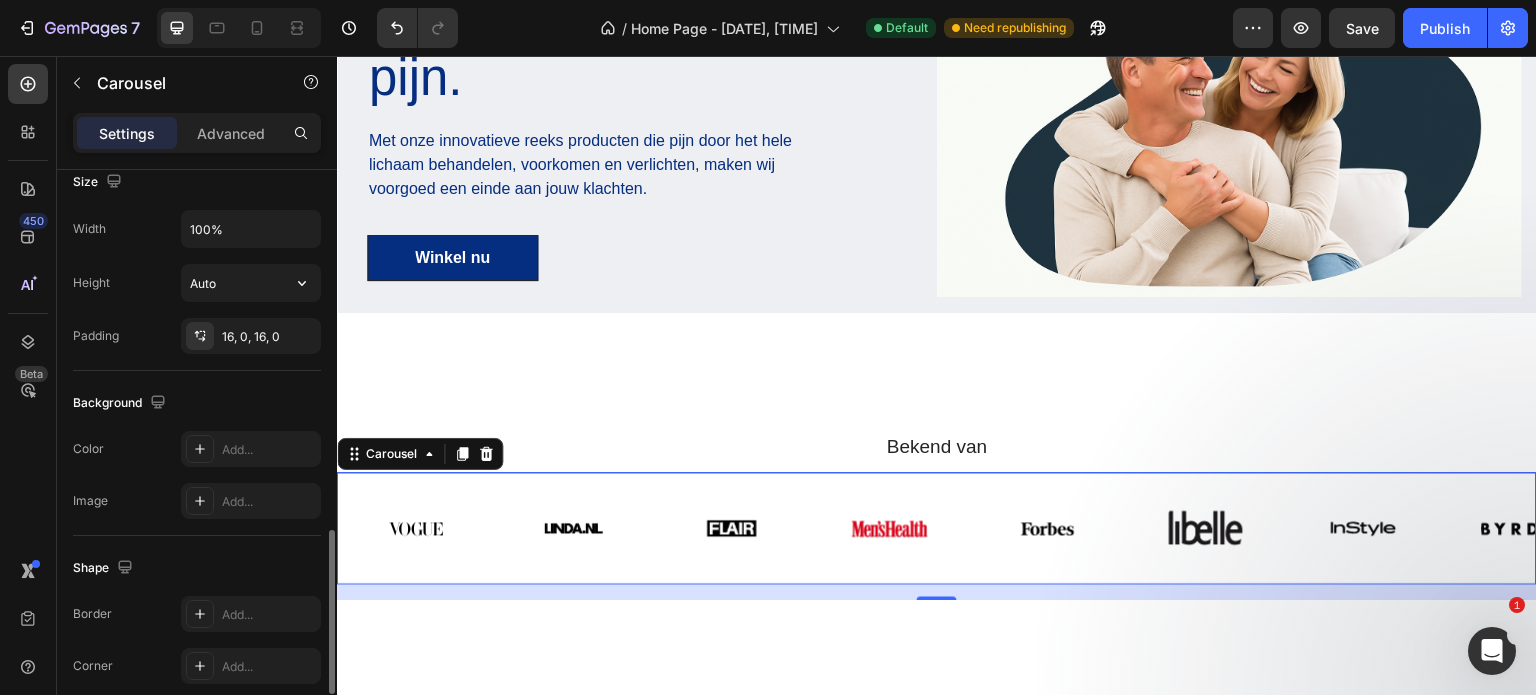 click on "Width 100% Height Auto Padding 16, 0, 16, 0" at bounding box center [197, 282] 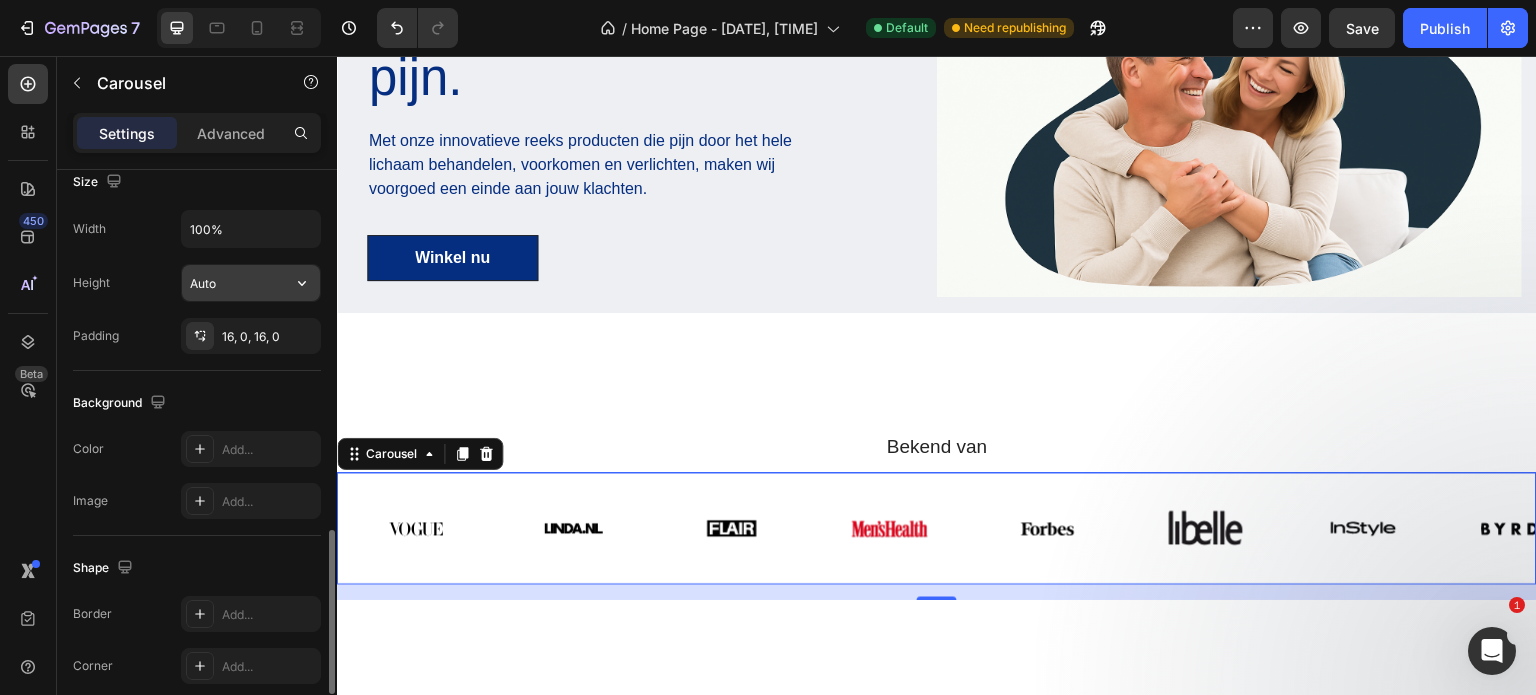 click on "Auto" at bounding box center (251, 283) 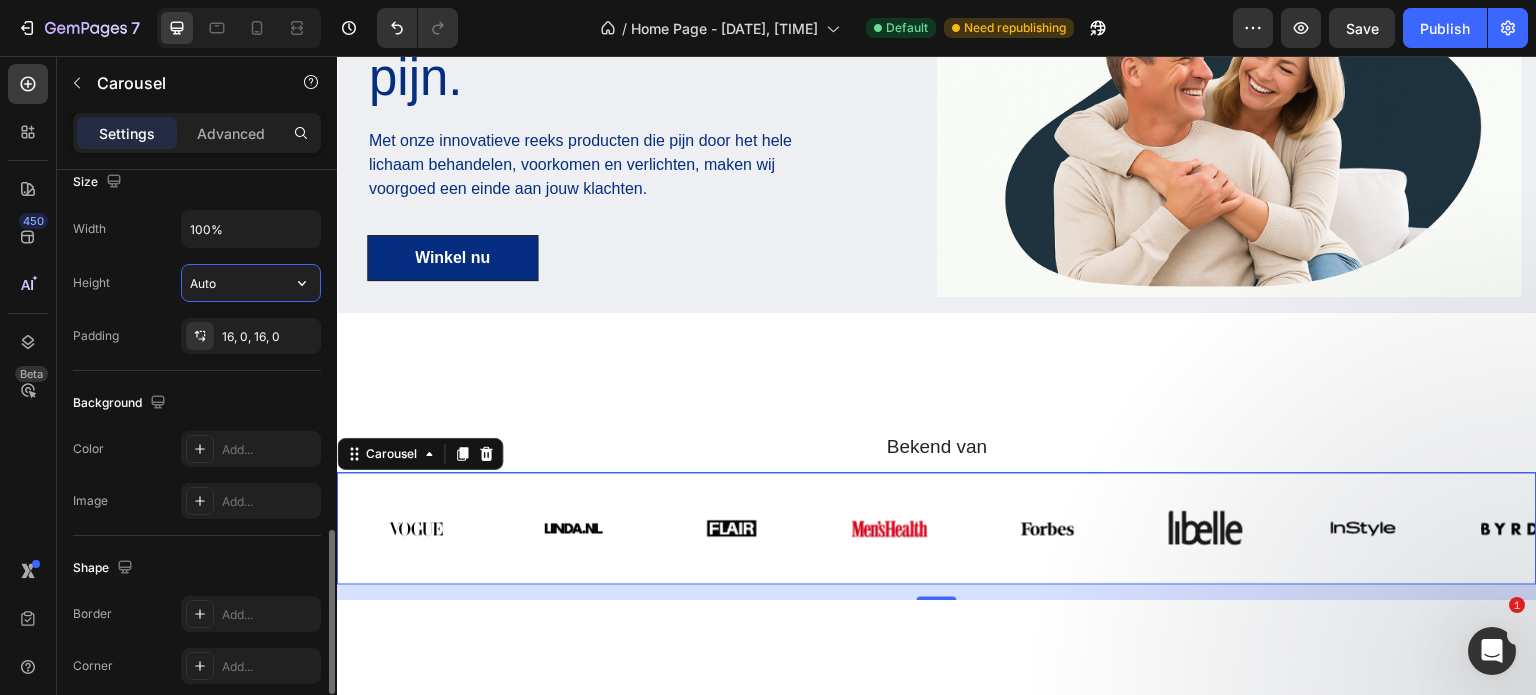 click on "Auto" at bounding box center [251, 283] 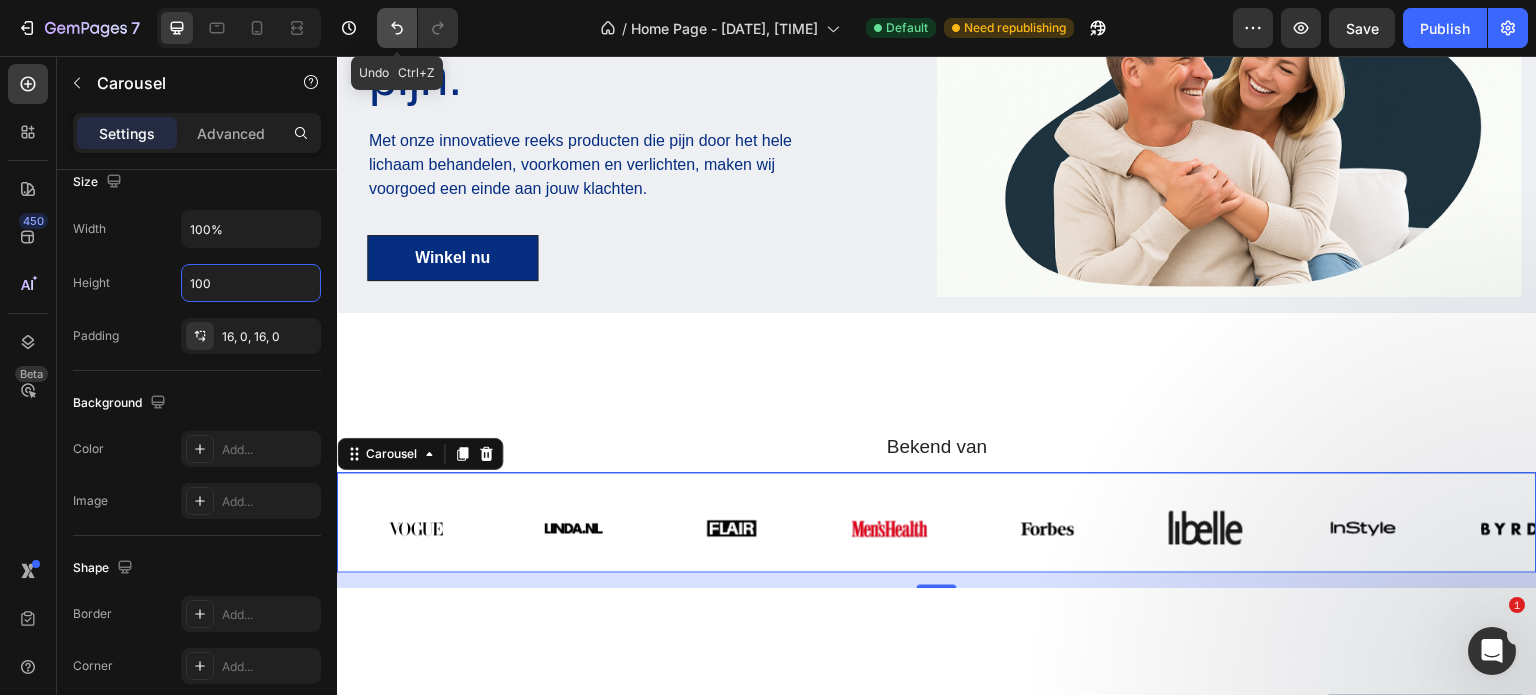 click 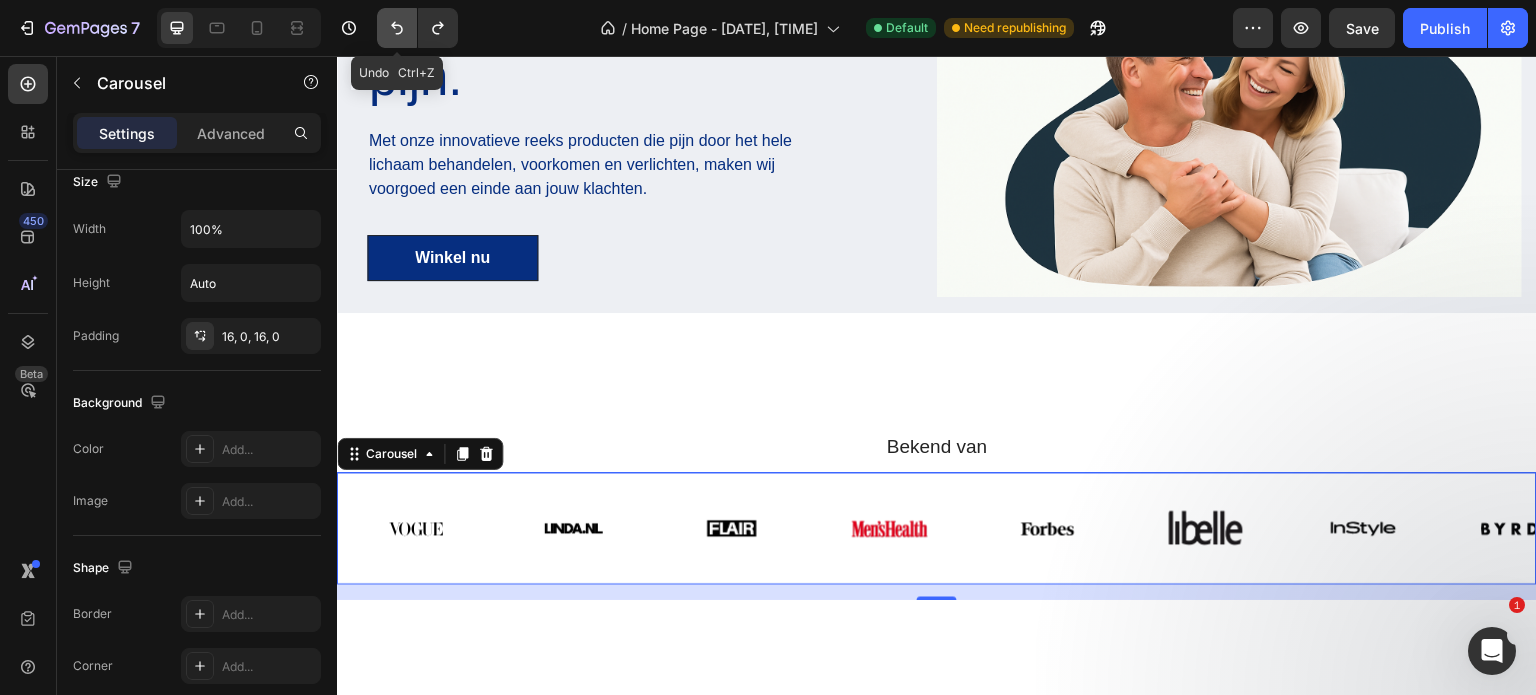 click 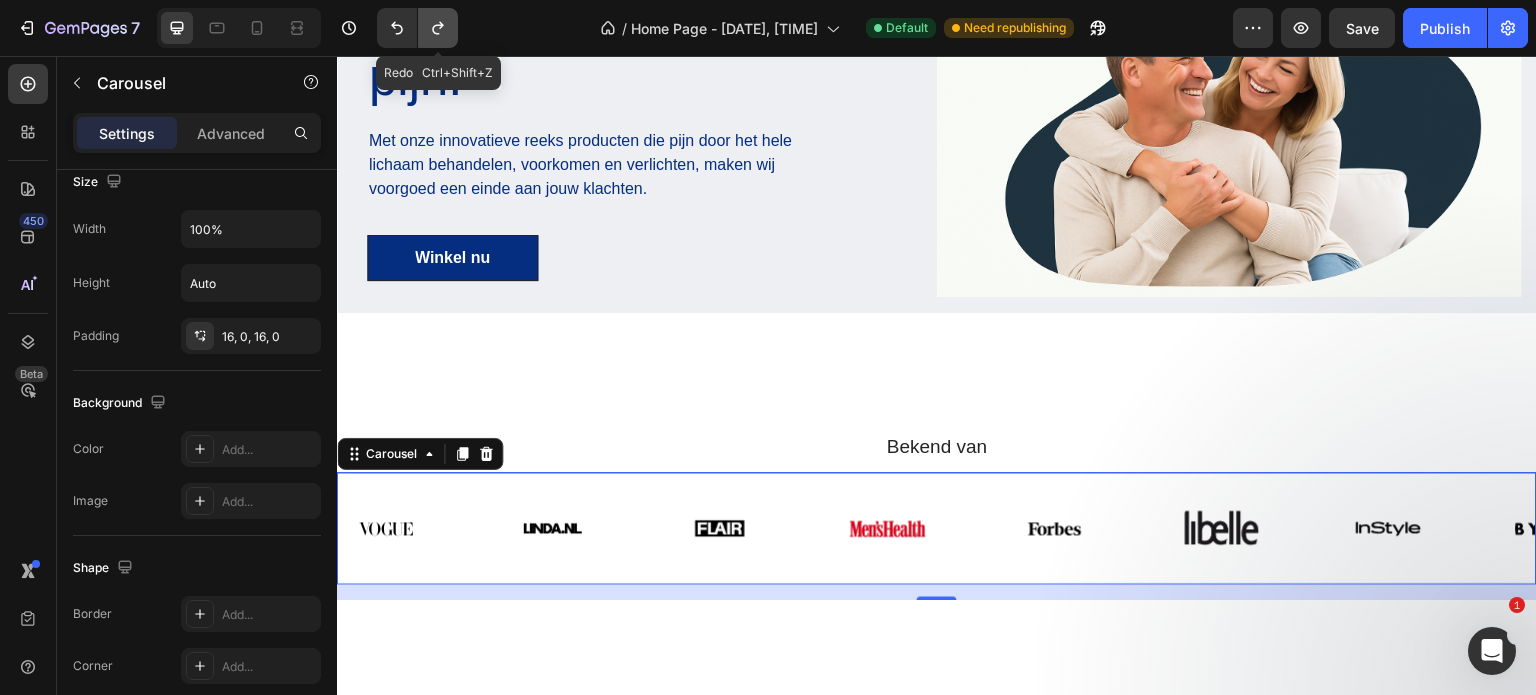 click 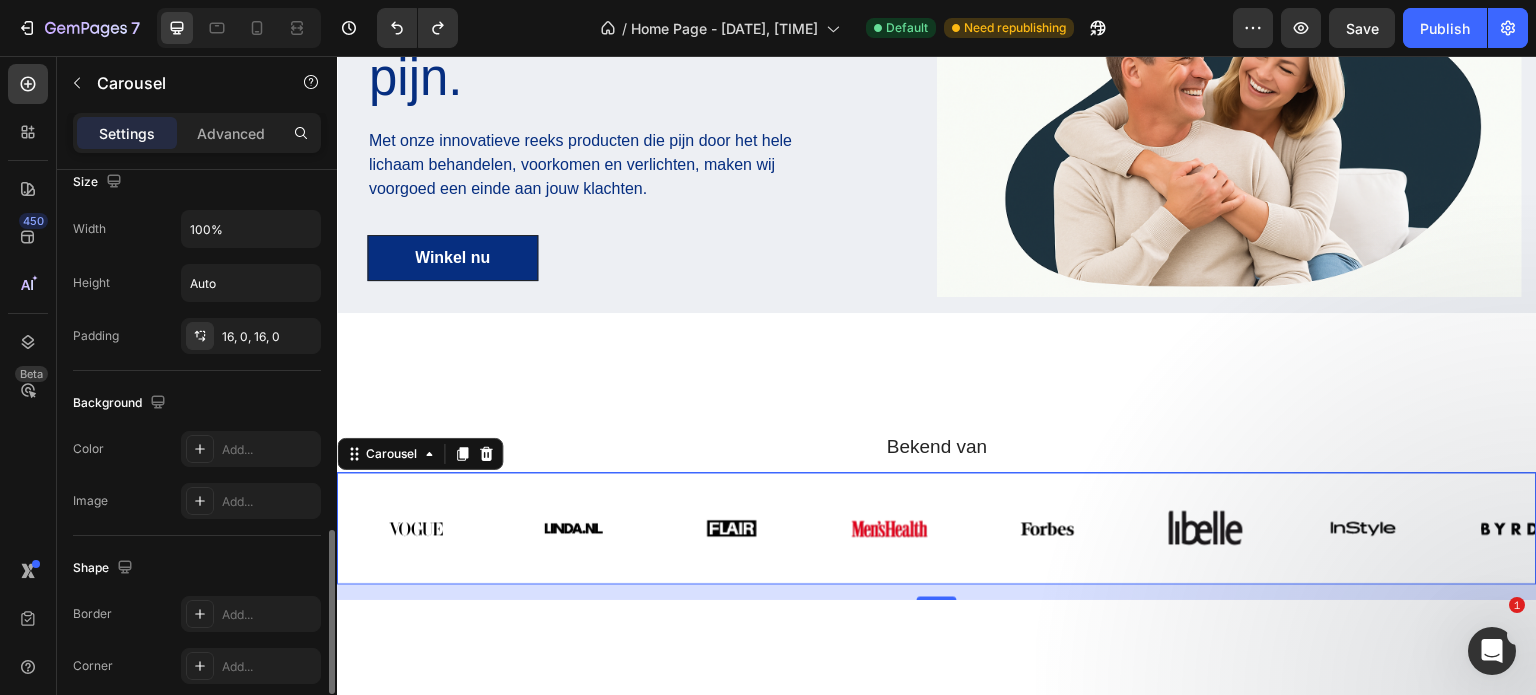 click on "Background" at bounding box center (197, 403) 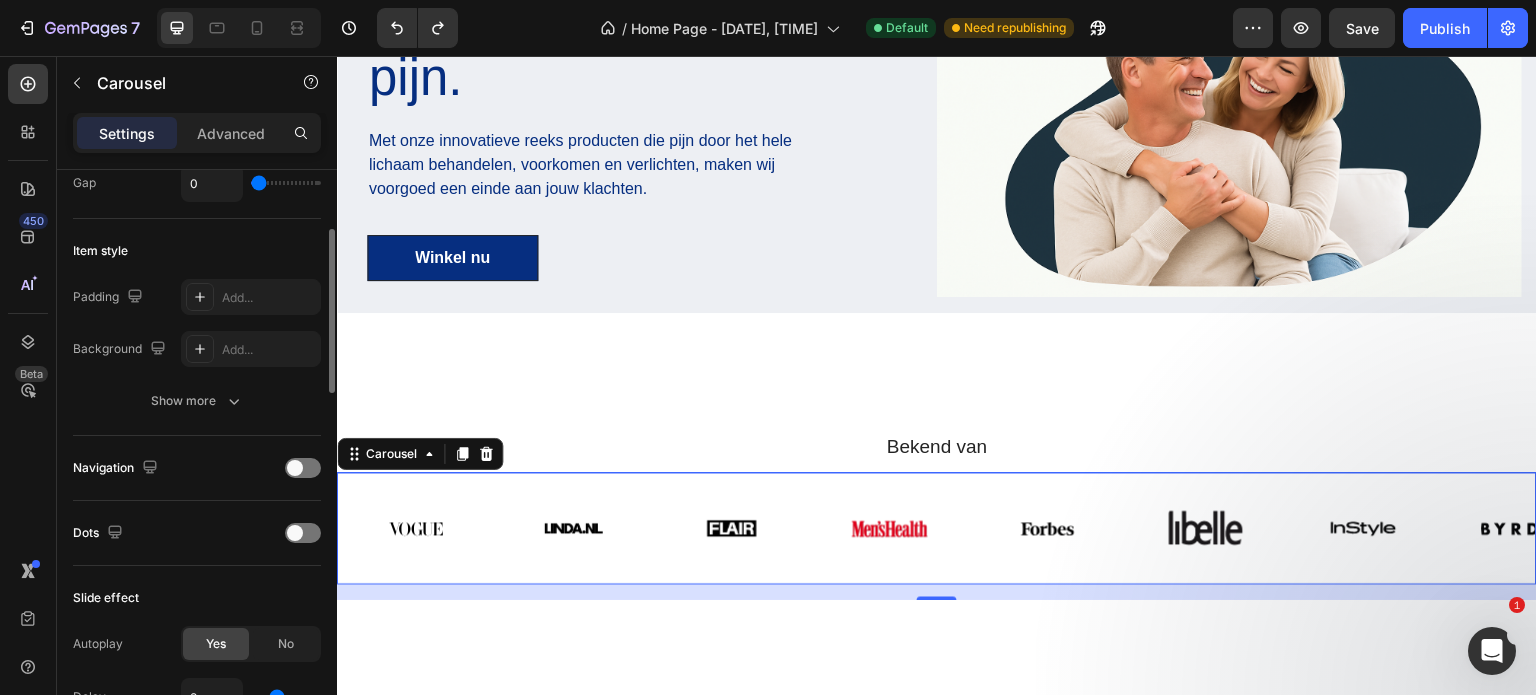 scroll, scrollTop: 384, scrollLeft: 0, axis: vertical 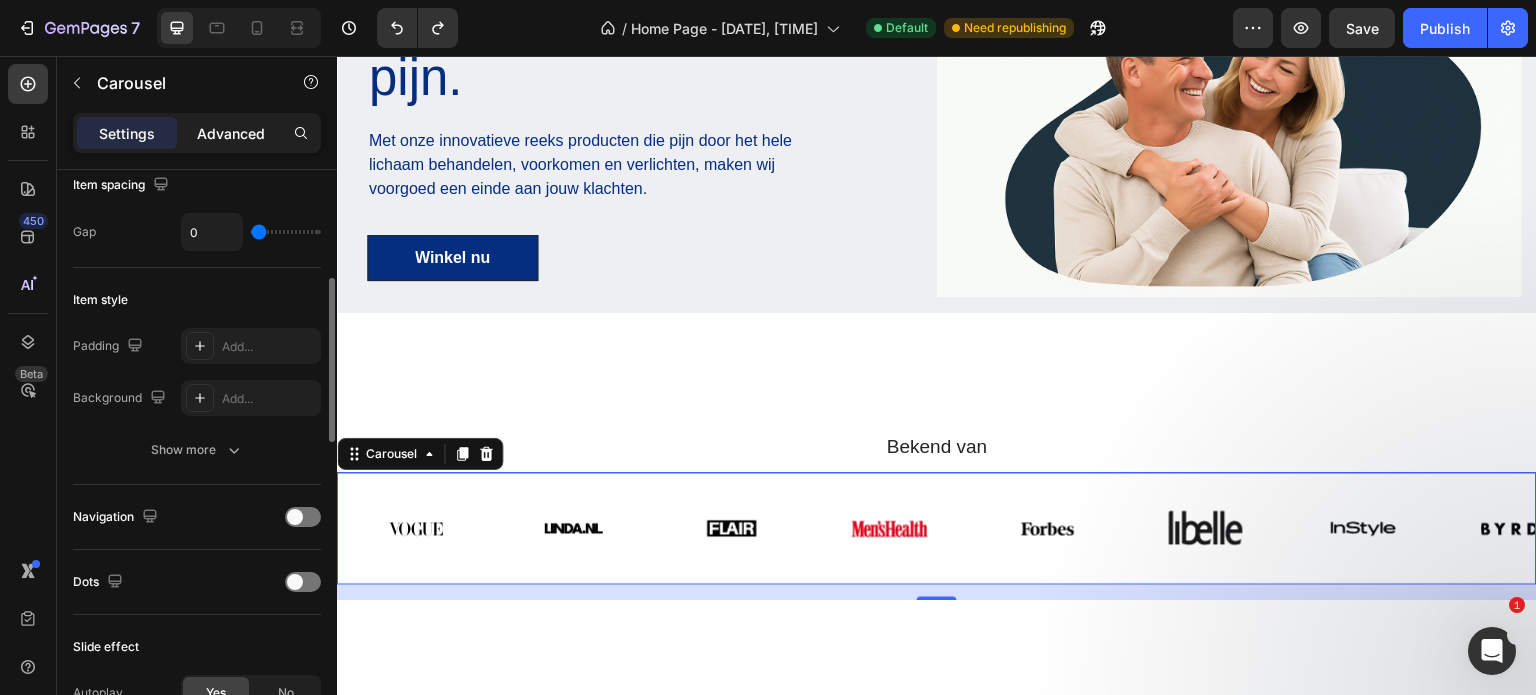 click on "Advanced" at bounding box center (231, 133) 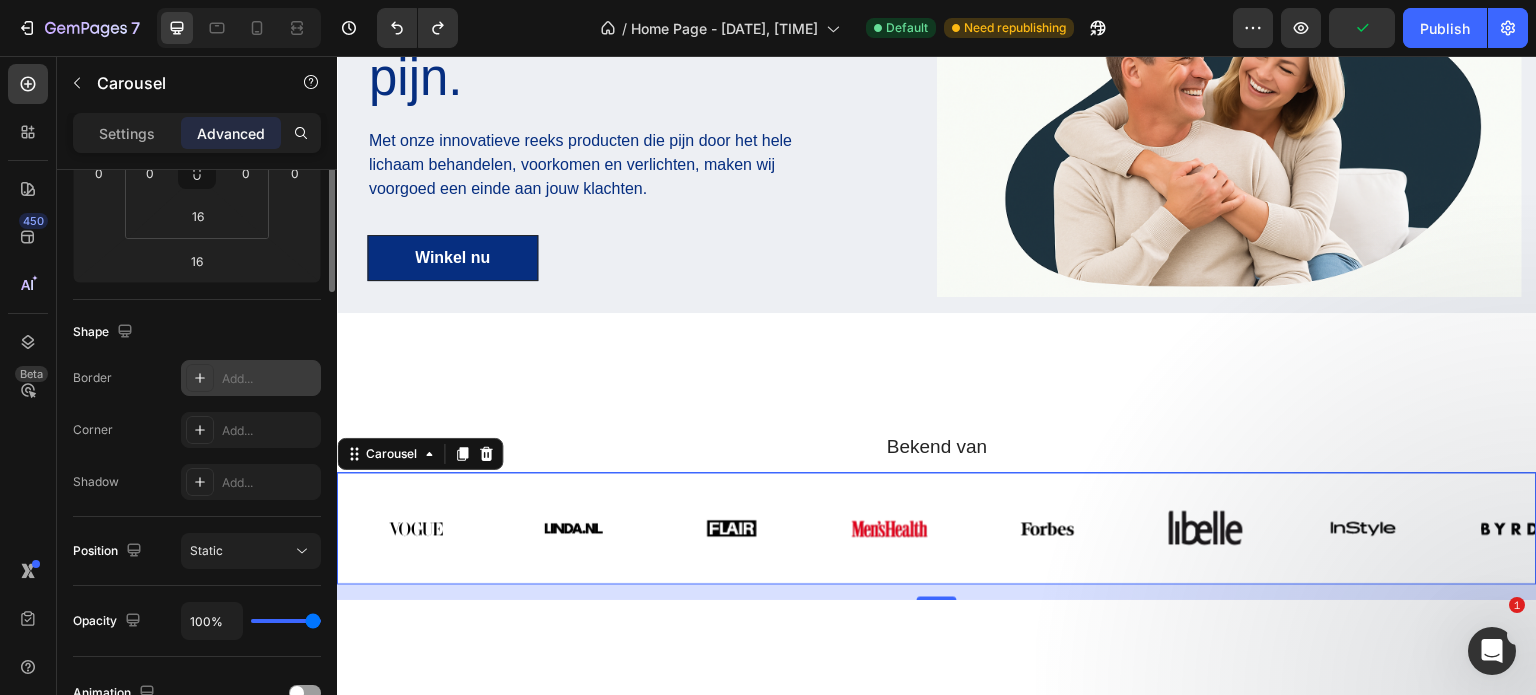 scroll, scrollTop: 0, scrollLeft: 0, axis: both 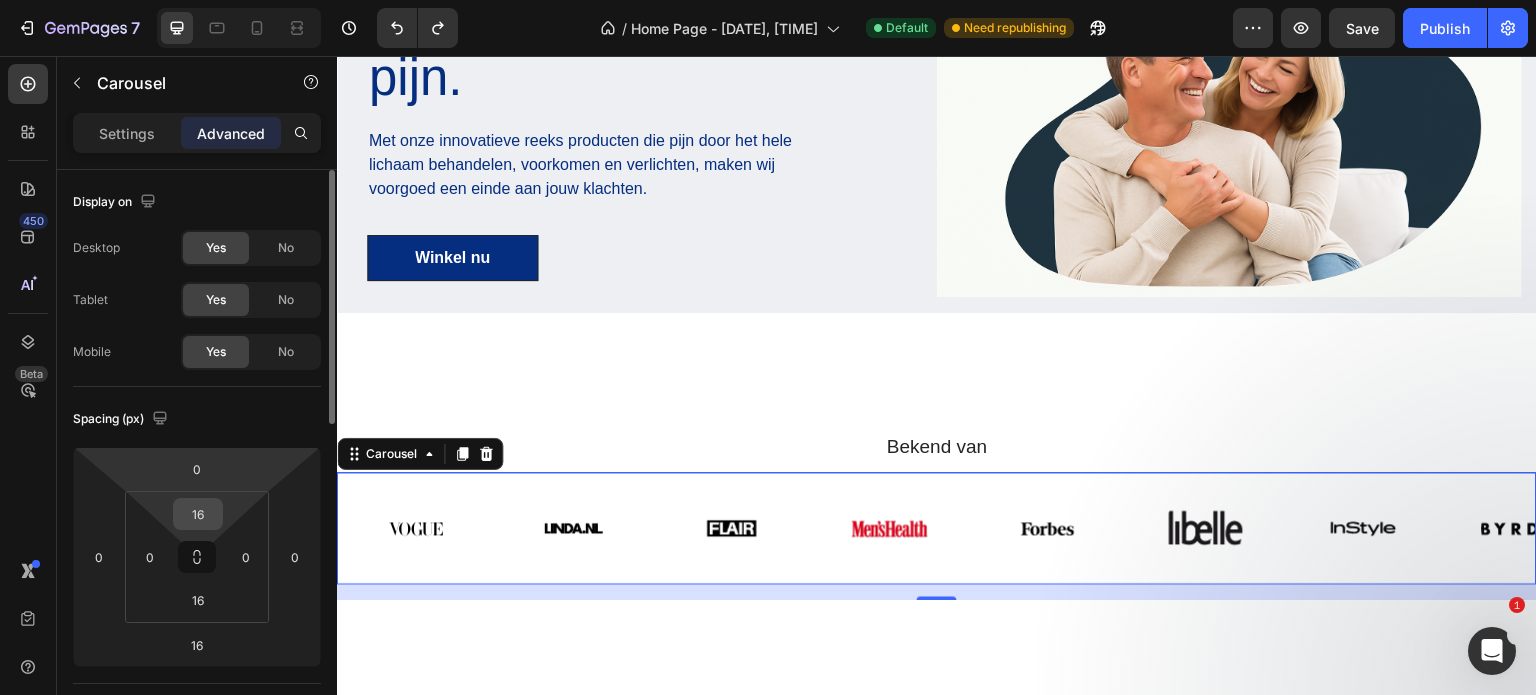 click on "16" at bounding box center [198, 514] 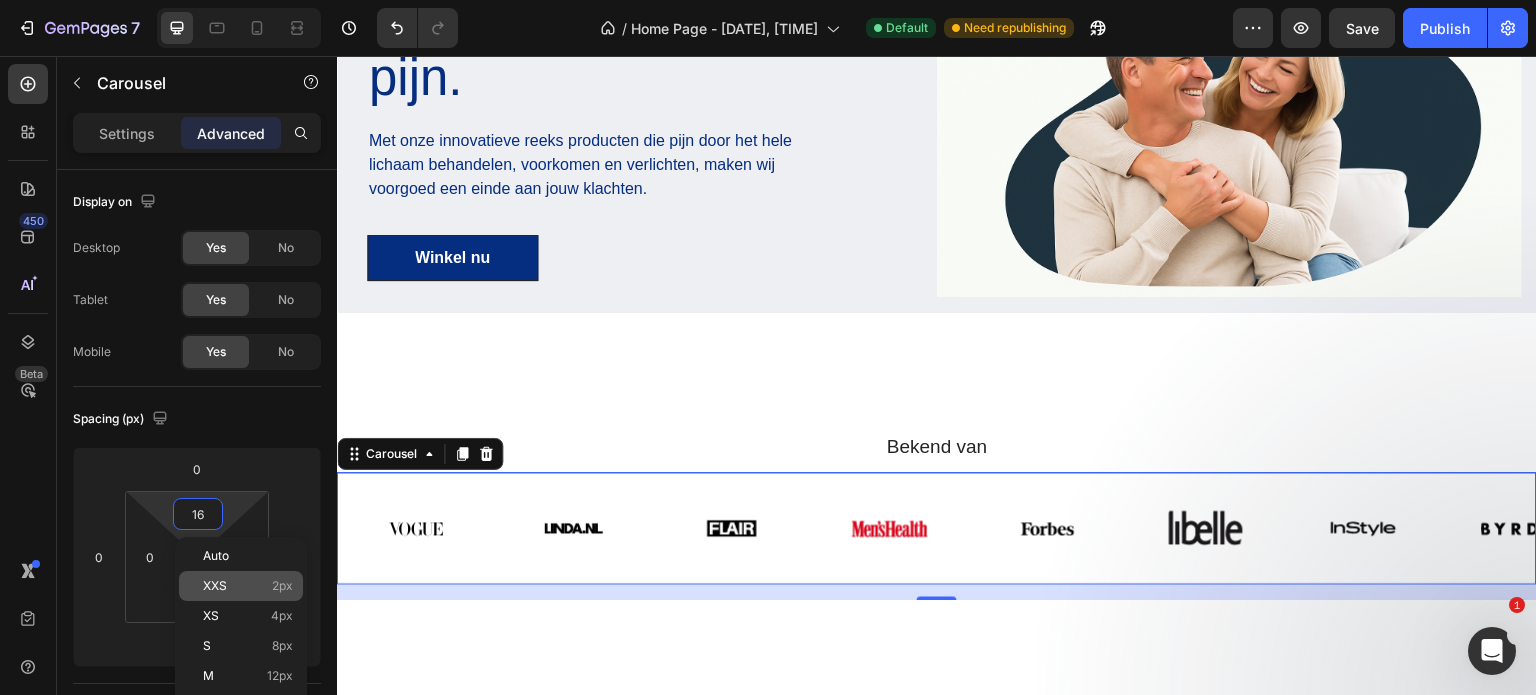 click on "XXS" at bounding box center (215, 586) 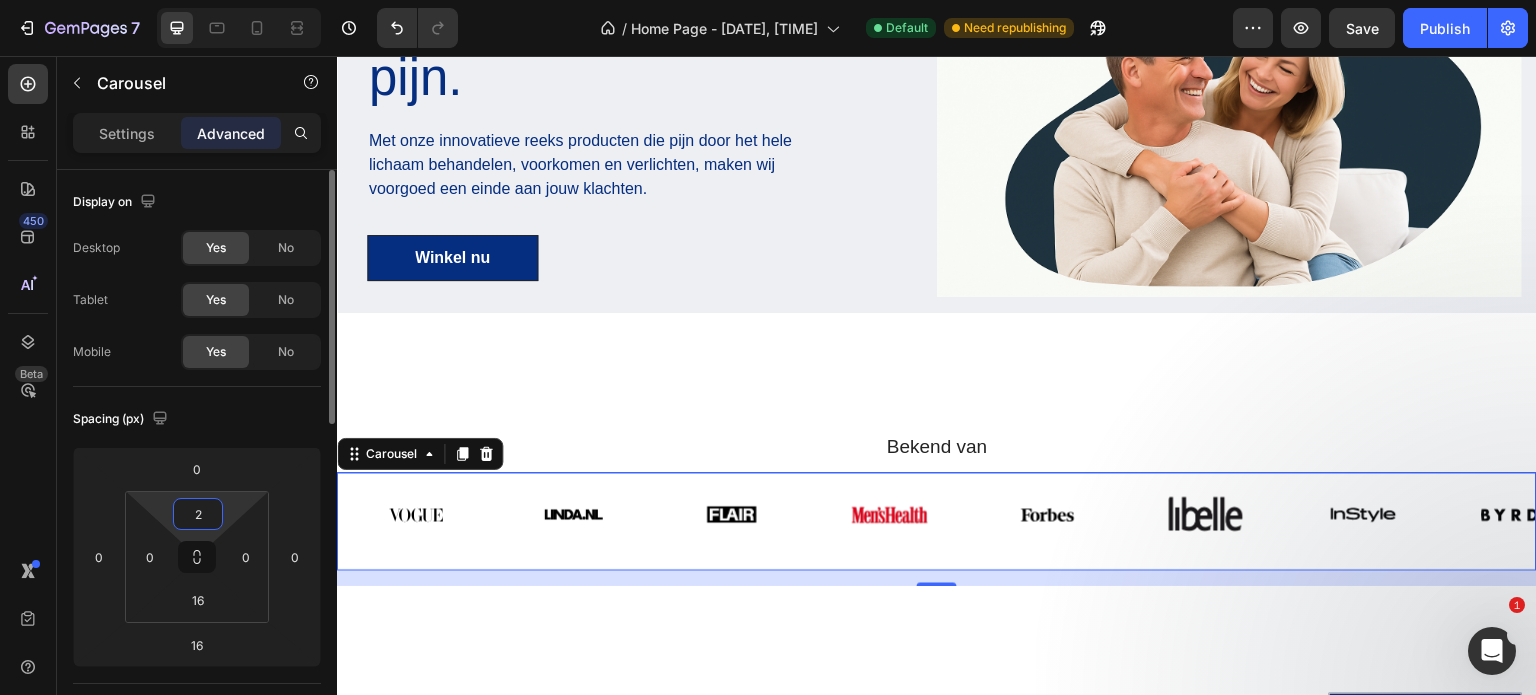 click on "2" at bounding box center [198, 514] 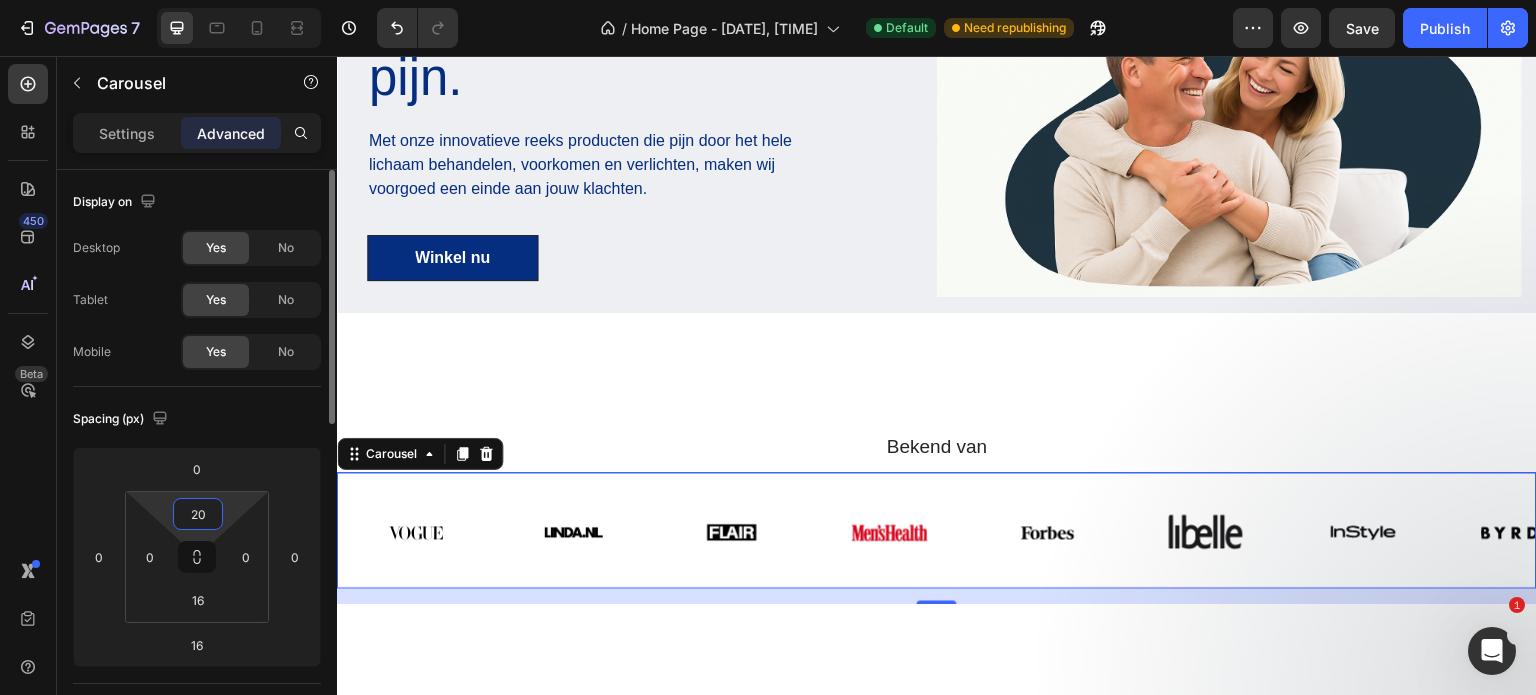 type on "2" 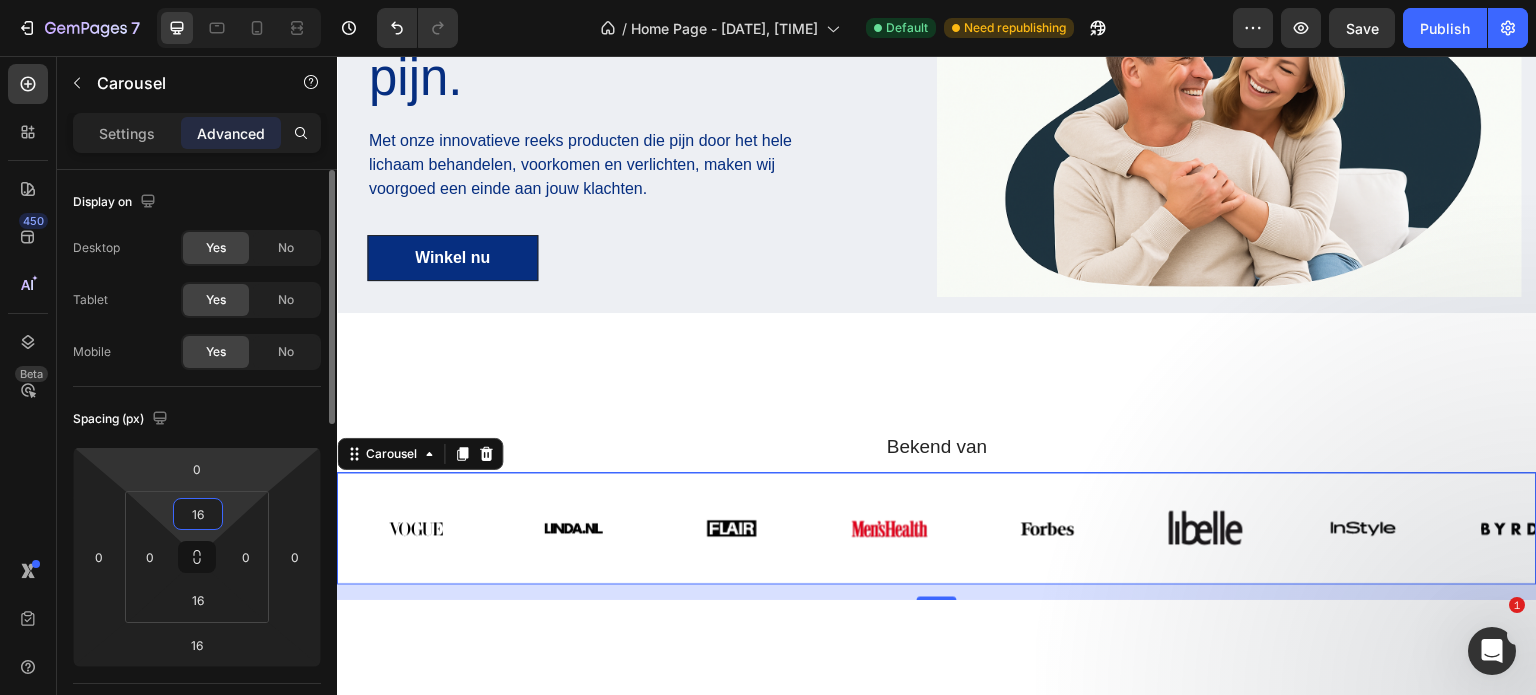 type on "16" 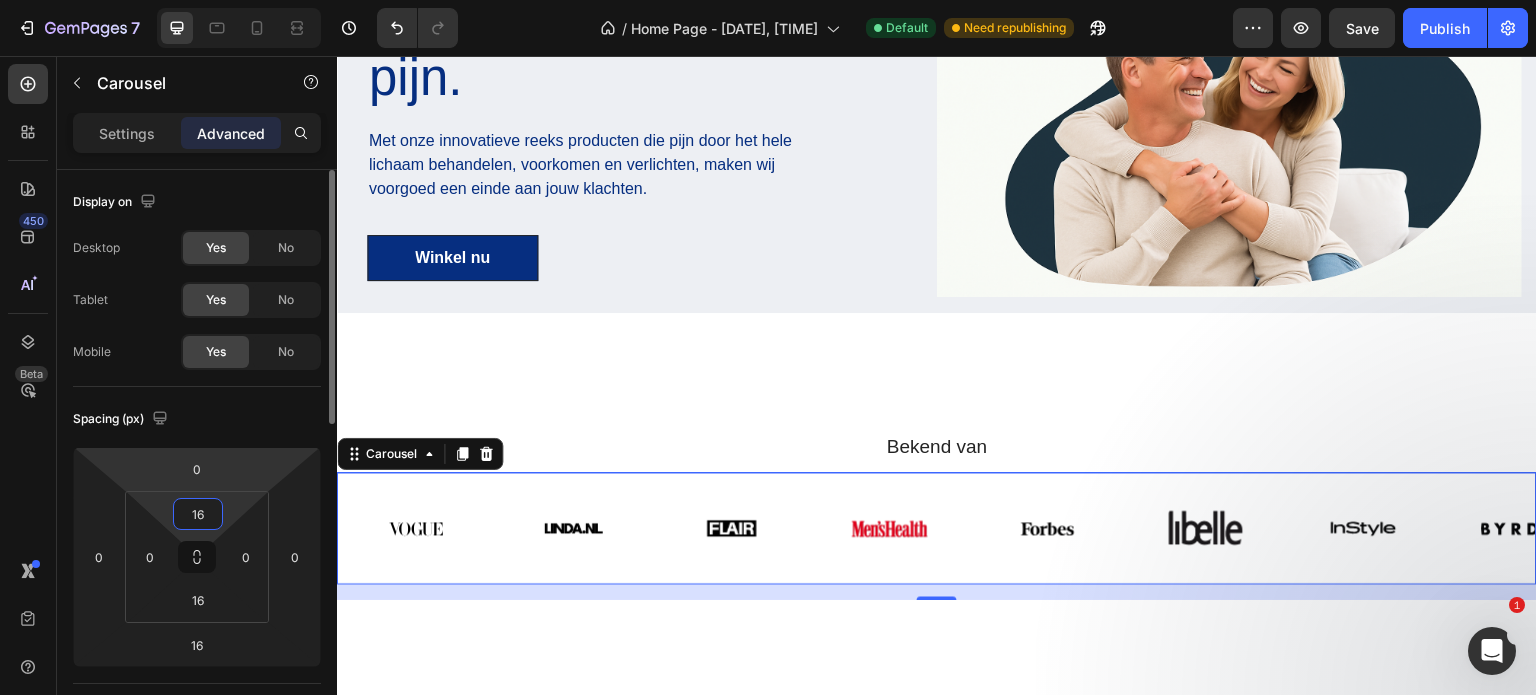 click on "Spacing (px) 0 0 16 0 16 0 16 0" 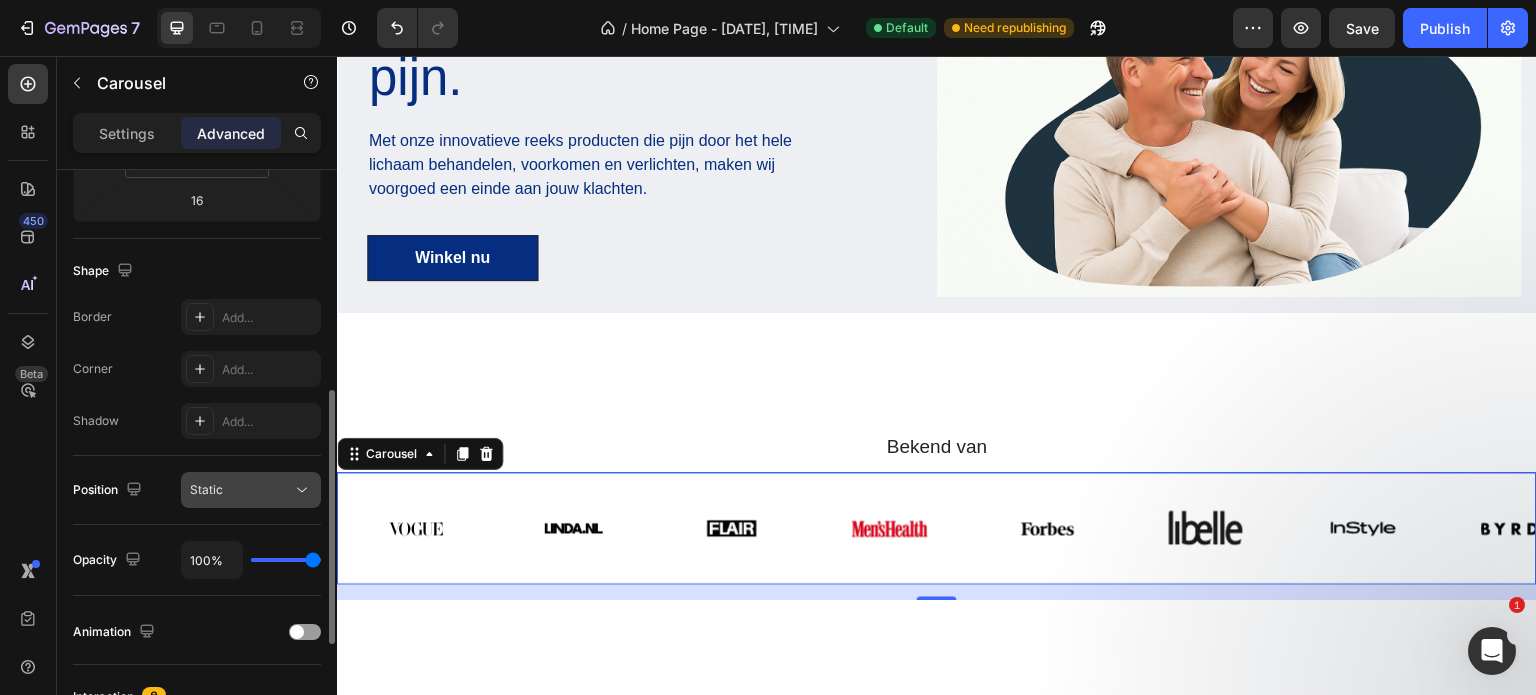 scroll, scrollTop: 463, scrollLeft: 0, axis: vertical 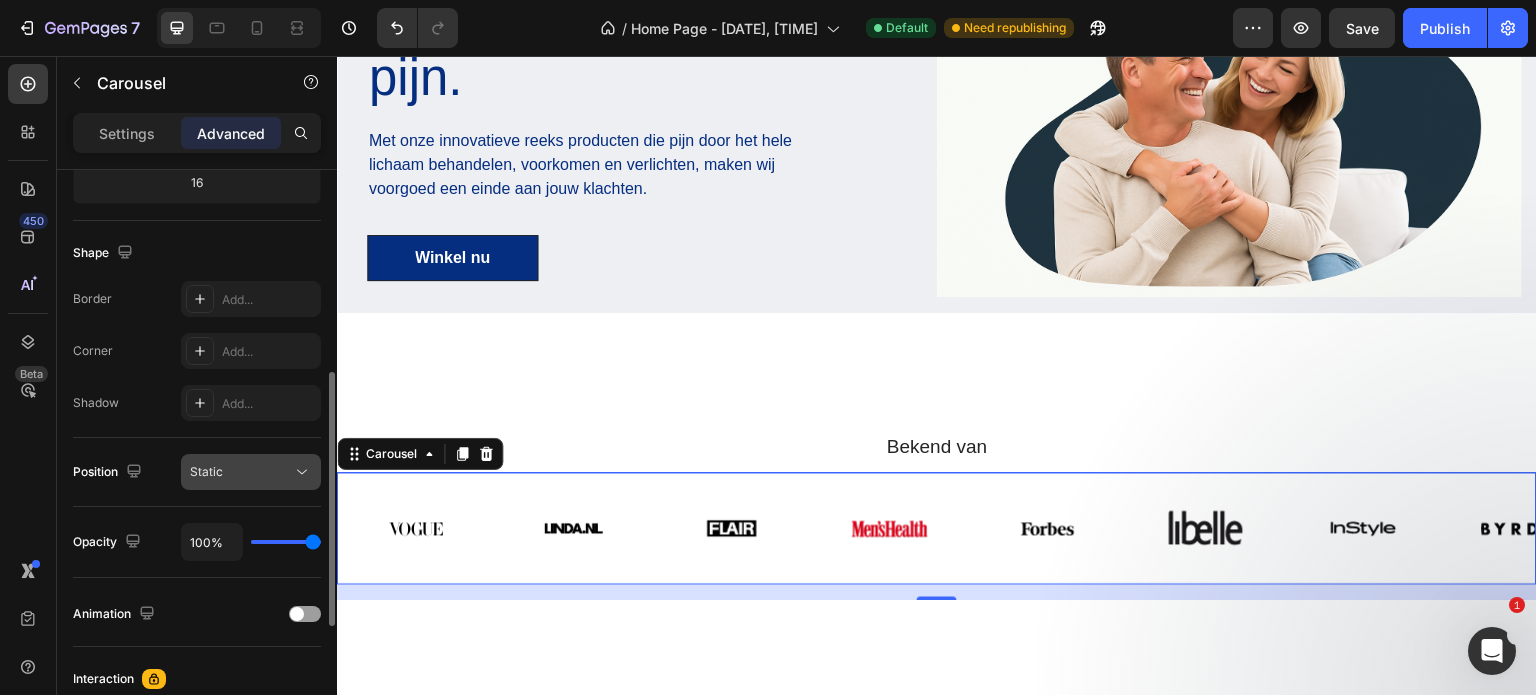 click on "Static" at bounding box center [241, 472] 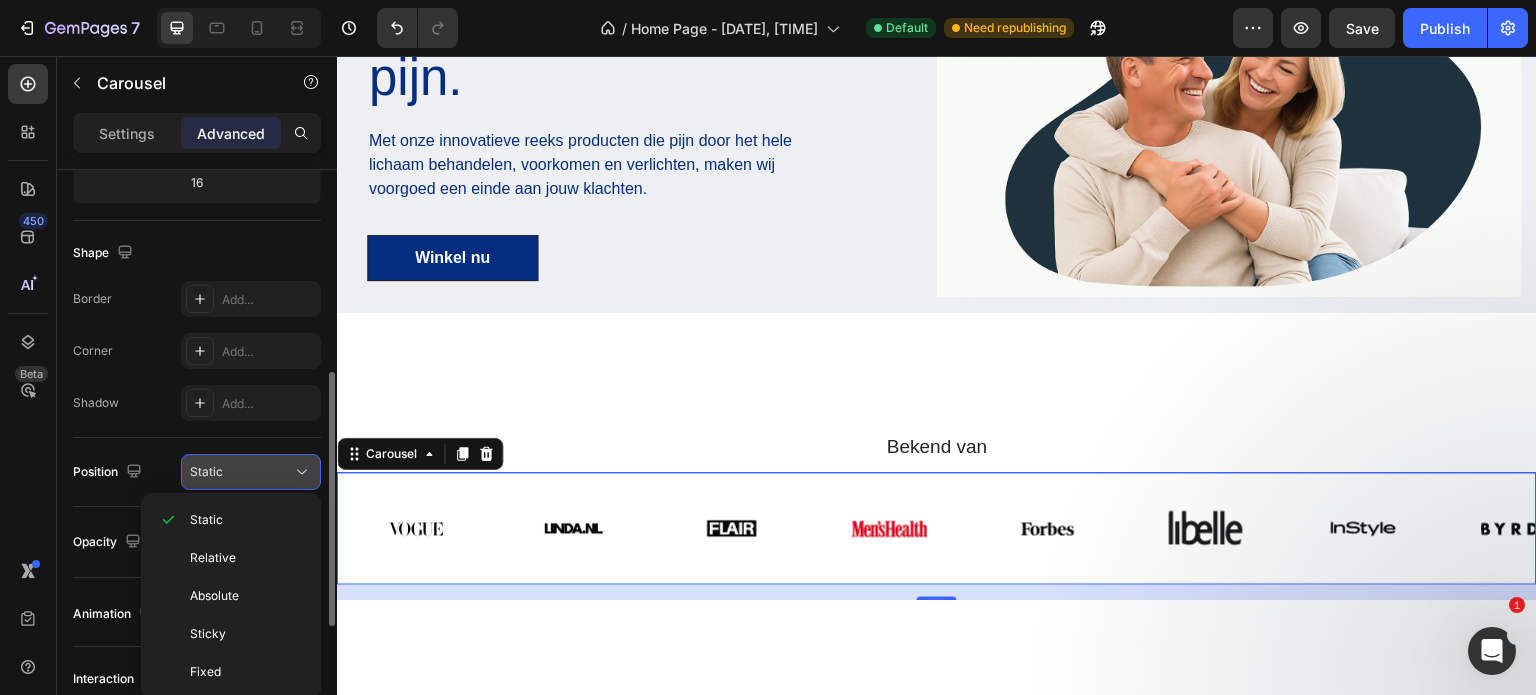click on "Static" at bounding box center (241, 472) 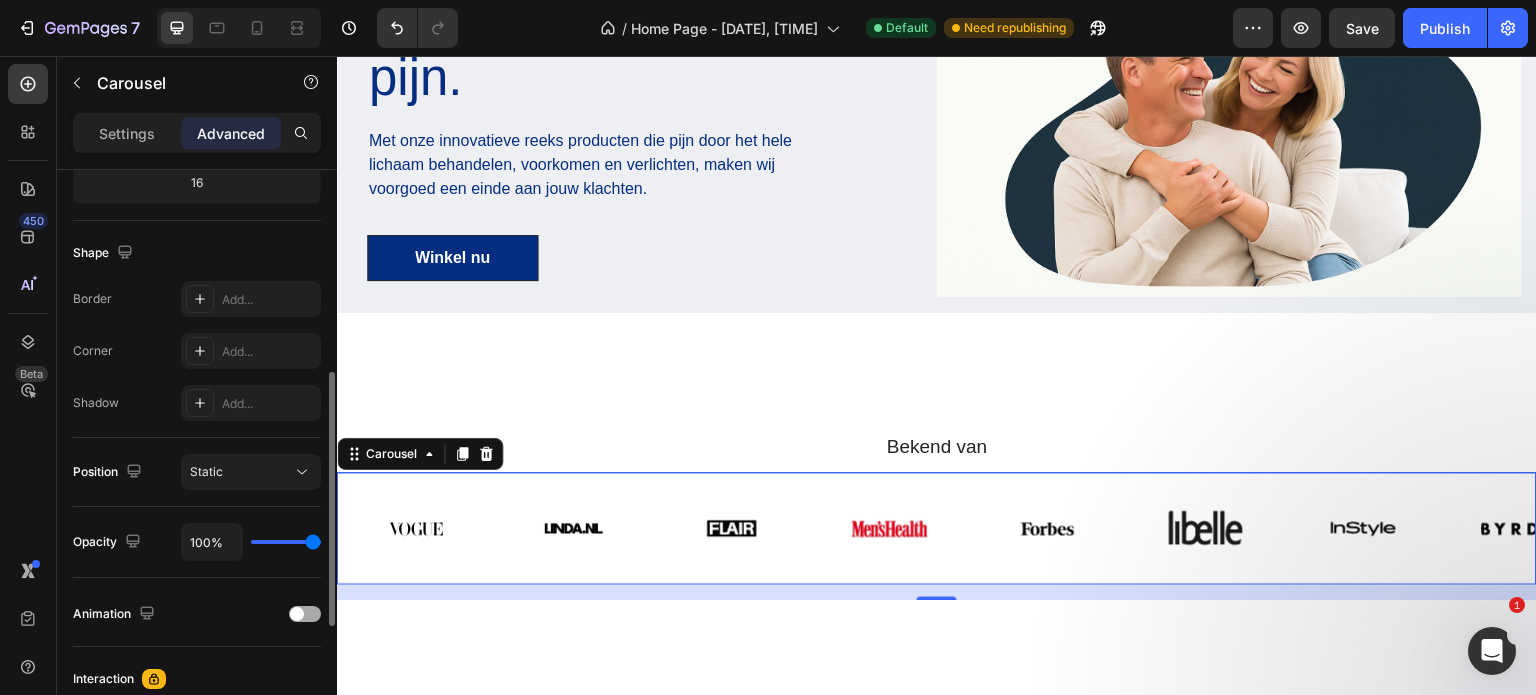 click at bounding box center [305, 614] 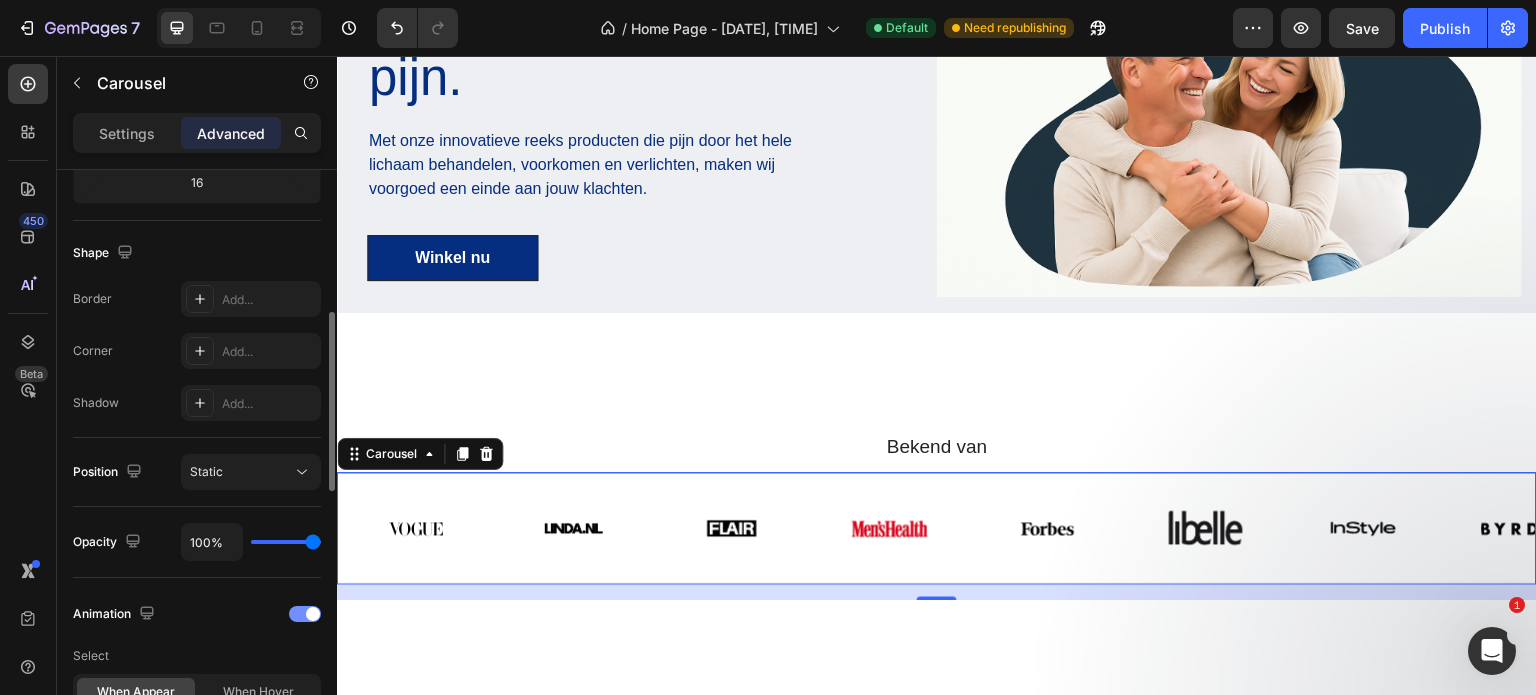 click at bounding box center [313, 614] 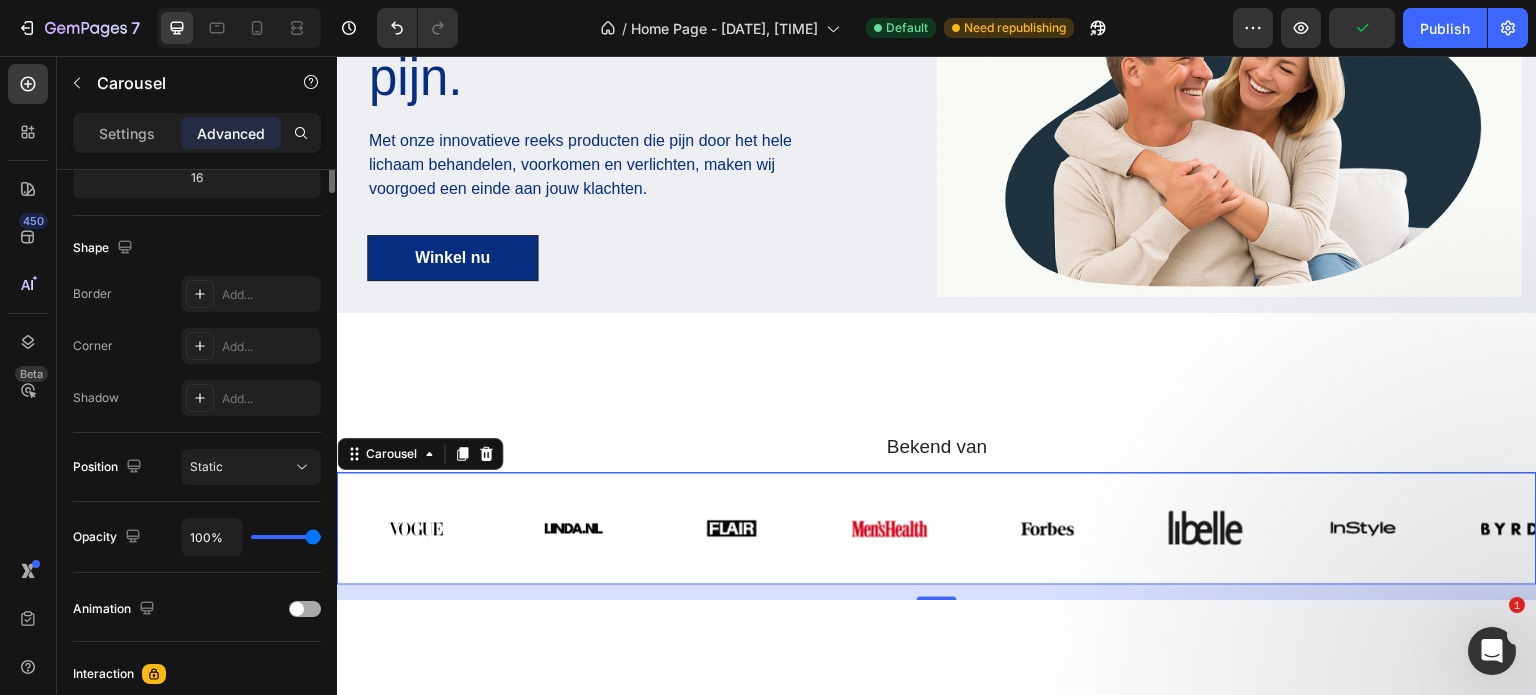 scroll, scrollTop: 0, scrollLeft: 0, axis: both 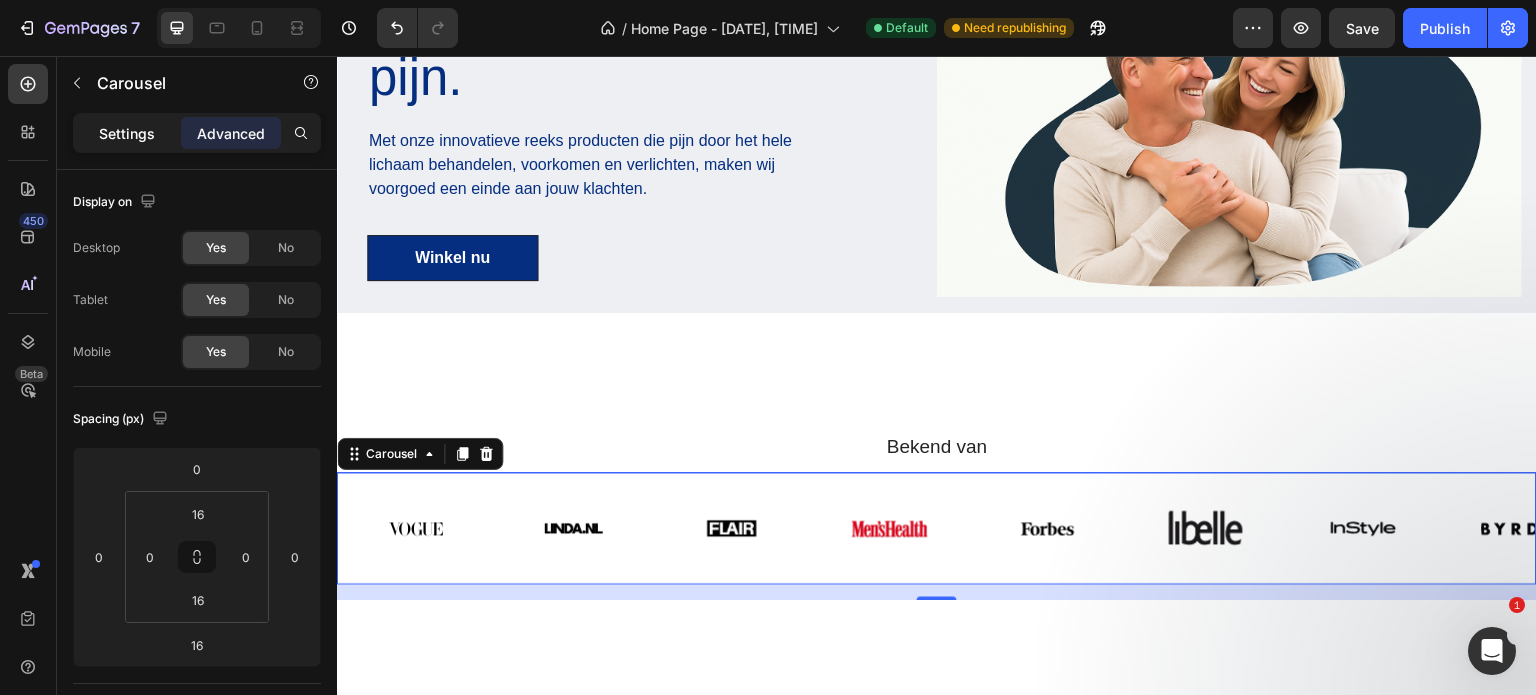 click on "Settings" at bounding box center (127, 133) 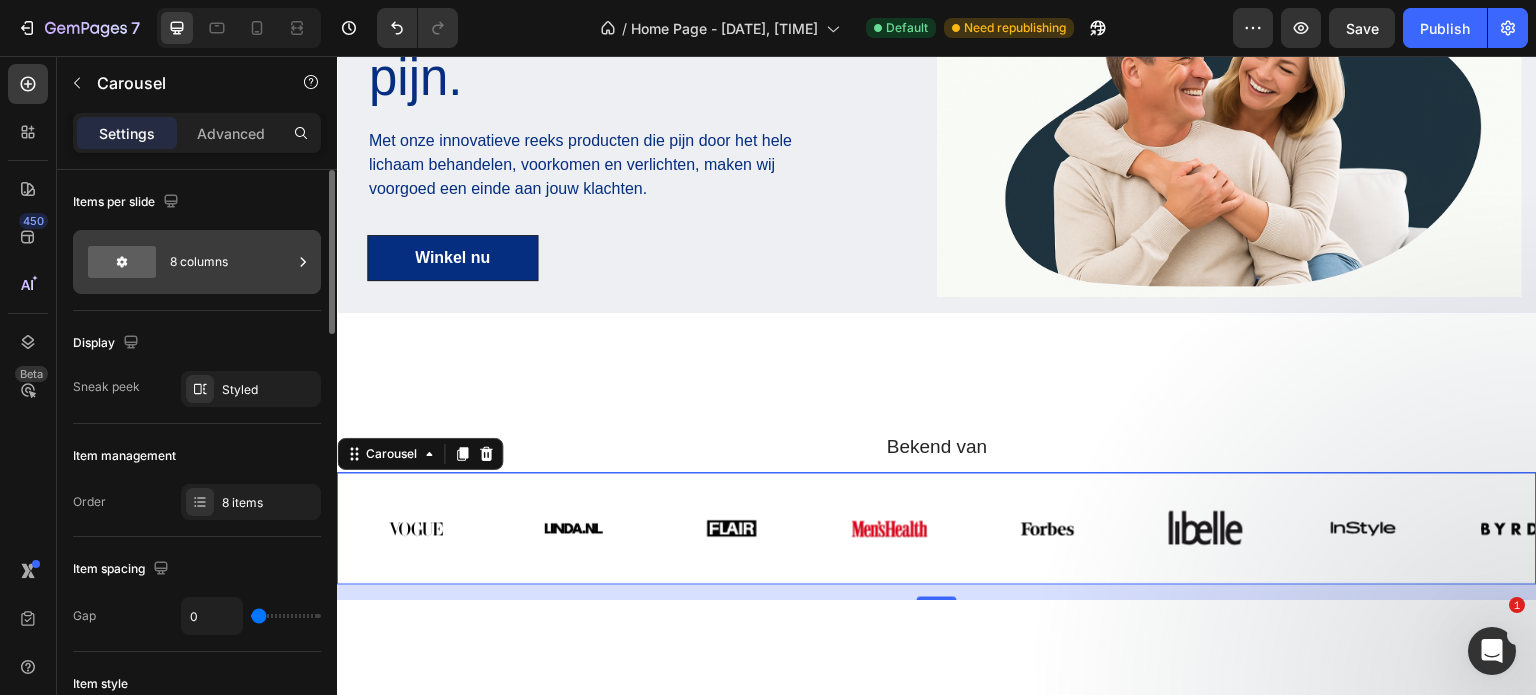 click on "8 columns" at bounding box center (231, 262) 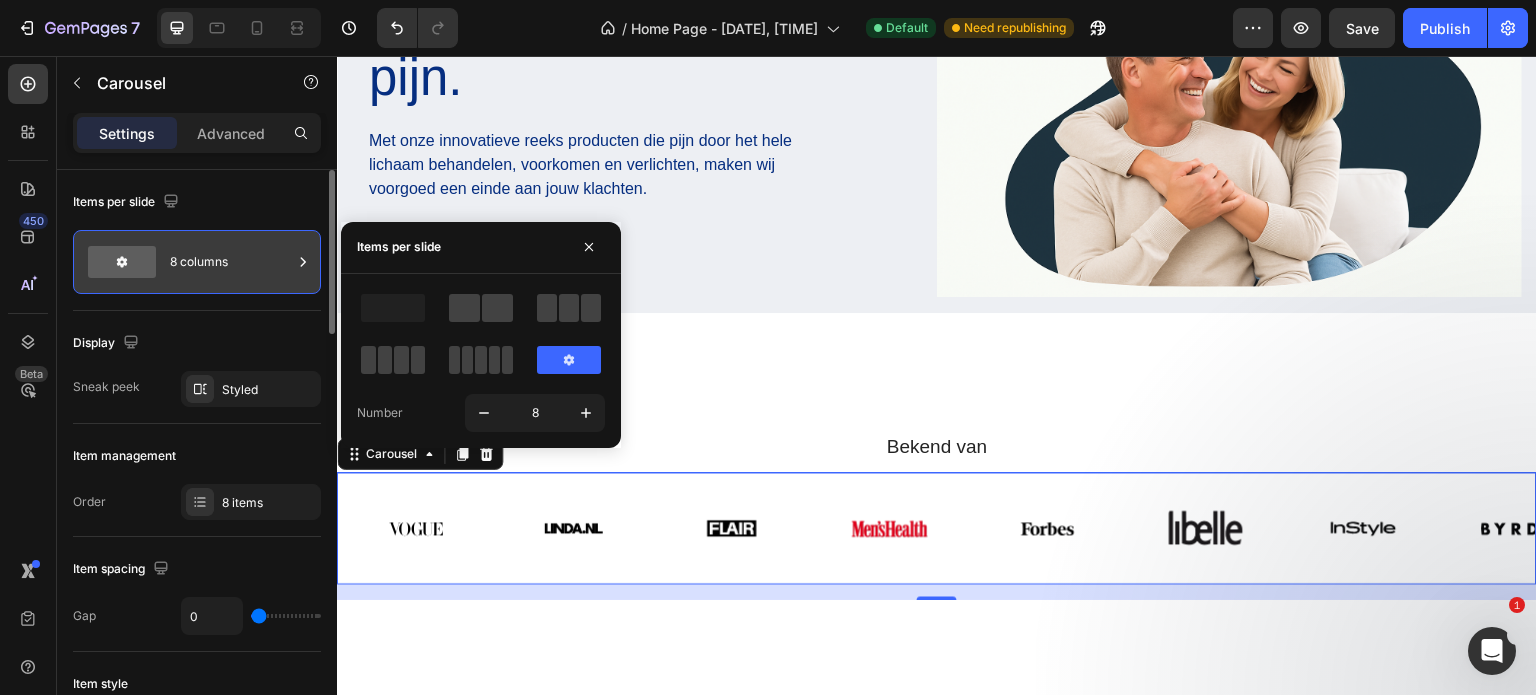 click on "8 columns" at bounding box center [231, 262] 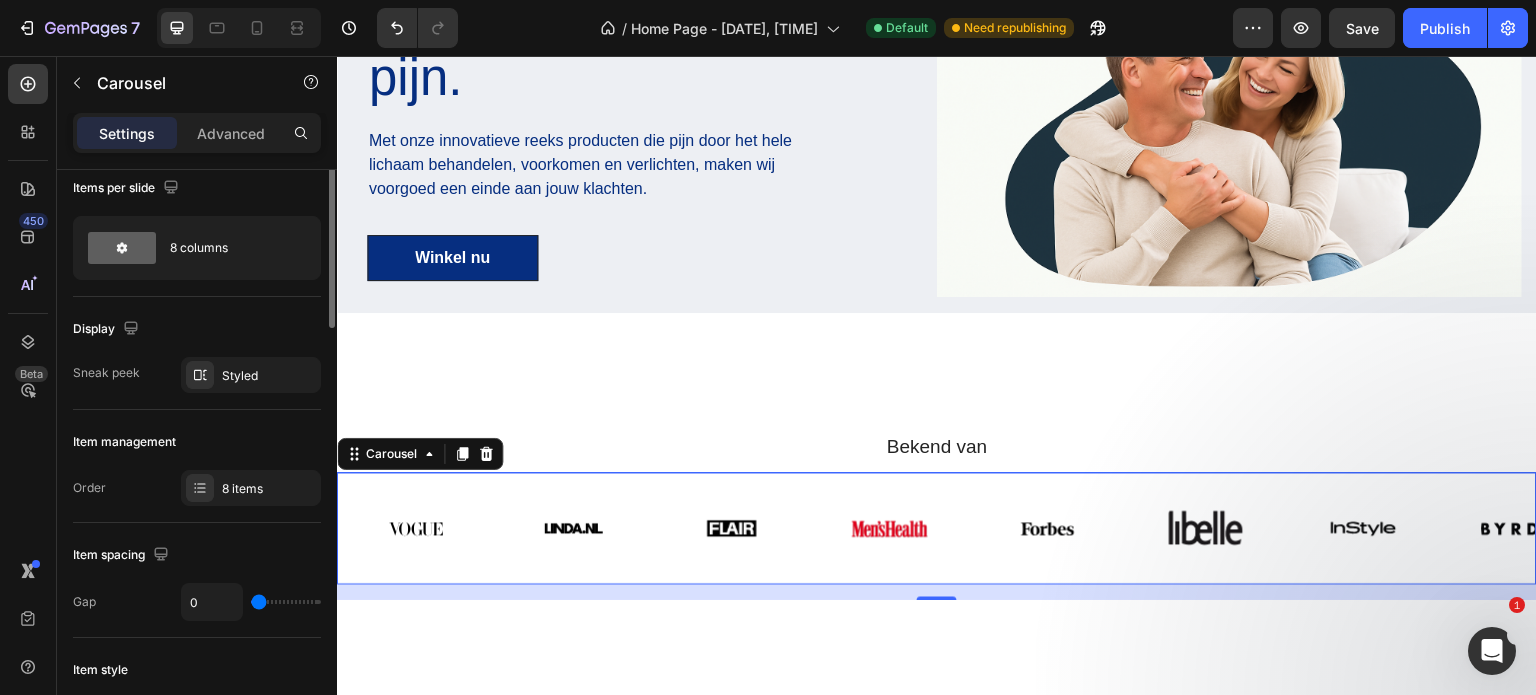 scroll, scrollTop: 19, scrollLeft: 0, axis: vertical 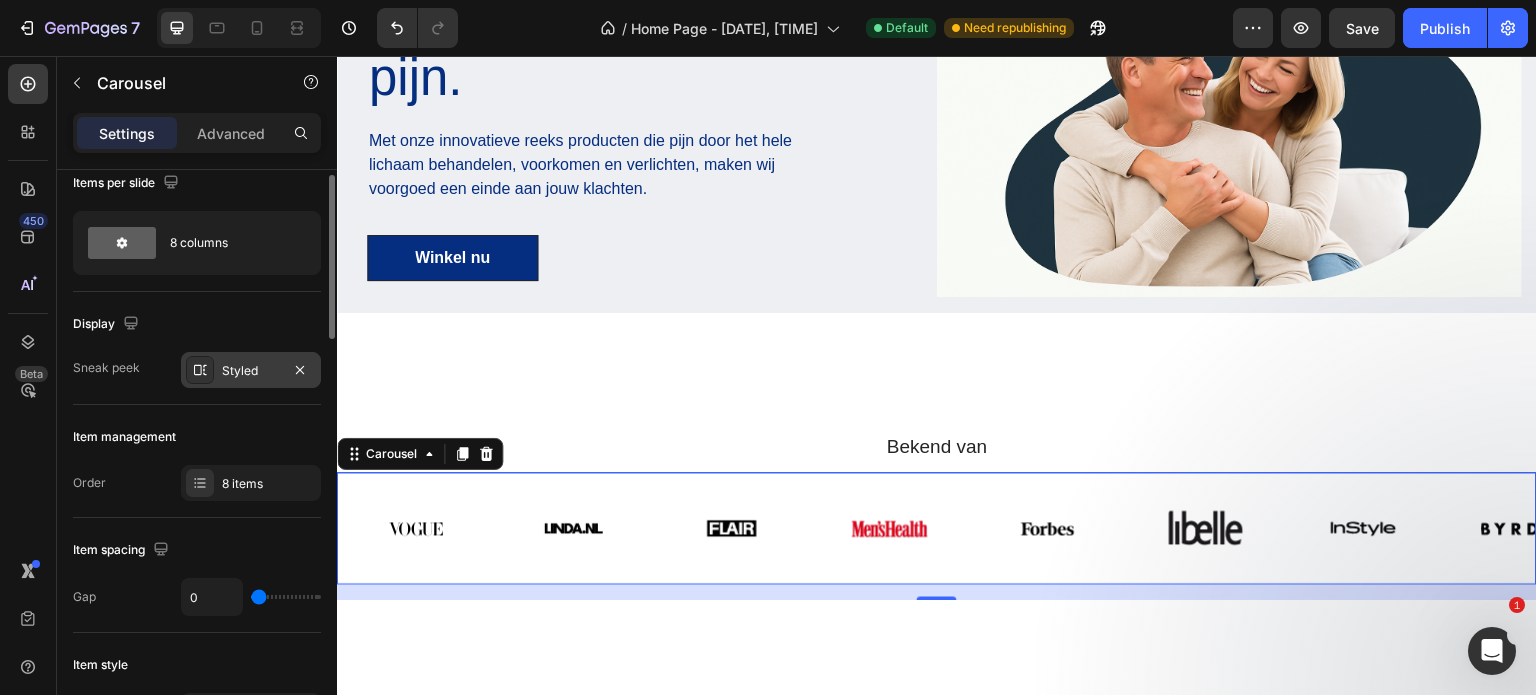 click on "Styled" at bounding box center (251, 370) 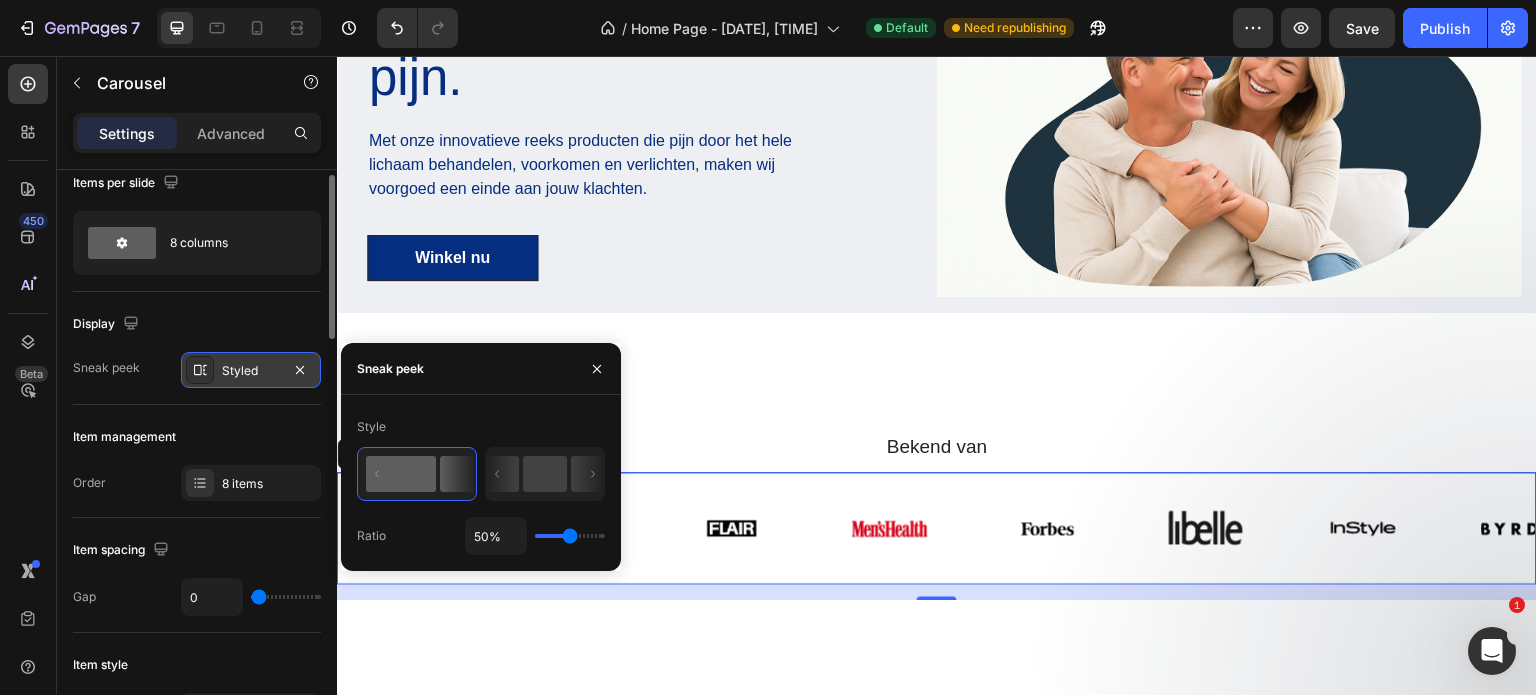 click on "Styled" at bounding box center (251, 371) 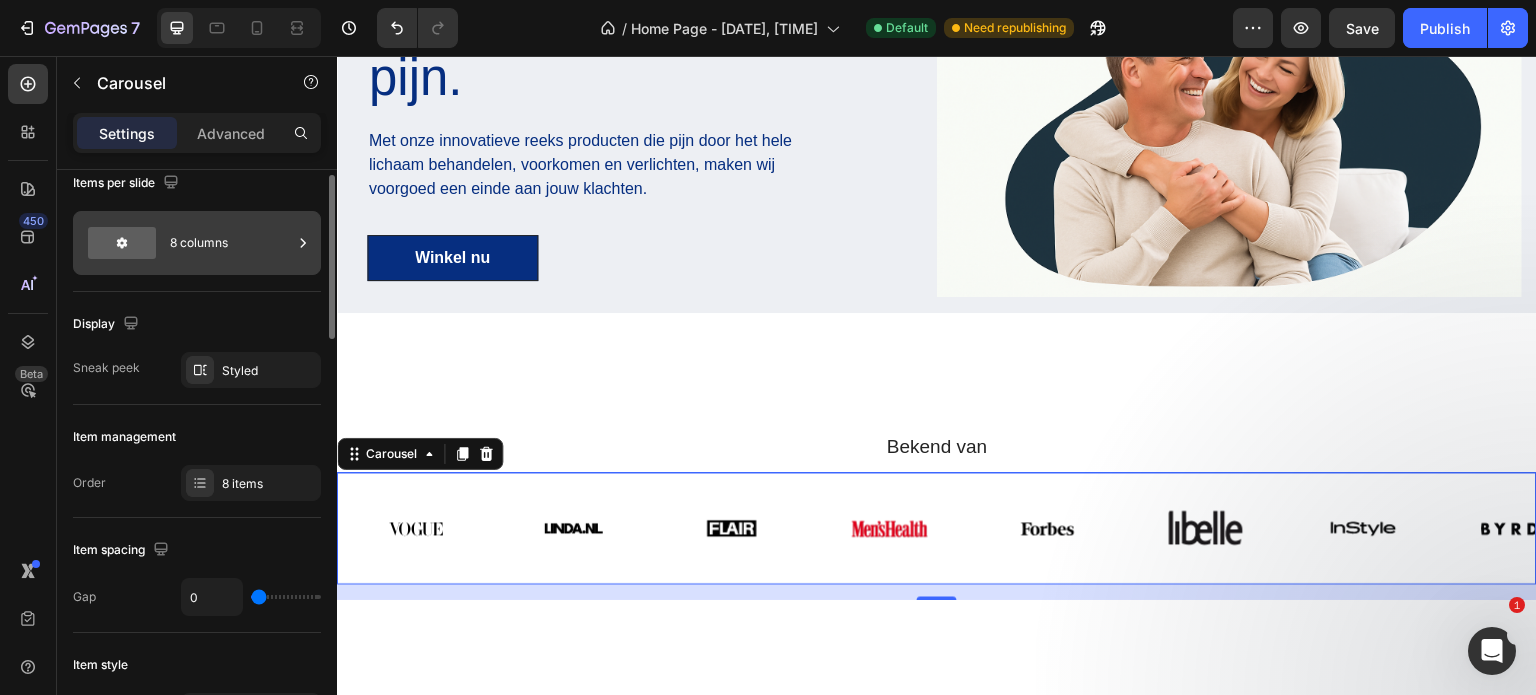 click on "8 columns" at bounding box center (231, 243) 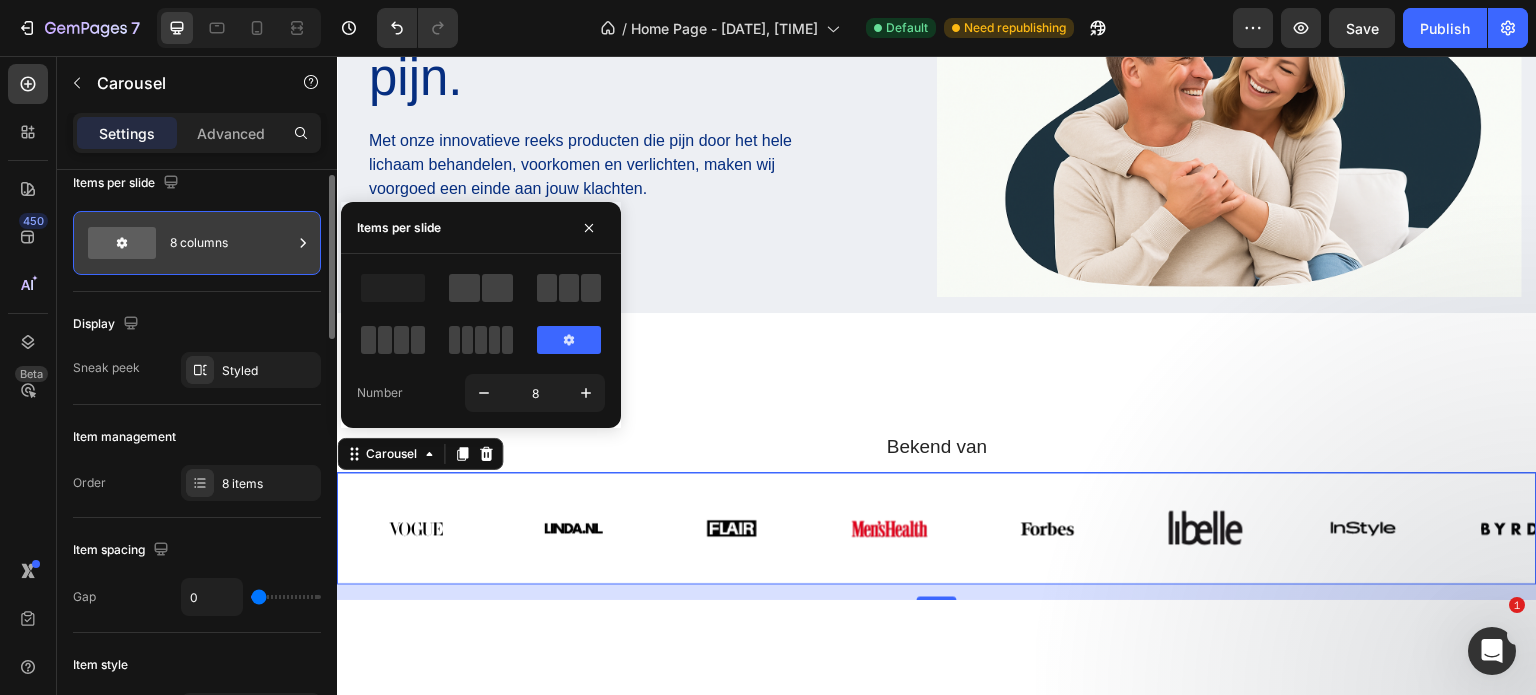 click on "8 columns" at bounding box center [231, 243] 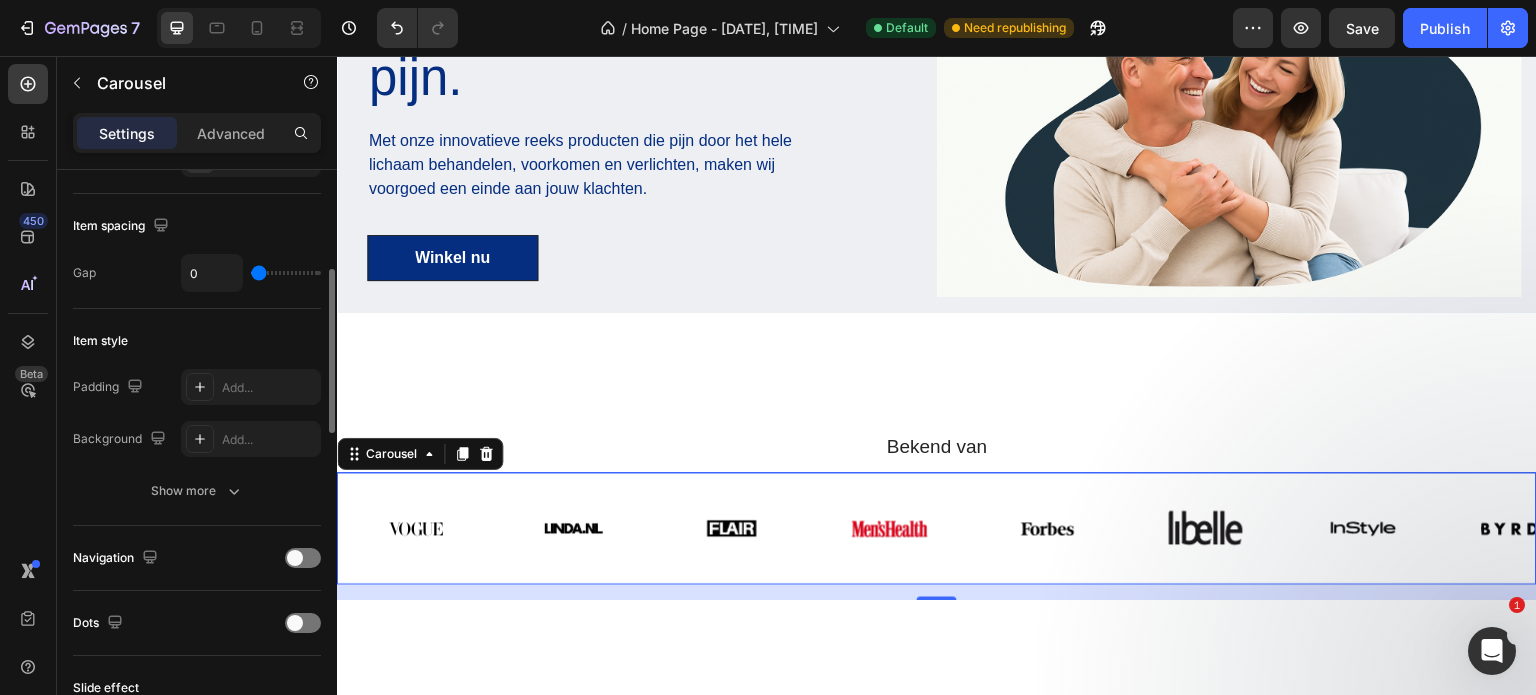 scroll, scrollTop: 345, scrollLeft: 0, axis: vertical 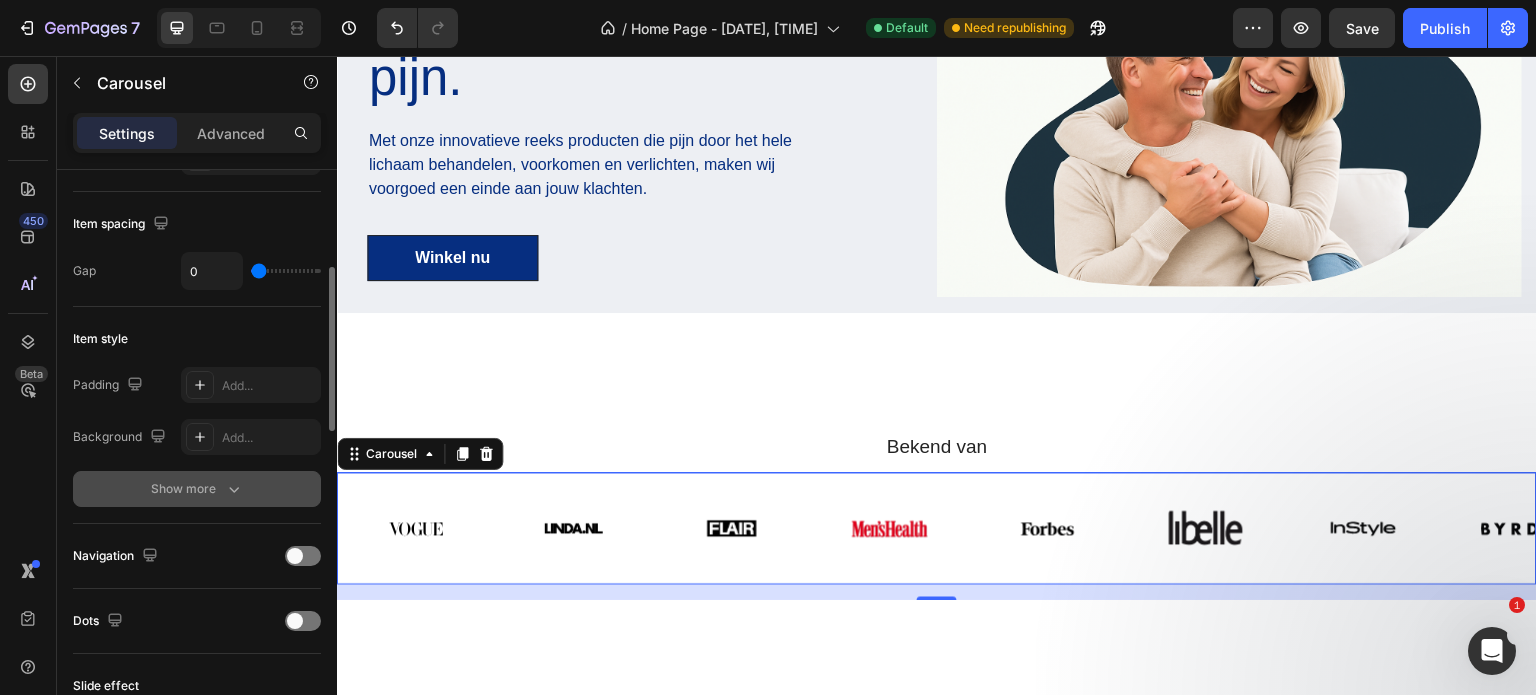 click on "Show more" at bounding box center [197, 489] 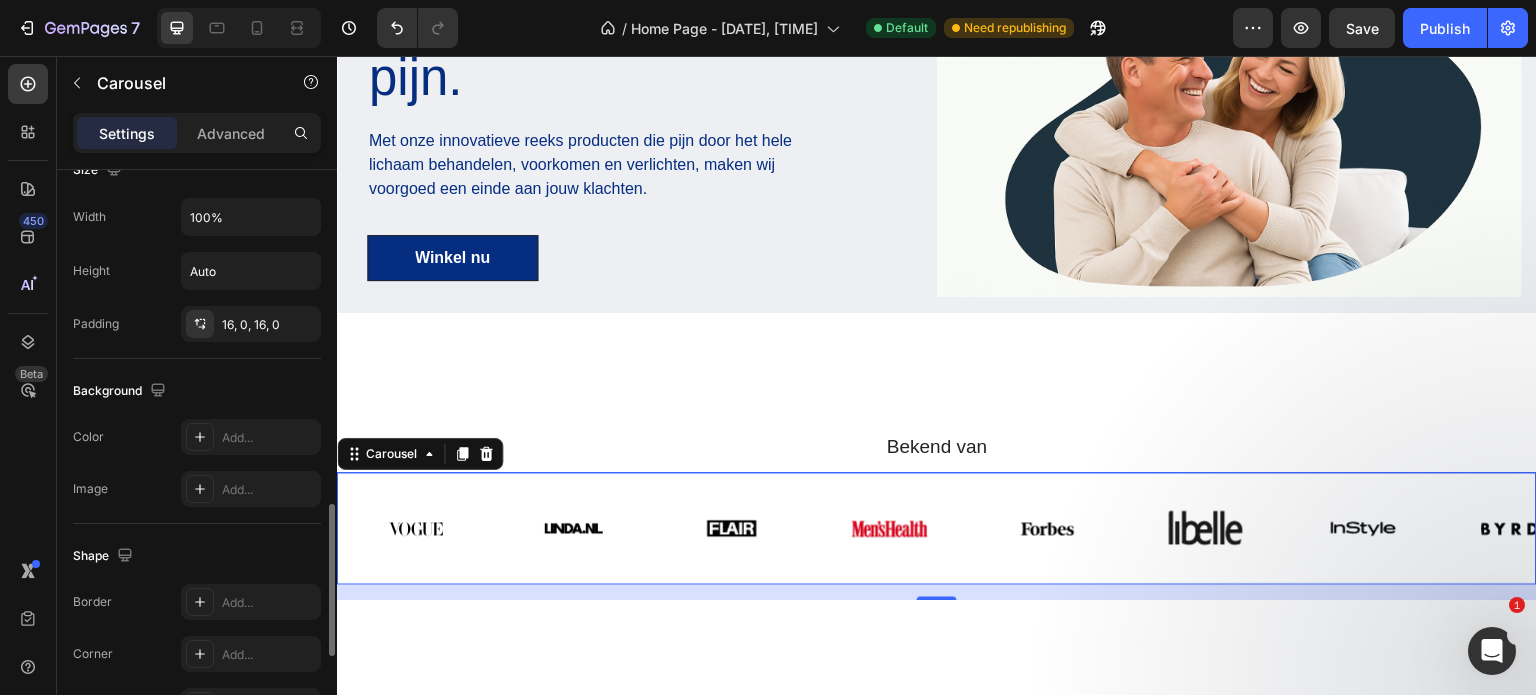 scroll, scrollTop: 1633, scrollLeft: 0, axis: vertical 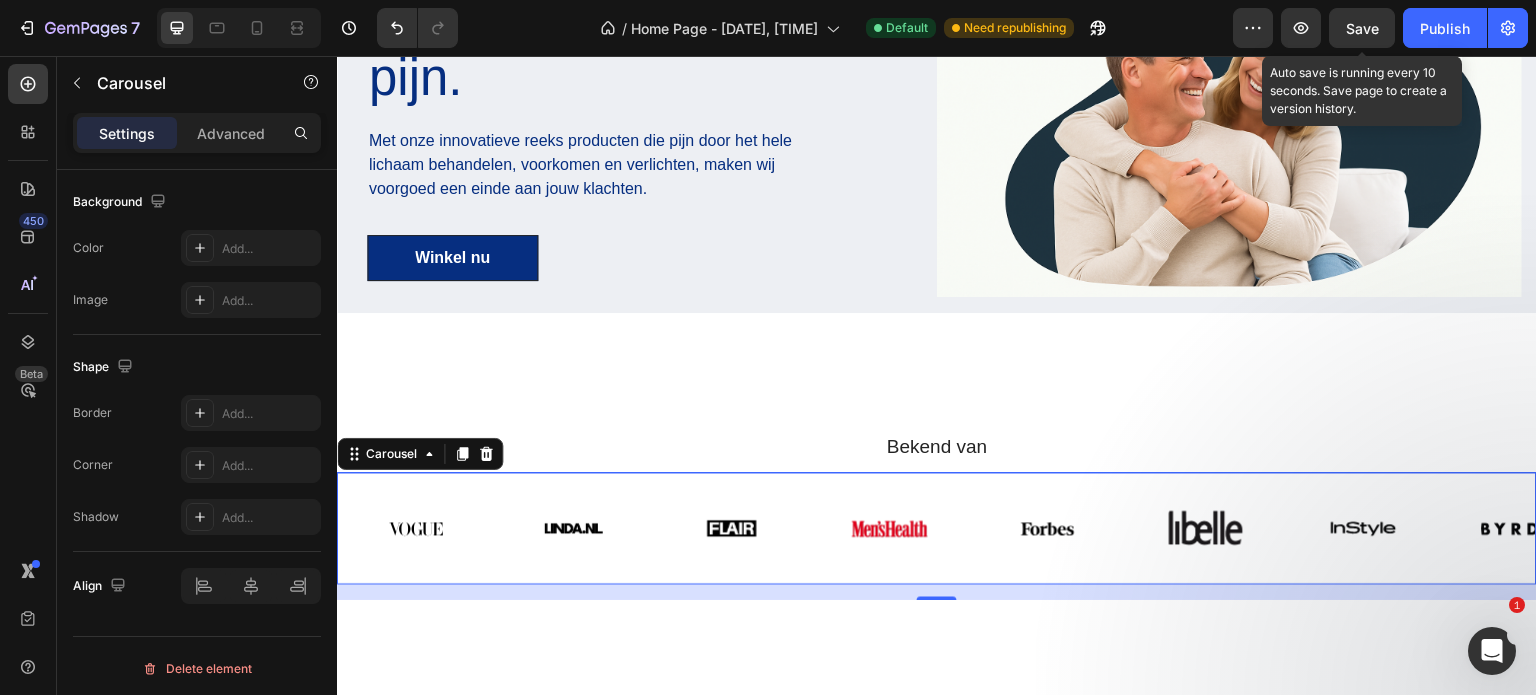 click on "Save" 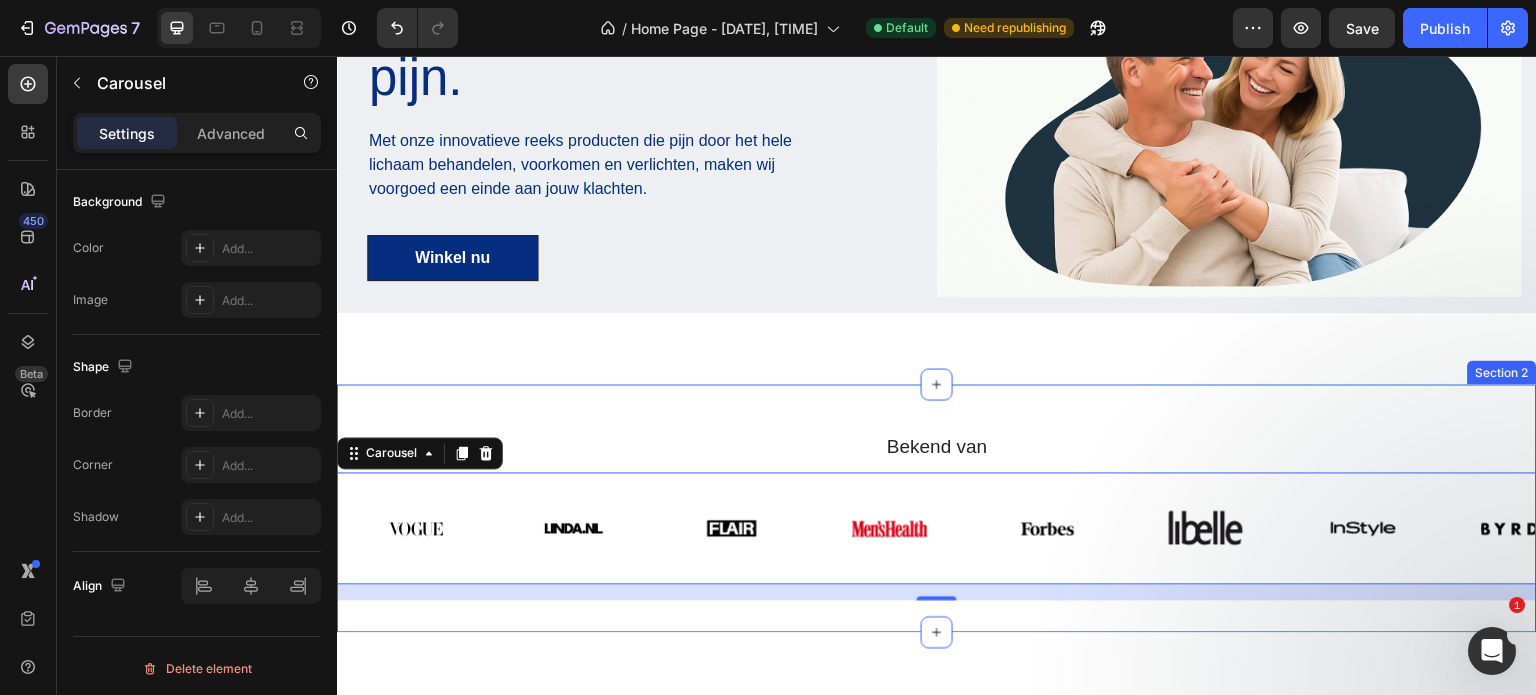 click on "Bekend van  Heading Image Image Image Image Row Image Image Image Image Carousel   16 Row Section 2" at bounding box center (937, 509) 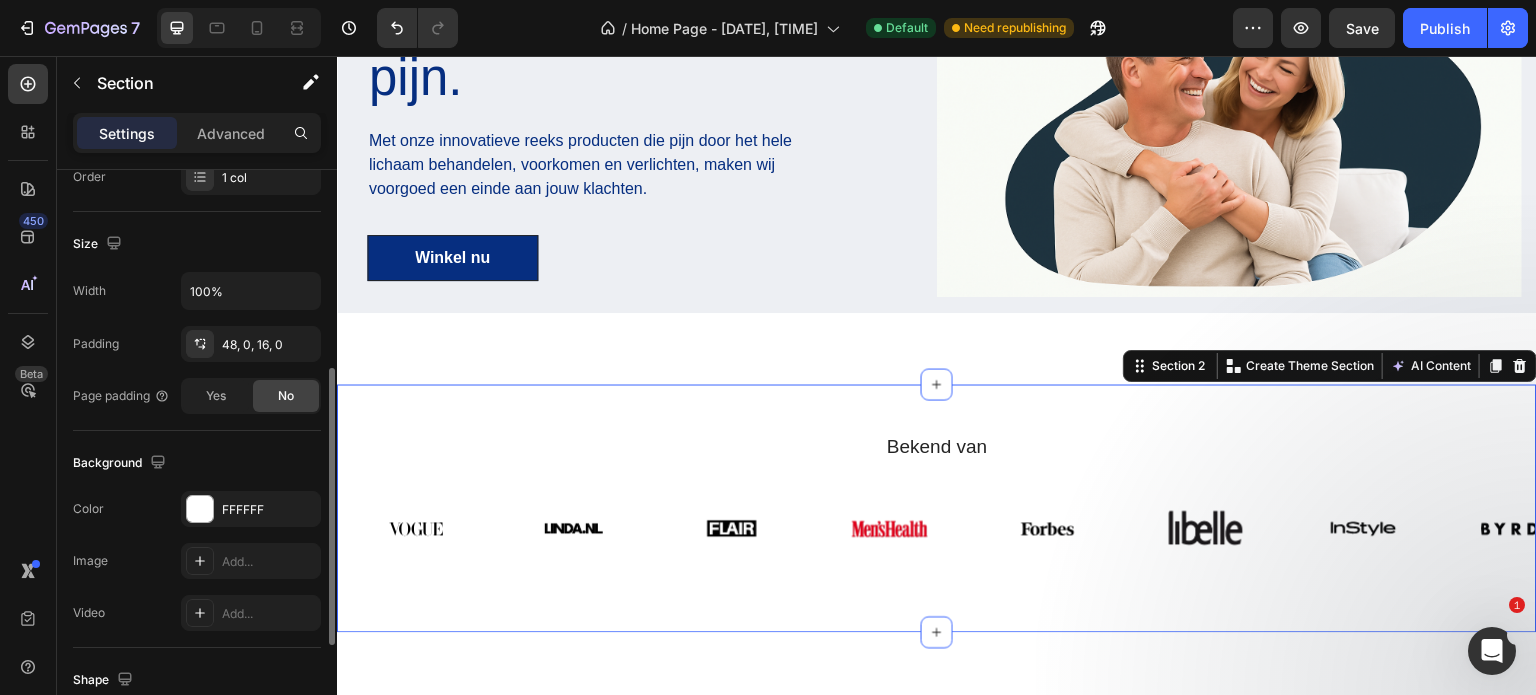 scroll, scrollTop: 410, scrollLeft: 0, axis: vertical 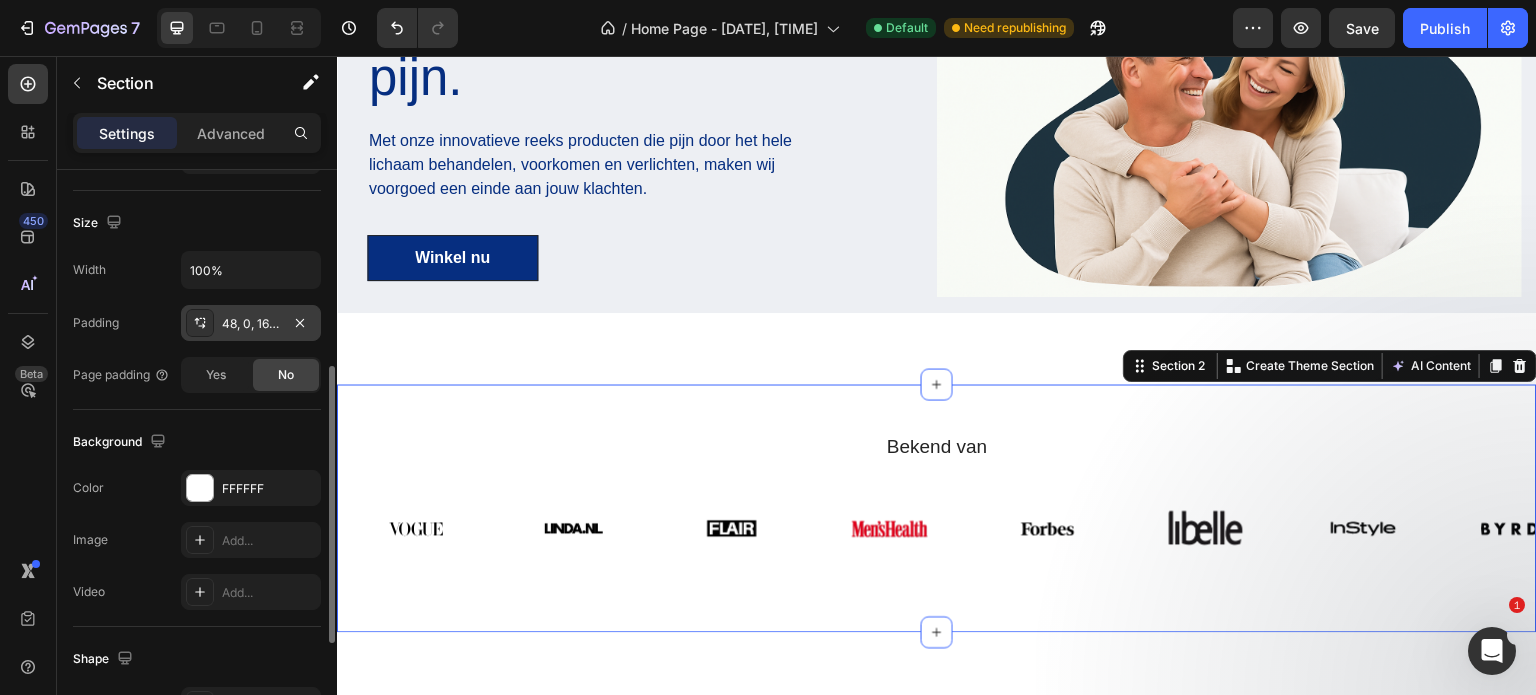 click on "48, 0, 16, 0" at bounding box center [251, 323] 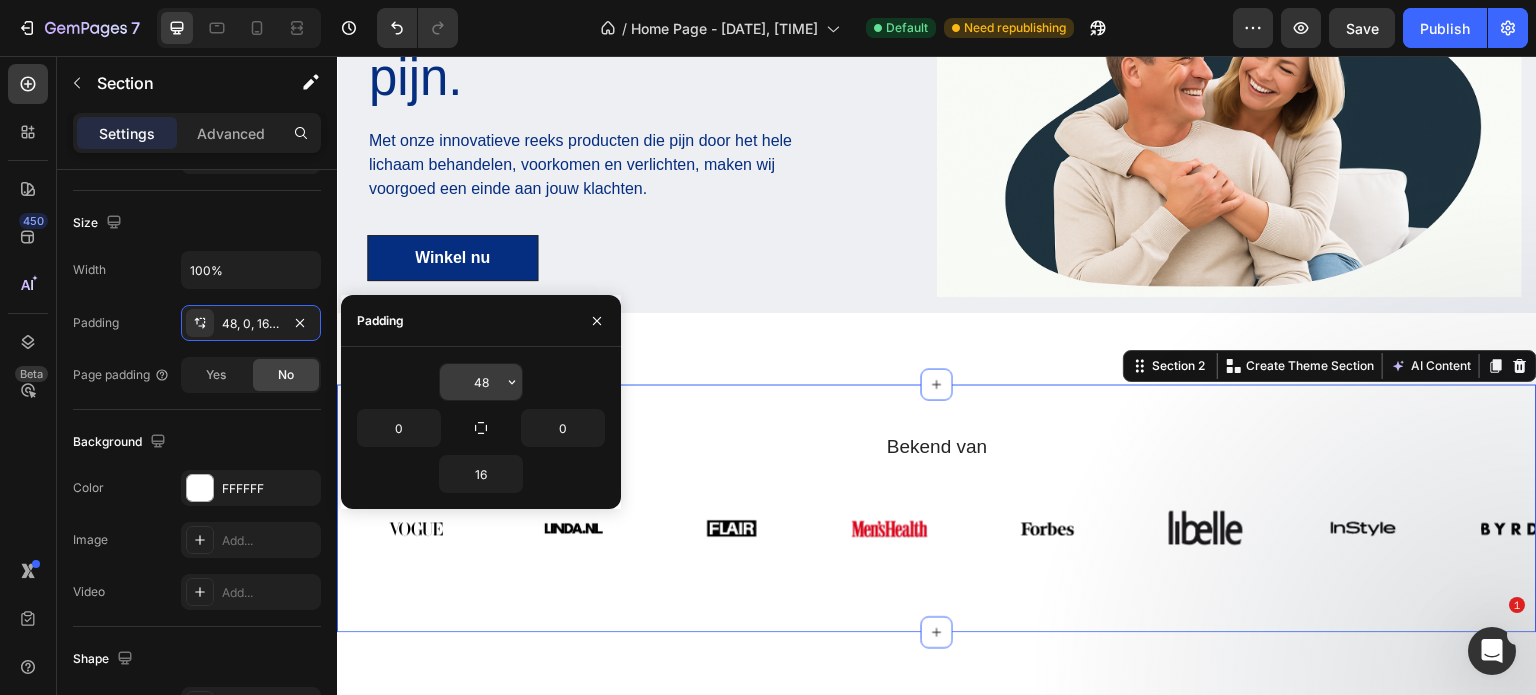 click on "48" at bounding box center (481, 382) 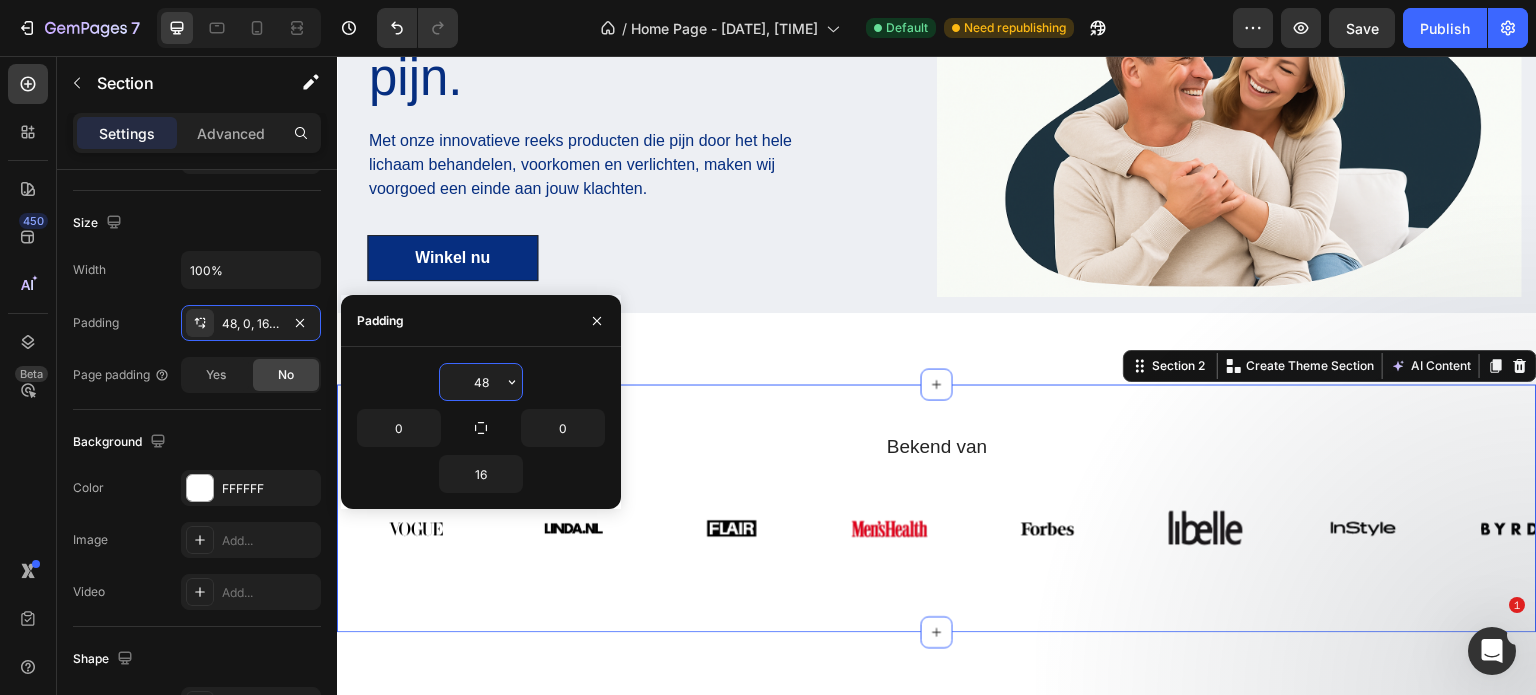 click on "48" at bounding box center [481, 382] 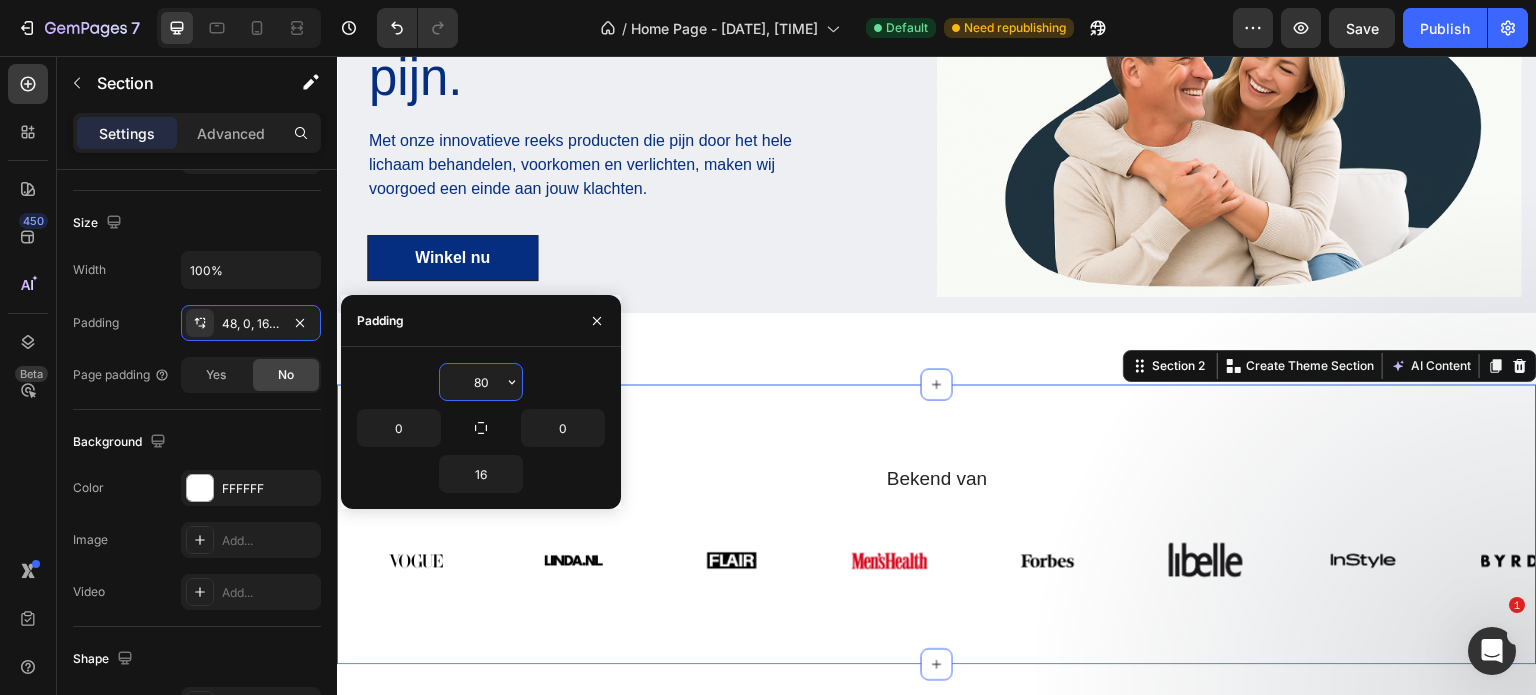 type on "8" 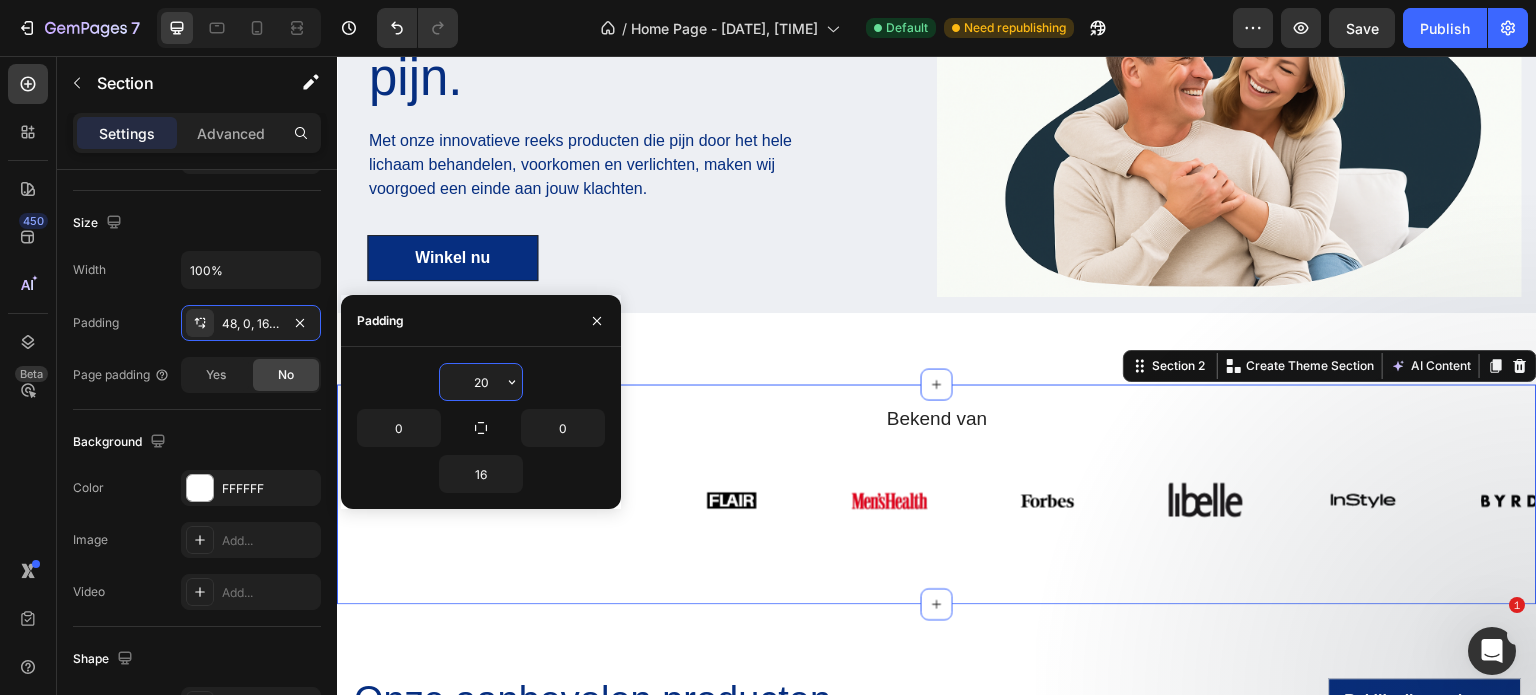 type on "2" 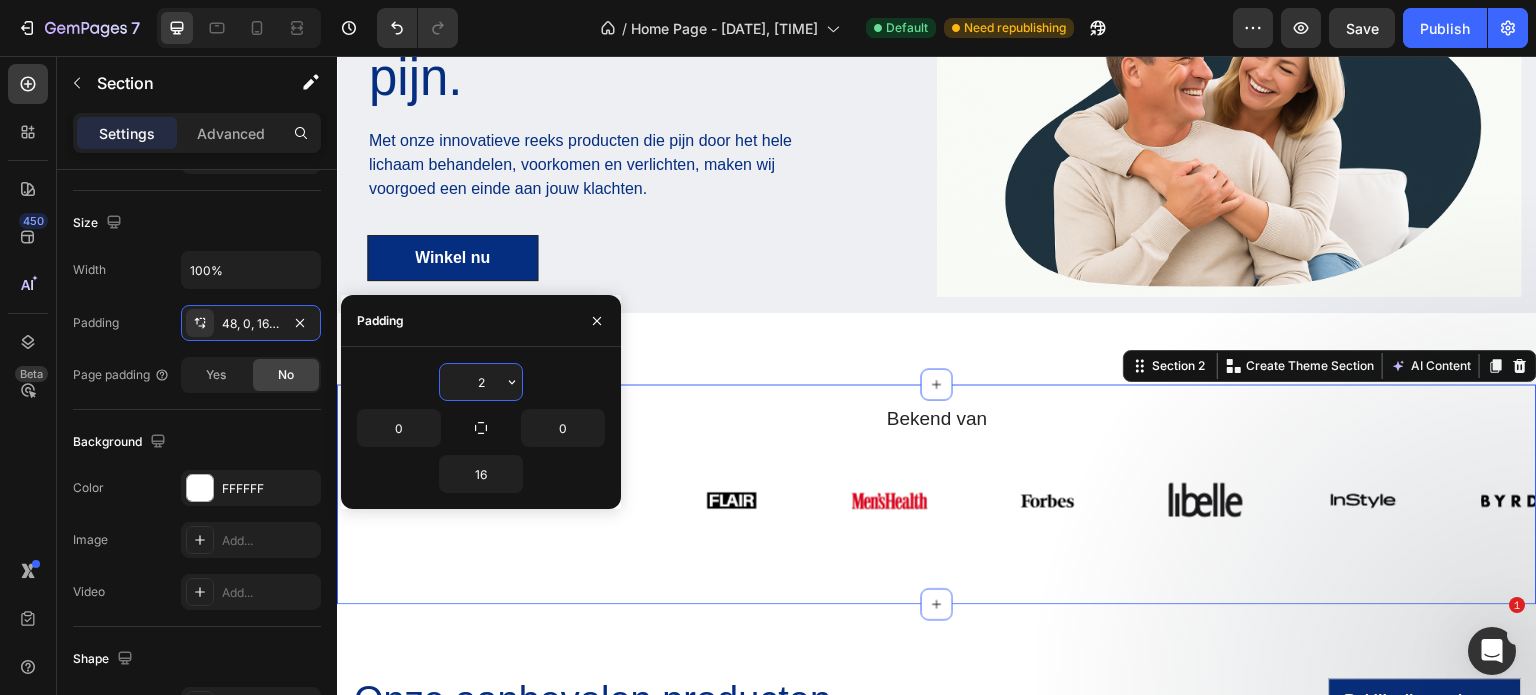 type 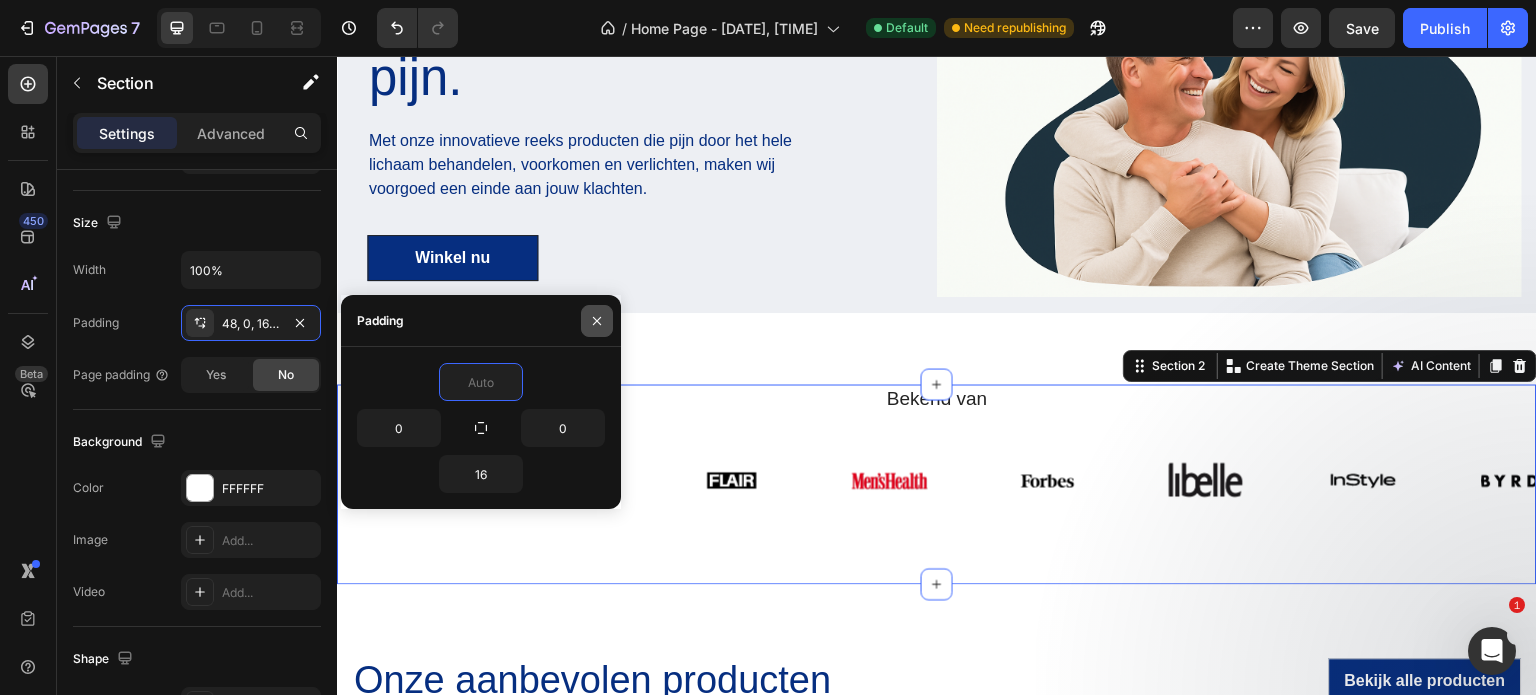 click 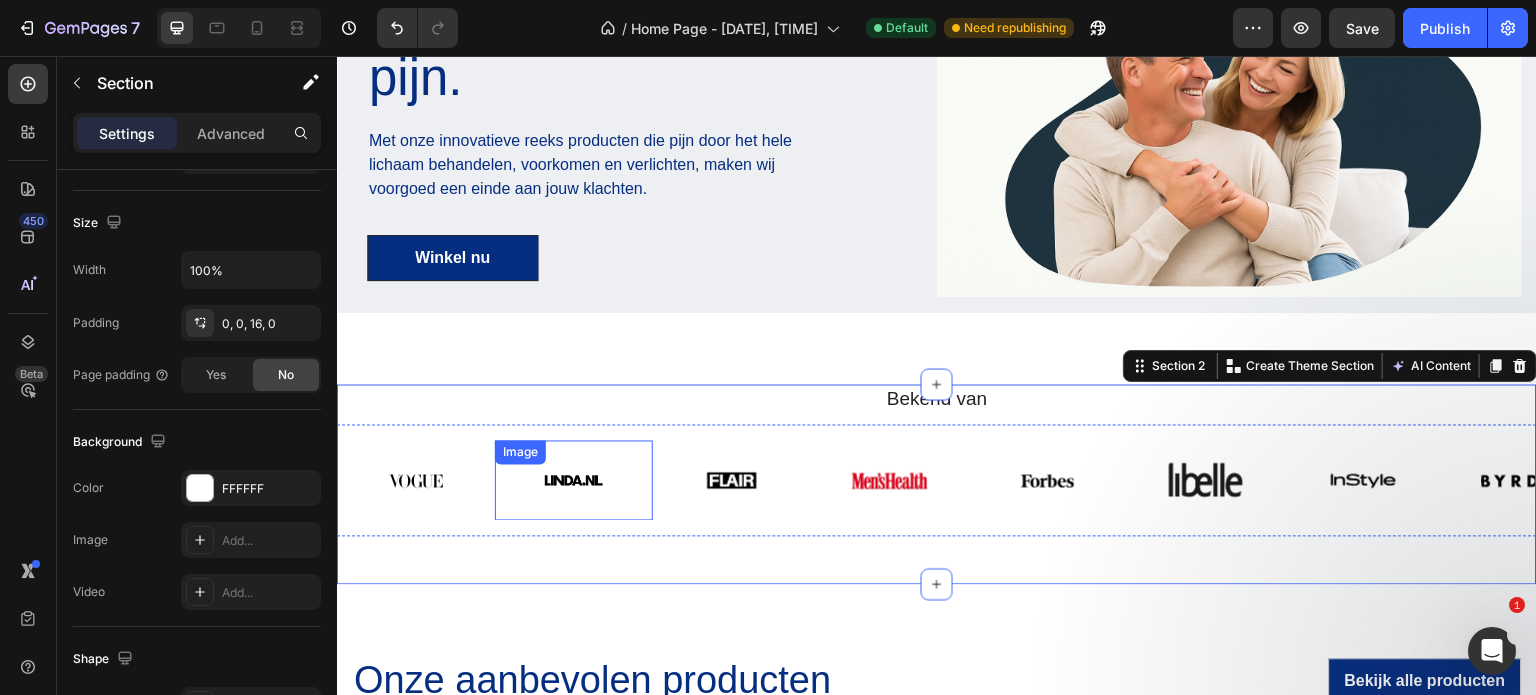 click at bounding box center (574, 481) 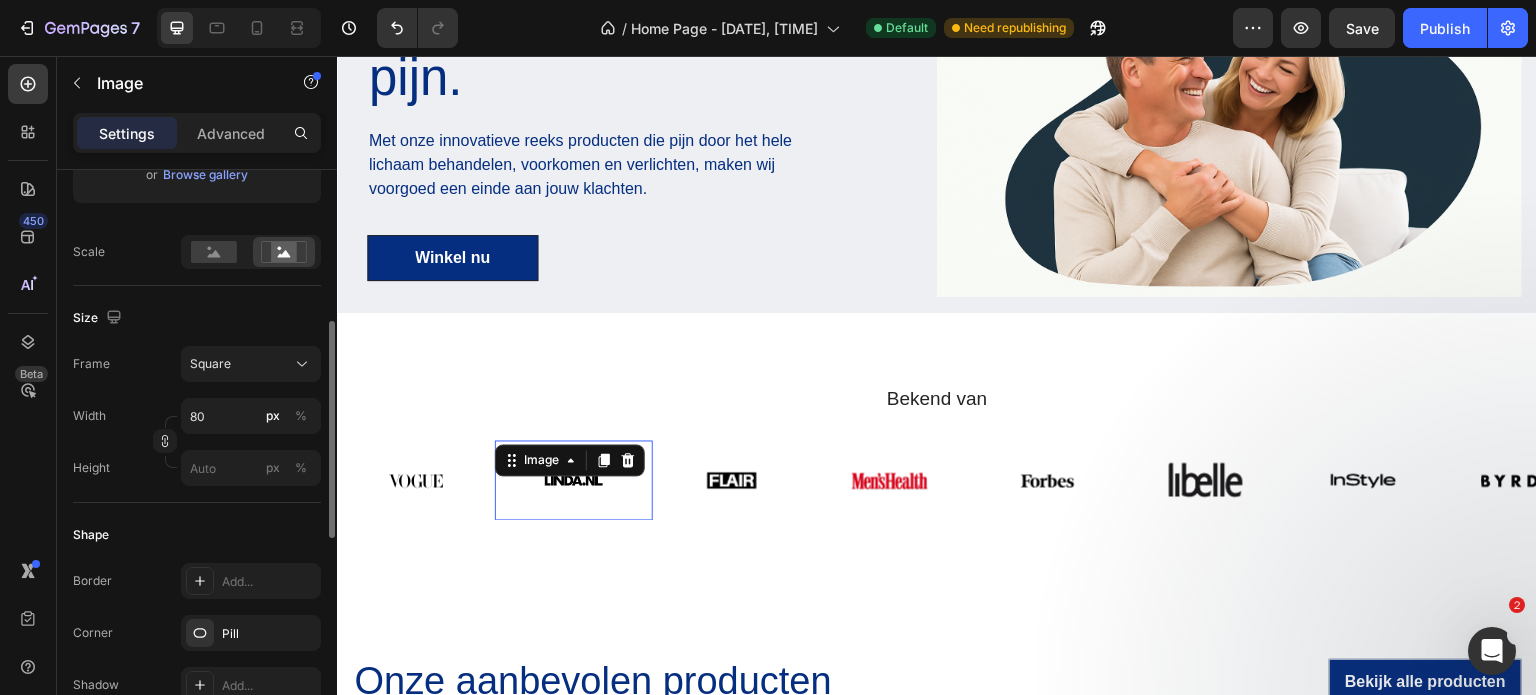 scroll, scrollTop: 0, scrollLeft: 0, axis: both 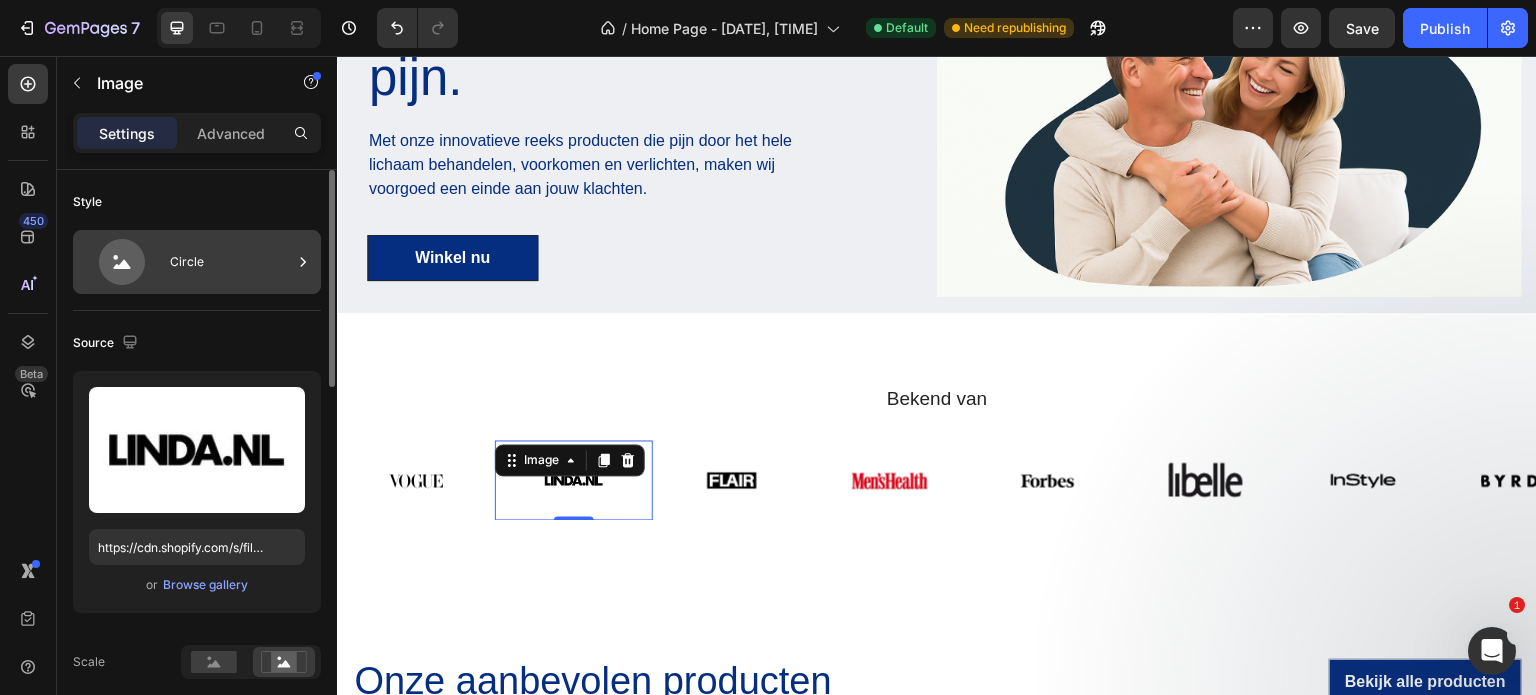 click on "Circle" at bounding box center [231, 262] 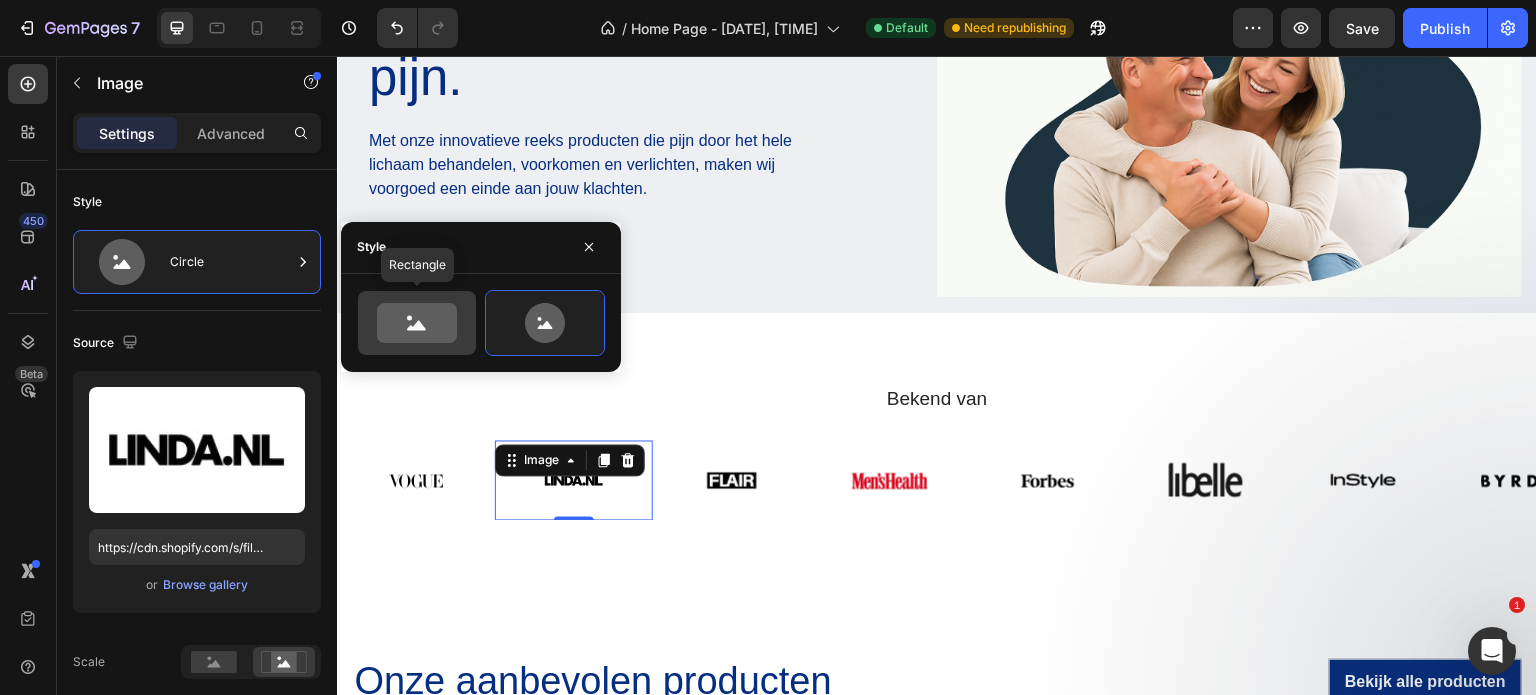 click 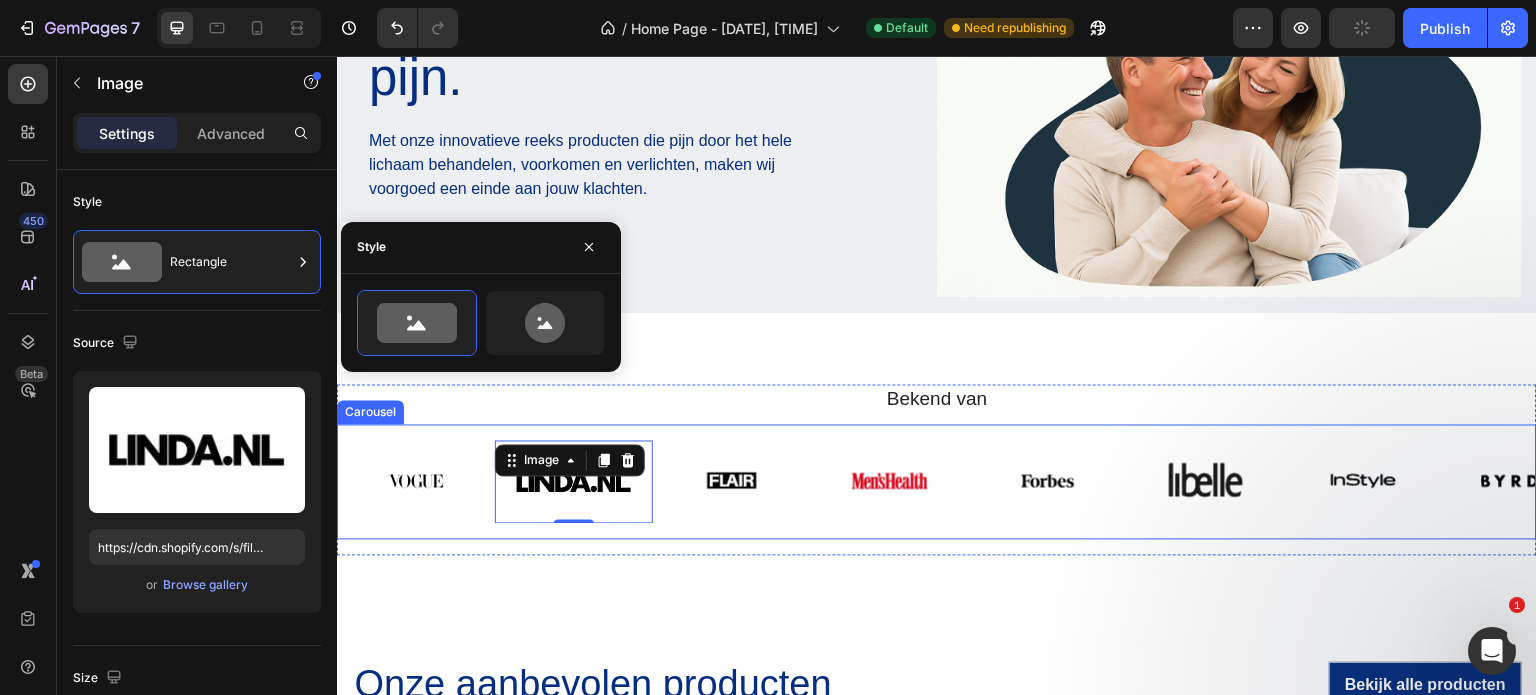 click at bounding box center [416, 481] 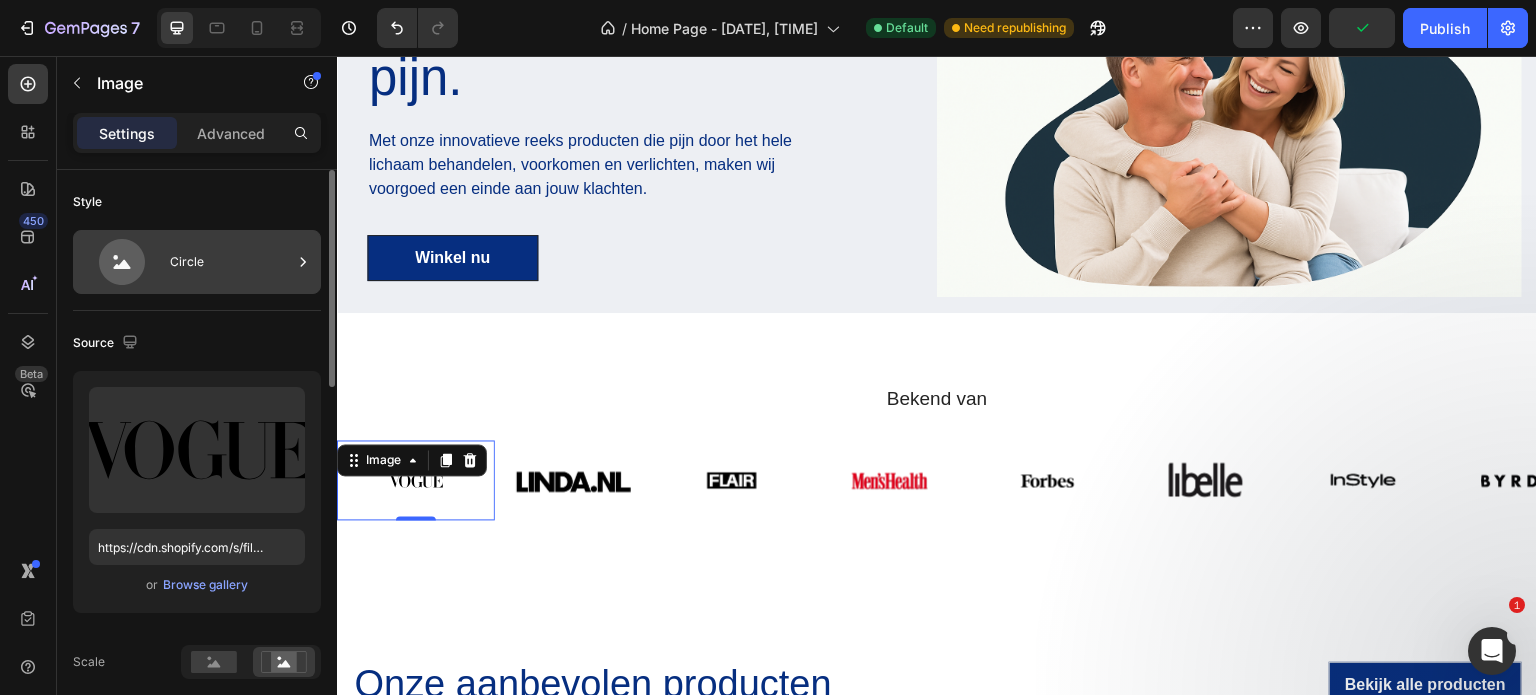click on "Circle" at bounding box center (231, 262) 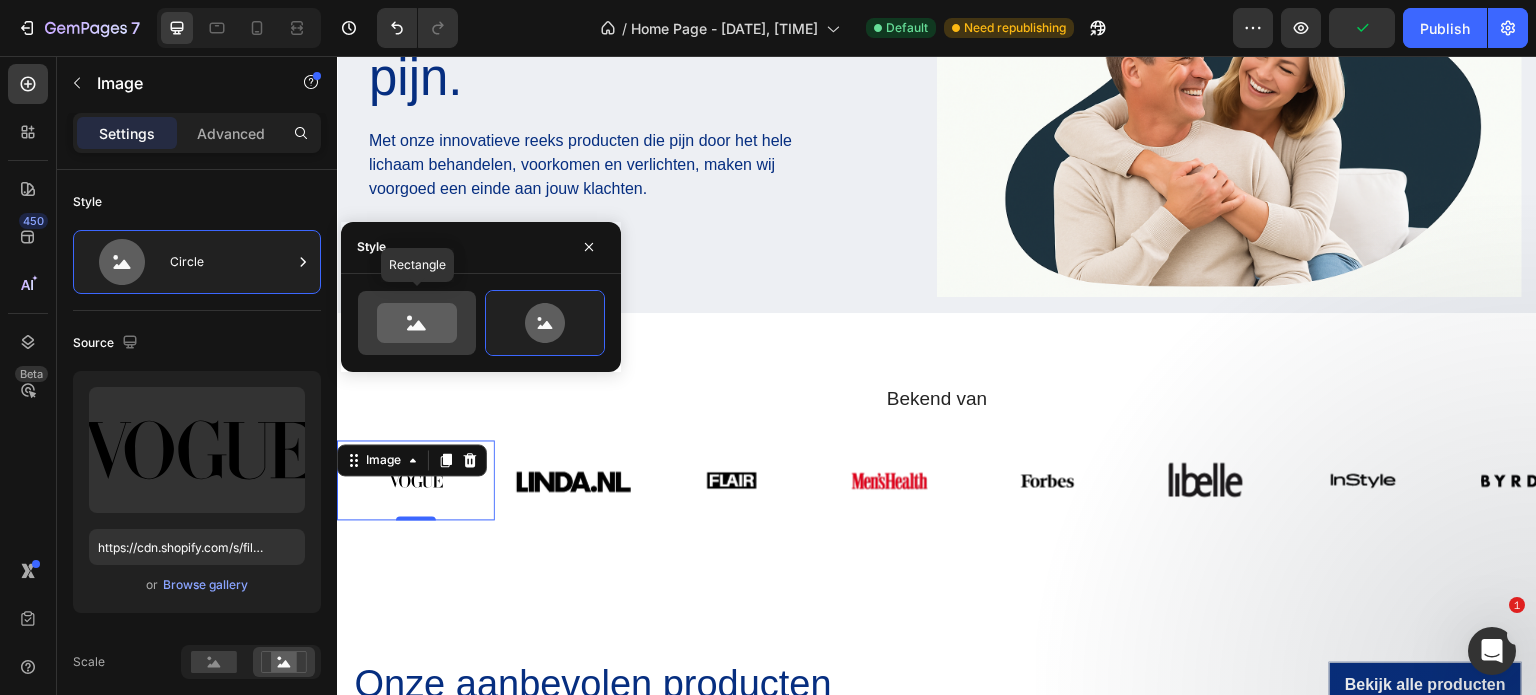 click 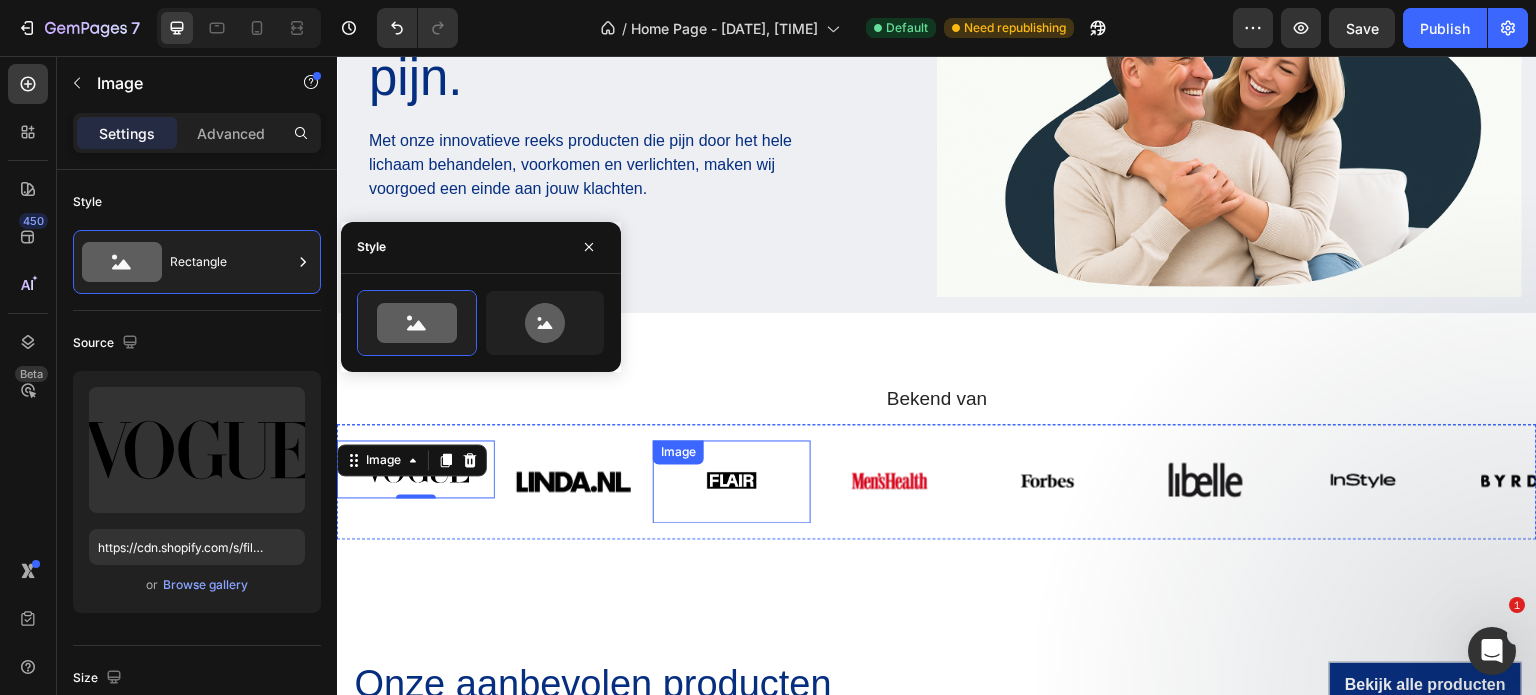 click at bounding box center [732, 481] 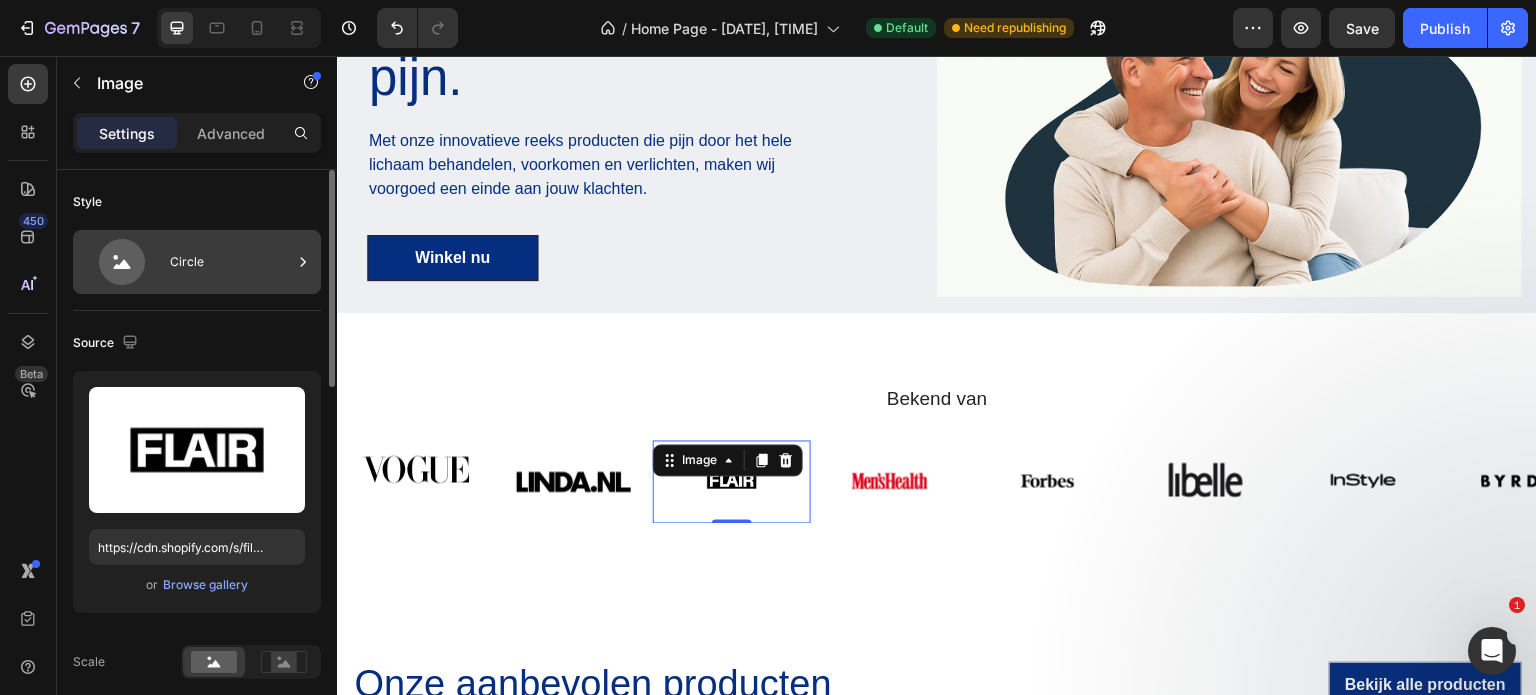 click on "Circle" at bounding box center (231, 262) 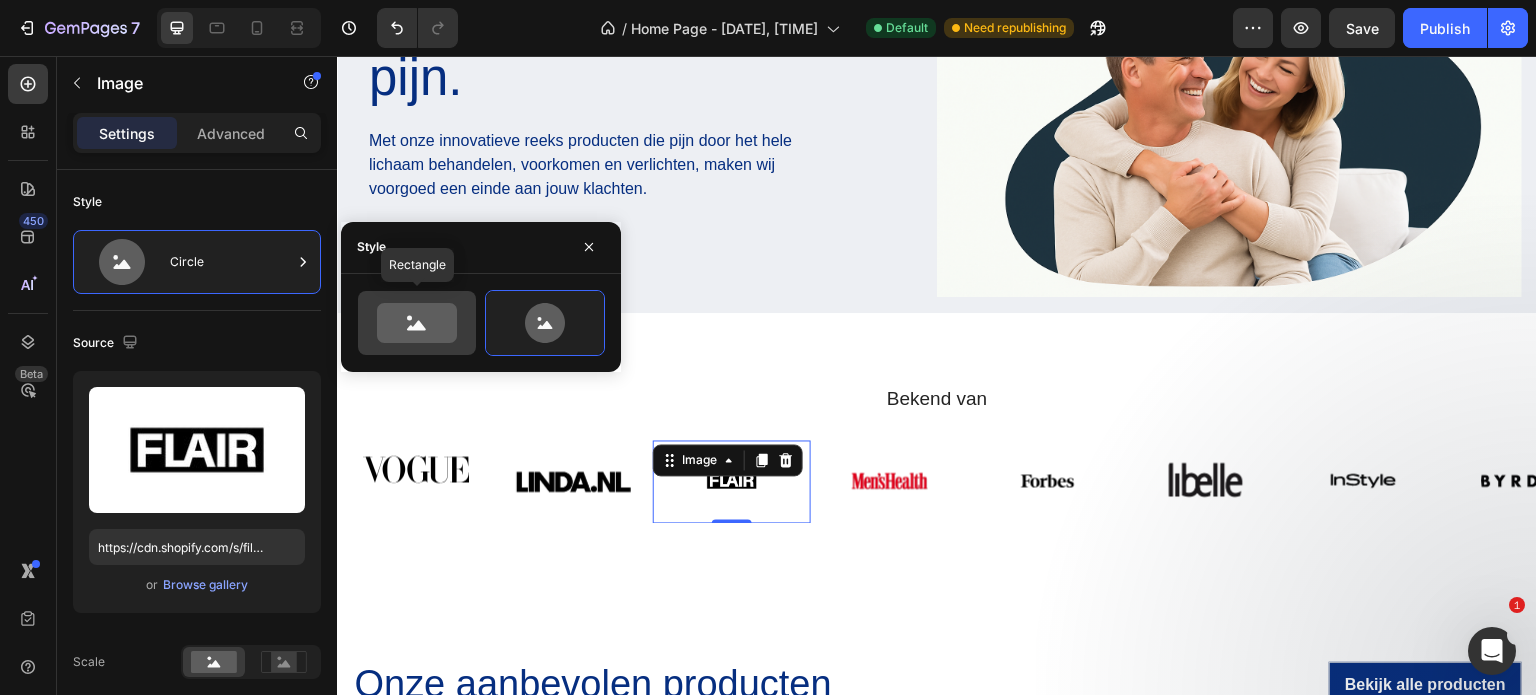 click 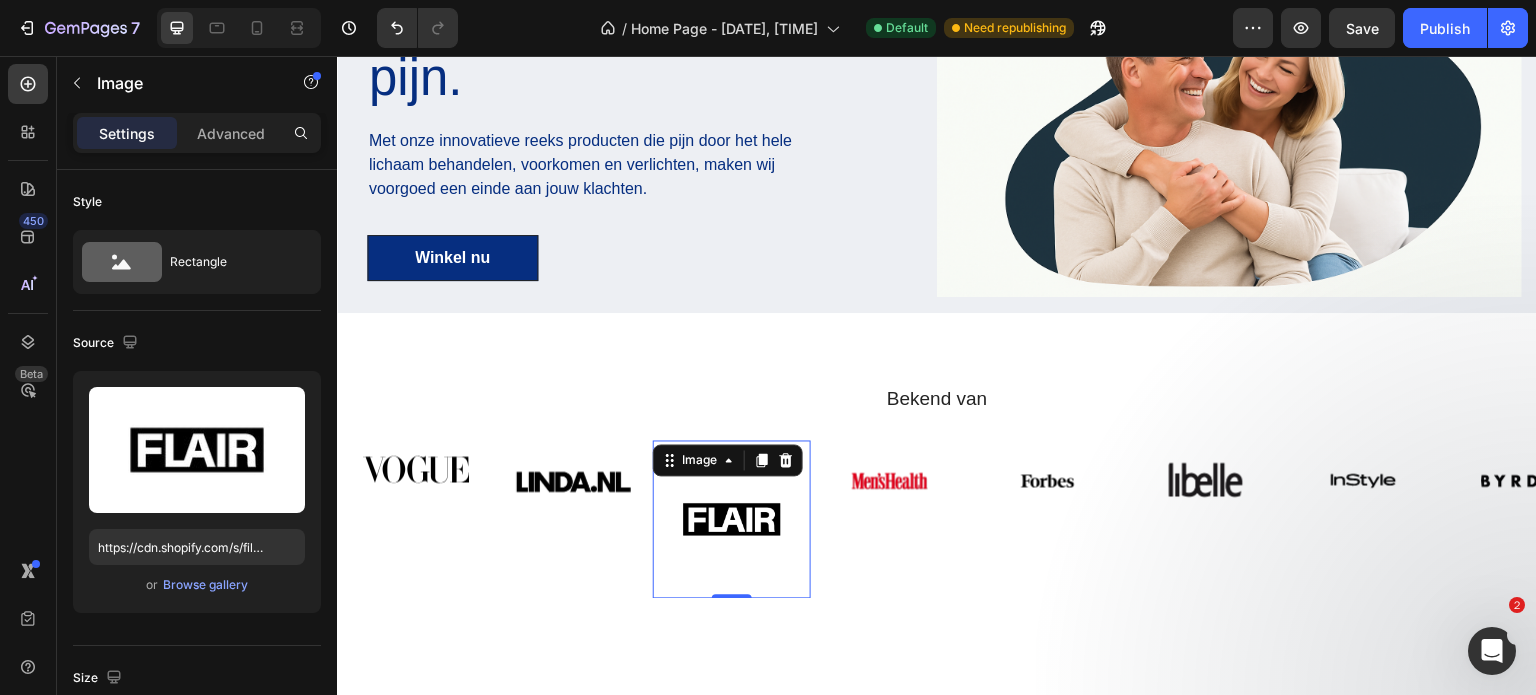 drag, startPoint x: 733, startPoint y: 592, endPoint x: 745, endPoint y: 483, distance: 109.65856 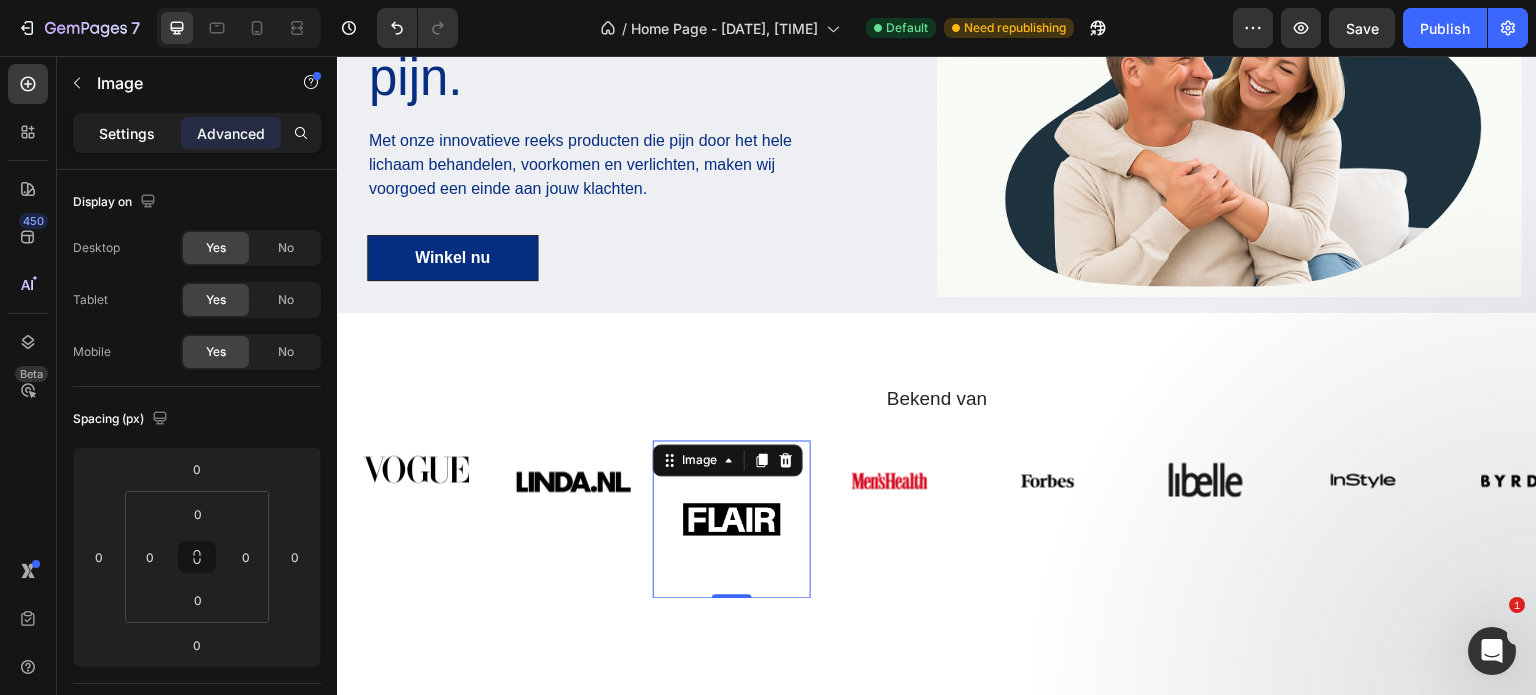 click on "Settings" at bounding box center [127, 133] 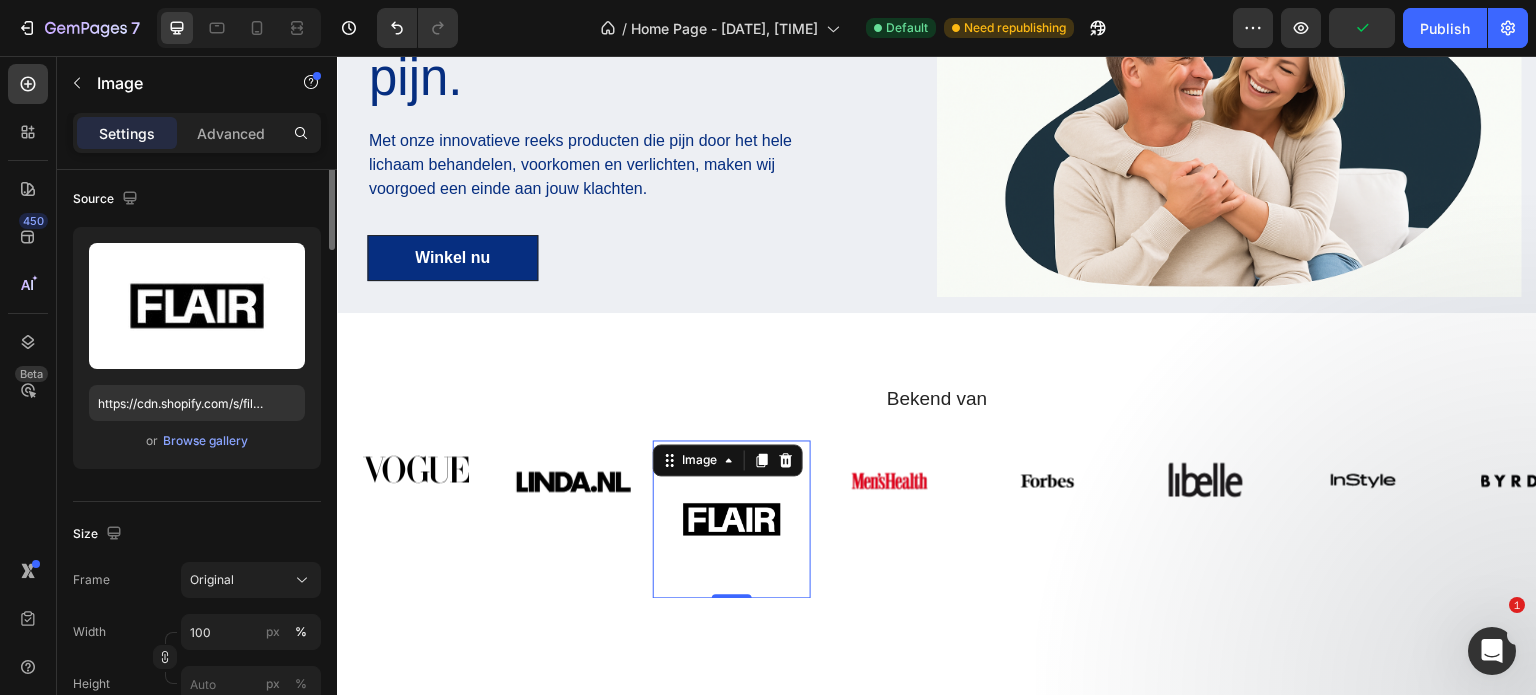 scroll, scrollTop: 0, scrollLeft: 0, axis: both 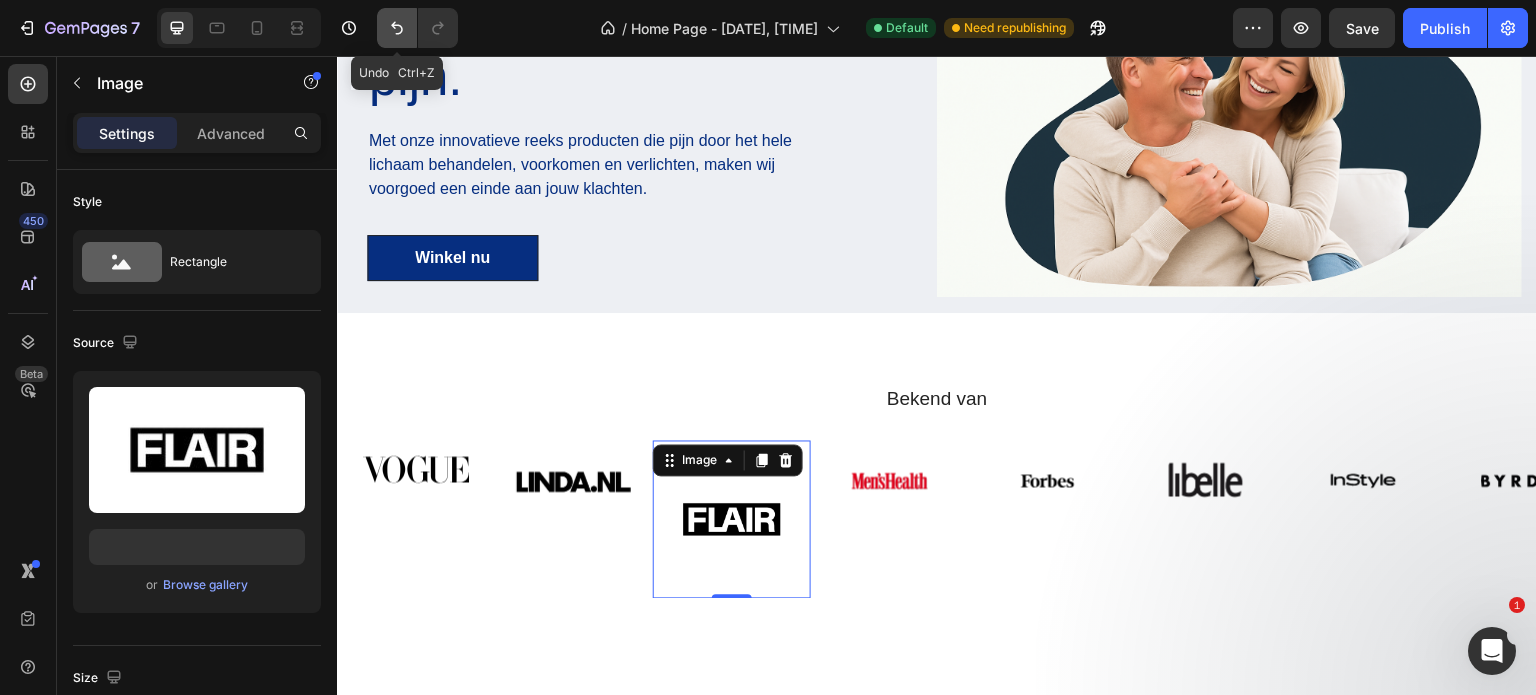 click 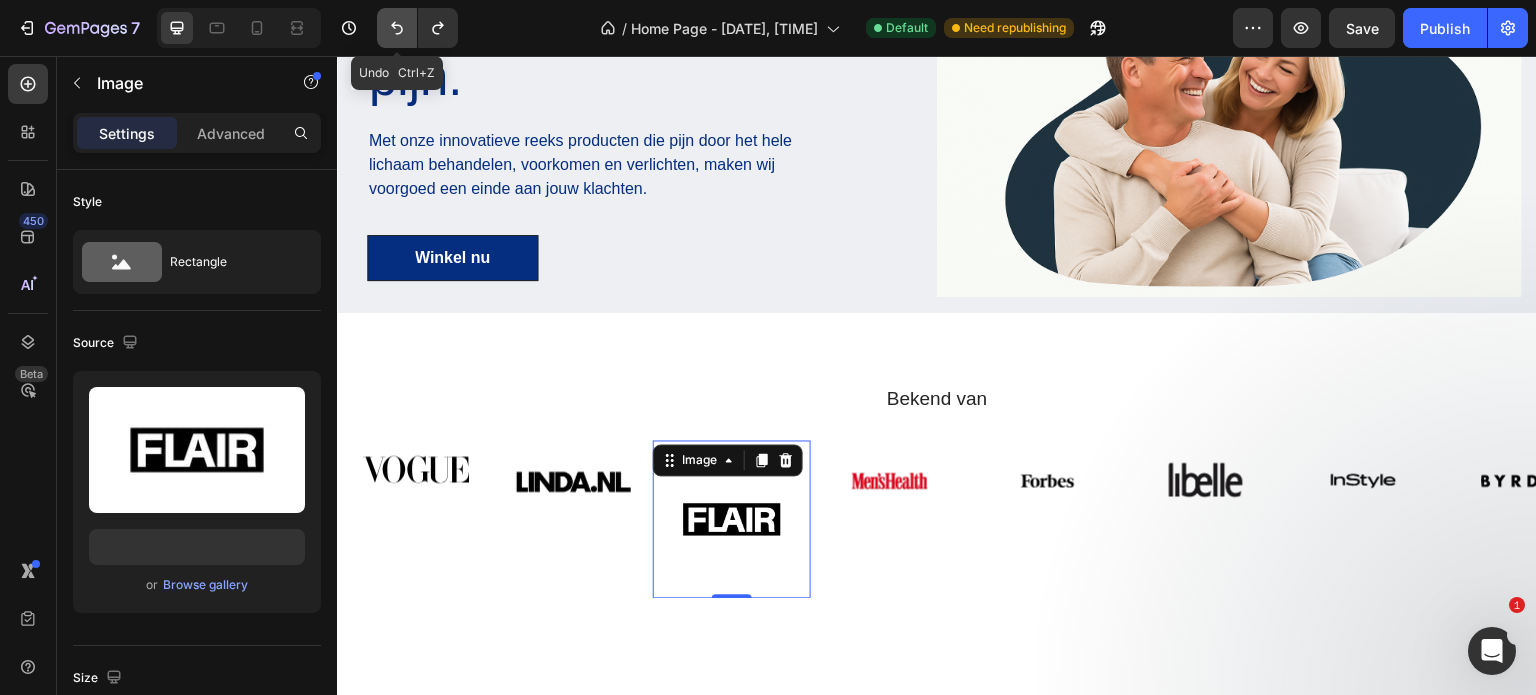 click 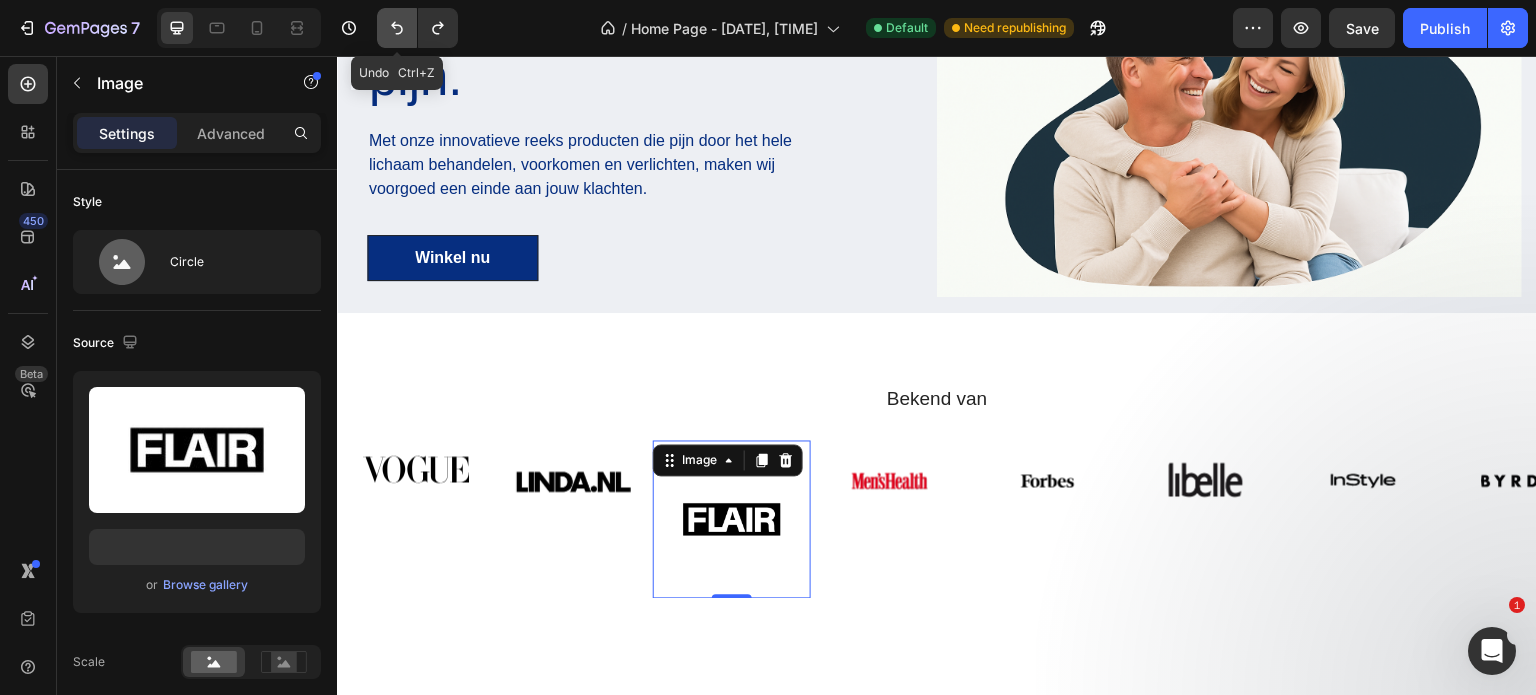 click 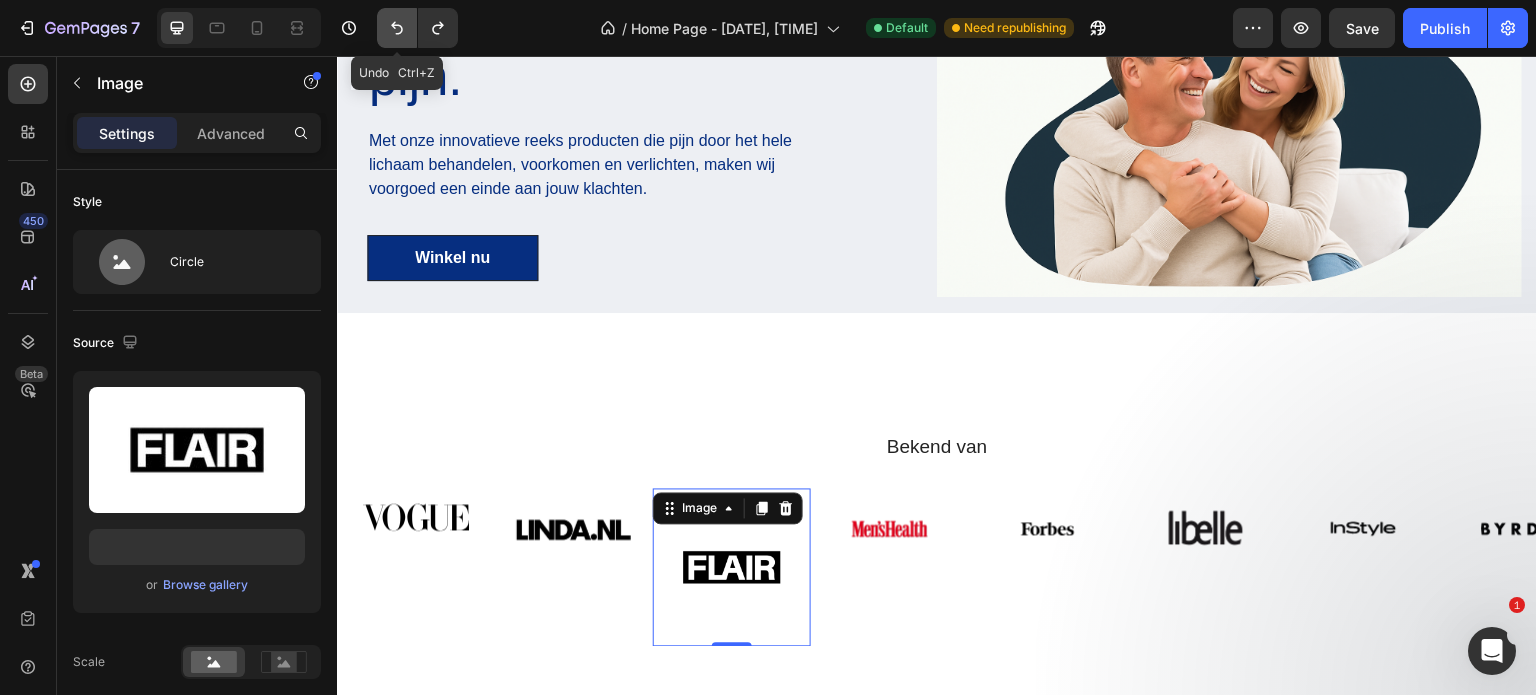 click 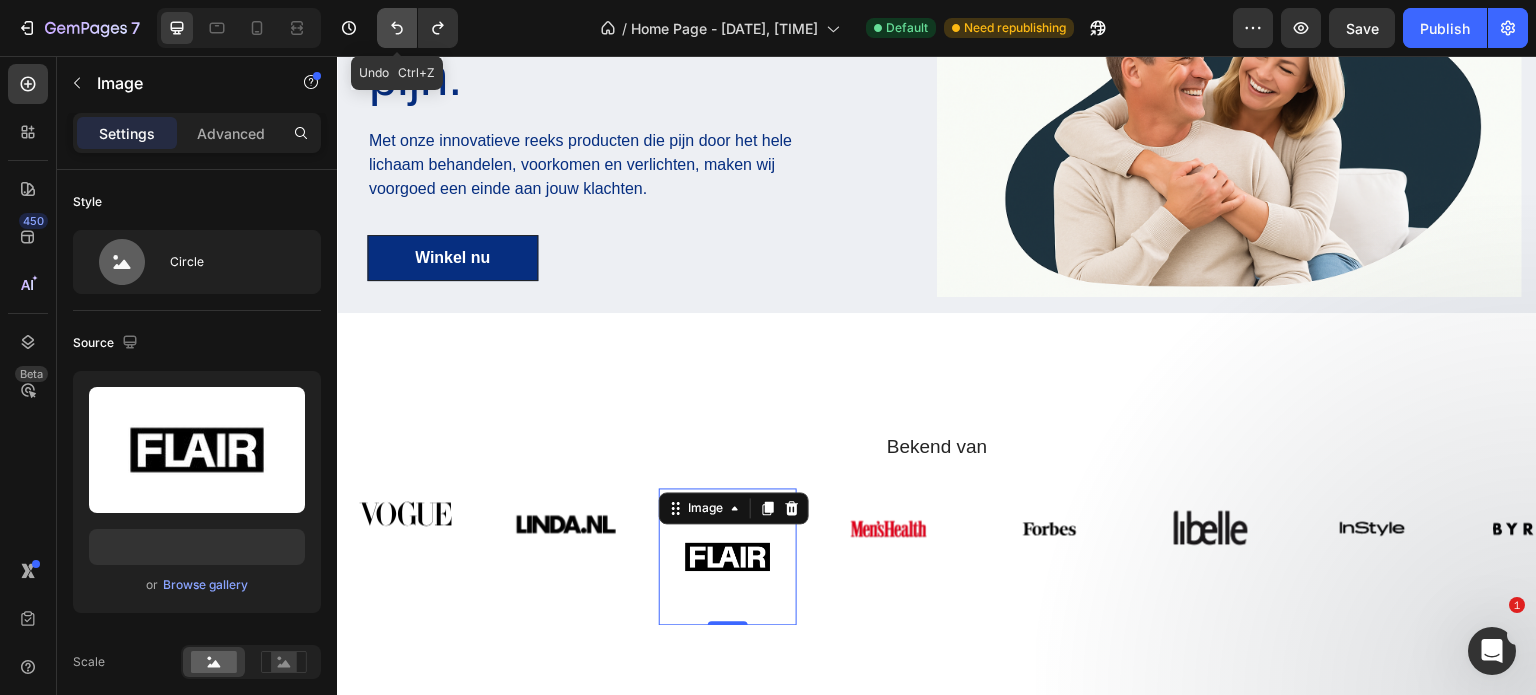 click 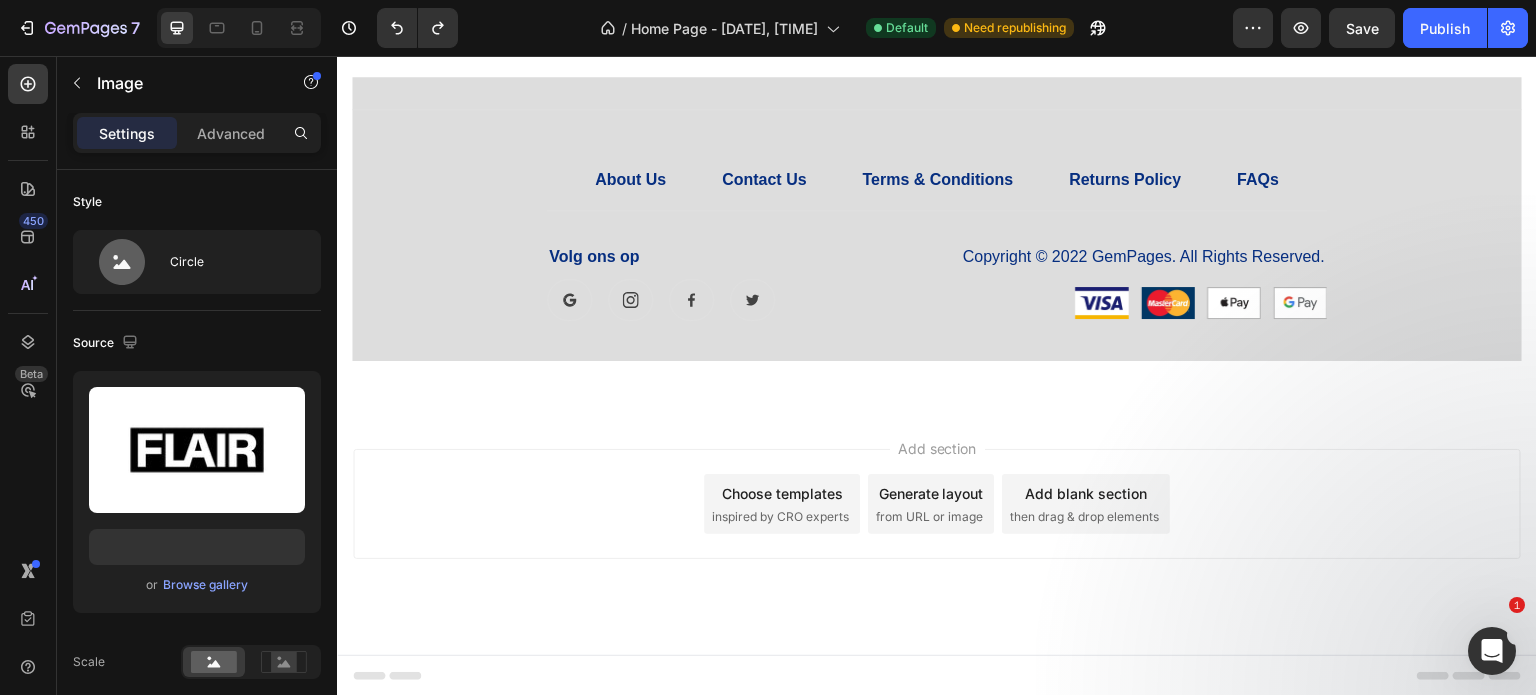 scroll, scrollTop: 5181, scrollLeft: 0, axis: vertical 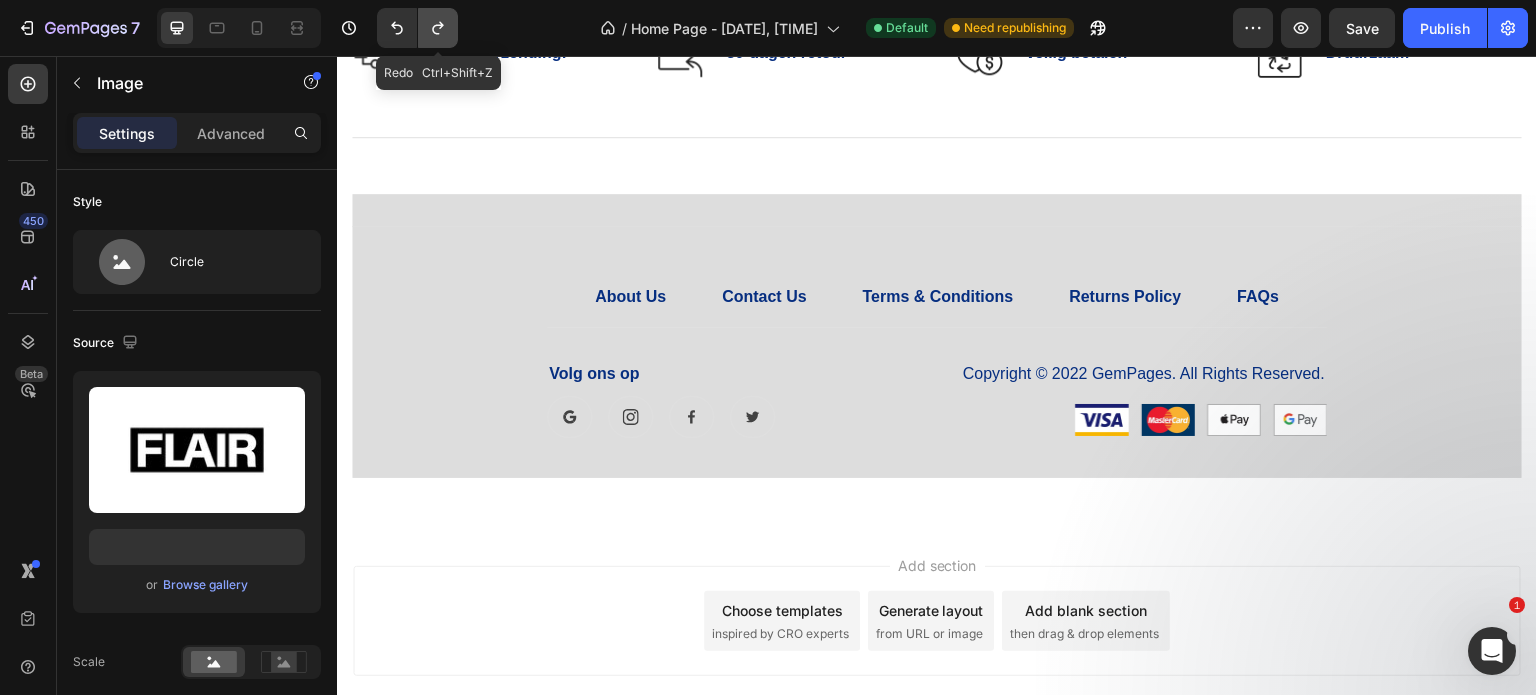 click 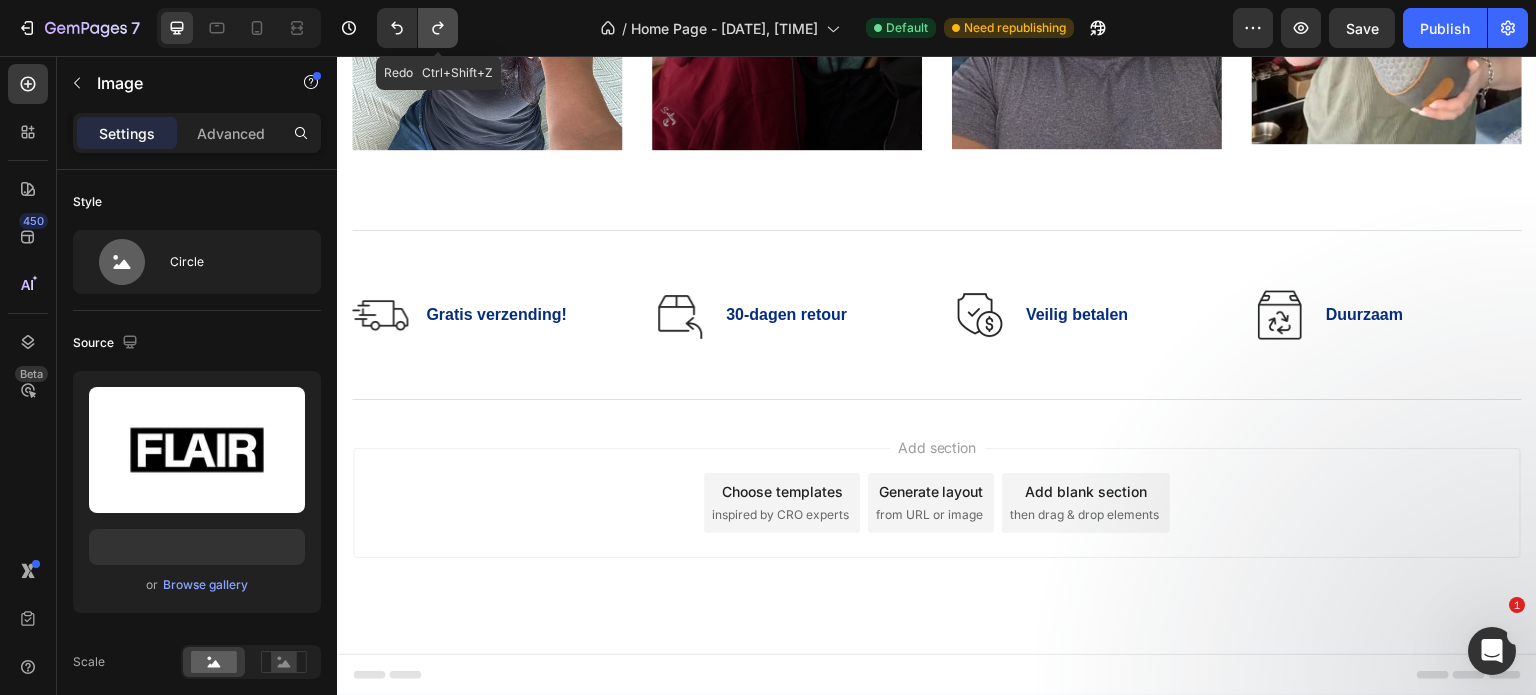 click 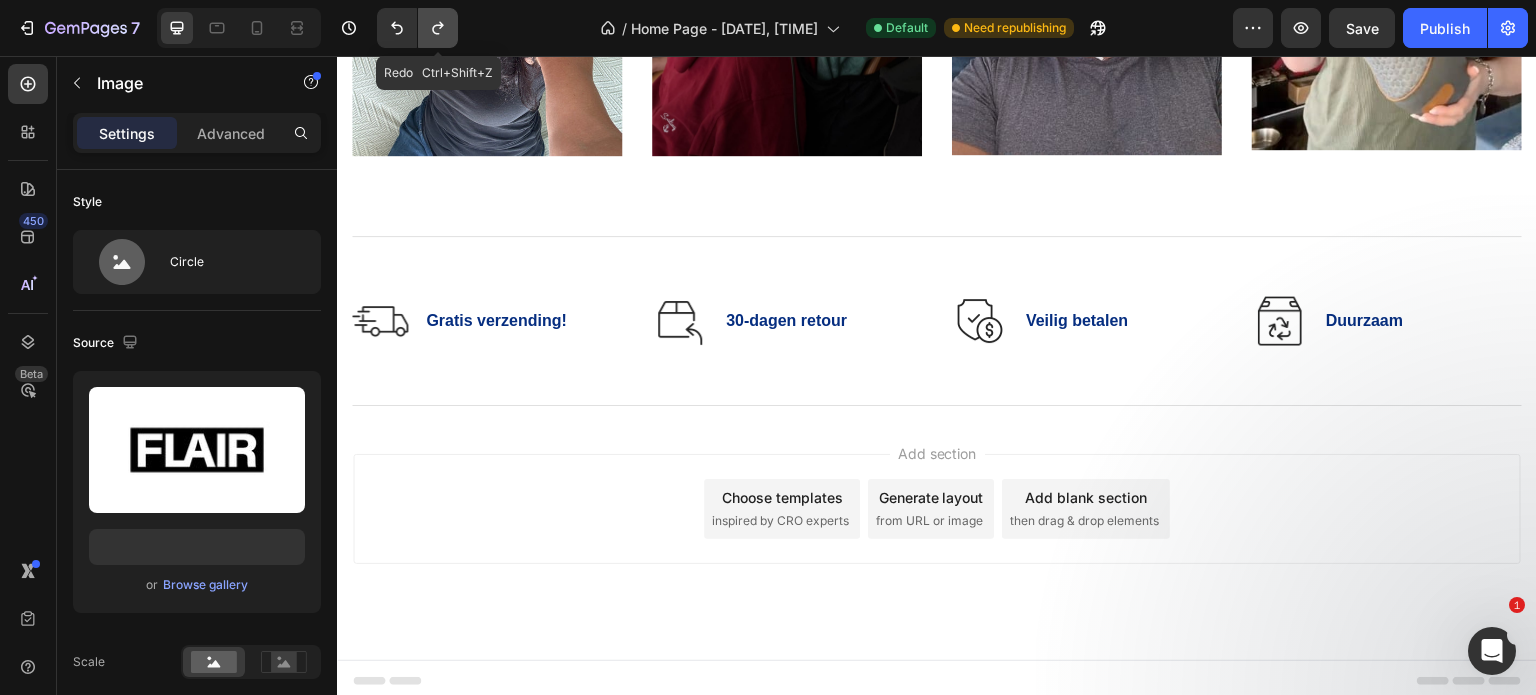 click 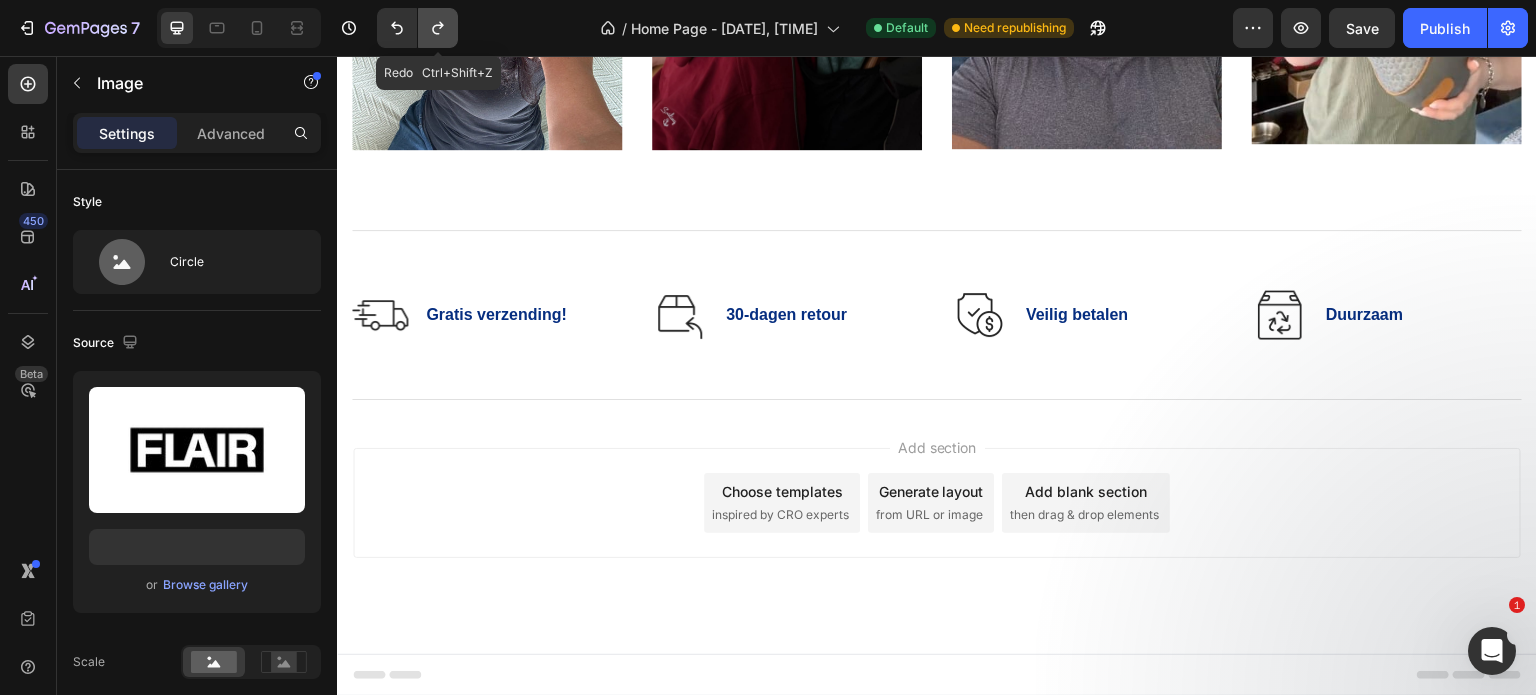 click 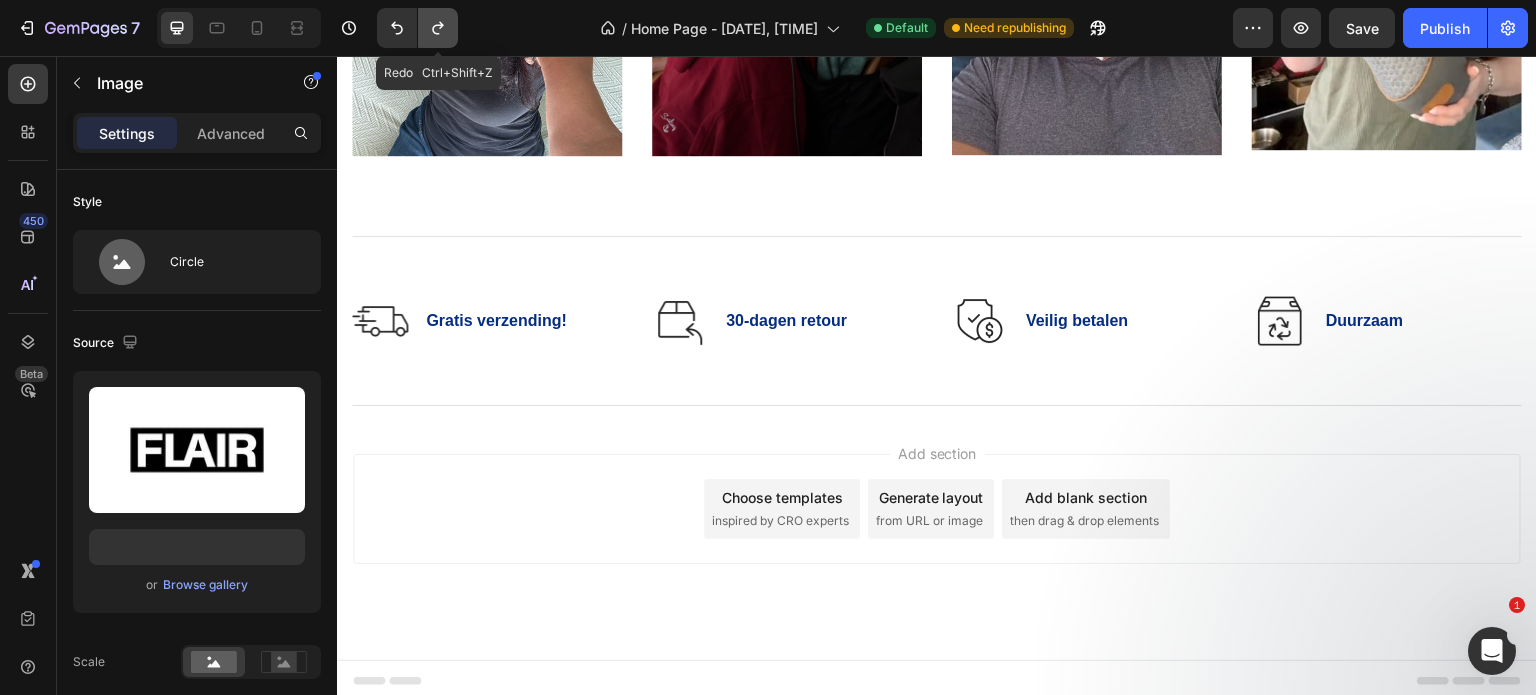 click 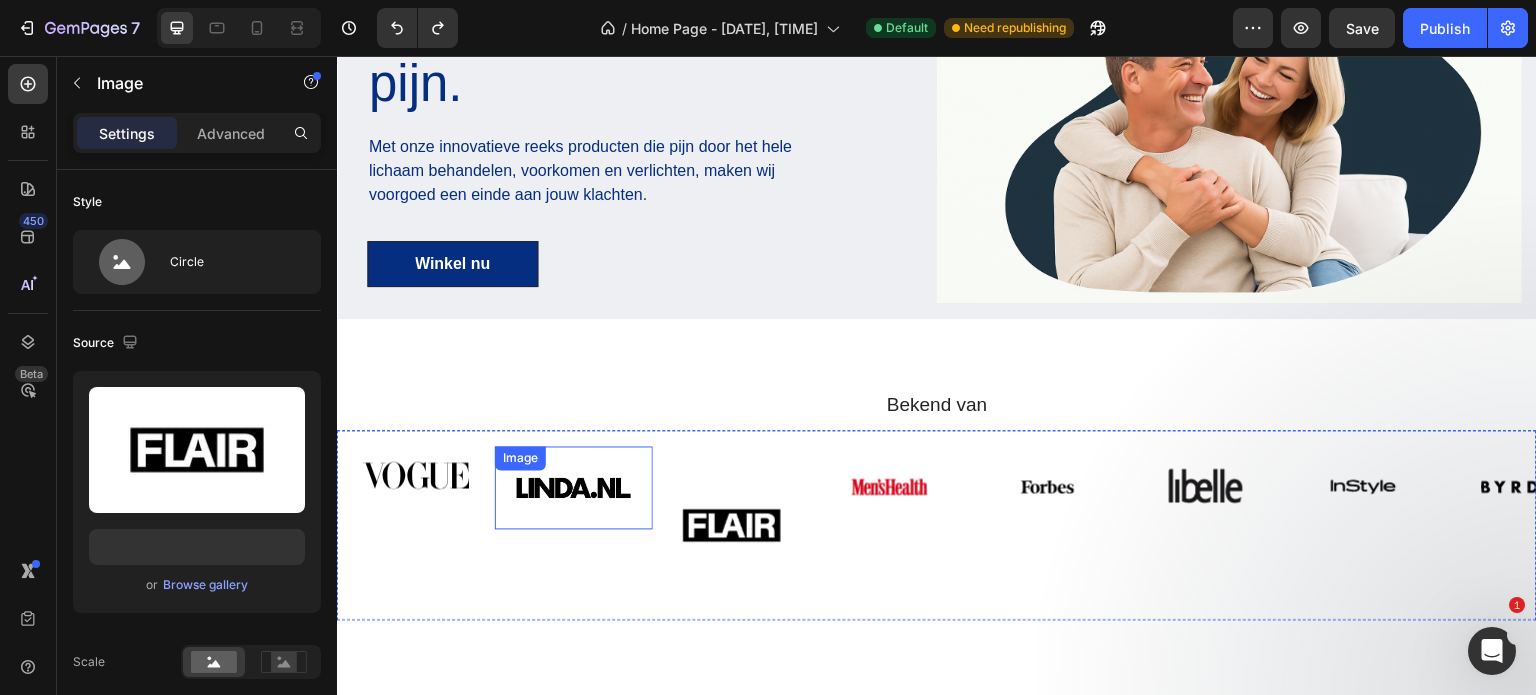 scroll, scrollTop: 313, scrollLeft: 0, axis: vertical 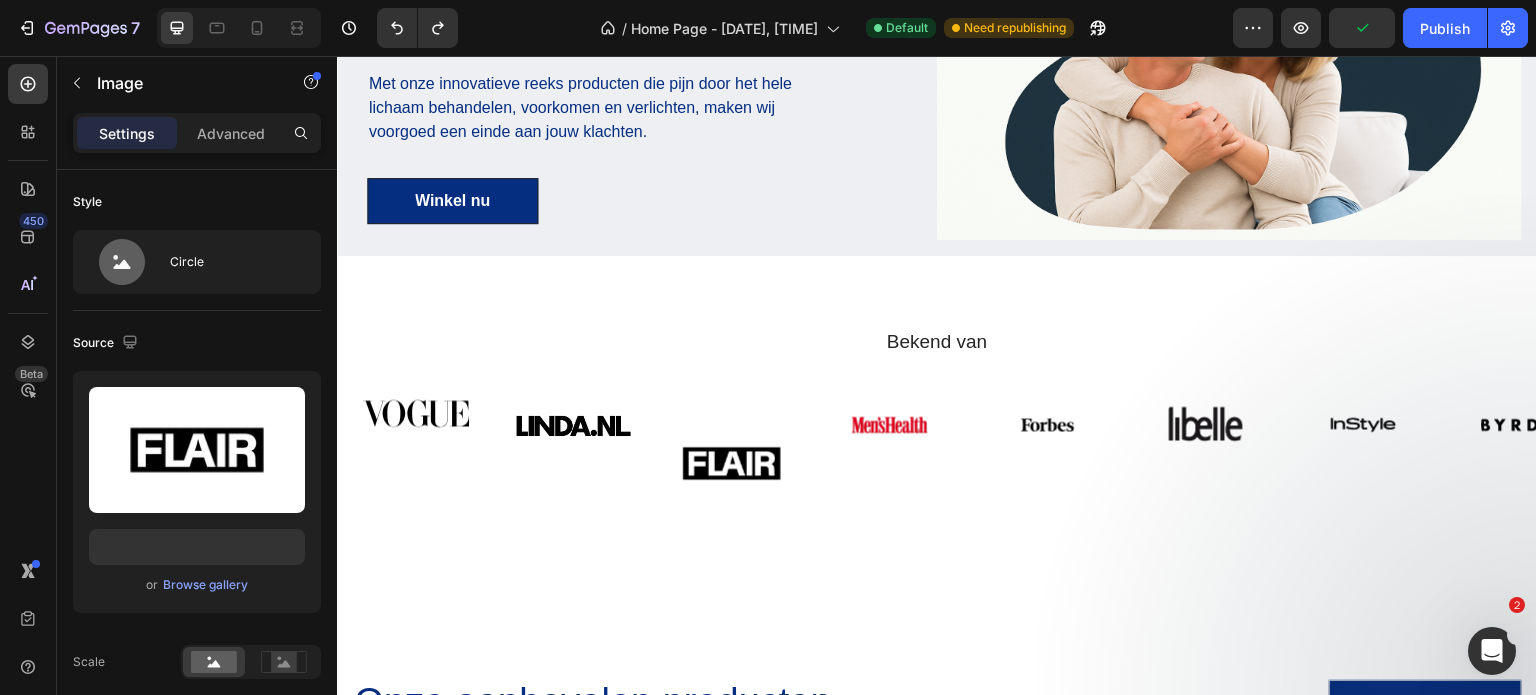 click at bounding box center [732, 463] 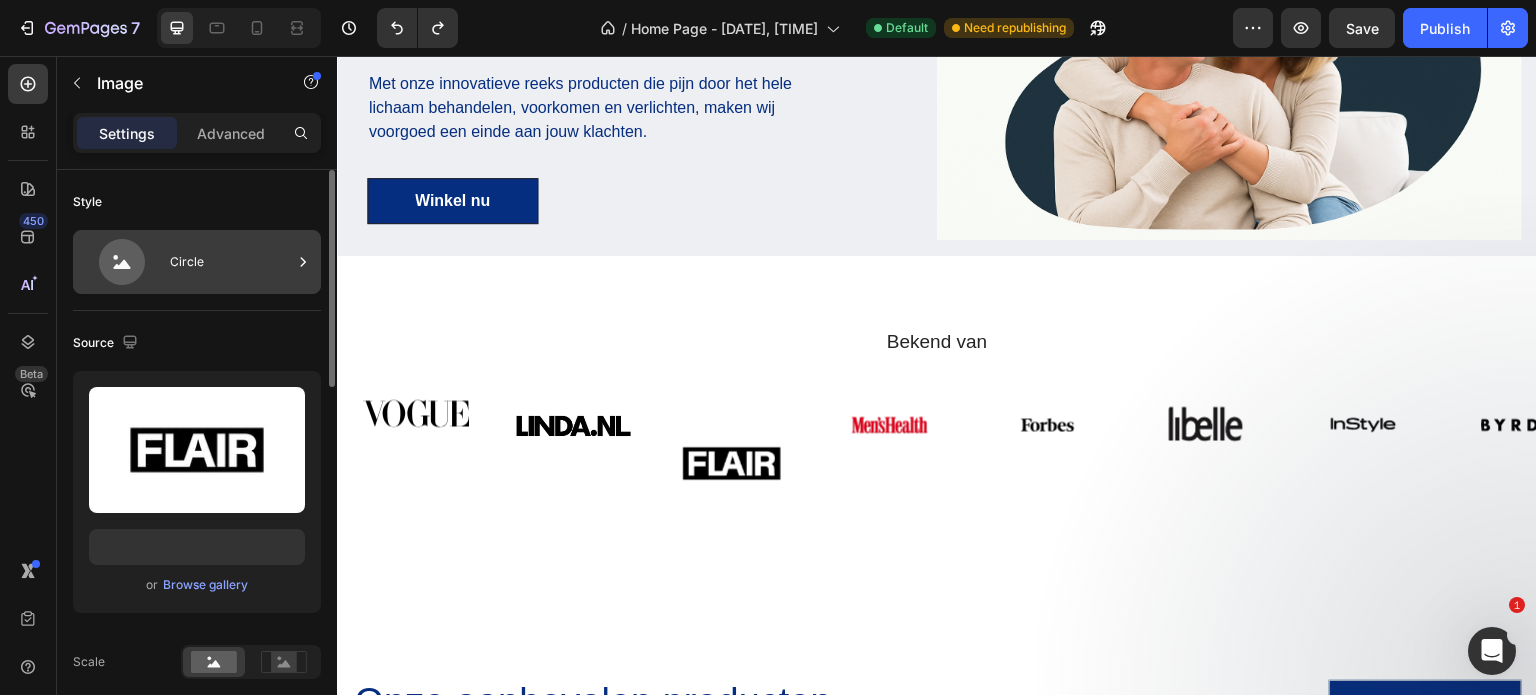 click 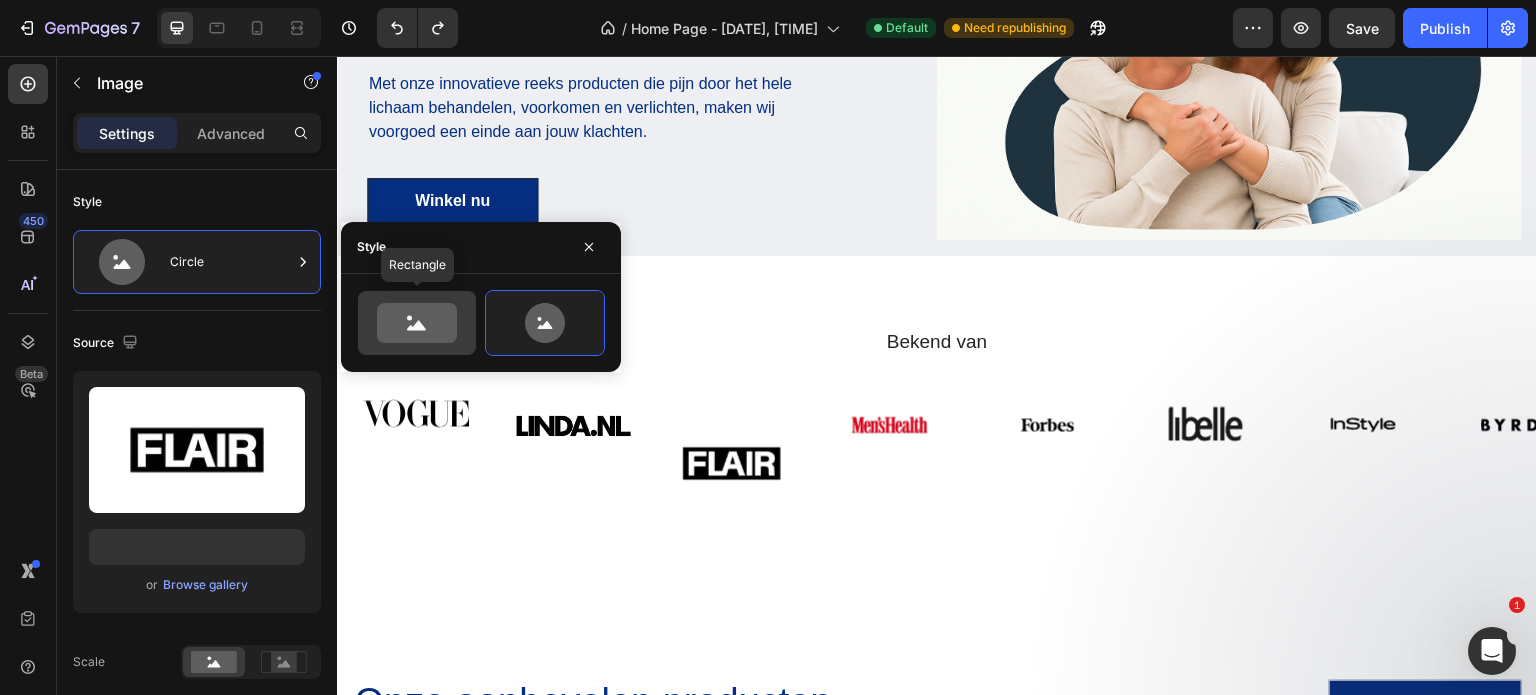 click 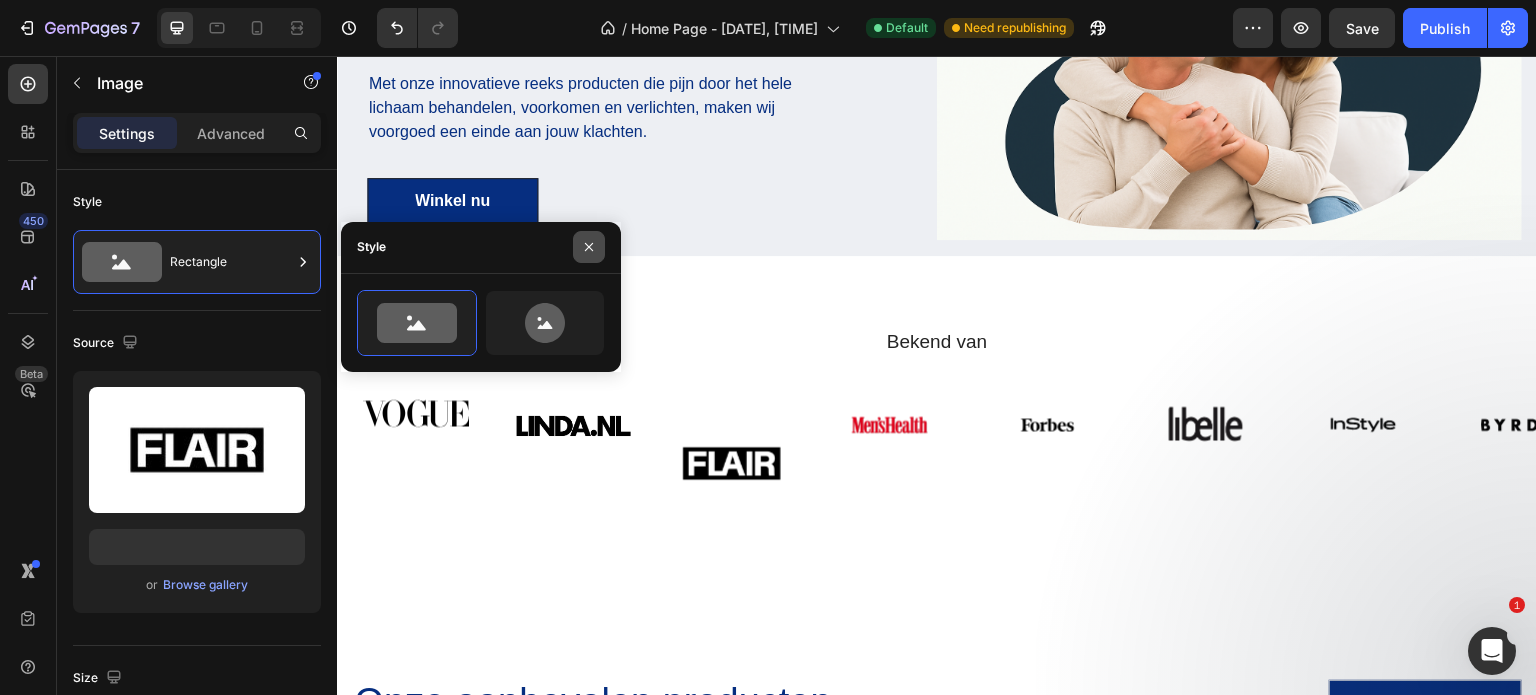 click 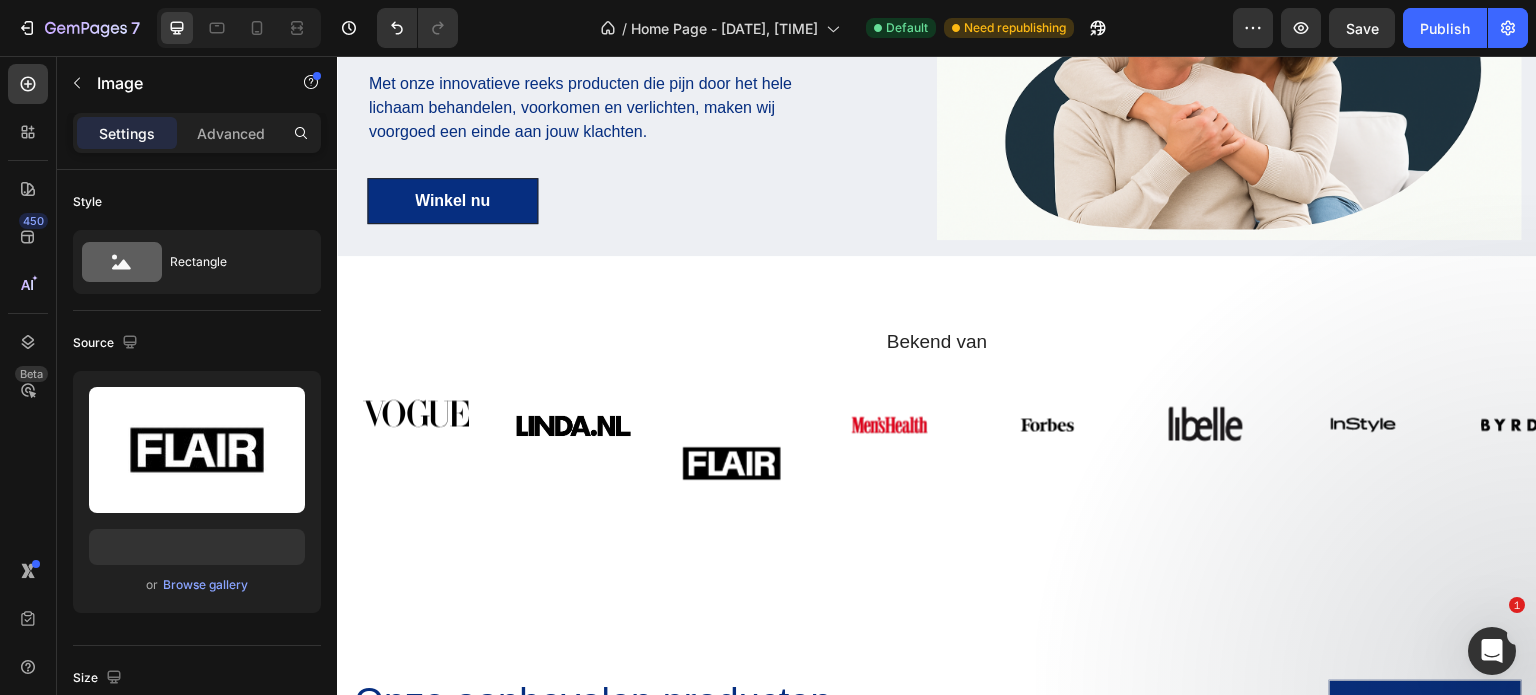 click at bounding box center [732, 463] 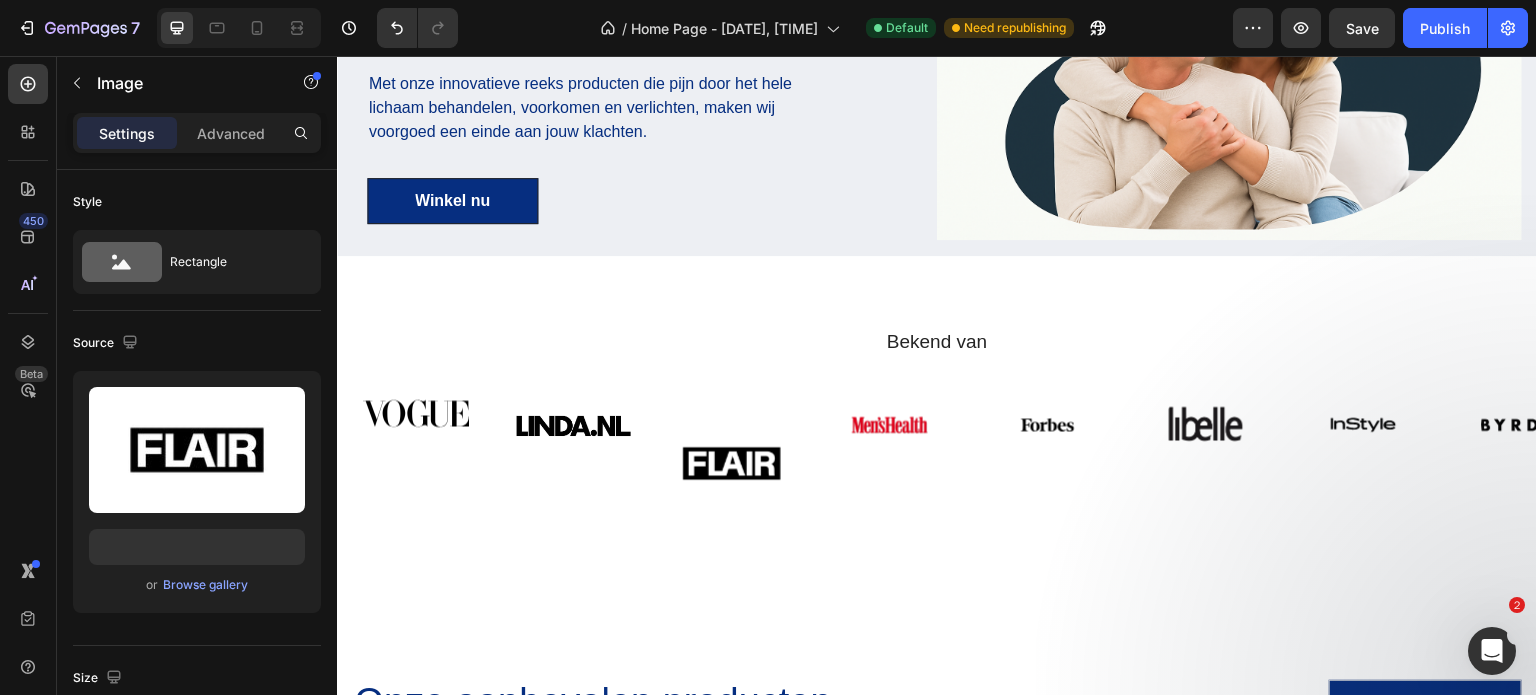 click at bounding box center (732, 463) 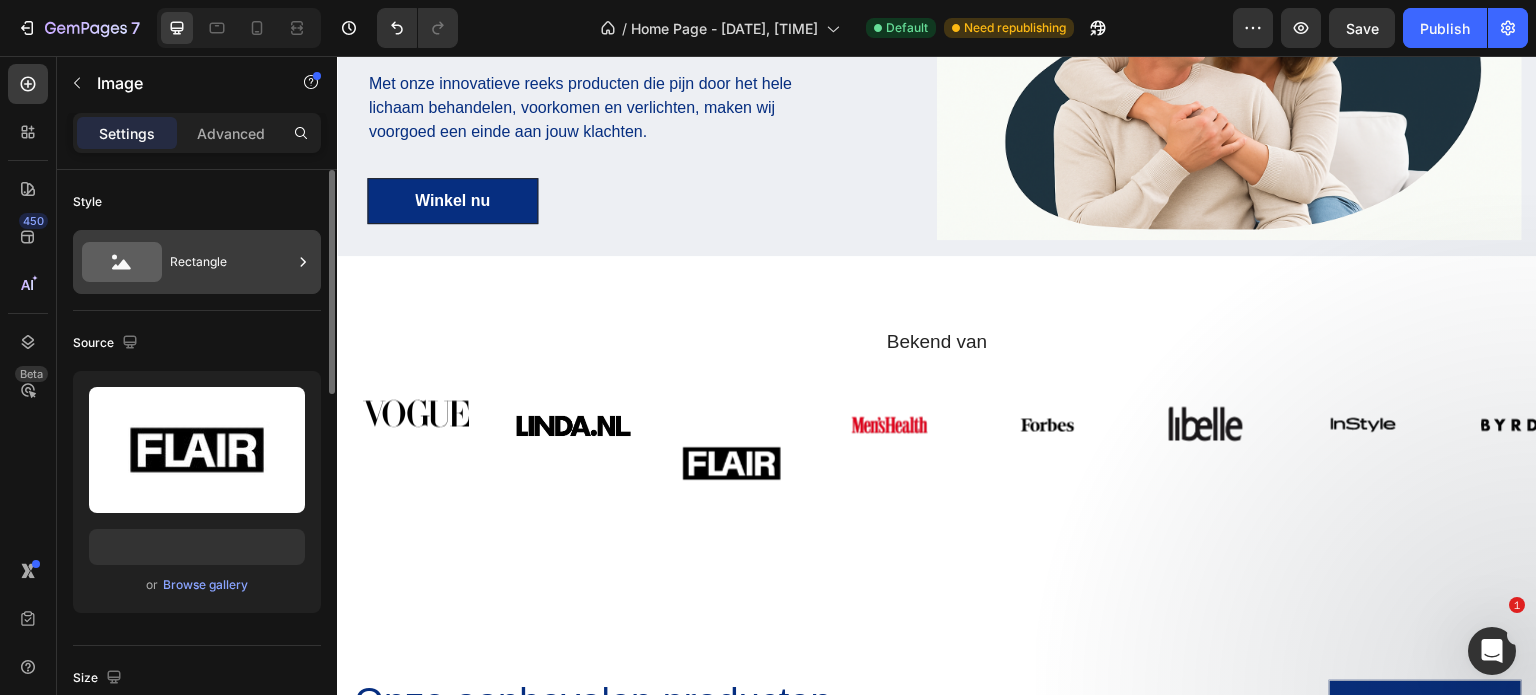 click on "Rectangle" at bounding box center (231, 262) 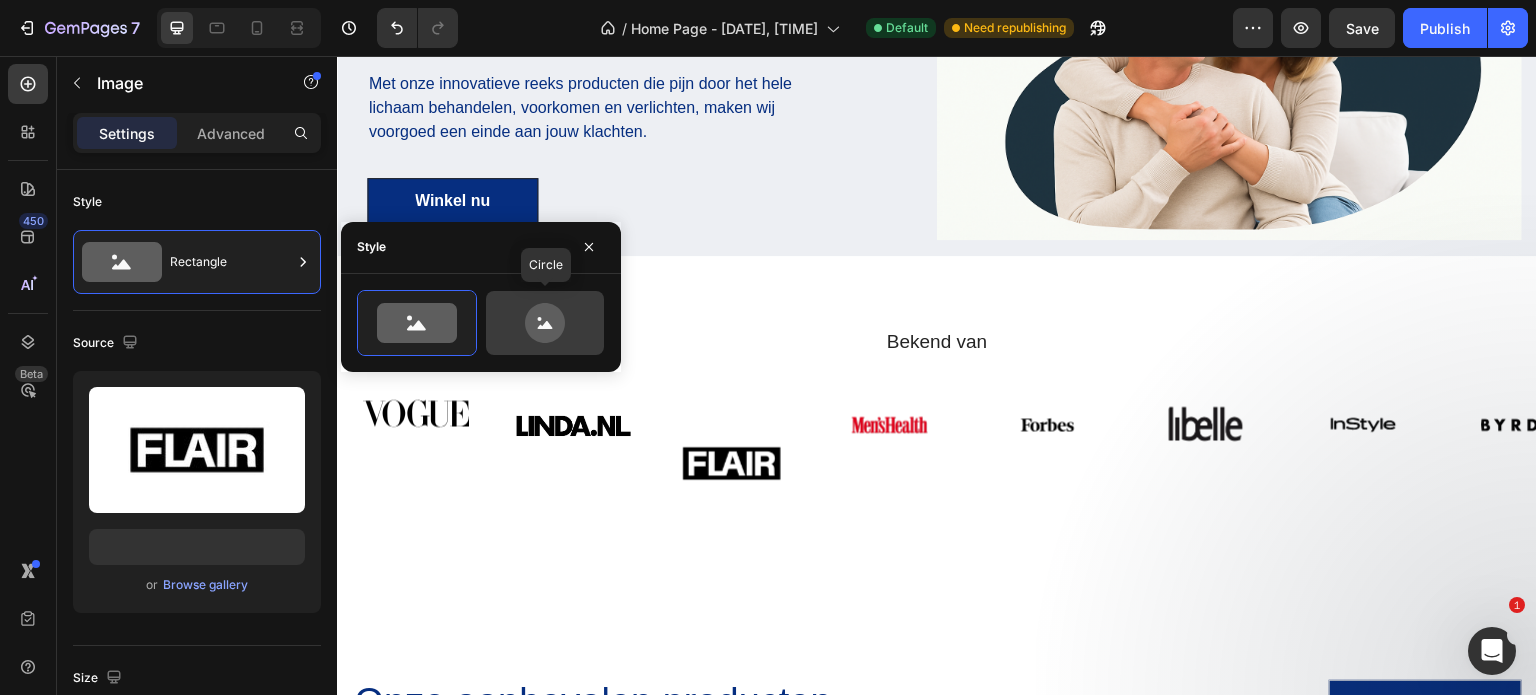 click 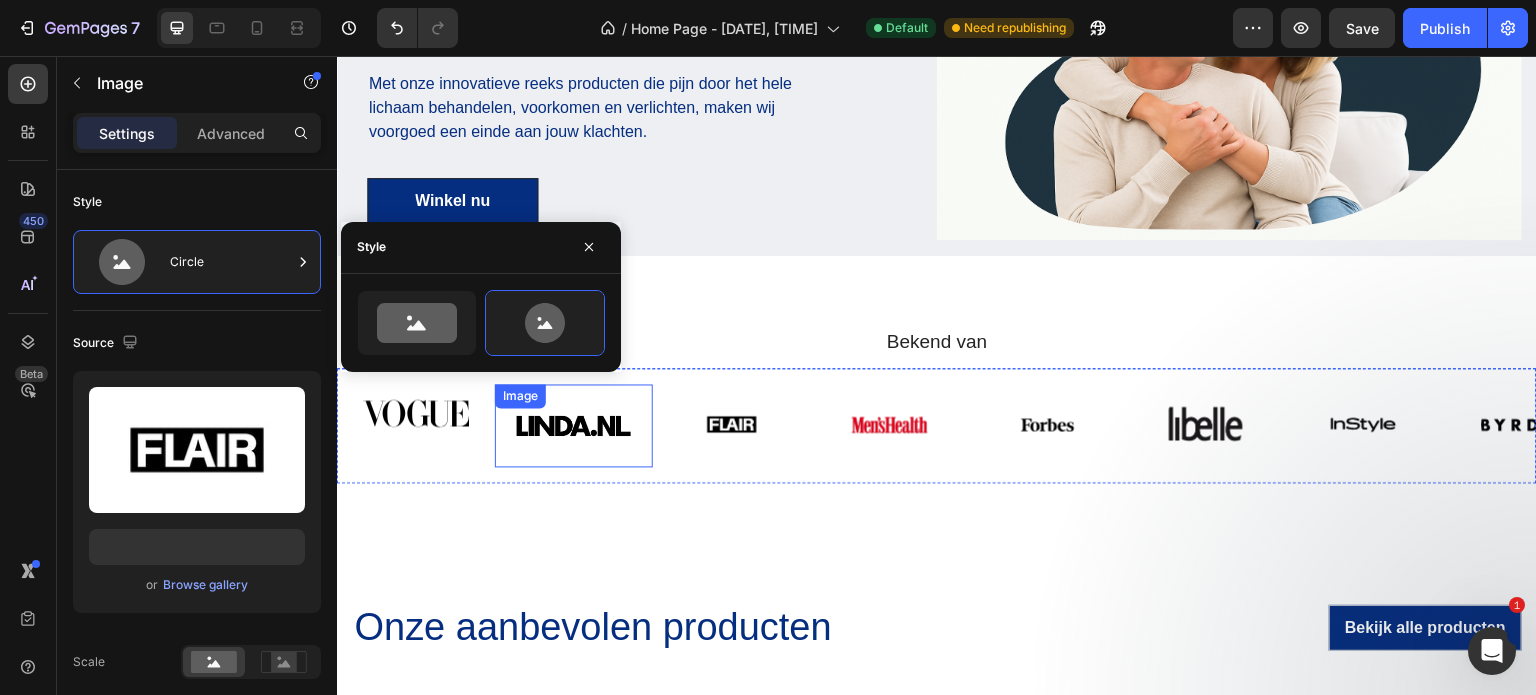 click at bounding box center [574, 425] 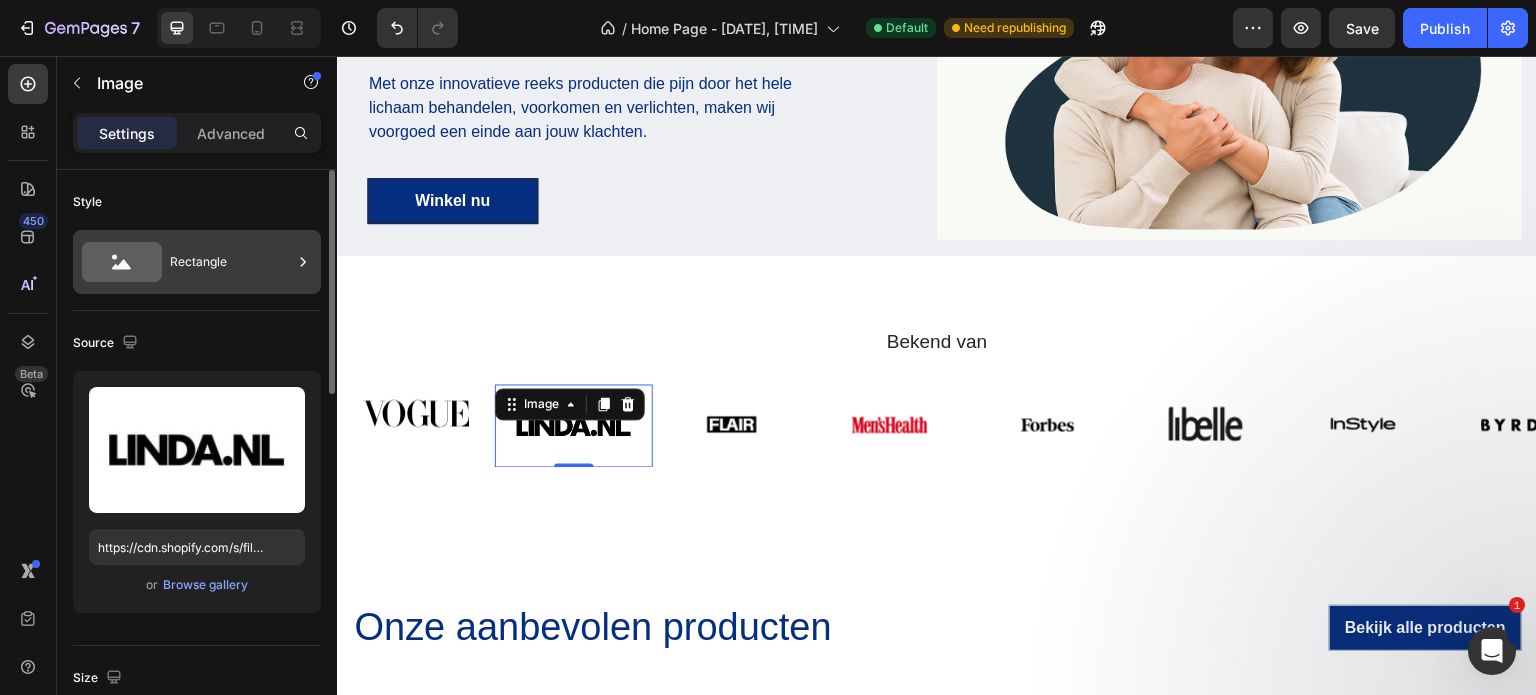 click on "Rectangle" at bounding box center [231, 262] 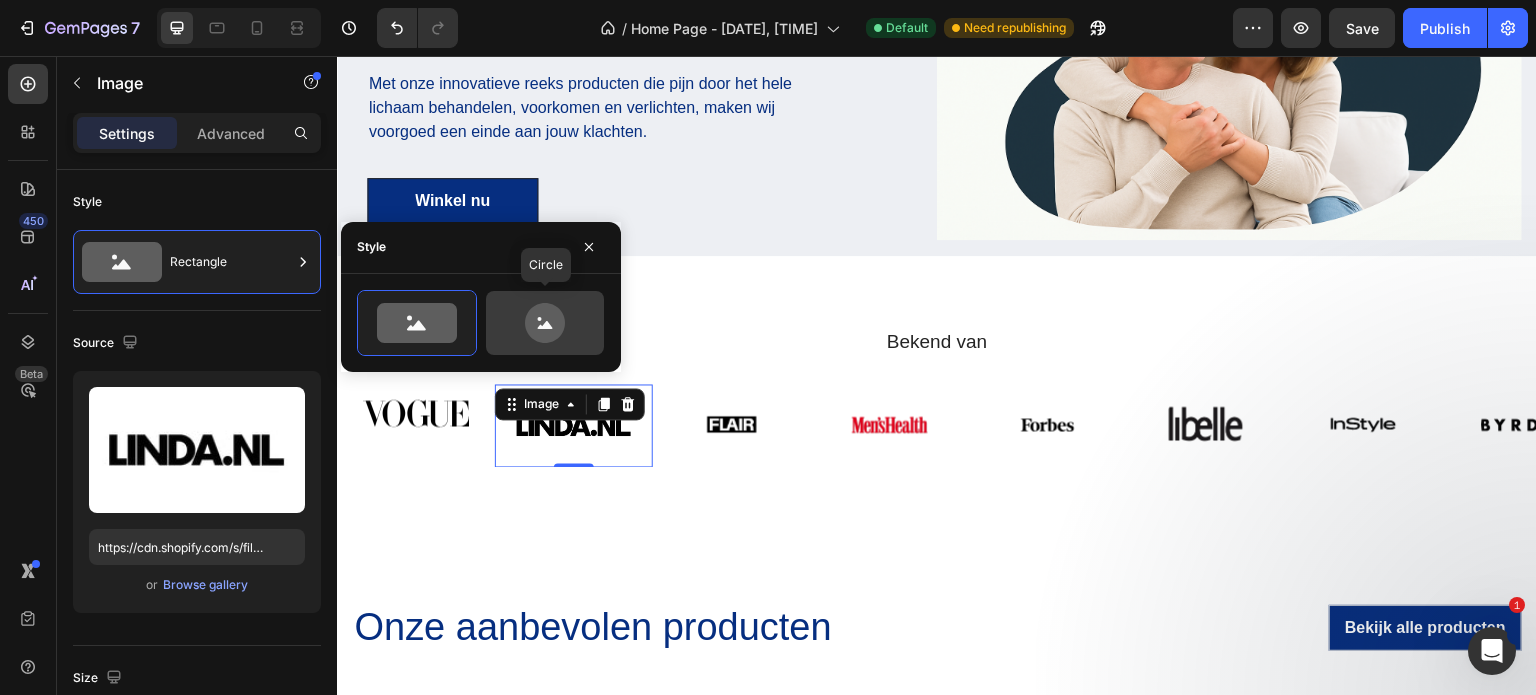 click 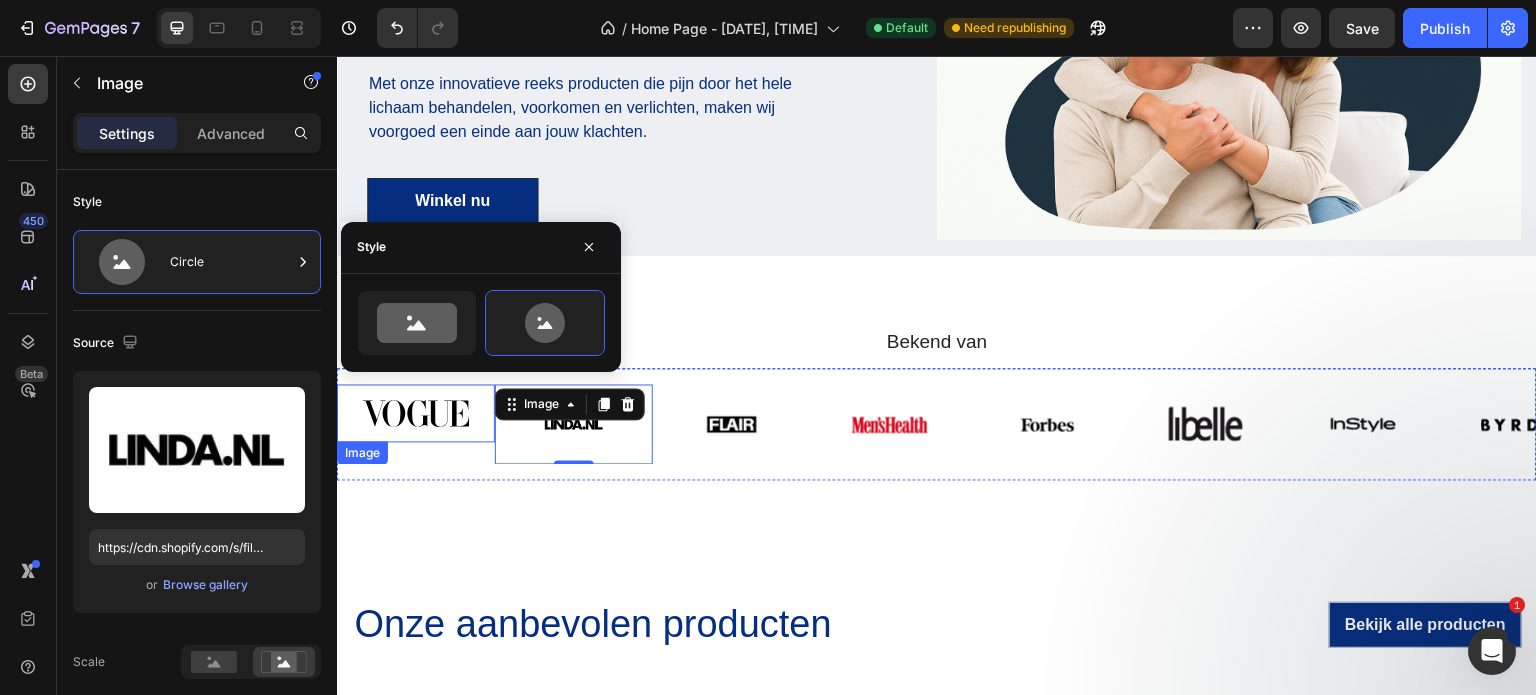 click at bounding box center (416, 413) 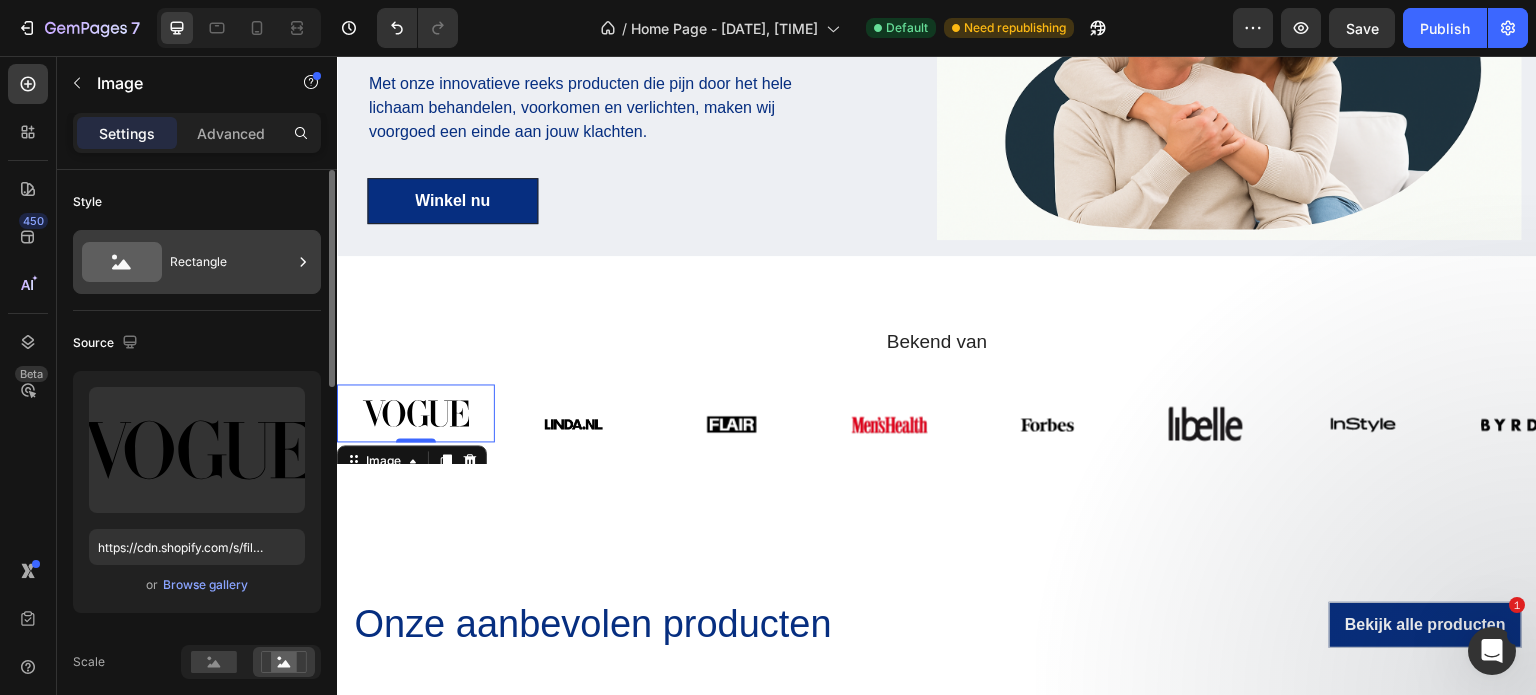 click on "Rectangle" at bounding box center [231, 262] 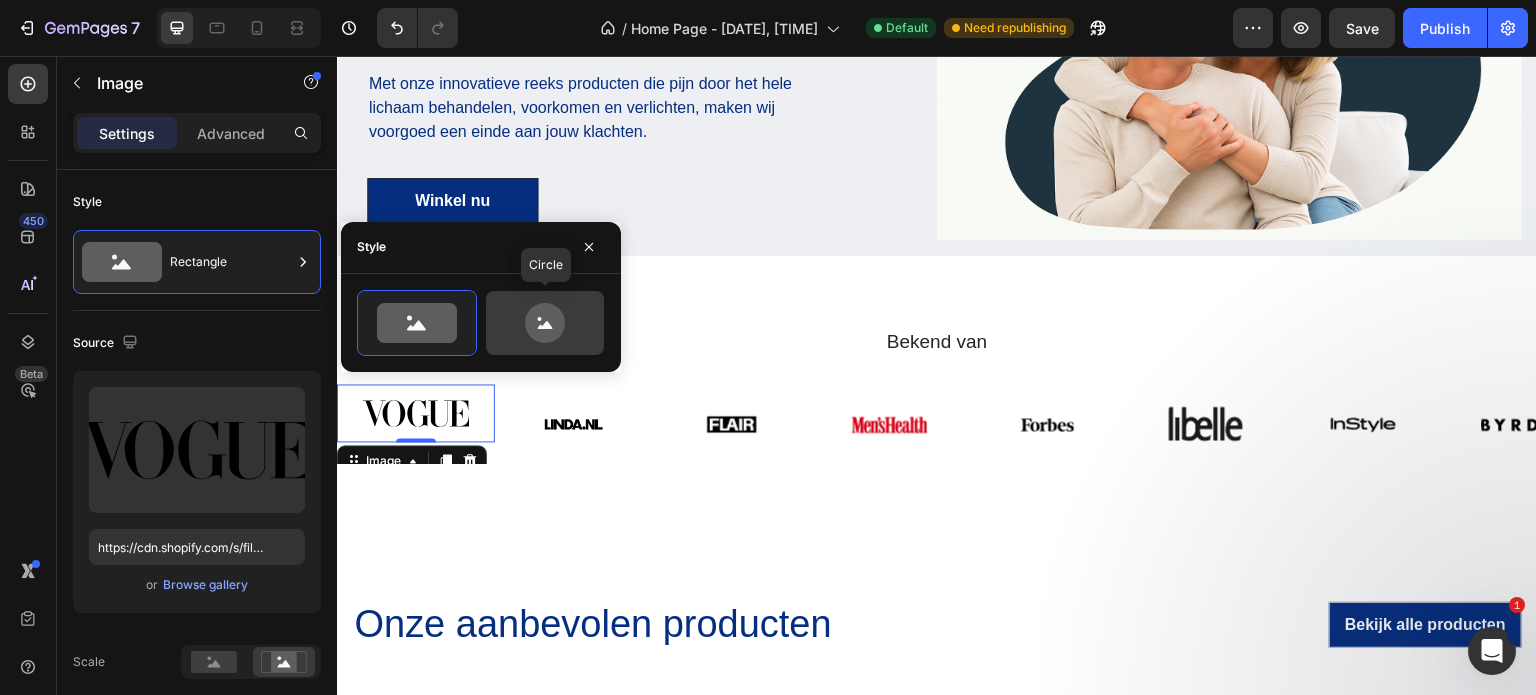 click 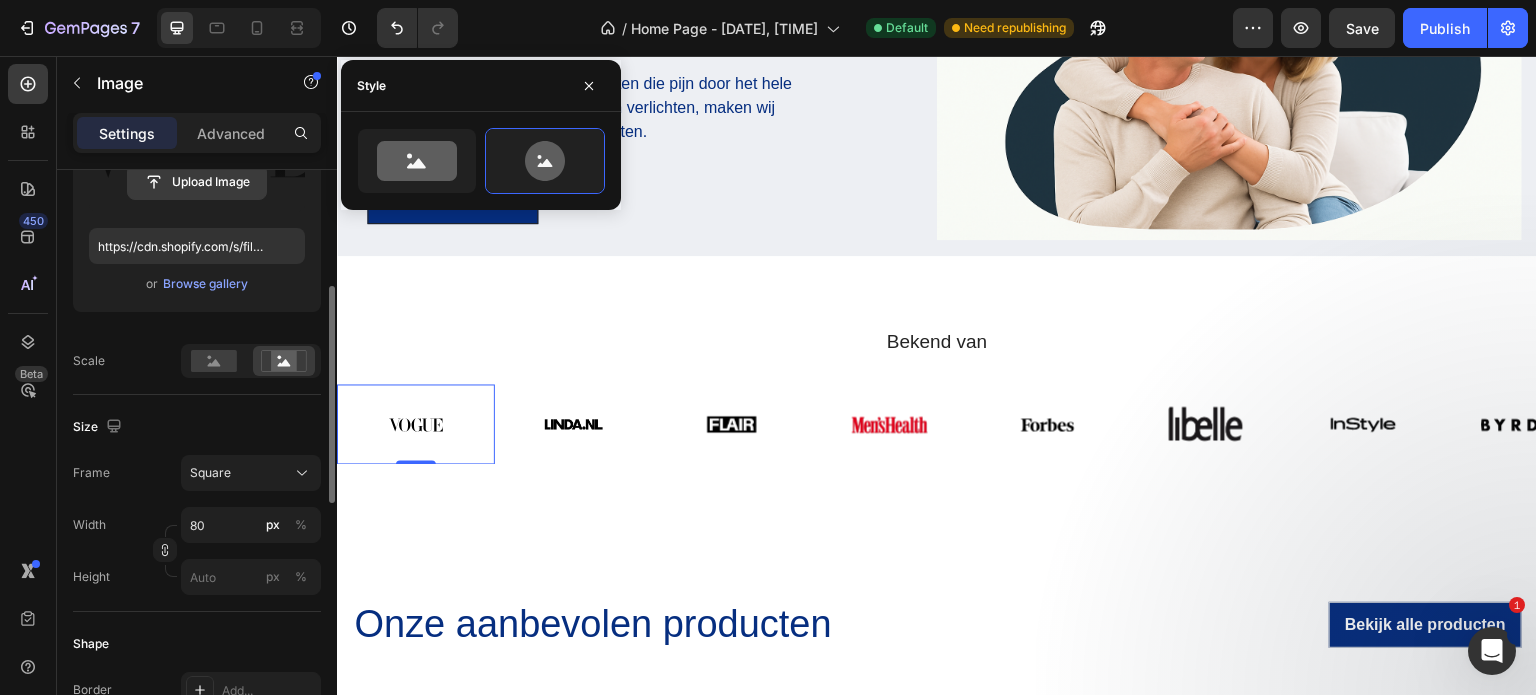 scroll, scrollTop: 304, scrollLeft: 0, axis: vertical 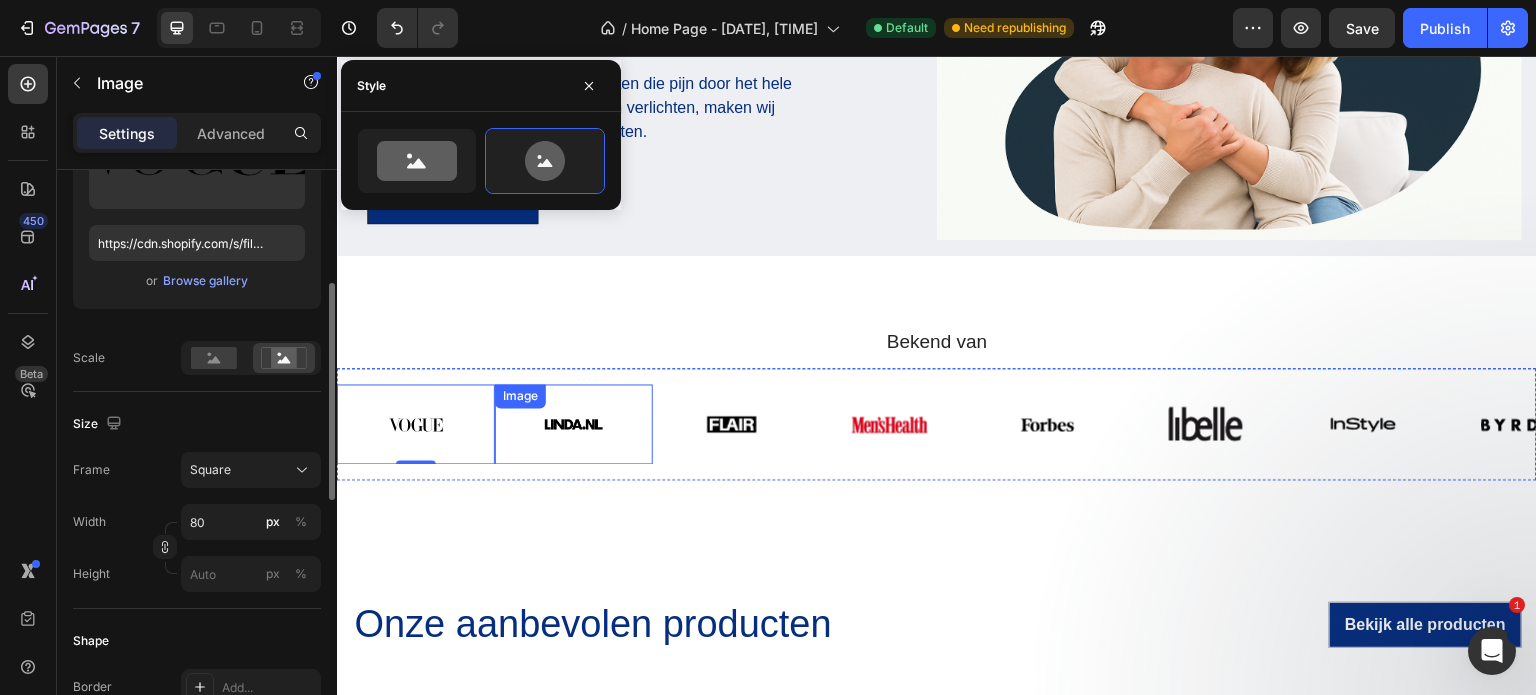 click at bounding box center (574, 424) 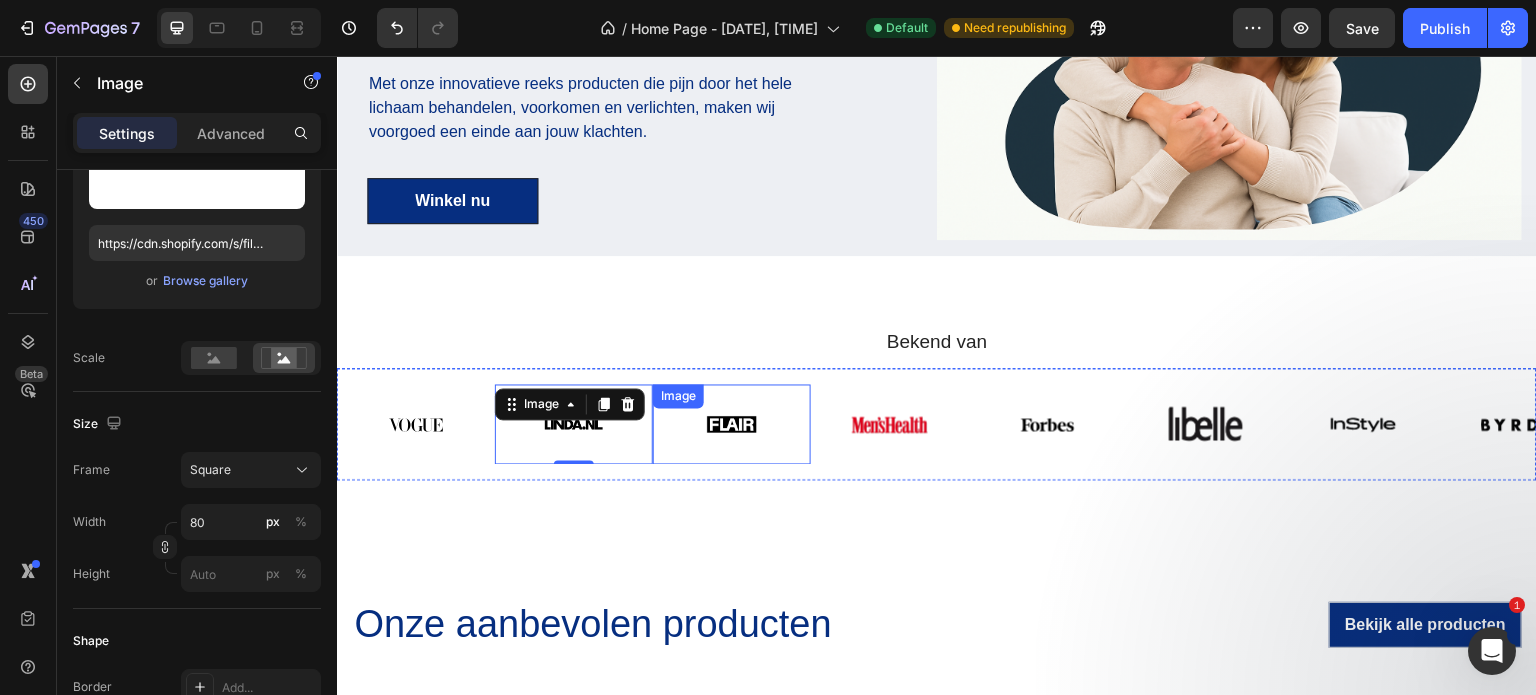 click at bounding box center [732, 424] 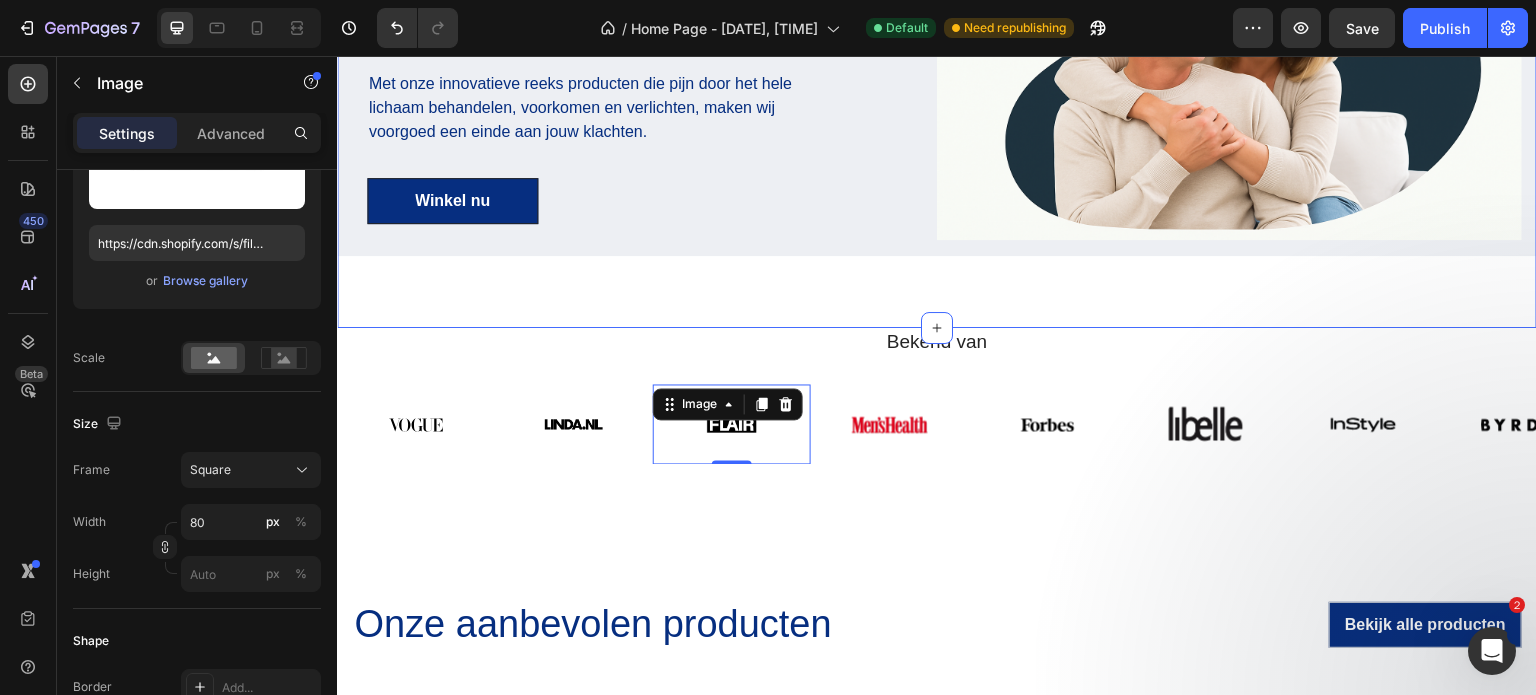 click on "Jouw toegangspoort tot een leven zonder pijn. Heading Met onze innovatieve reeks producten die pijn door het hele lichaam behandelen, voorkomen en verlichten, maken wij voorgoed een einde aan jouw klachten. Text block Winkel nu Button Row Image Row Row Section 1" at bounding box center [937, 56] 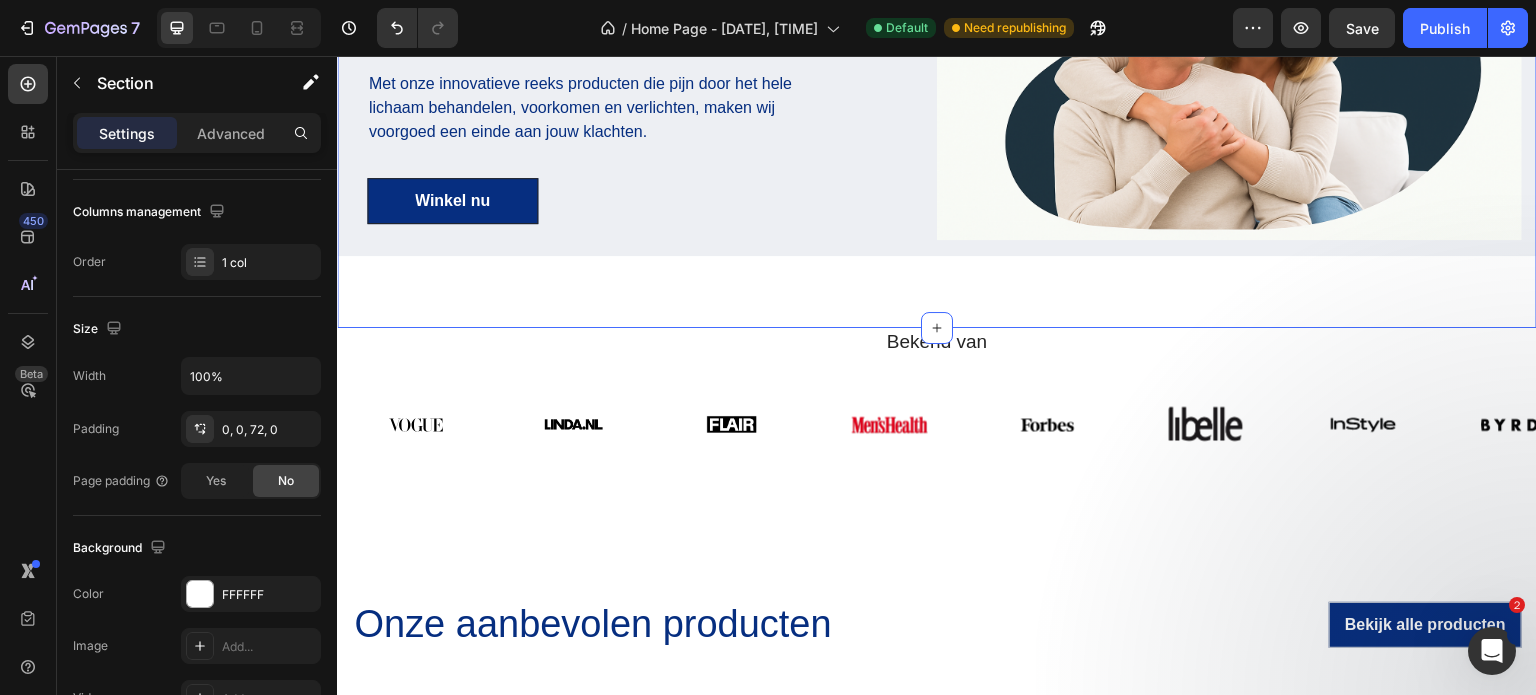 scroll, scrollTop: 0, scrollLeft: 0, axis: both 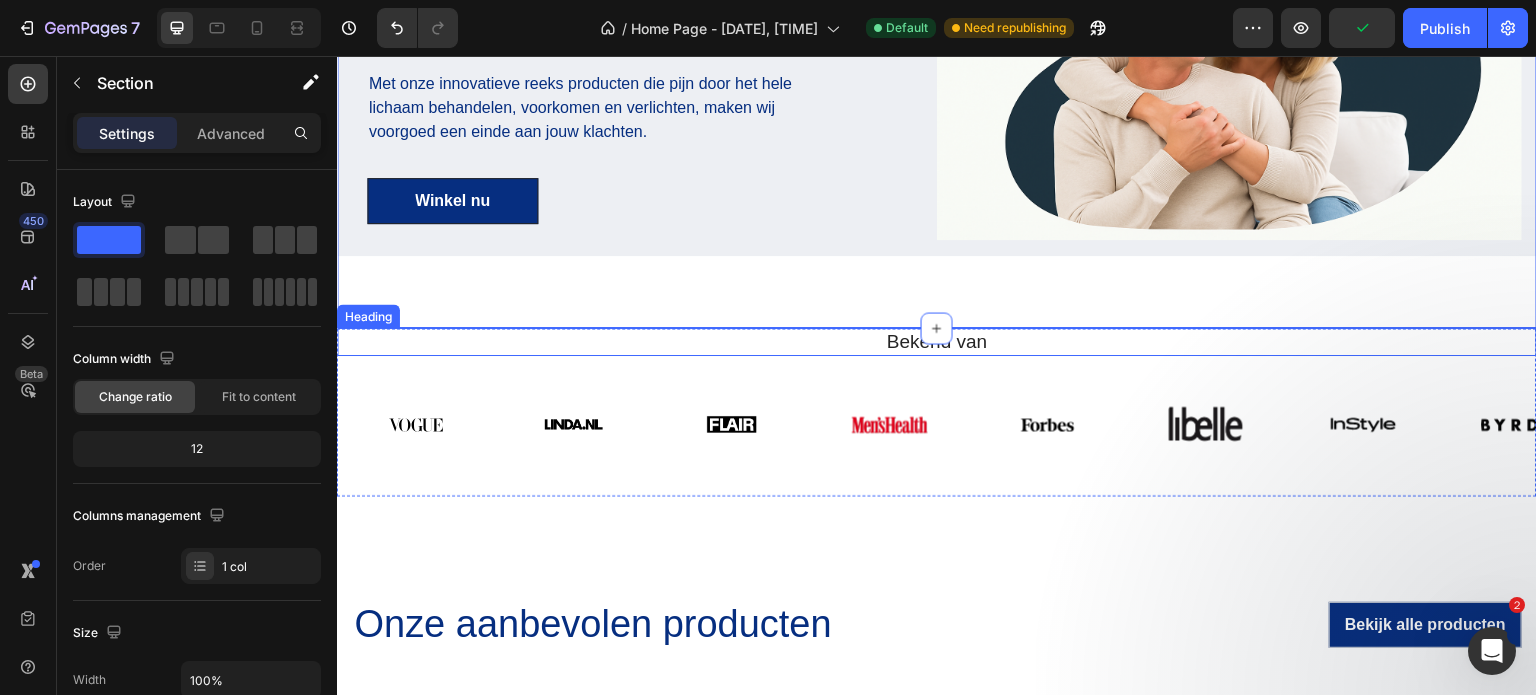 click on "Bekend van" at bounding box center [937, 342] 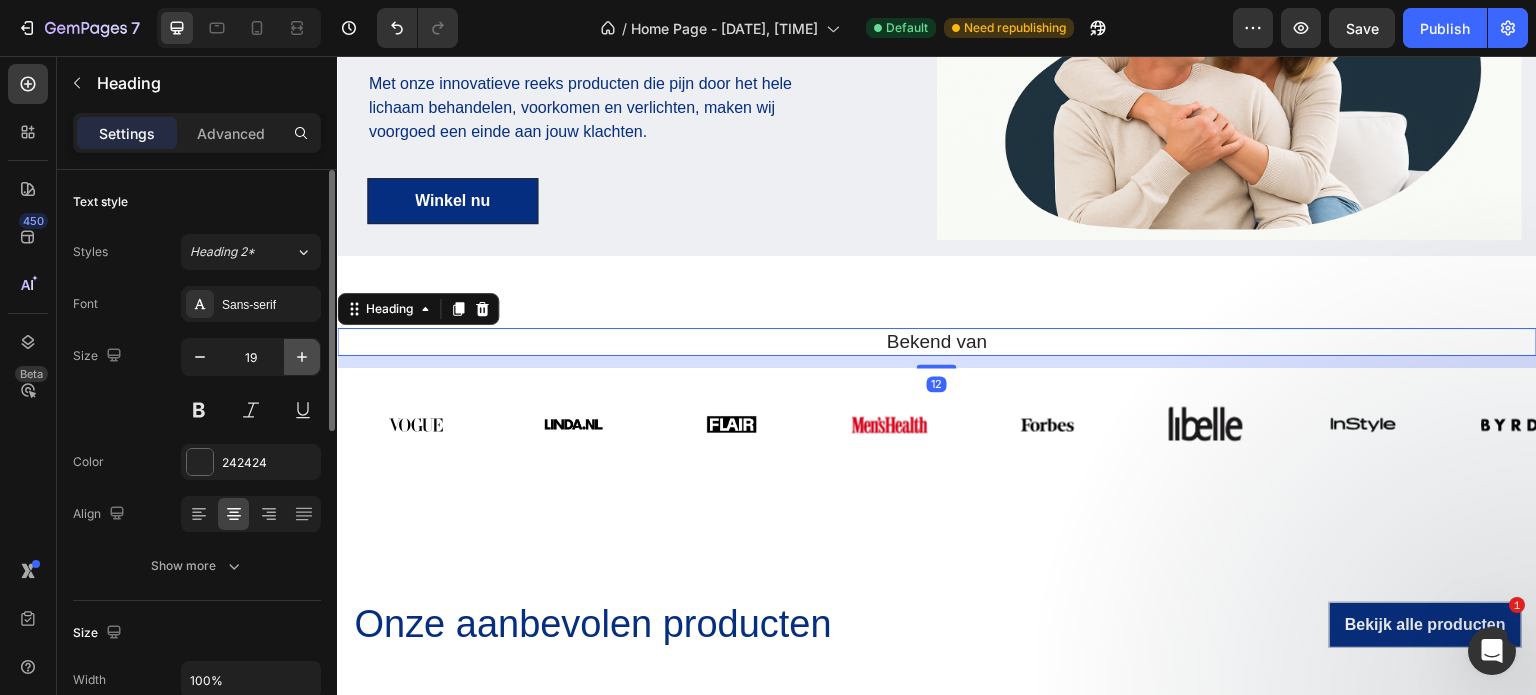 click 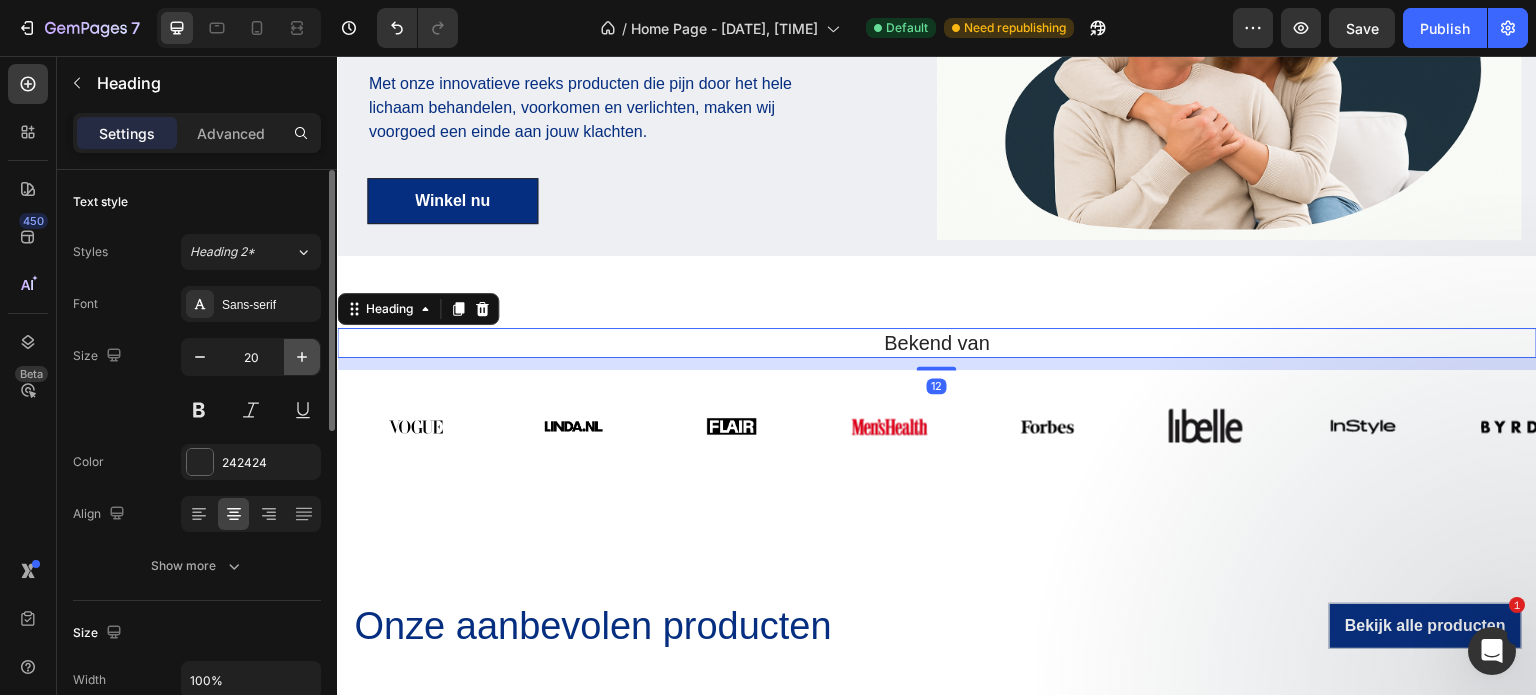 click 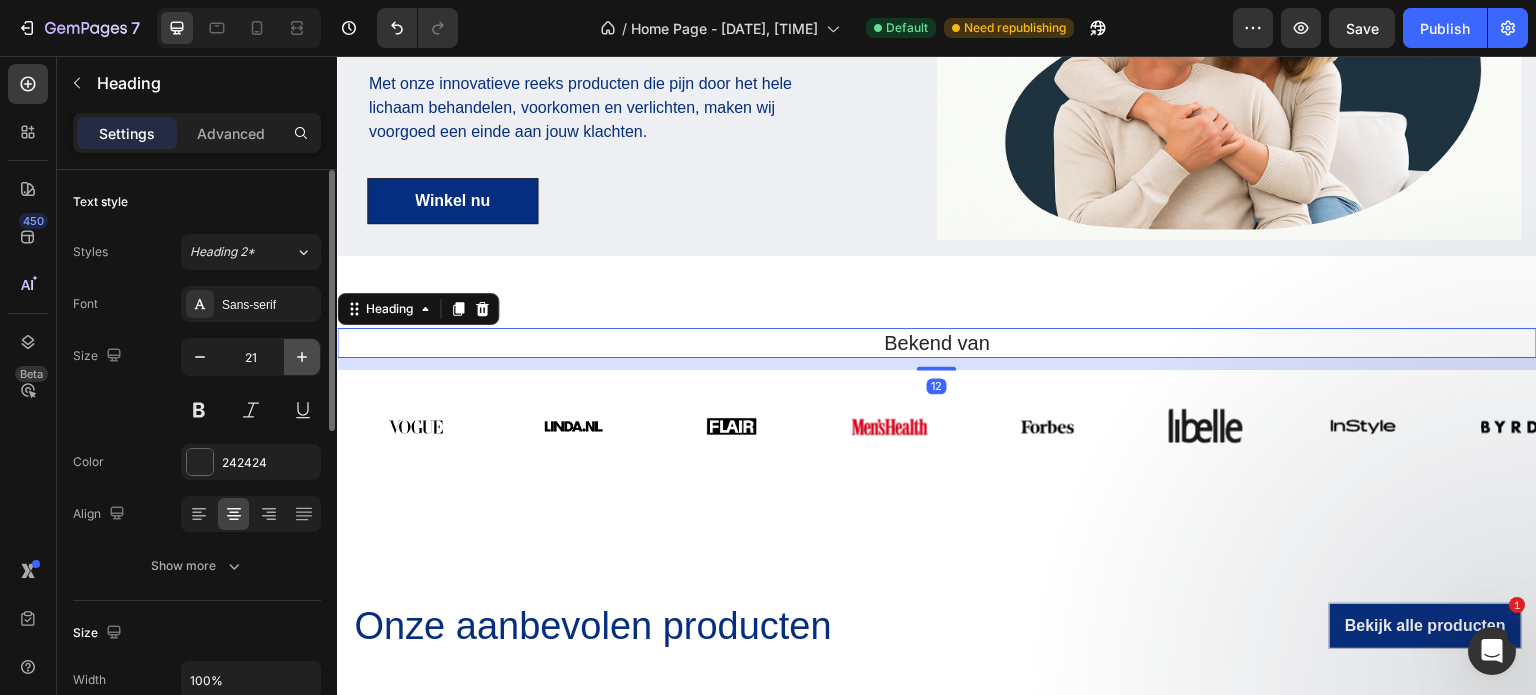 click 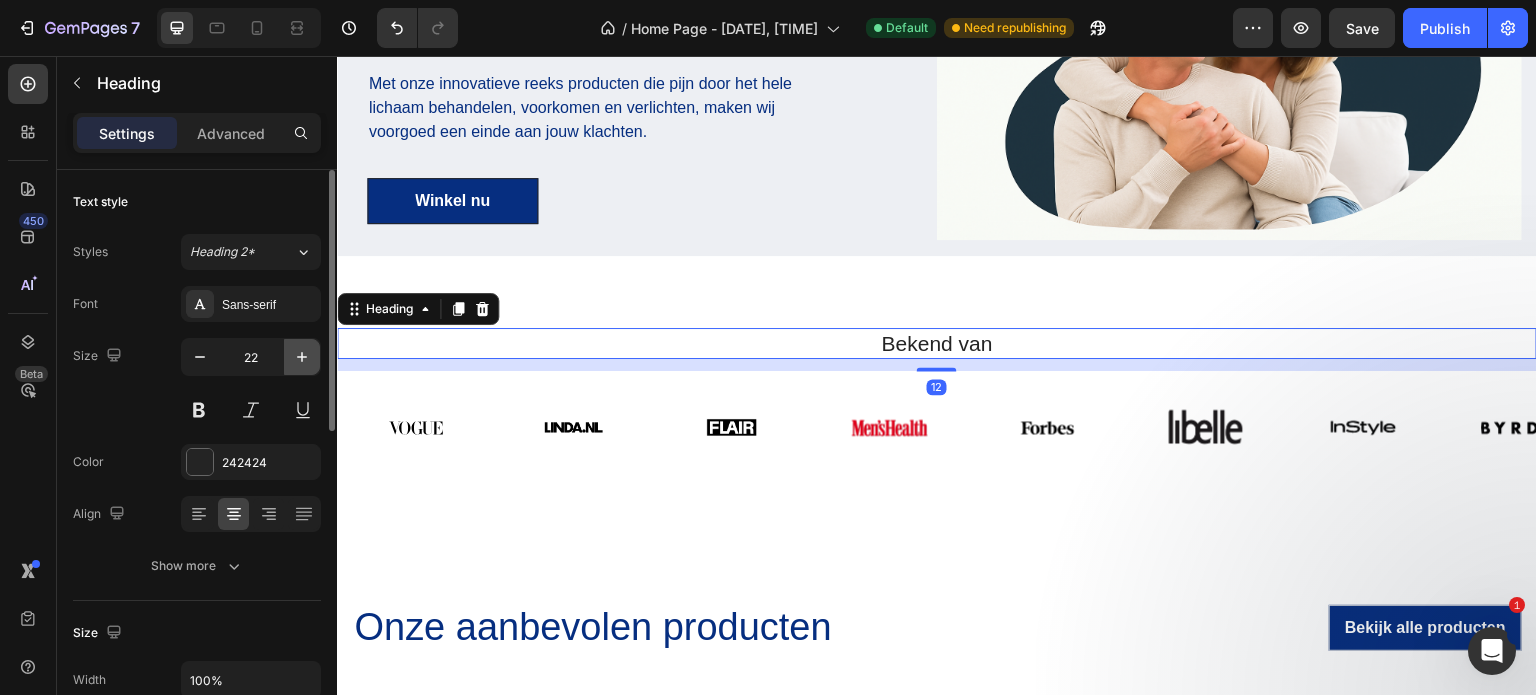 click 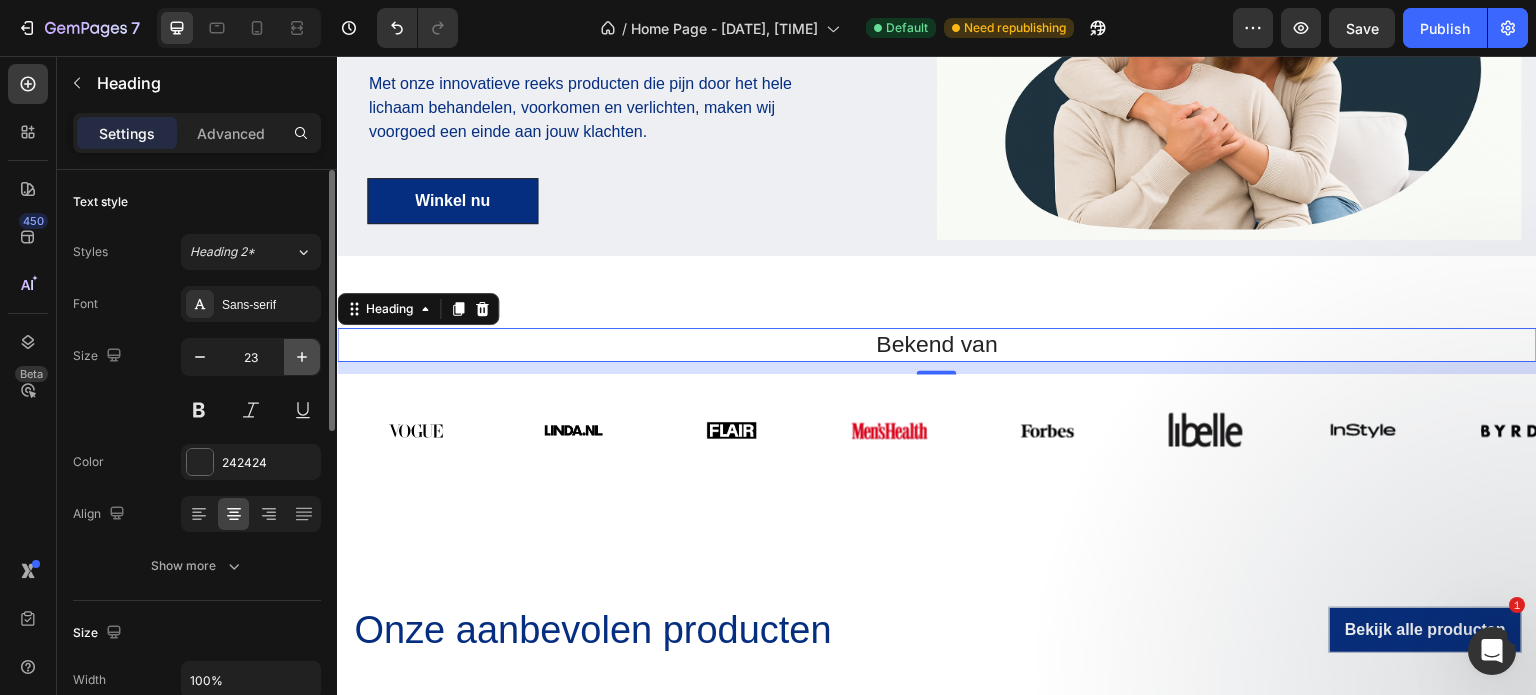 click 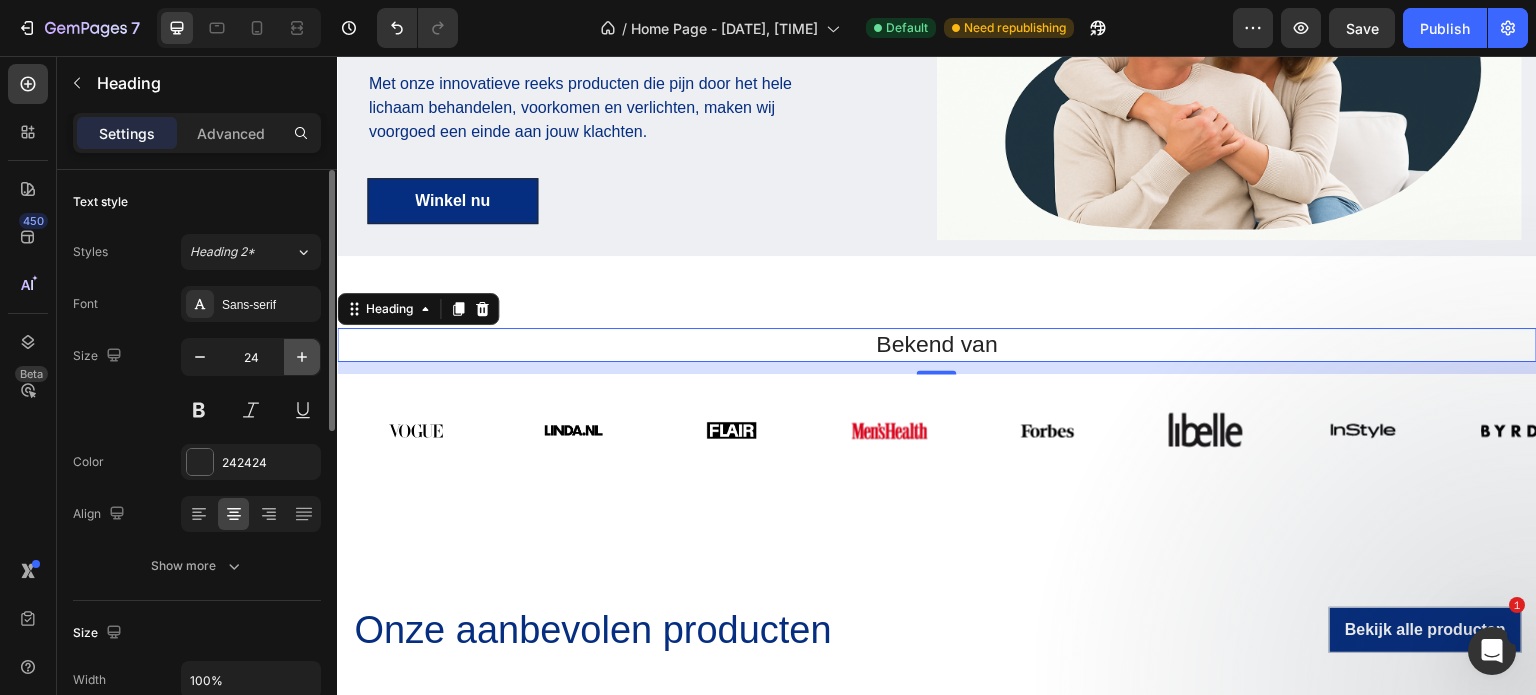 click 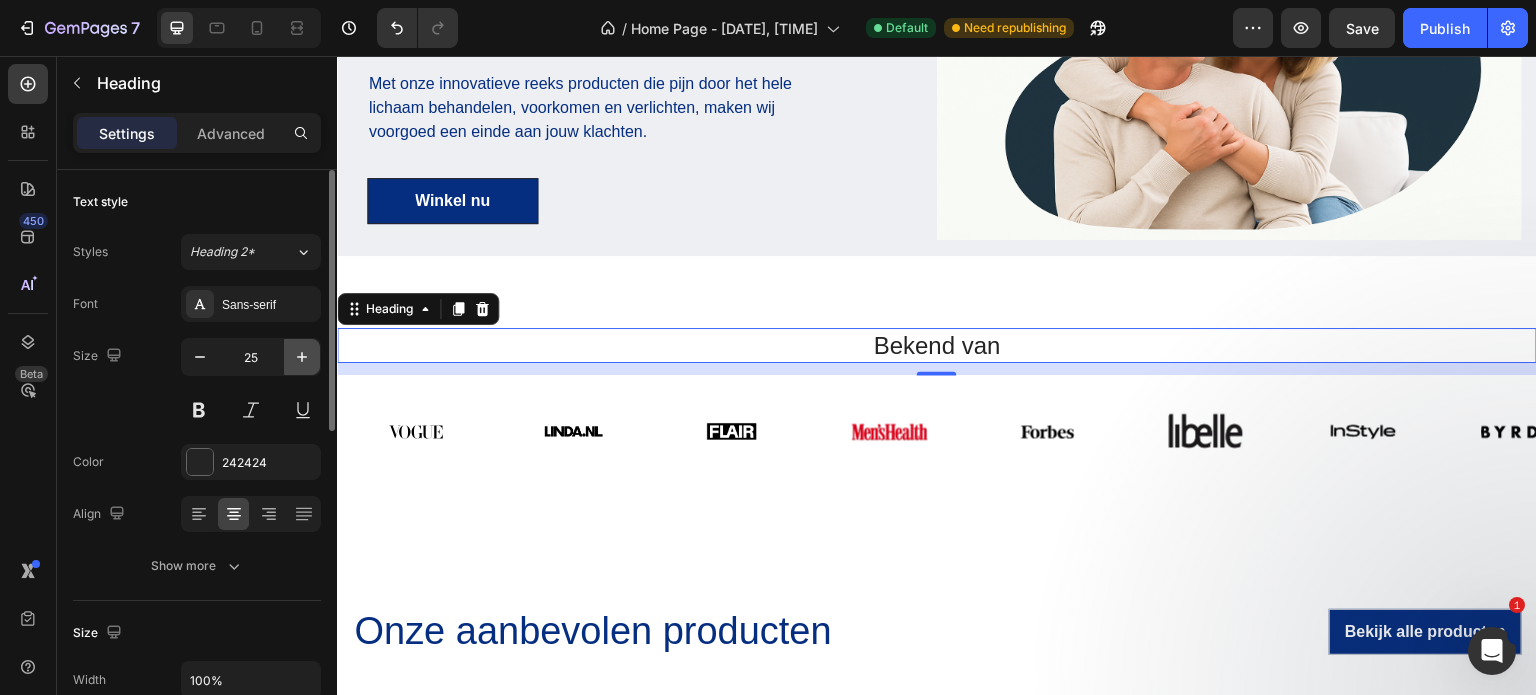 click 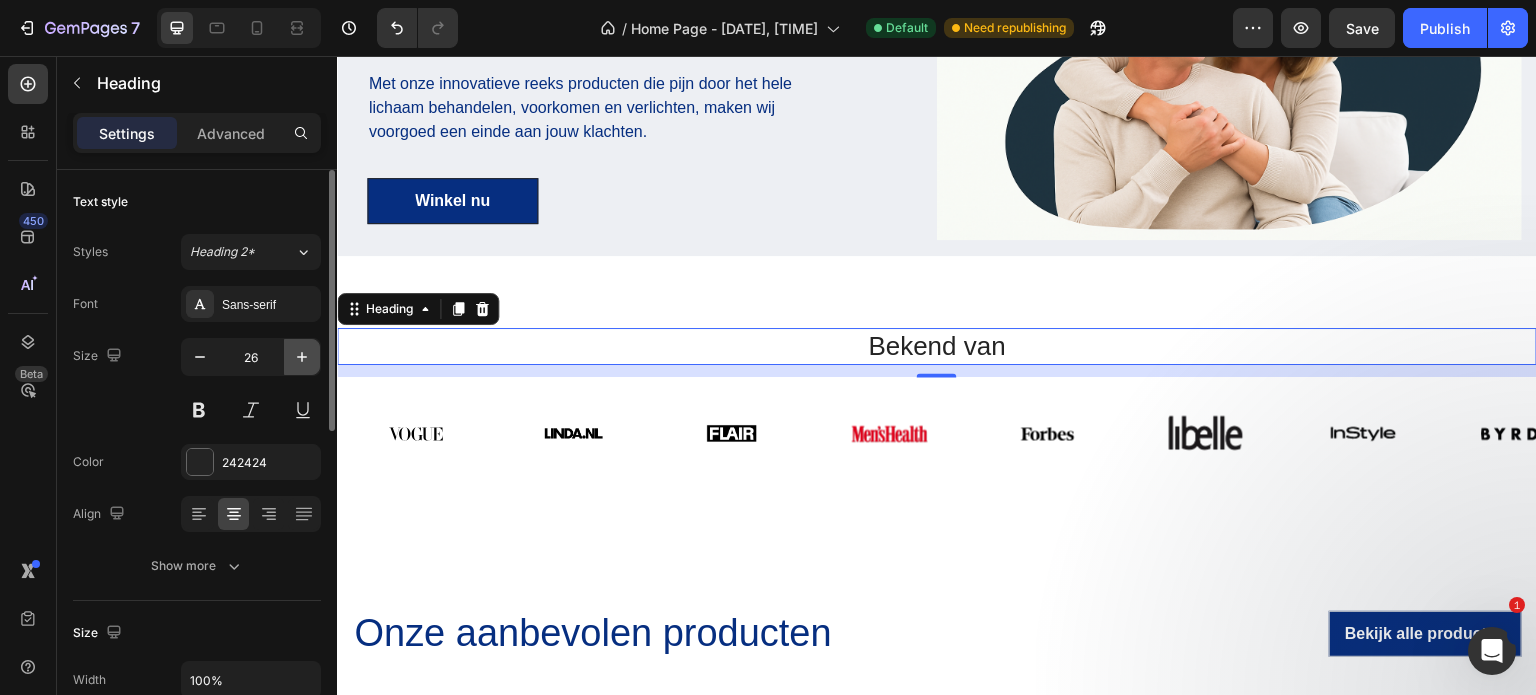 click 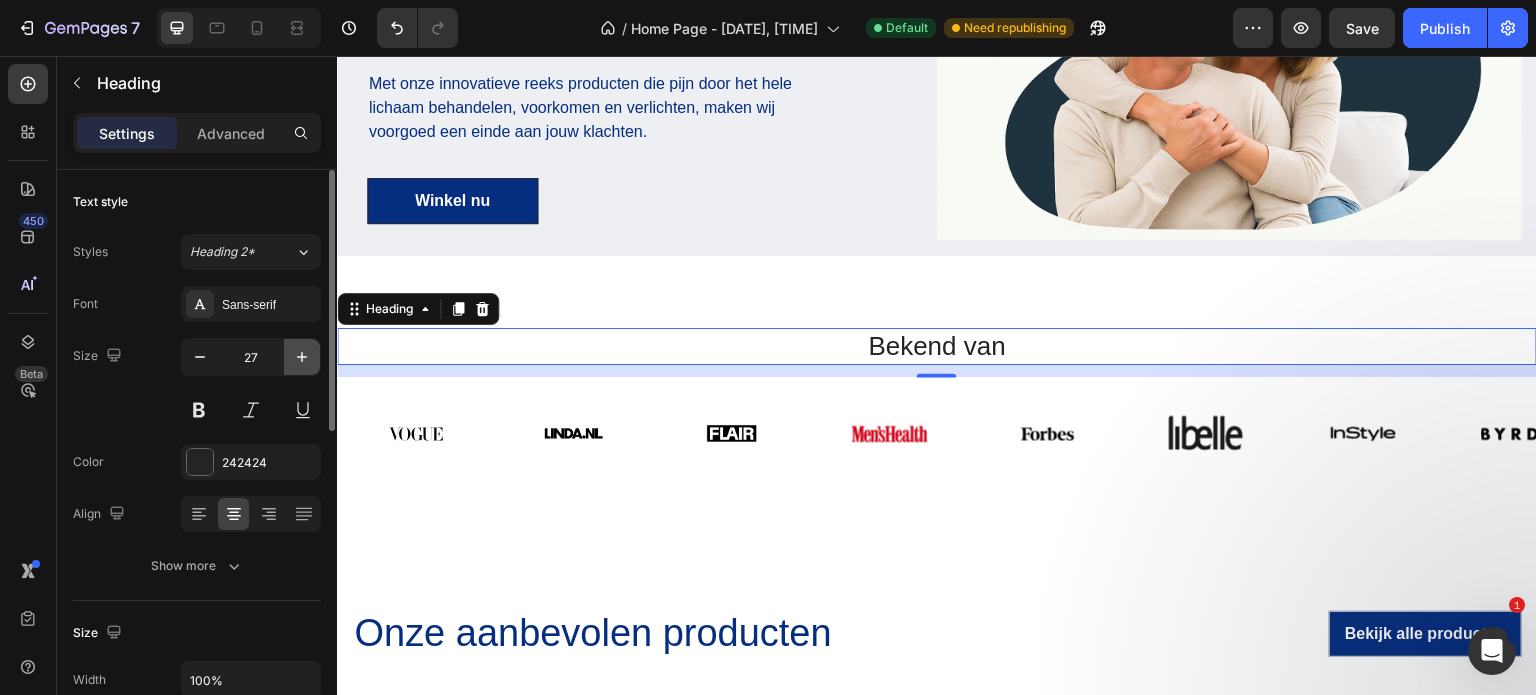 click 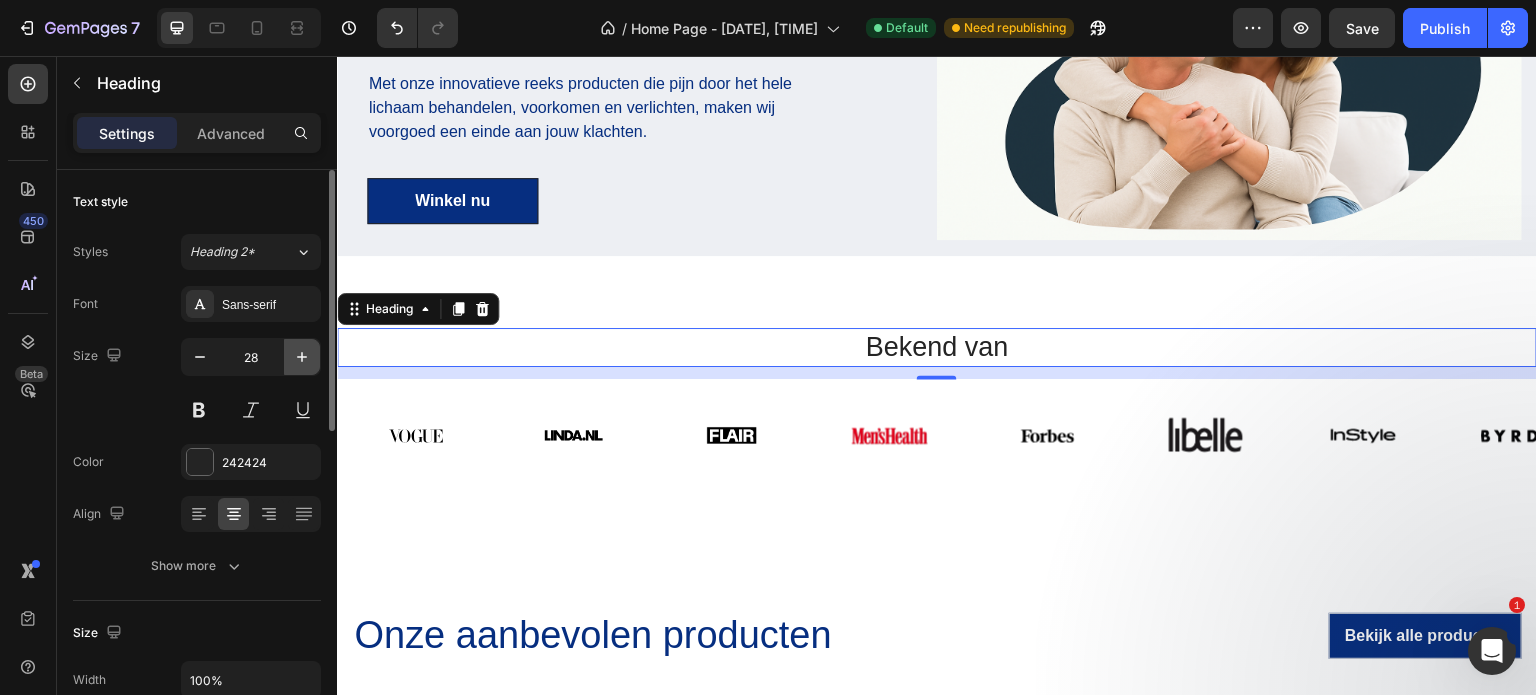 click 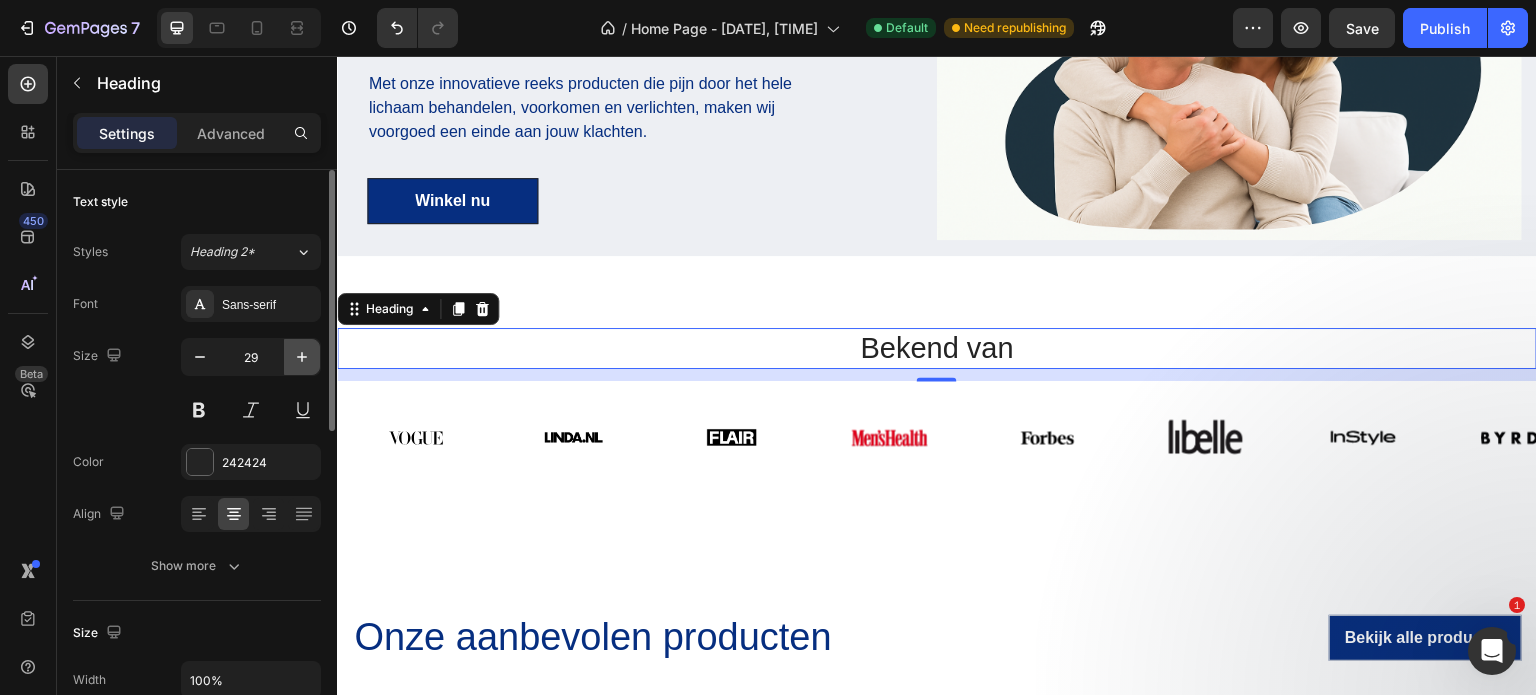 click 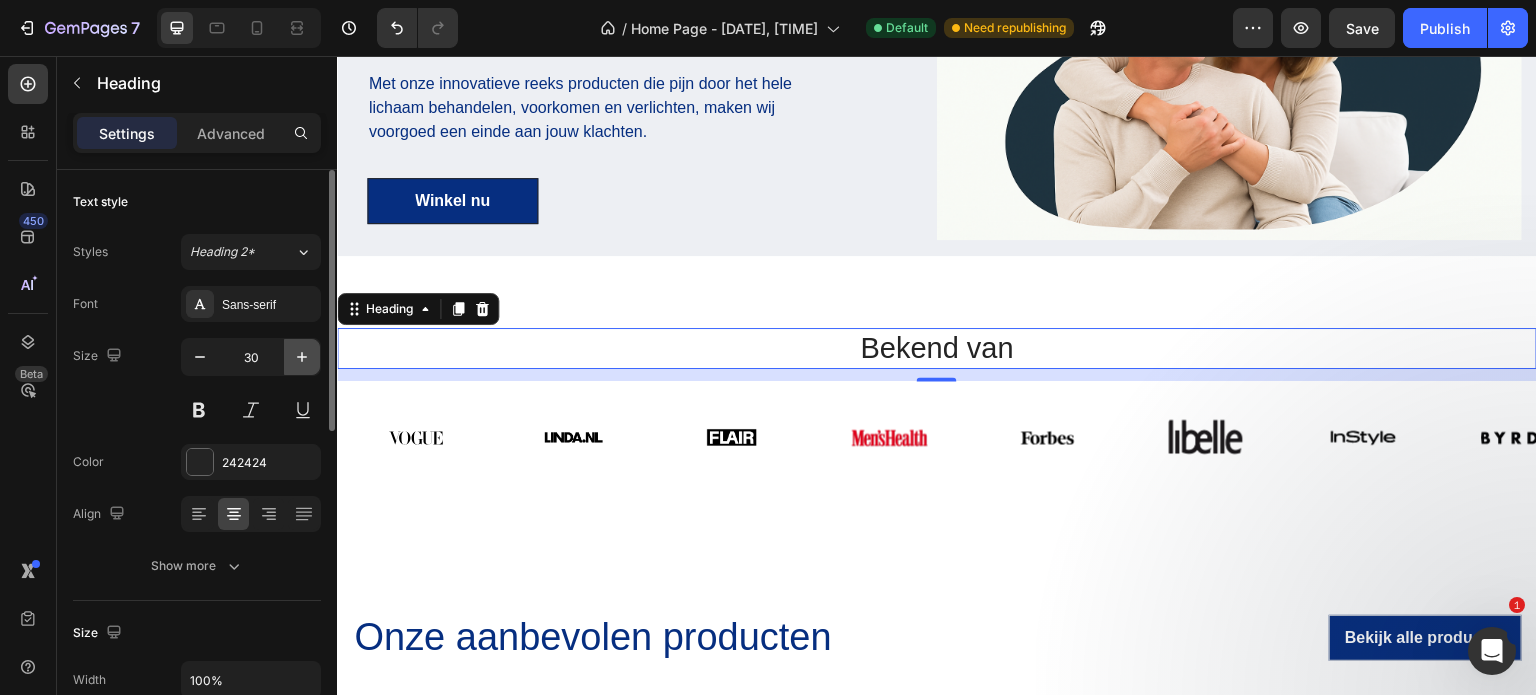 click 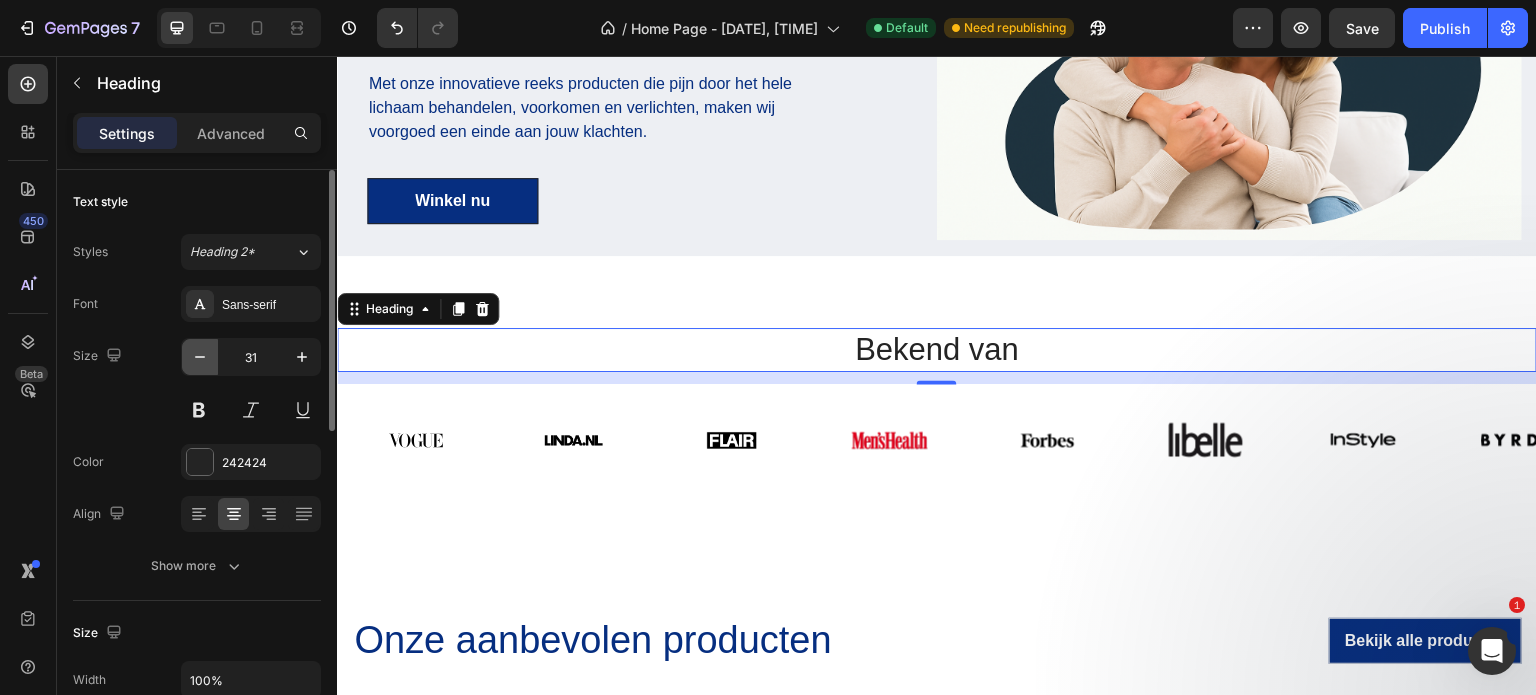 click 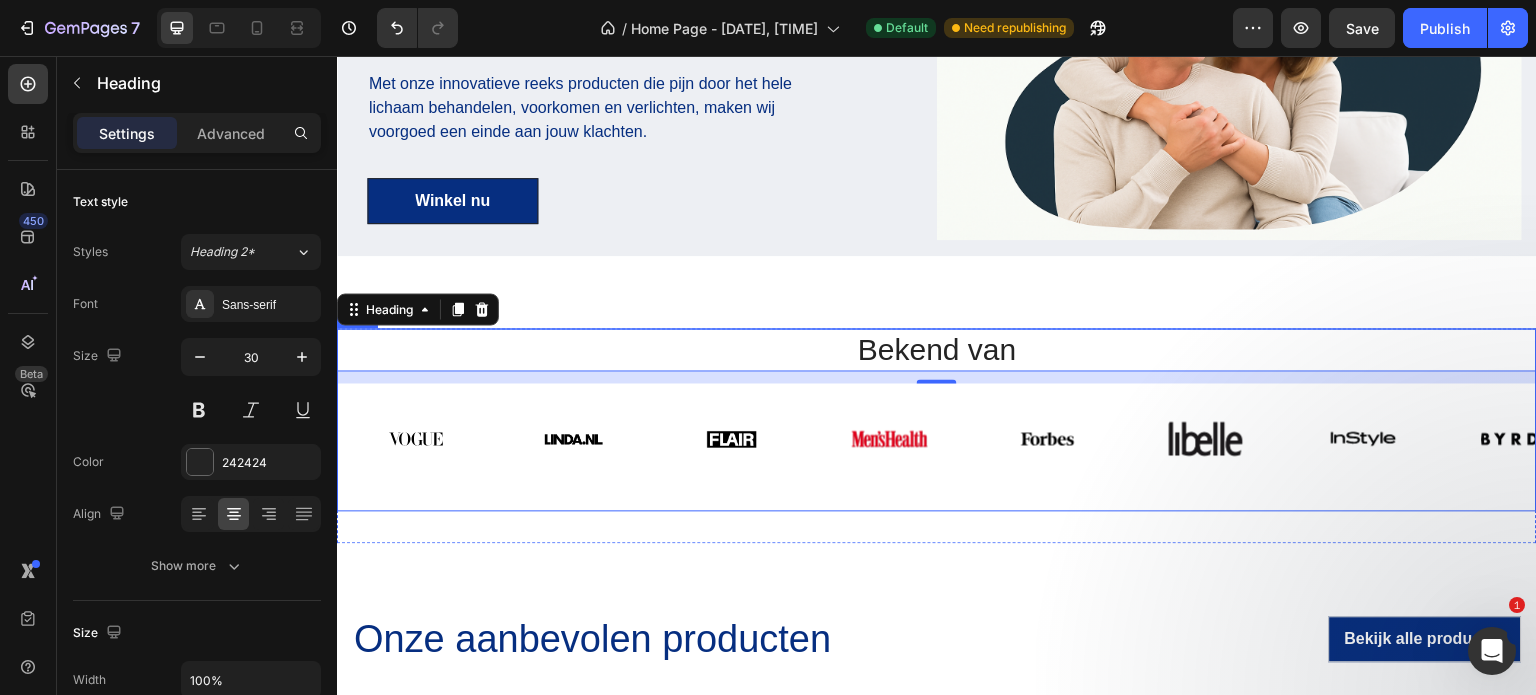 click on "Image Image Image Image Row Image Image Image Image Carousel" at bounding box center [937, 447] 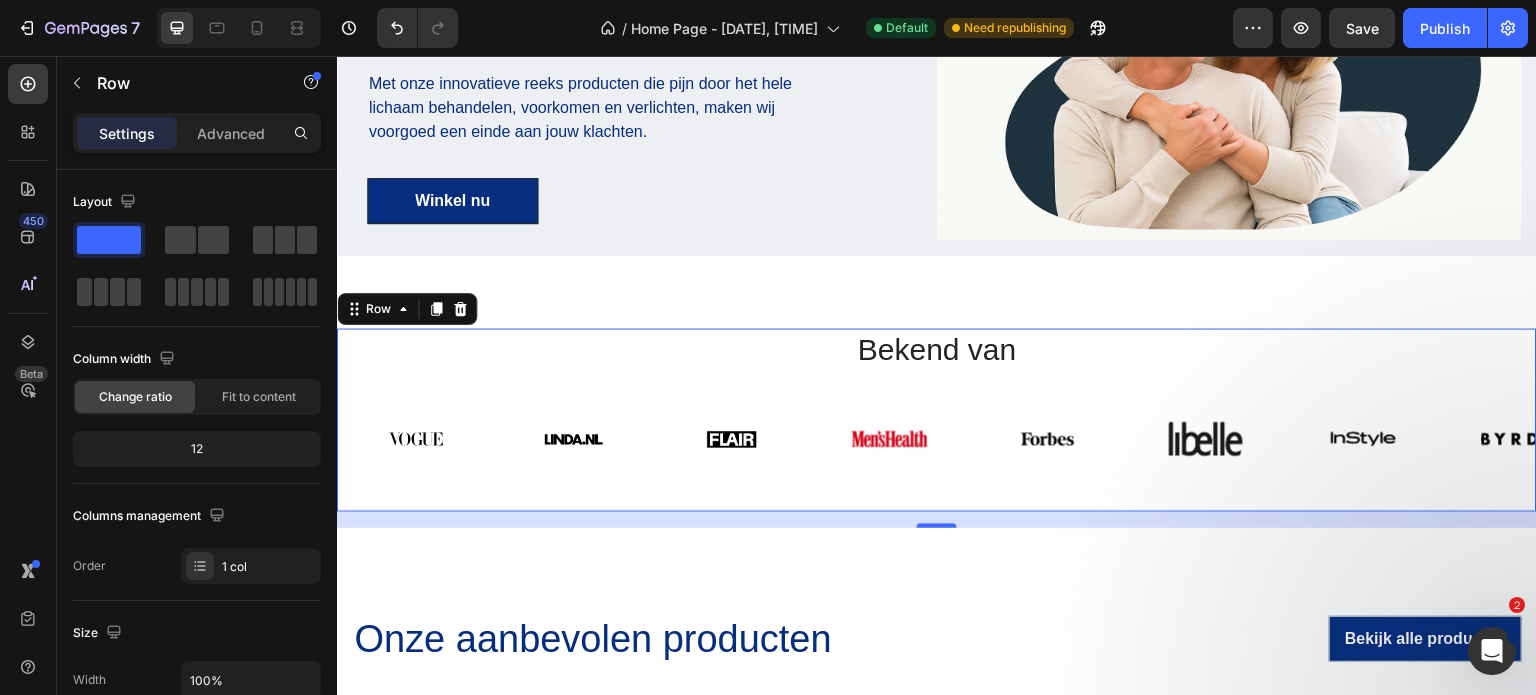 click on "Image Image Image Image Row Image Image Image Image Carousel" at bounding box center (937, 447) 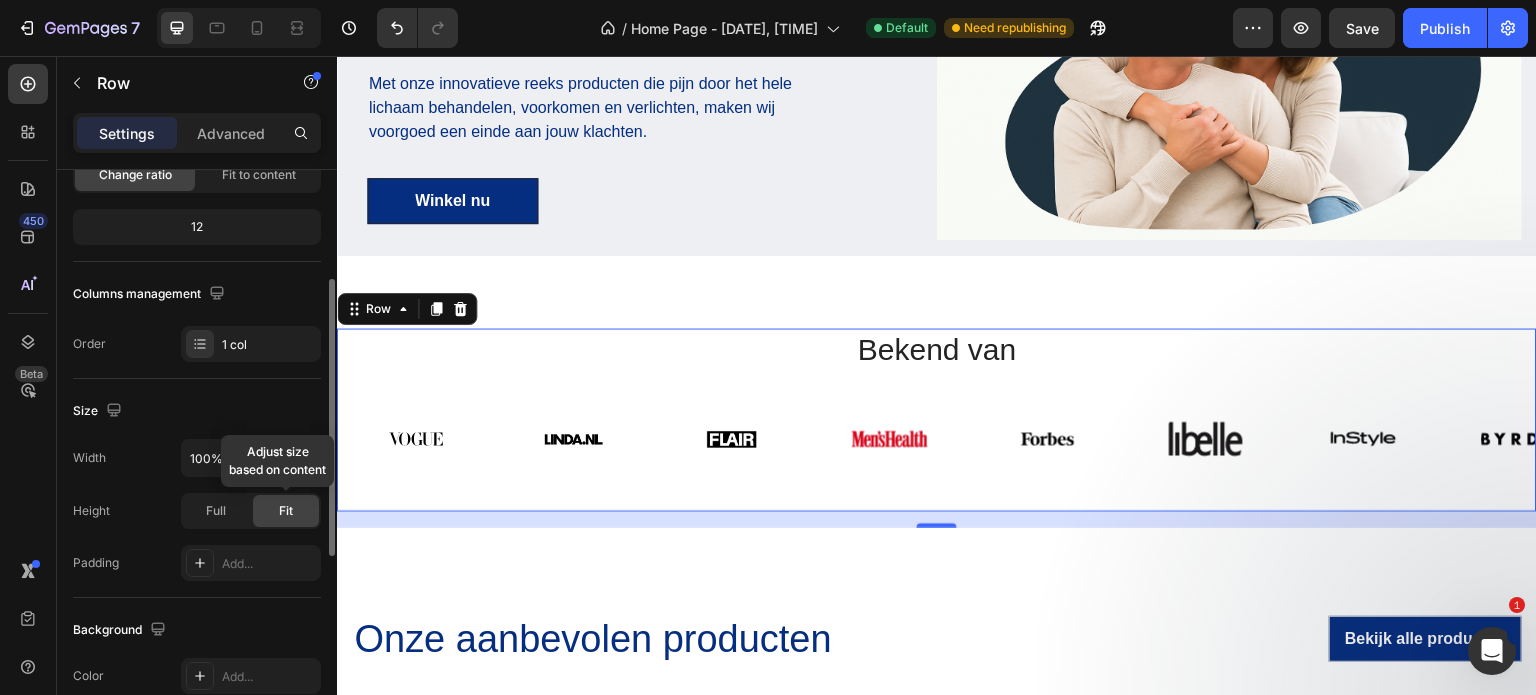 scroll, scrollTop: 232, scrollLeft: 0, axis: vertical 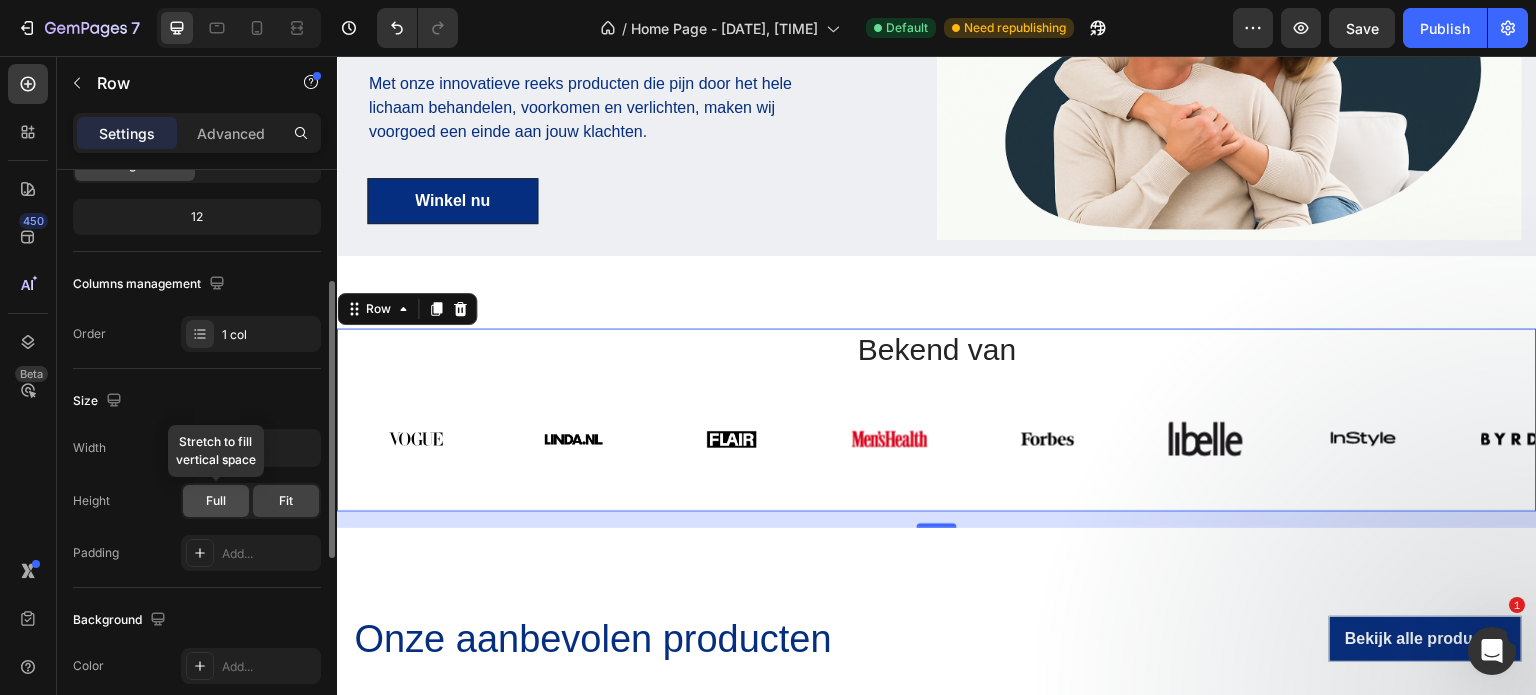 click on "Full" 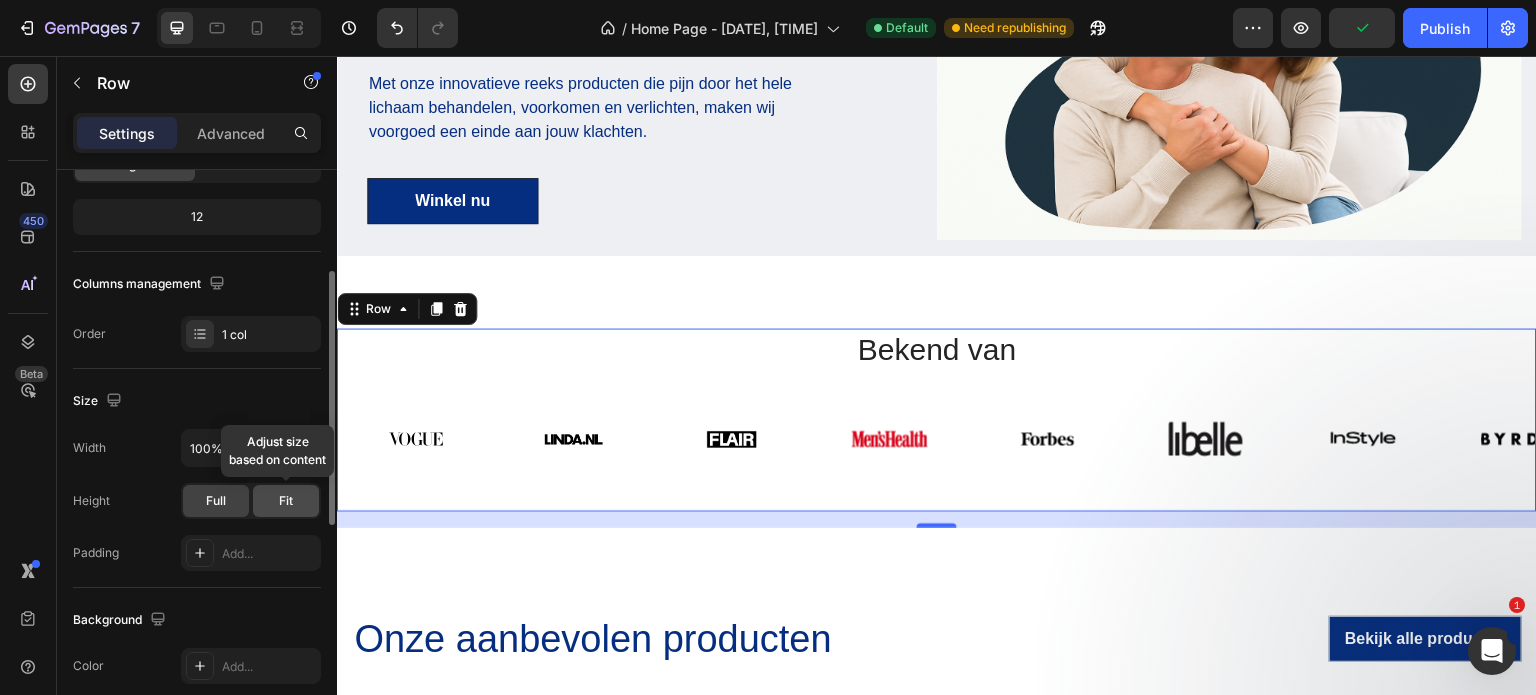click on "Fit" 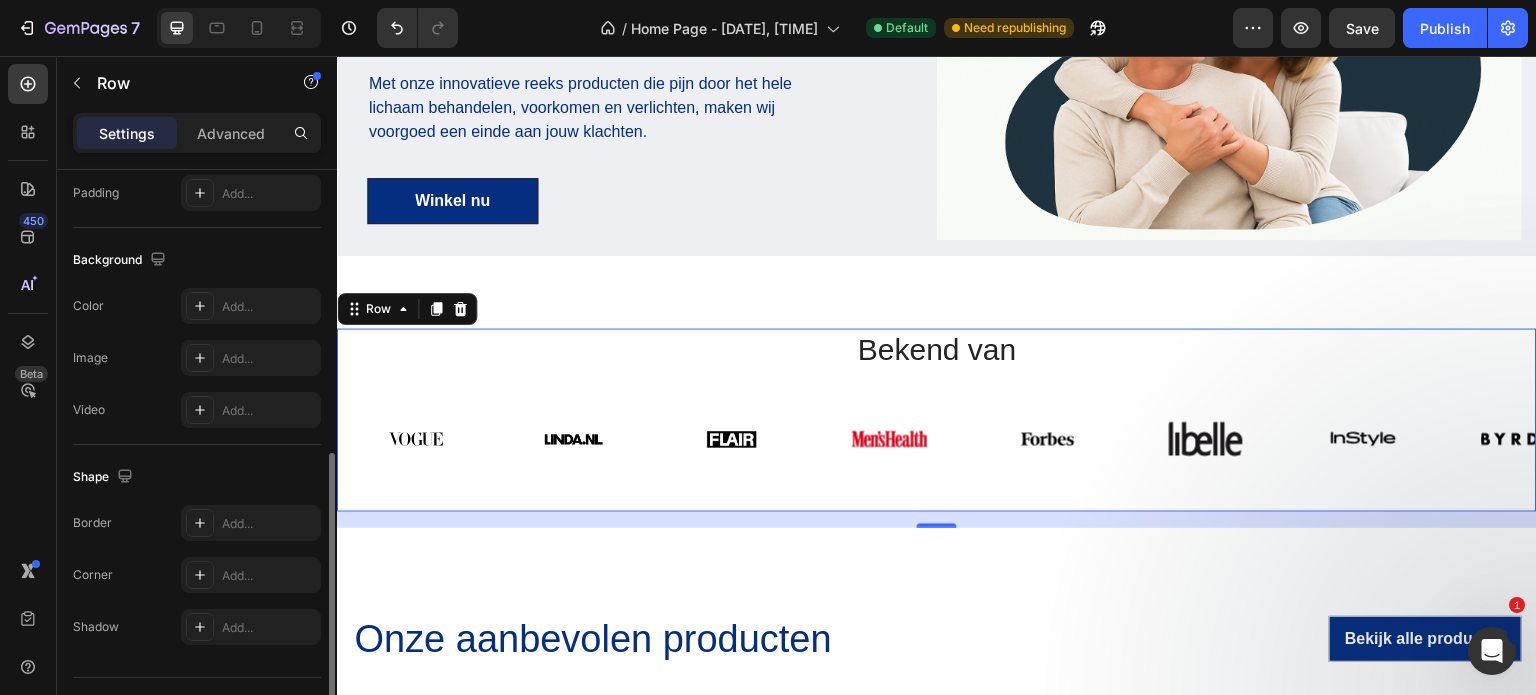 scroll, scrollTop: 0, scrollLeft: 0, axis: both 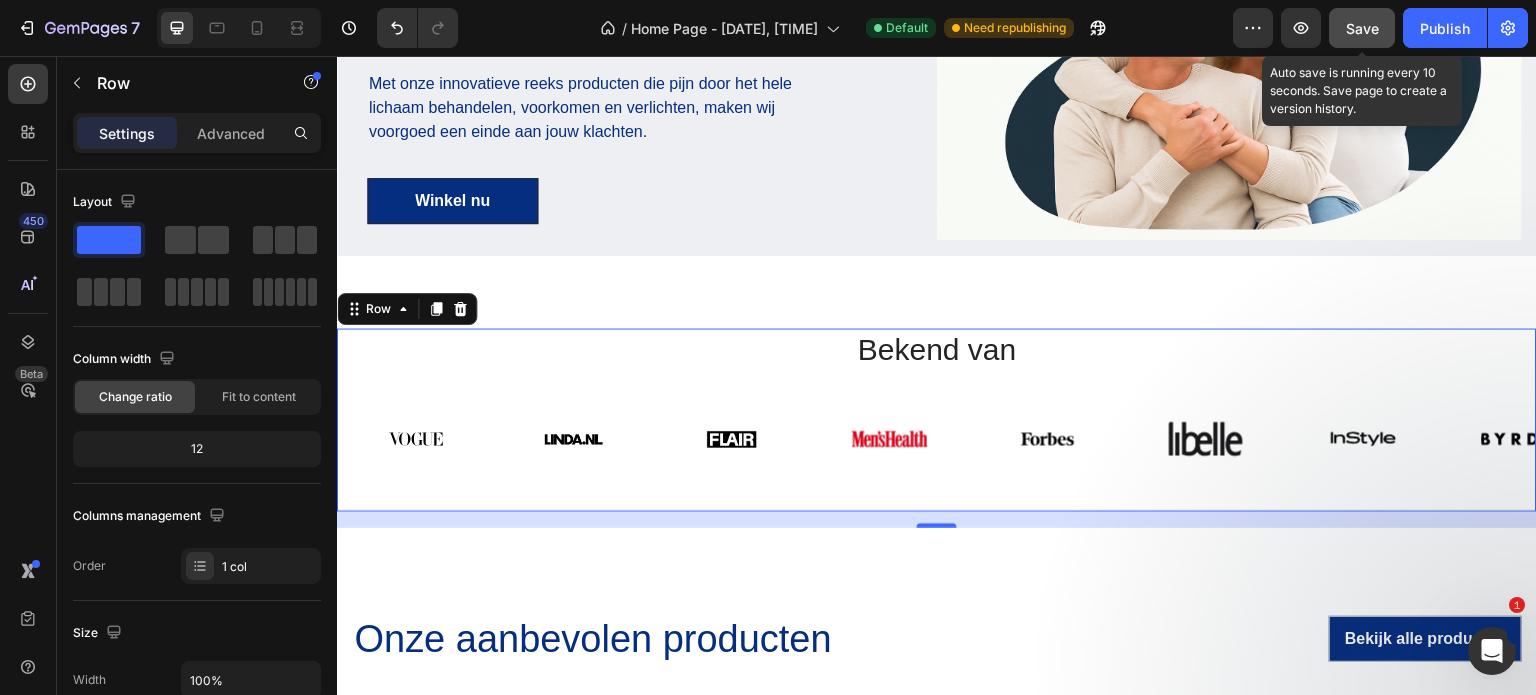 click on "Save" at bounding box center [1362, 28] 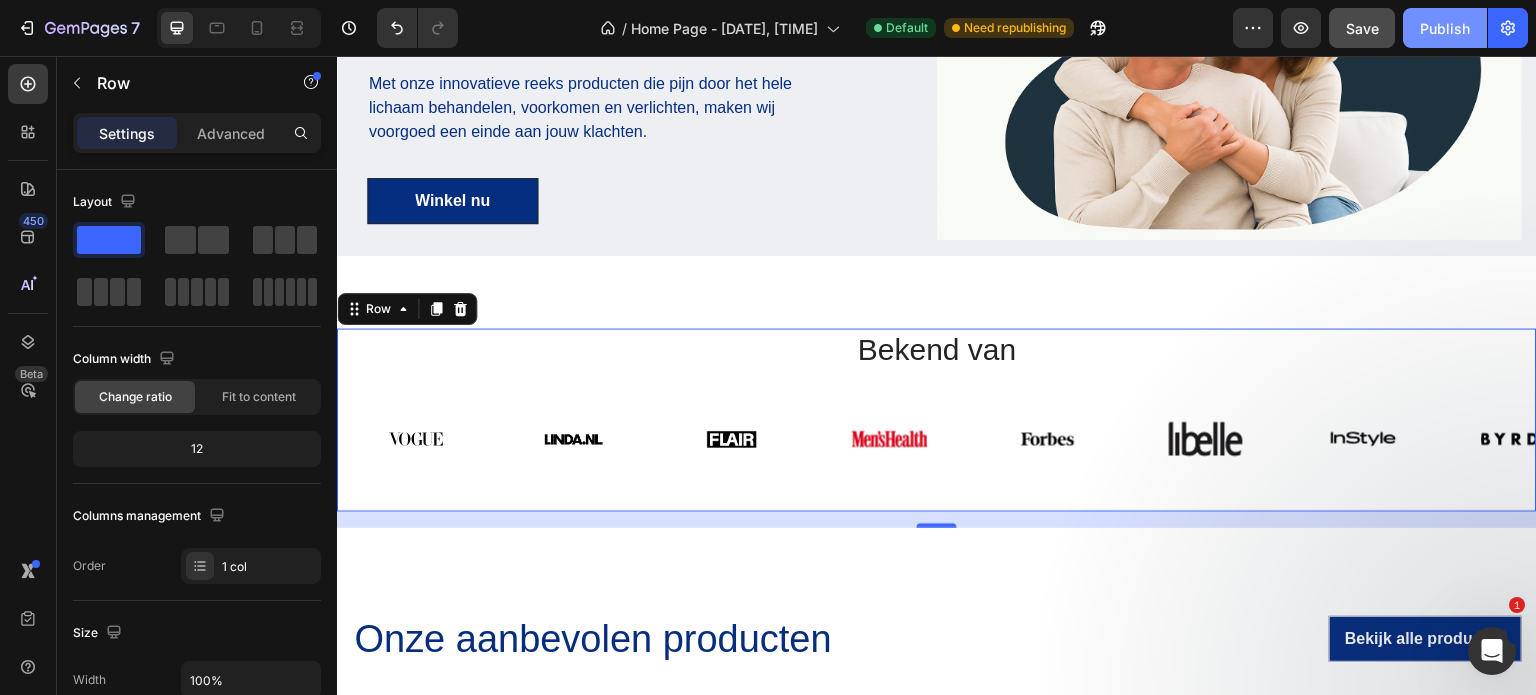 click on "Publish" at bounding box center [1445, 28] 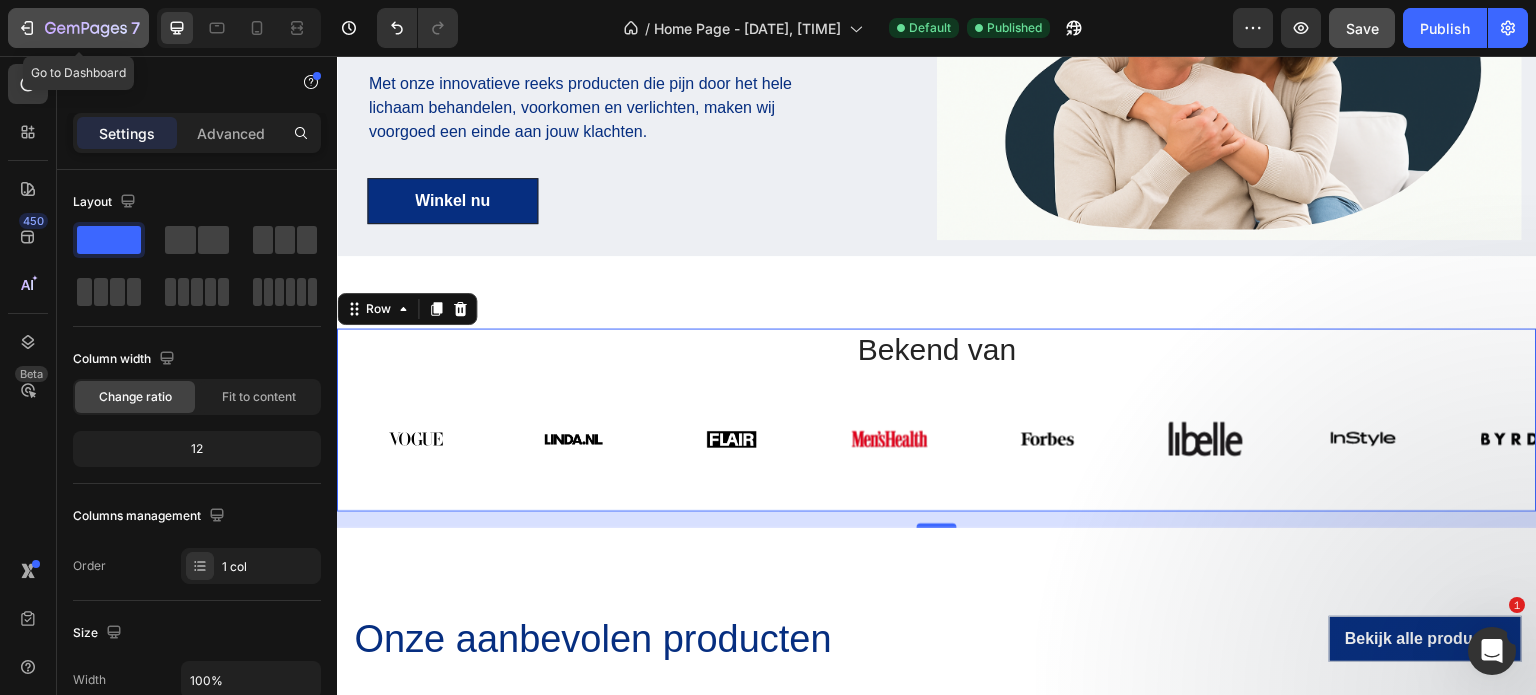 click on "7" at bounding box center (78, 28) 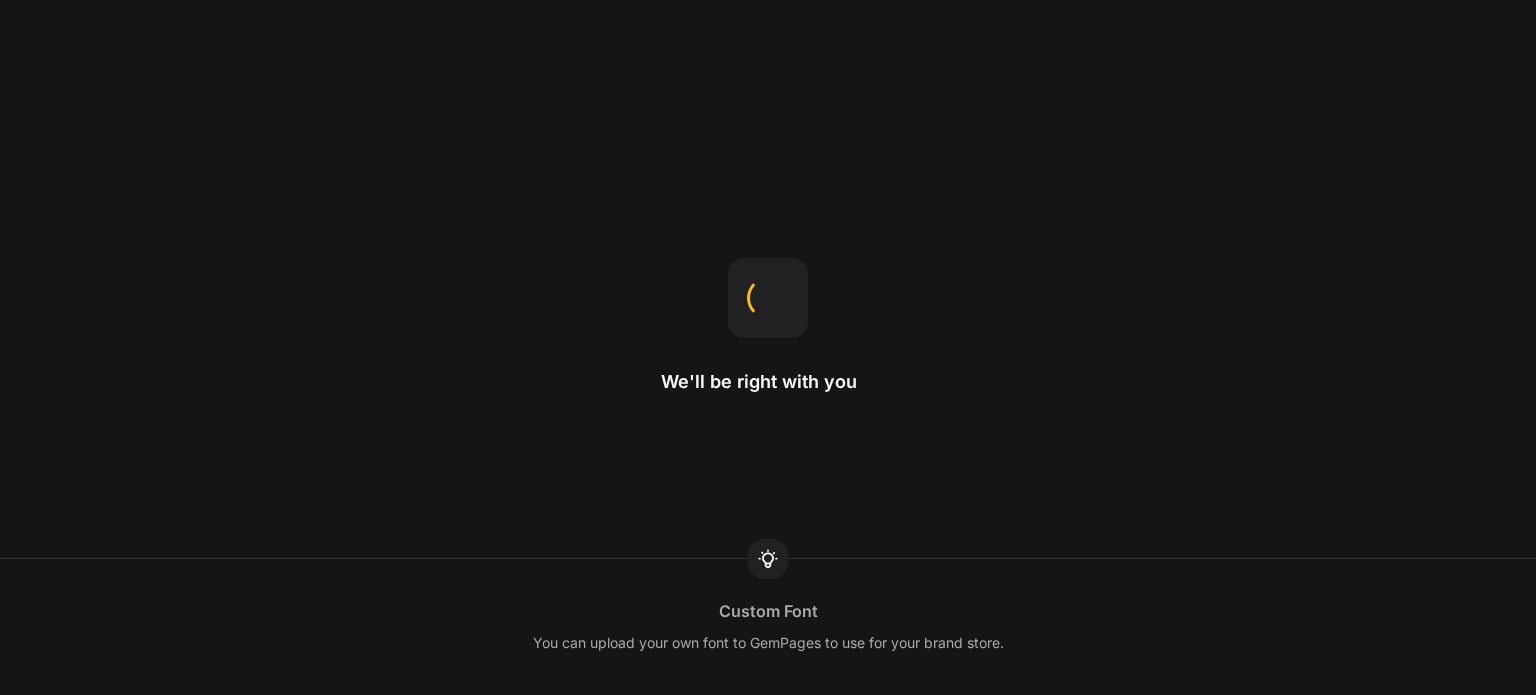 scroll, scrollTop: 0, scrollLeft: 0, axis: both 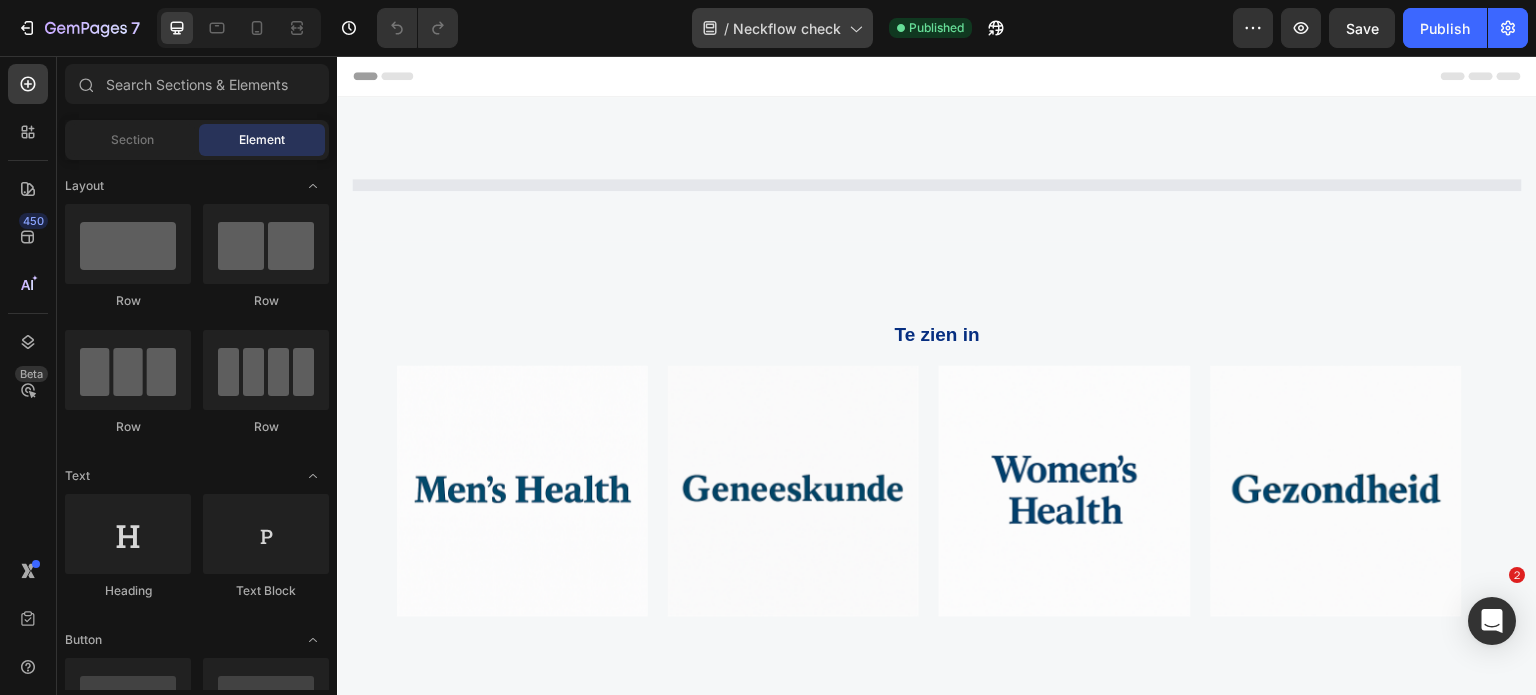 click on "Neckflow check" at bounding box center (787, 28) 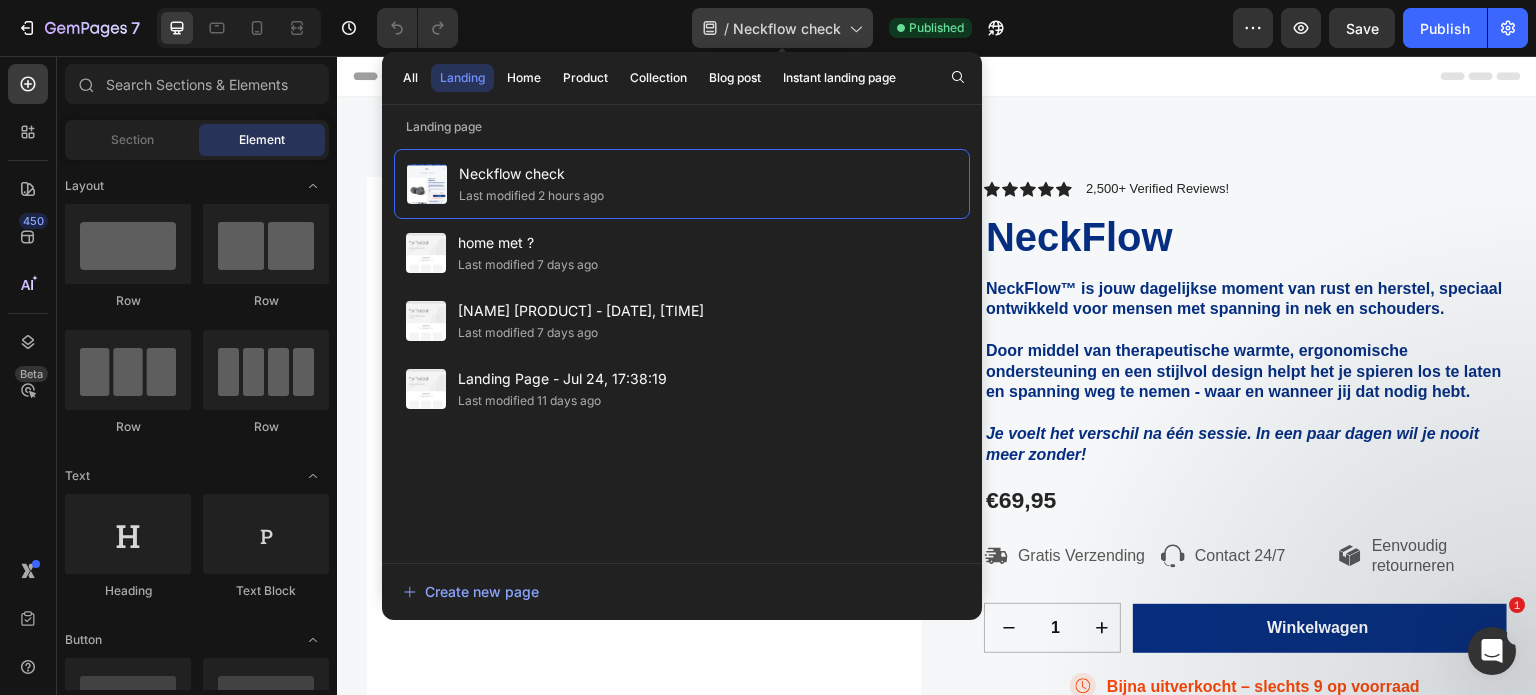 scroll, scrollTop: 0, scrollLeft: 0, axis: both 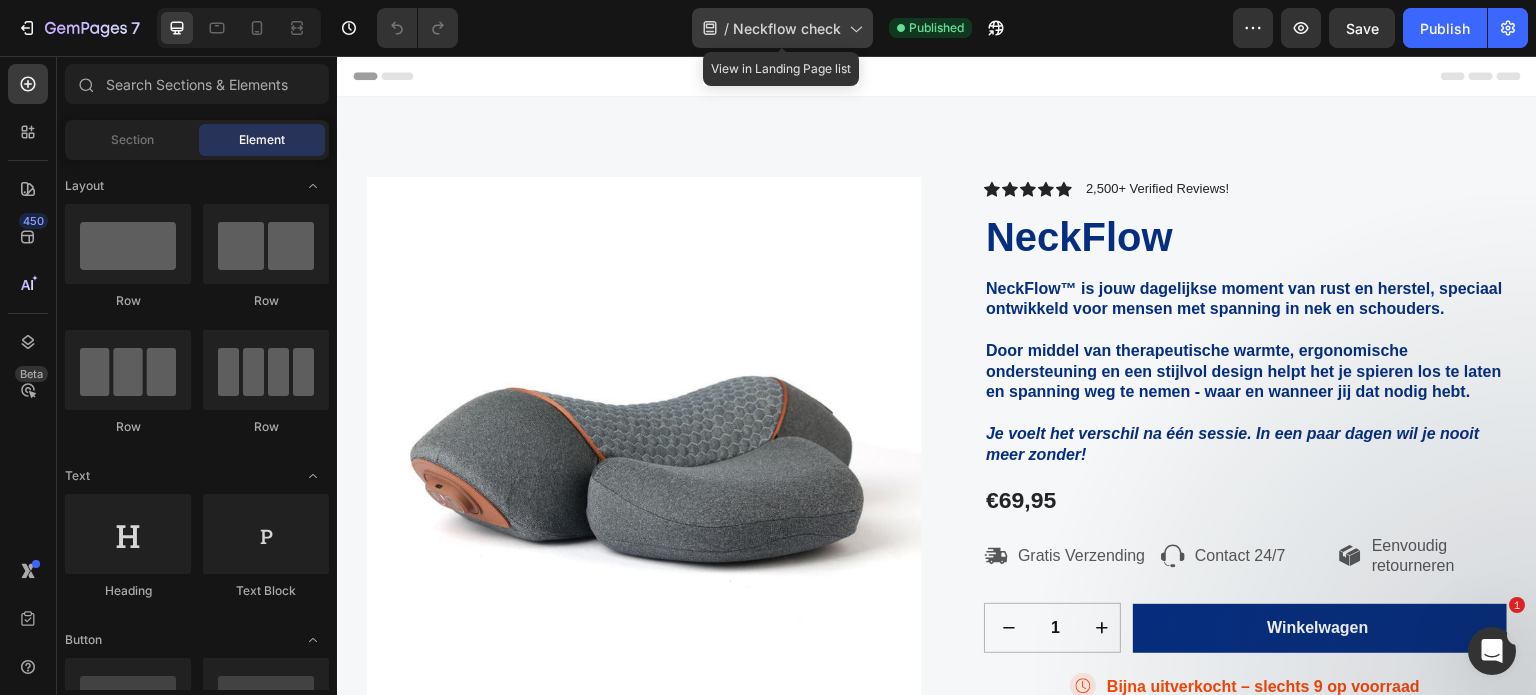click 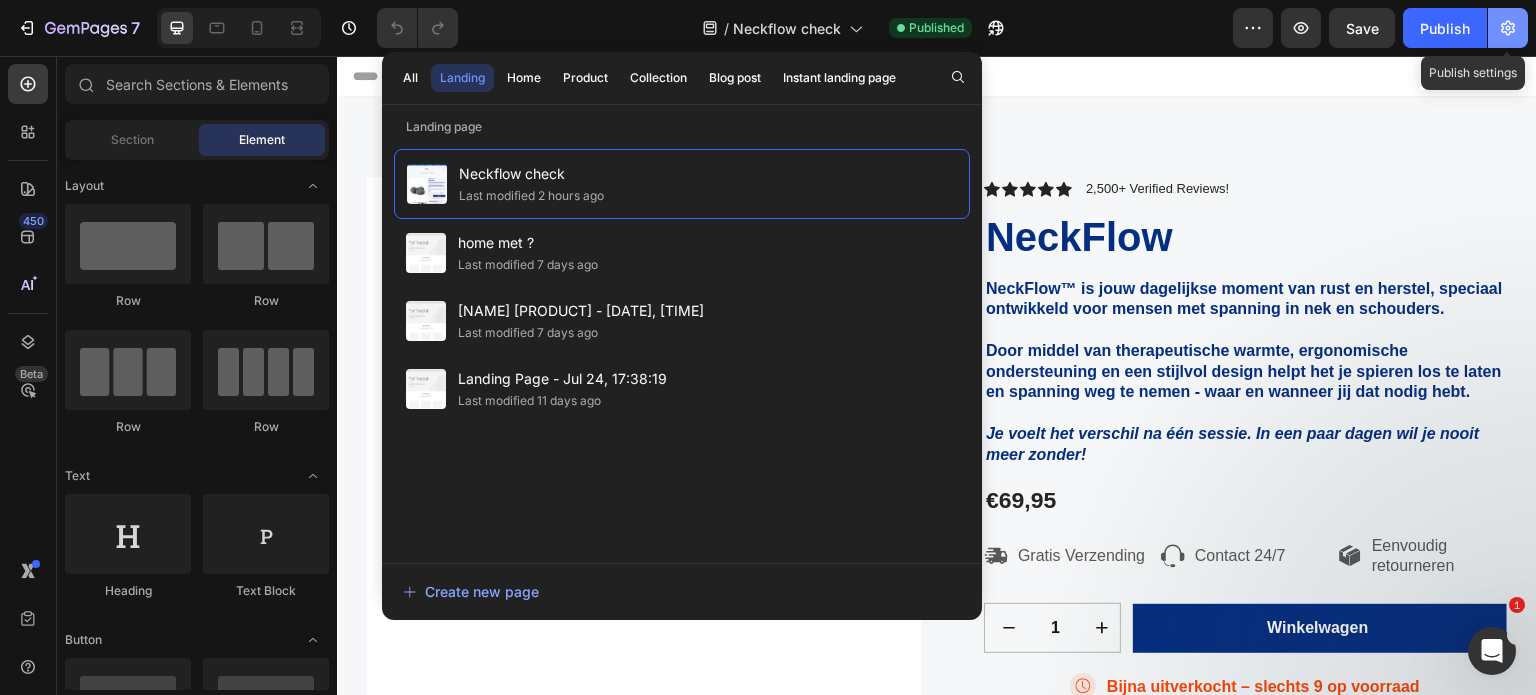 click 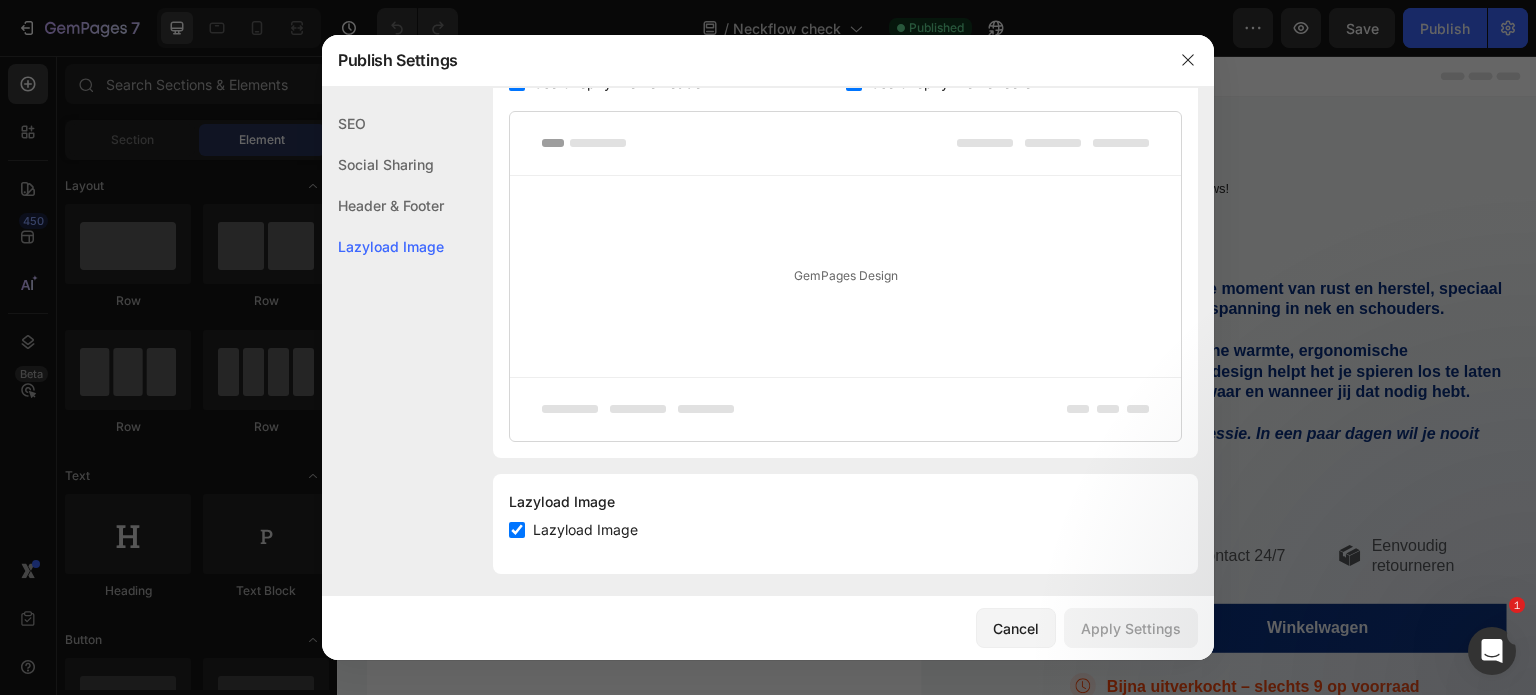 scroll, scrollTop: 1076, scrollLeft: 0, axis: vertical 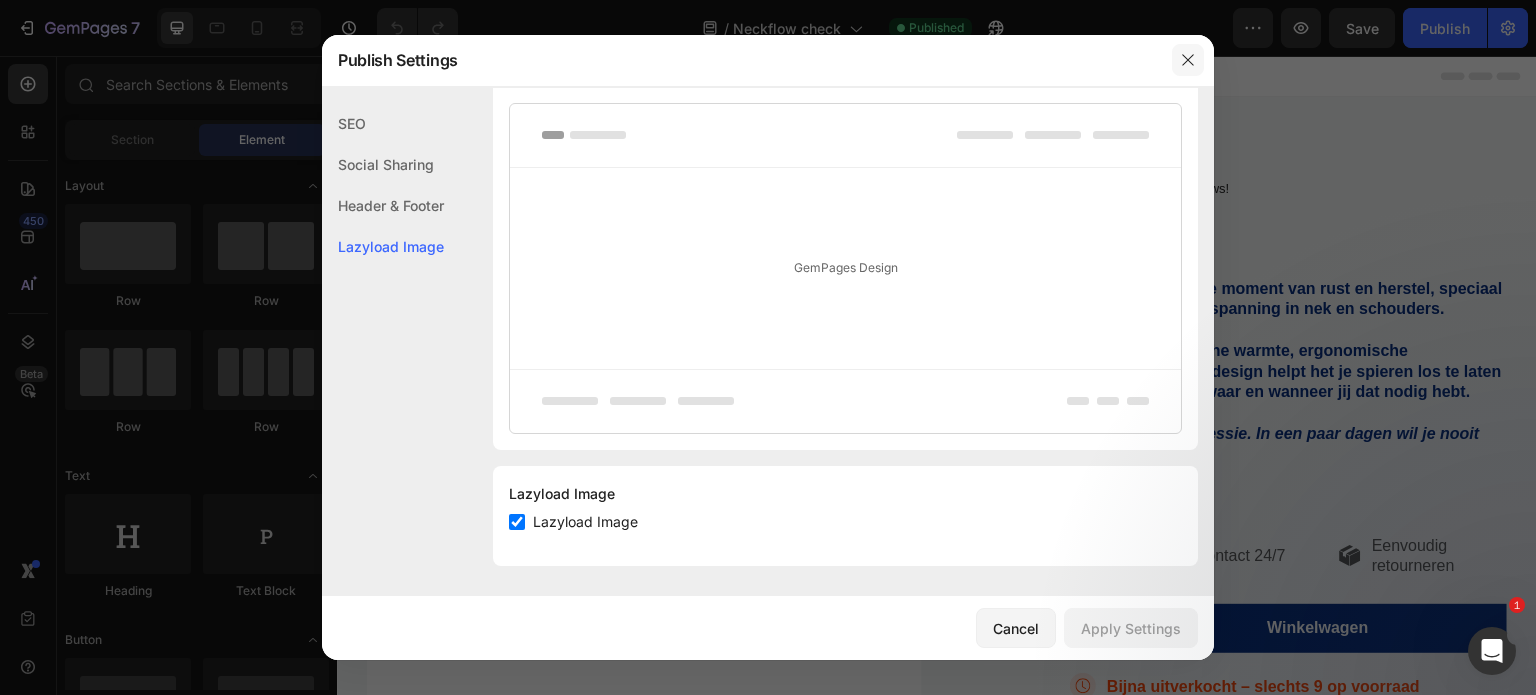 click at bounding box center (1188, 60) 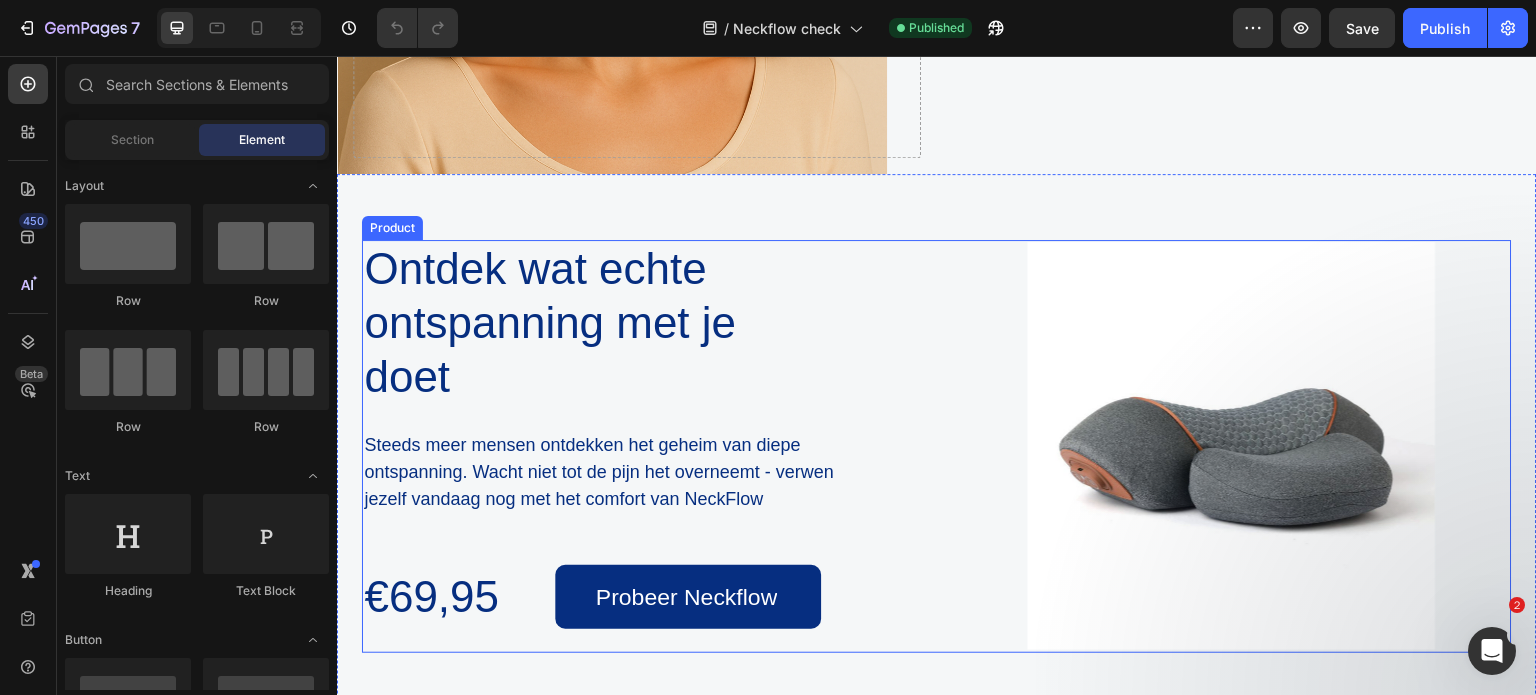 scroll, scrollTop: 3343, scrollLeft: 0, axis: vertical 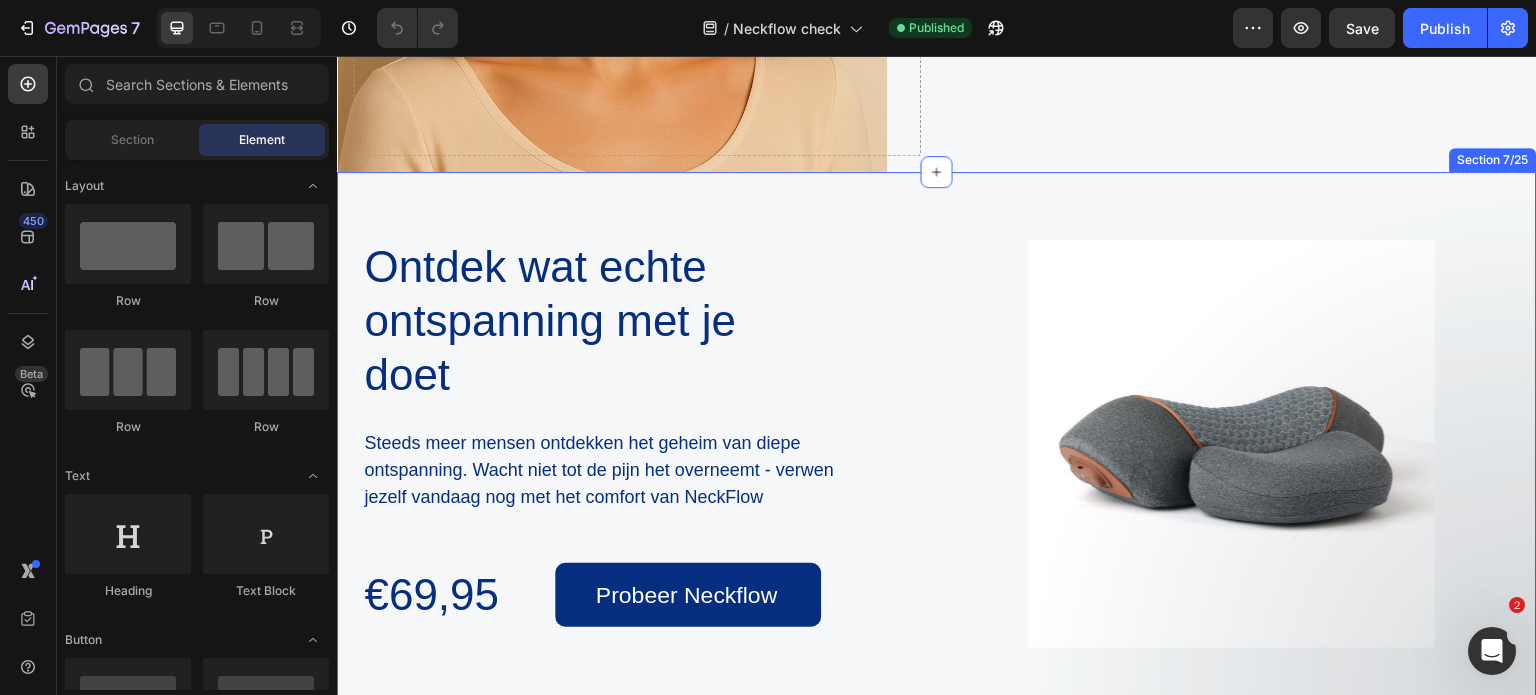drag, startPoint x: 932, startPoint y: 167, endPoint x: 932, endPoint y: 219, distance: 52 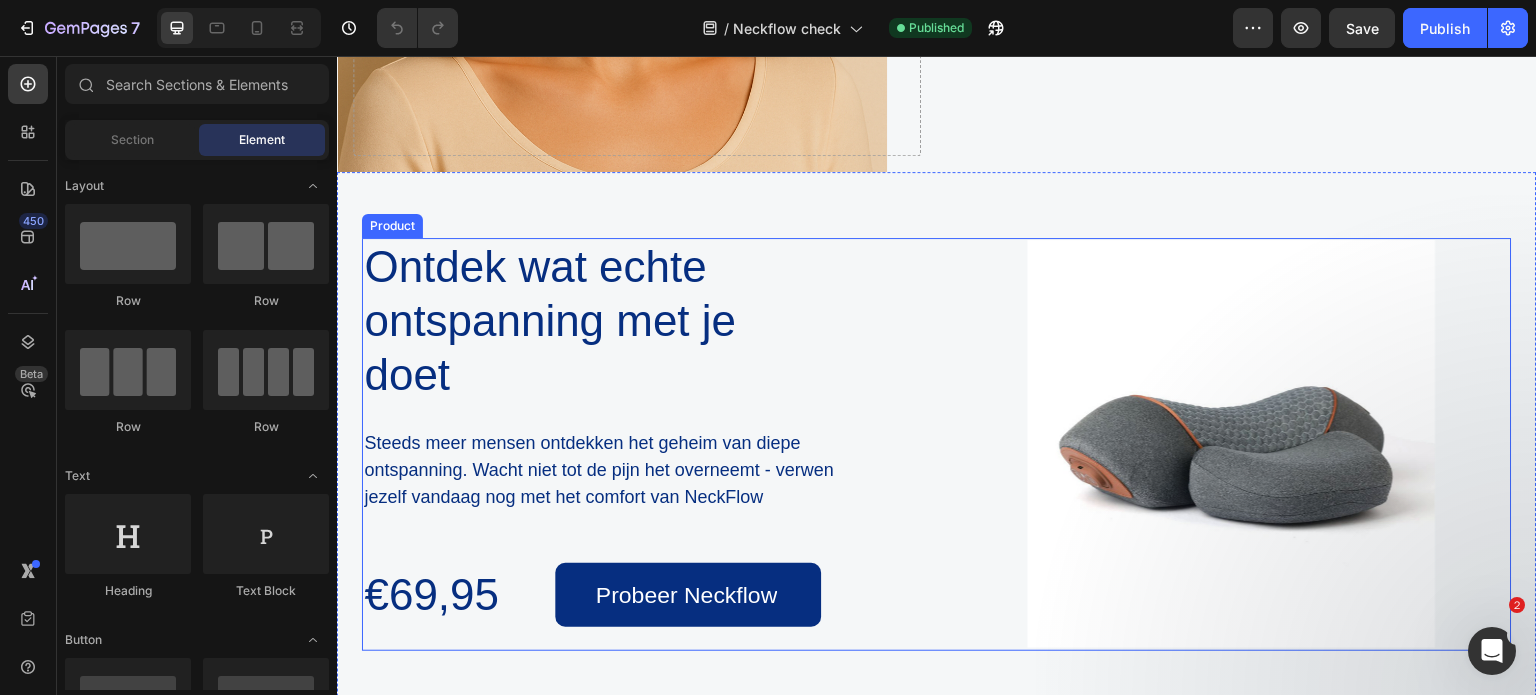 click on "Ontdek wat echte ontspanning met je doet Heading Steeds meer mensen ontdekken het geheim van diepe ontspanning. Wacht niet tot de pijn het overneemt - verwen jezelf vandaag nog met het comfort van NeckFlow Text Block €69,95 Product Price Product Price Probeer Neckflow Add to Cart Row Row Product Images Product" at bounding box center (937, 444) 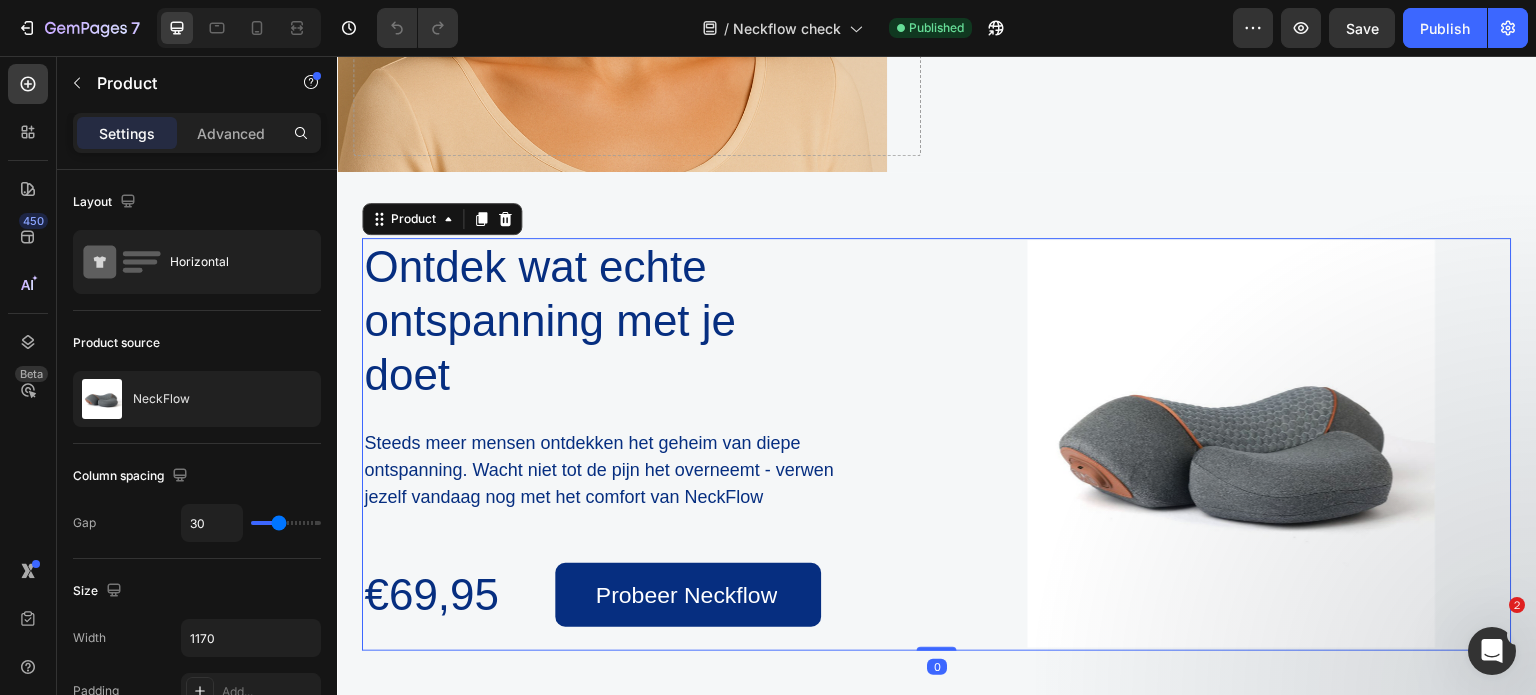 click on "Ontdek wat echte ontspanning met je doet Heading Steeds meer mensen ontdekken het geheim van diepe ontspanning. Wacht niet tot de pijn het overneemt - verwen jezelf vandaag nog met het comfort van NeckFlow Text Block €69,95 Product Price Product Price Probeer Neckflow Add to Cart Row Row Product Images Product   0" at bounding box center [937, 444] 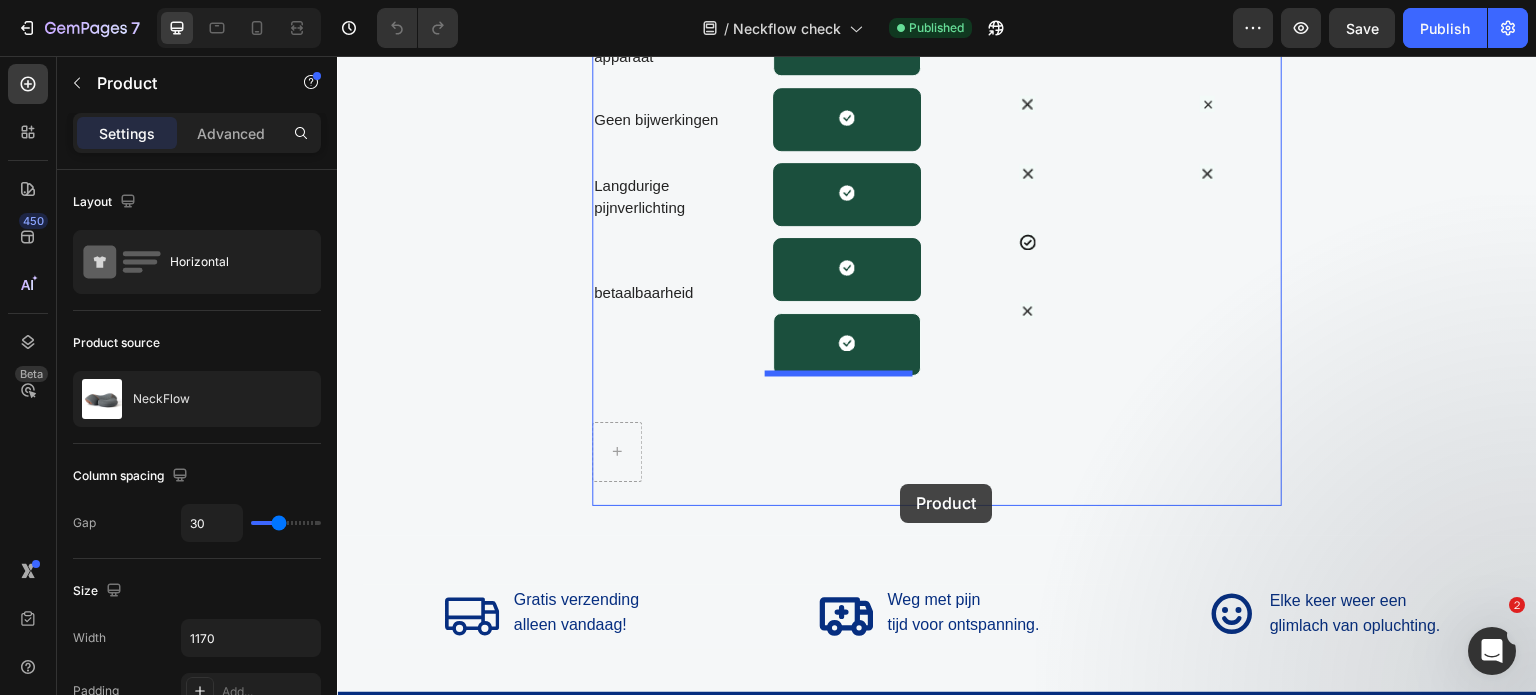 scroll, scrollTop: 9933, scrollLeft: 0, axis: vertical 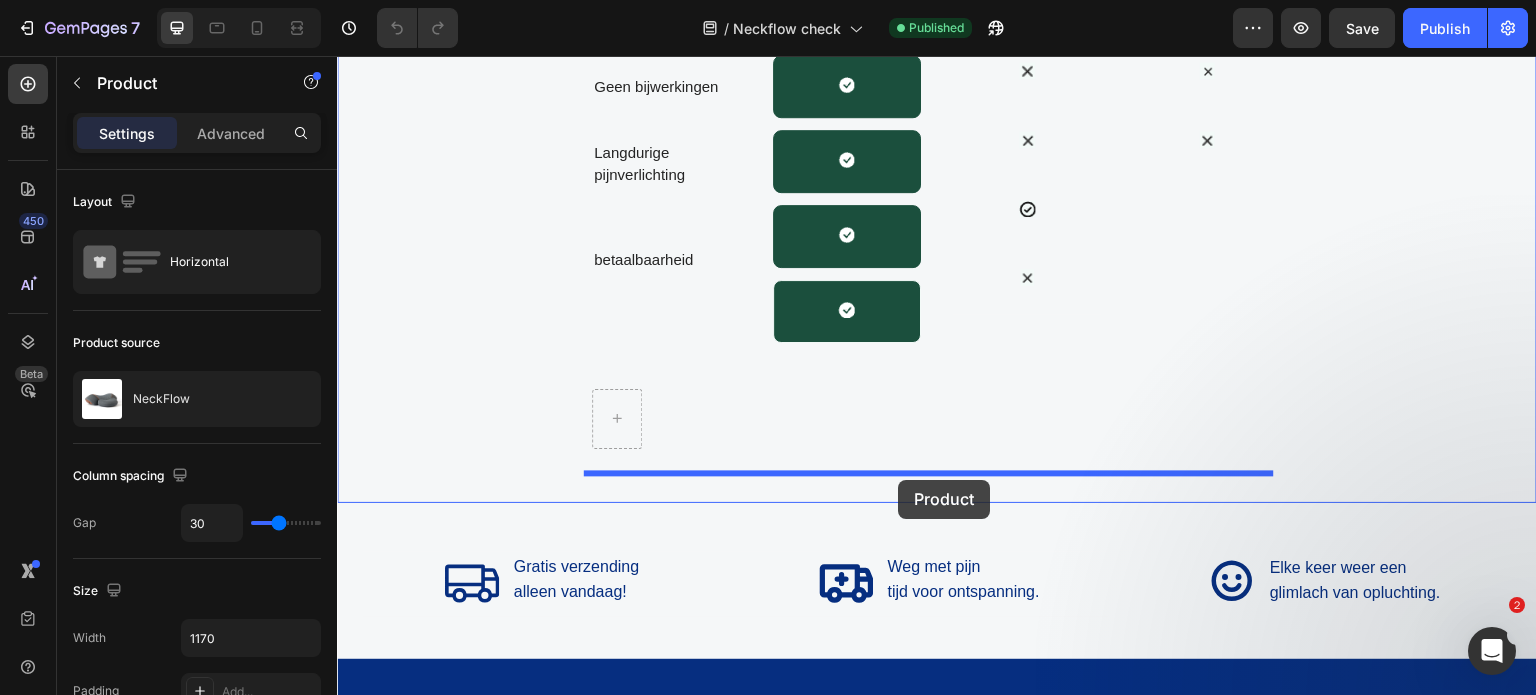 drag, startPoint x: 923, startPoint y: 235, endPoint x: 898, endPoint y: 480, distance: 246.2722 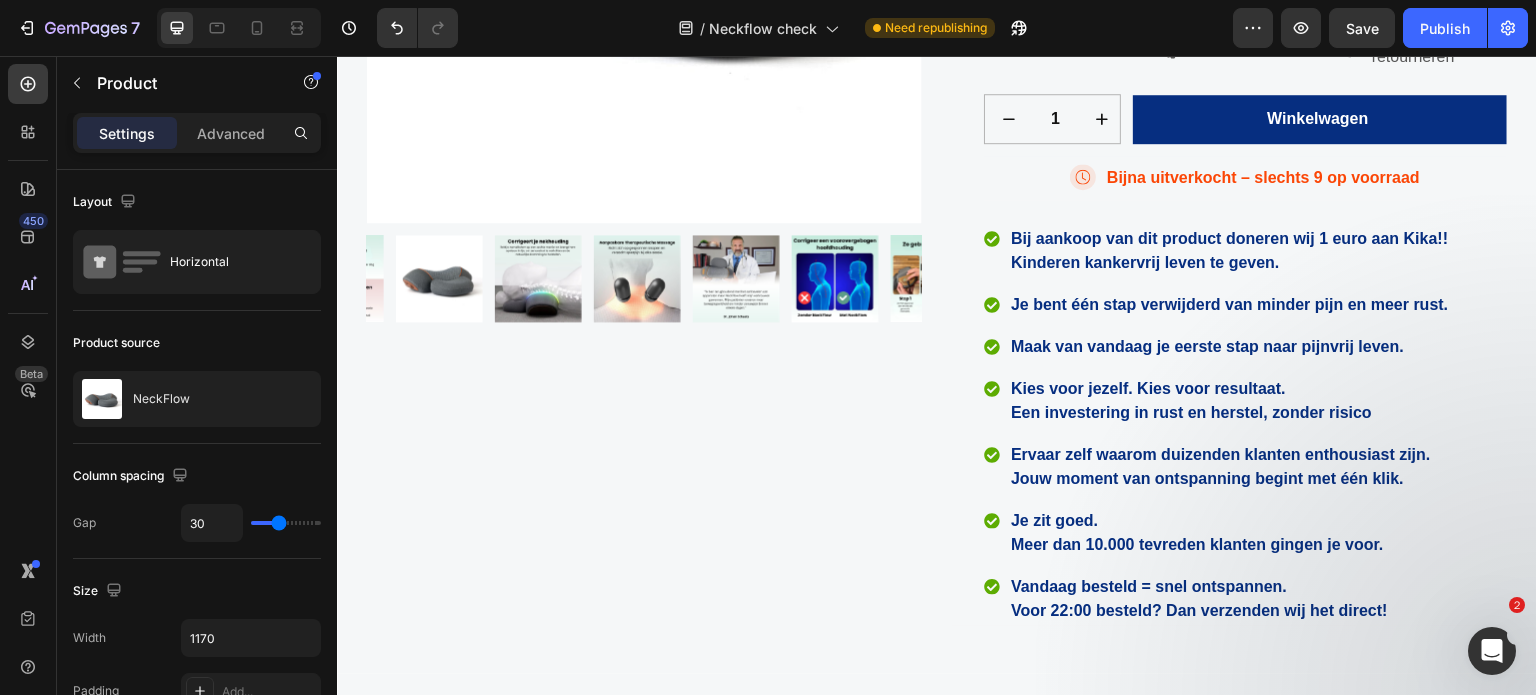 scroll, scrollTop: 333, scrollLeft: 0, axis: vertical 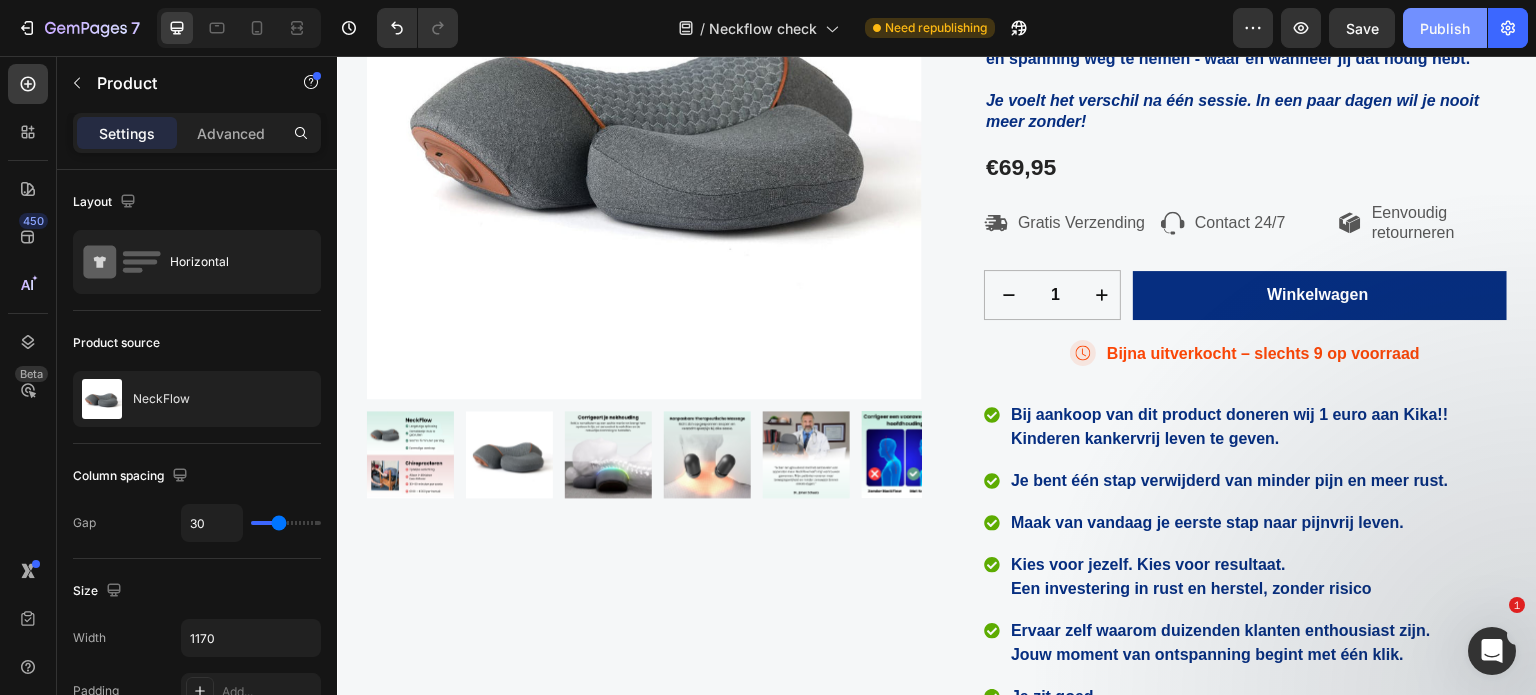 click on "Publish" at bounding box center [1445, 28] 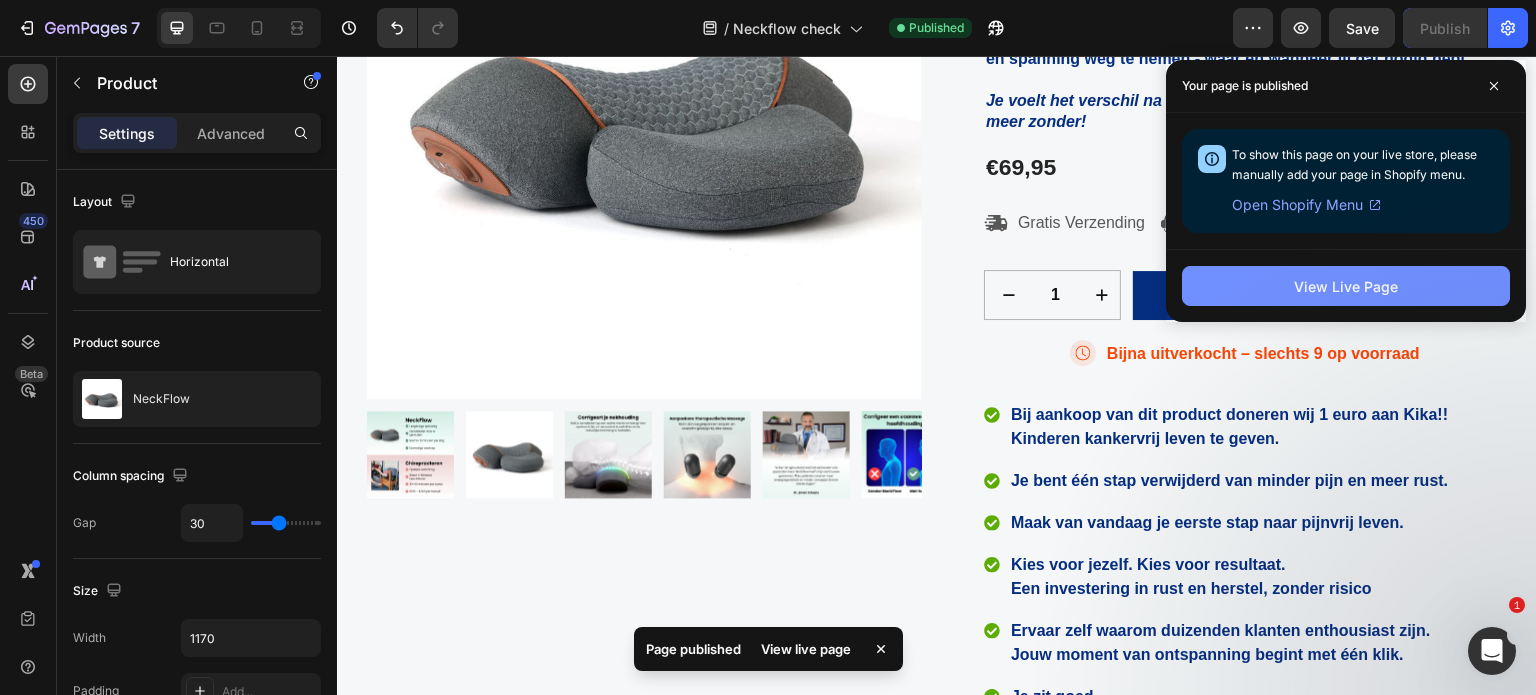 click on "View Live Page" at bounding box center (1346, 286) 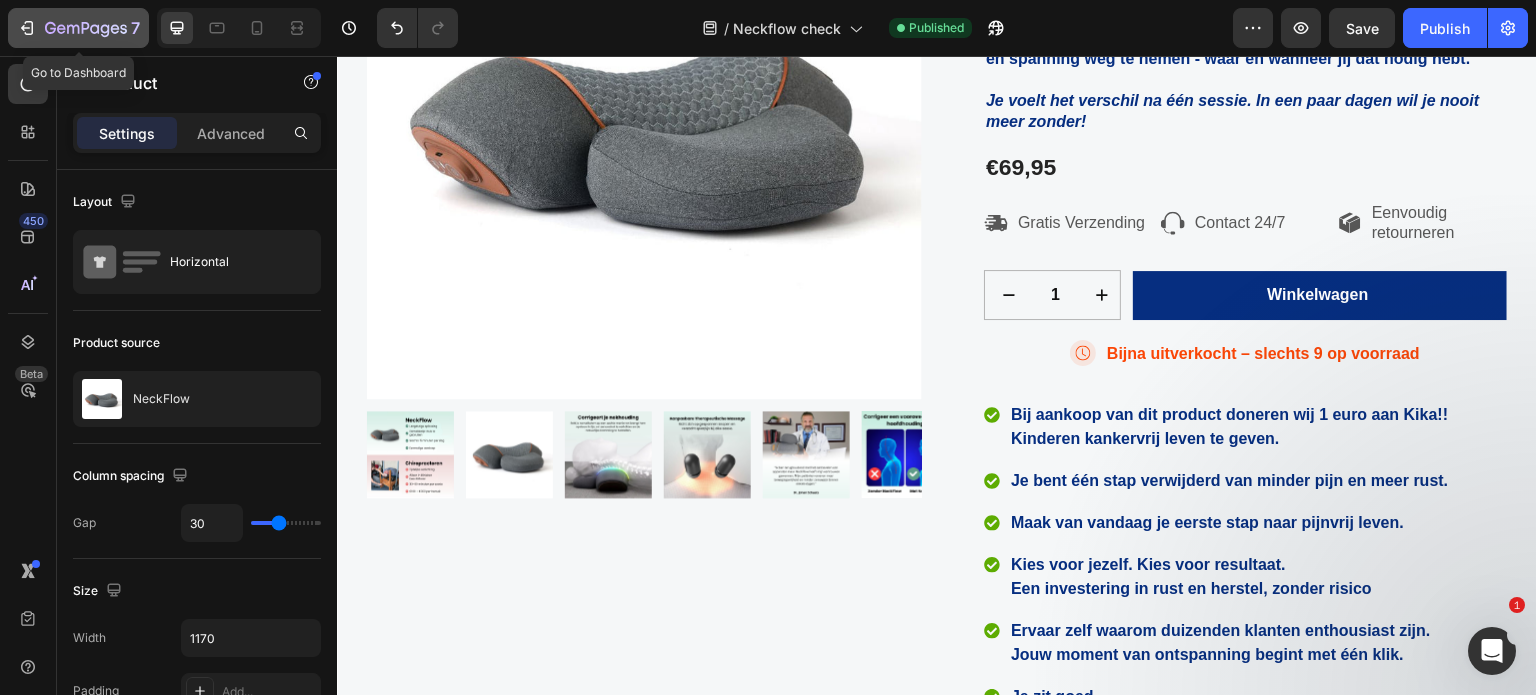 click 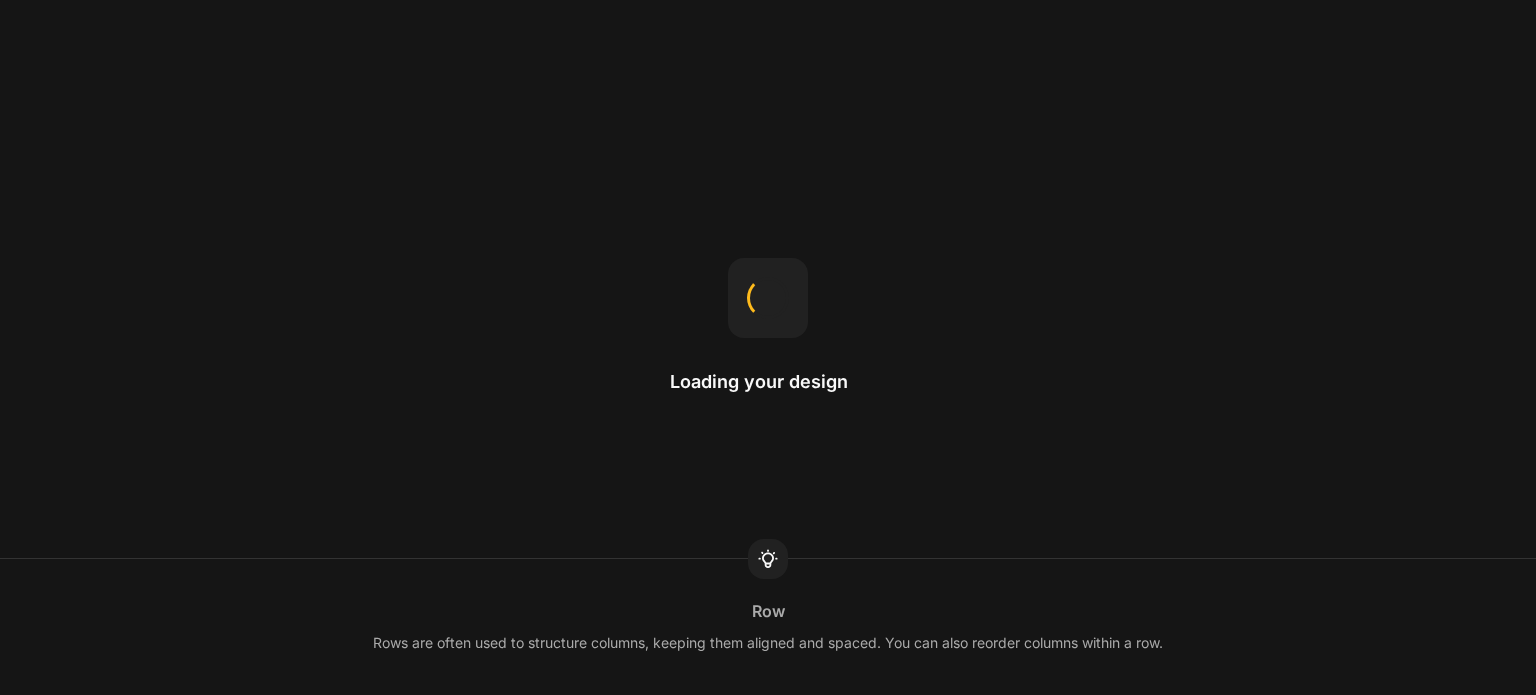 scroll, scrollTop: 0, scrollLeft: 0, axis: both 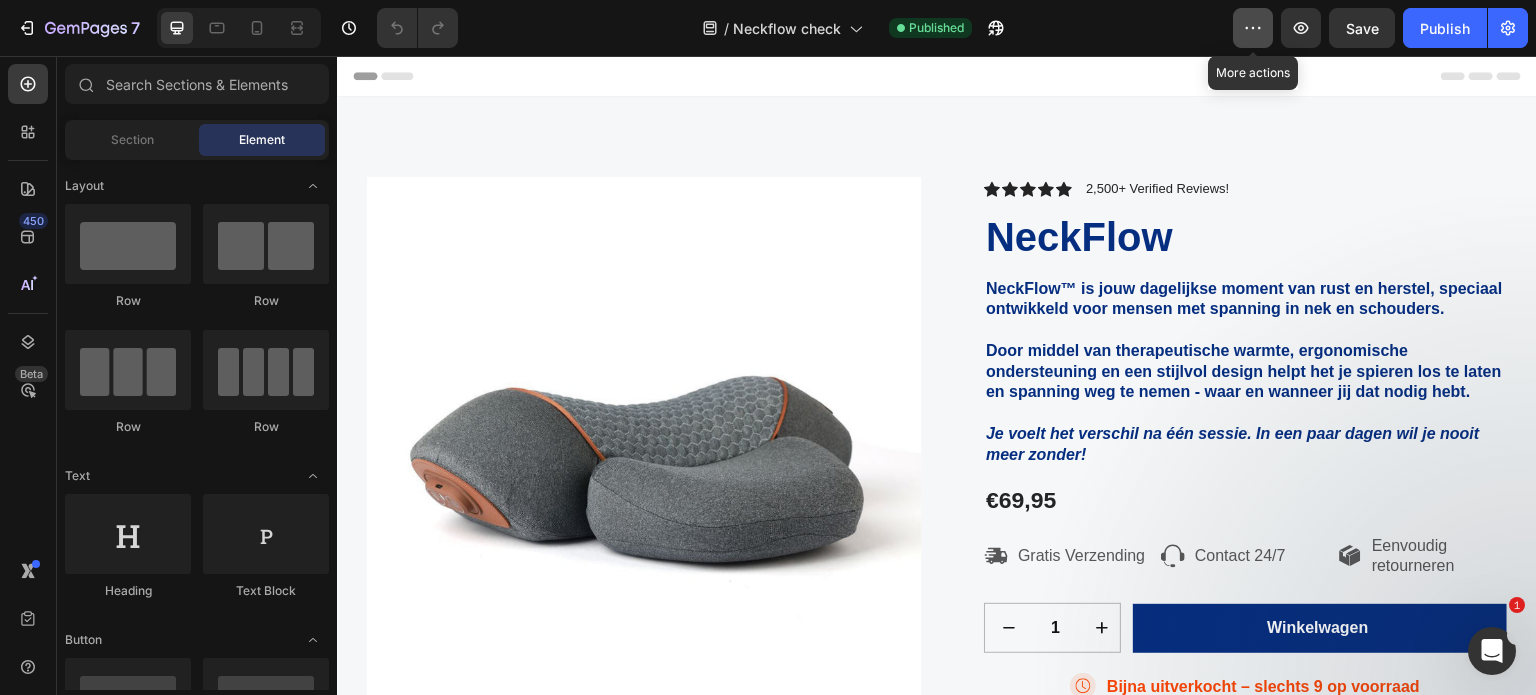 click 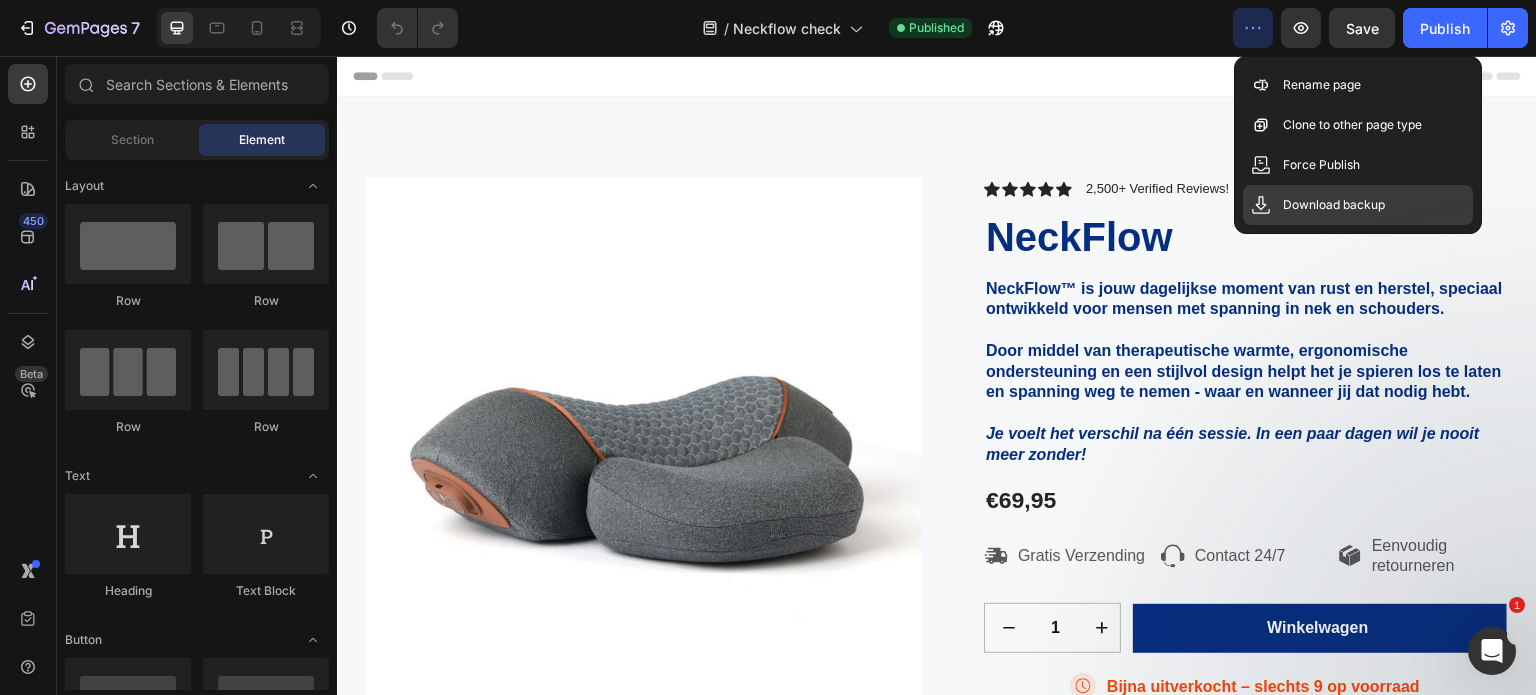 click on "Download backup" at bounding box center (1334, 205) 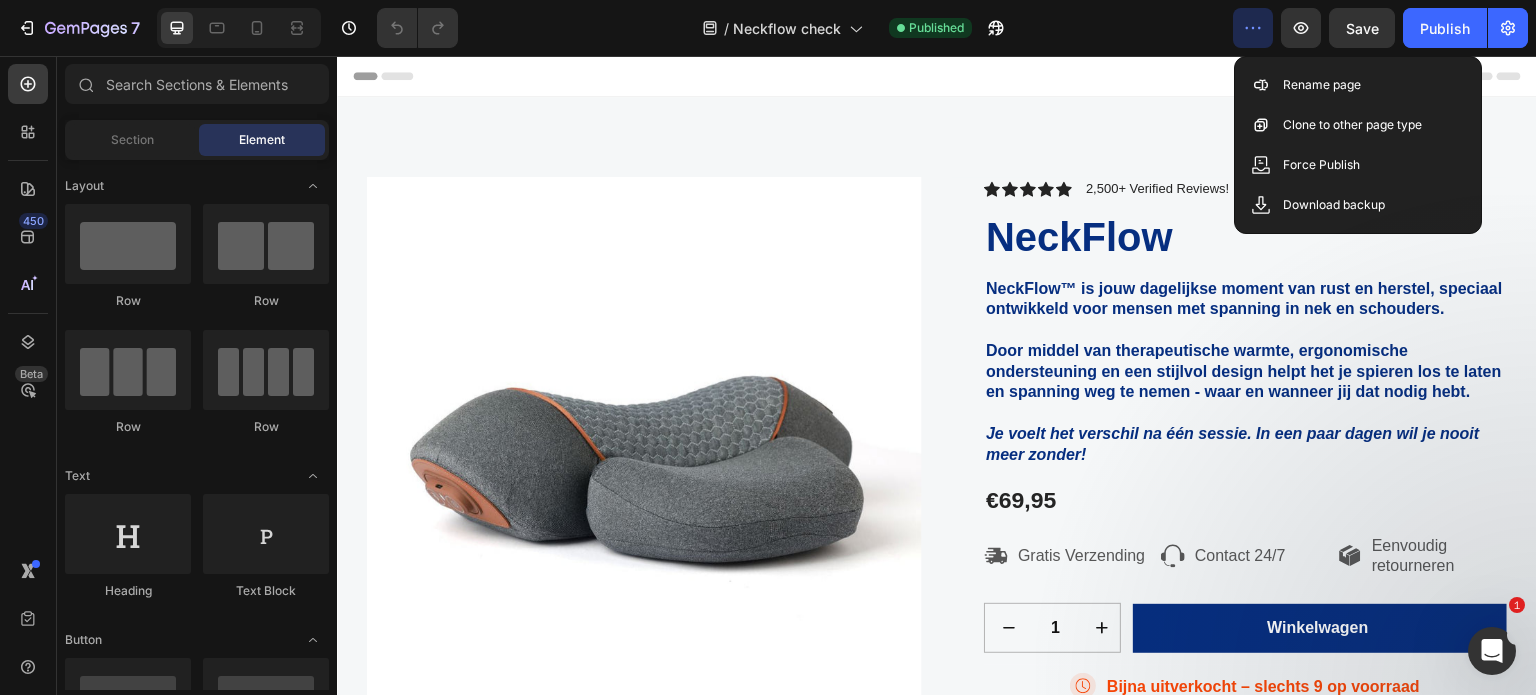 click on "/  Neckflow check Published" 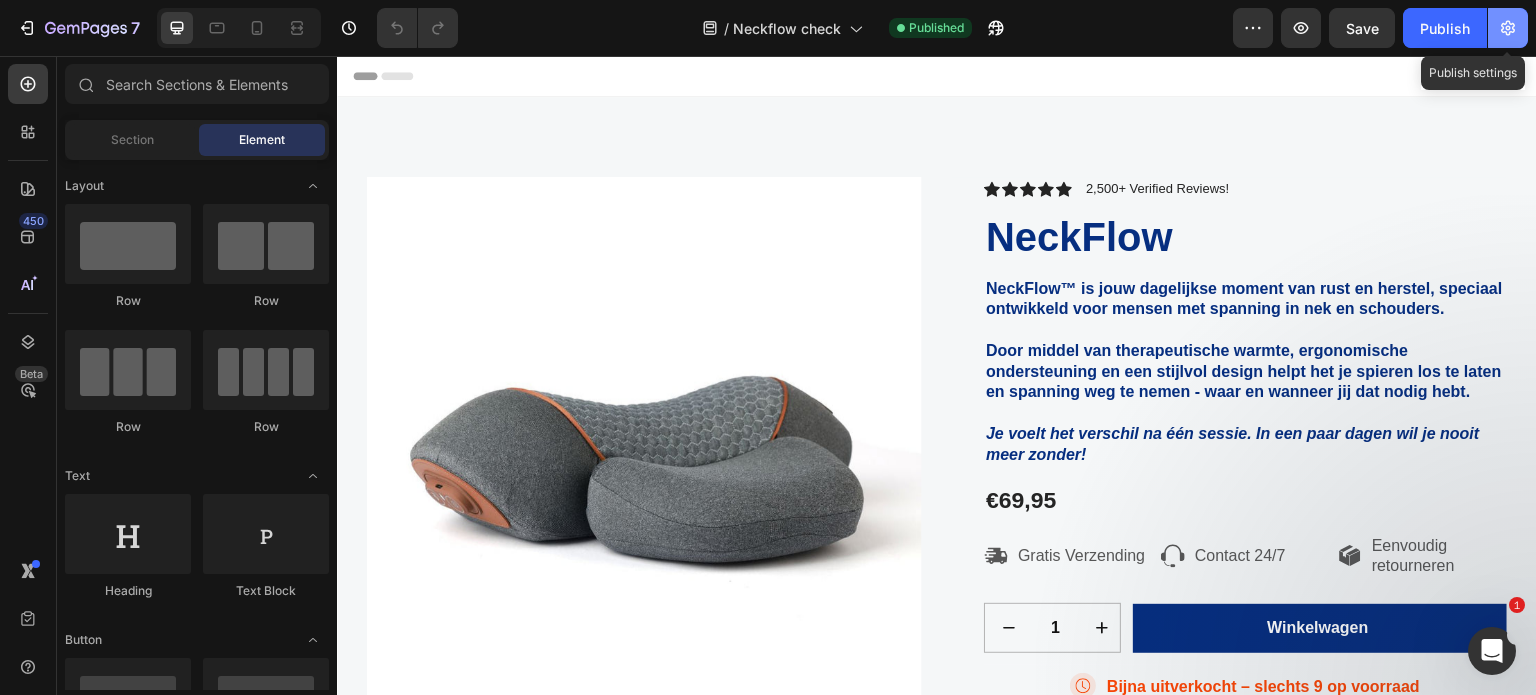 click 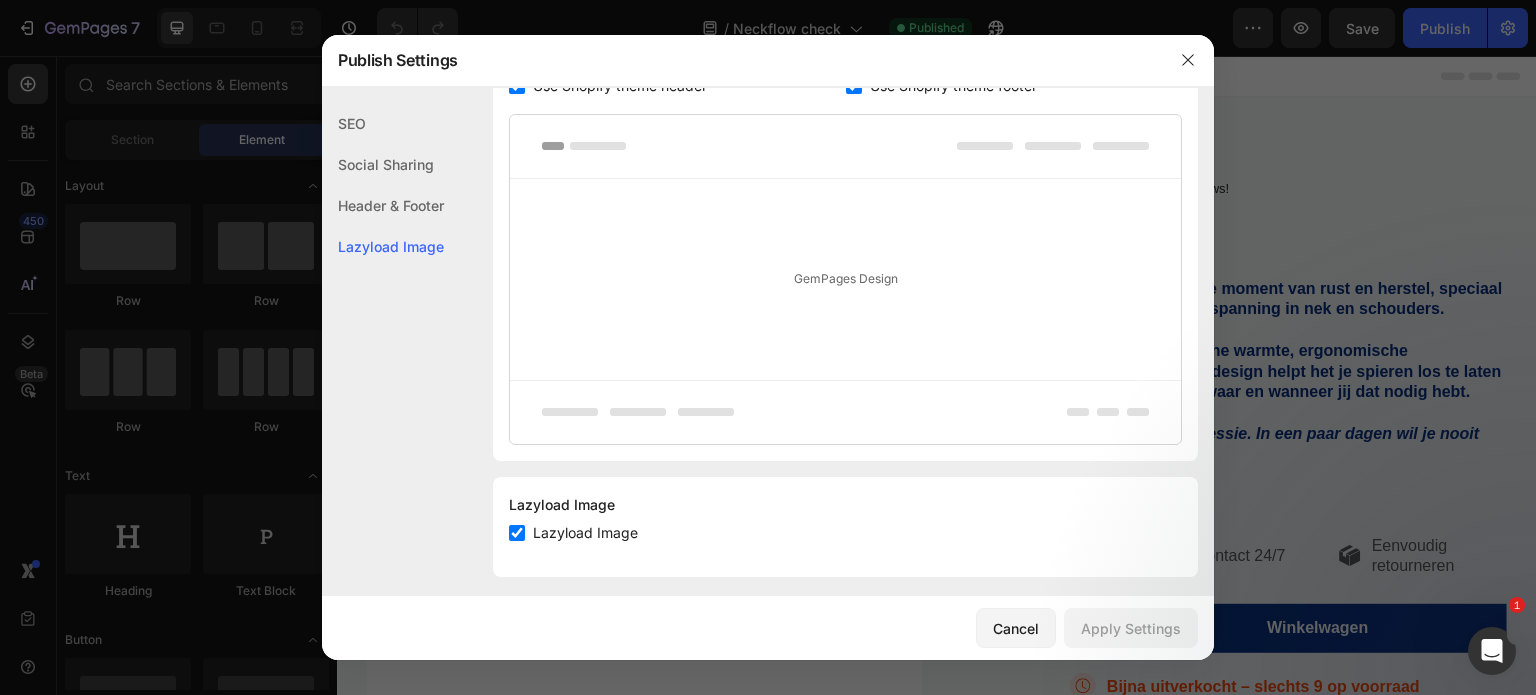 scroll, scrollTop: 1076, scrollLeft: 0, axis: vertical 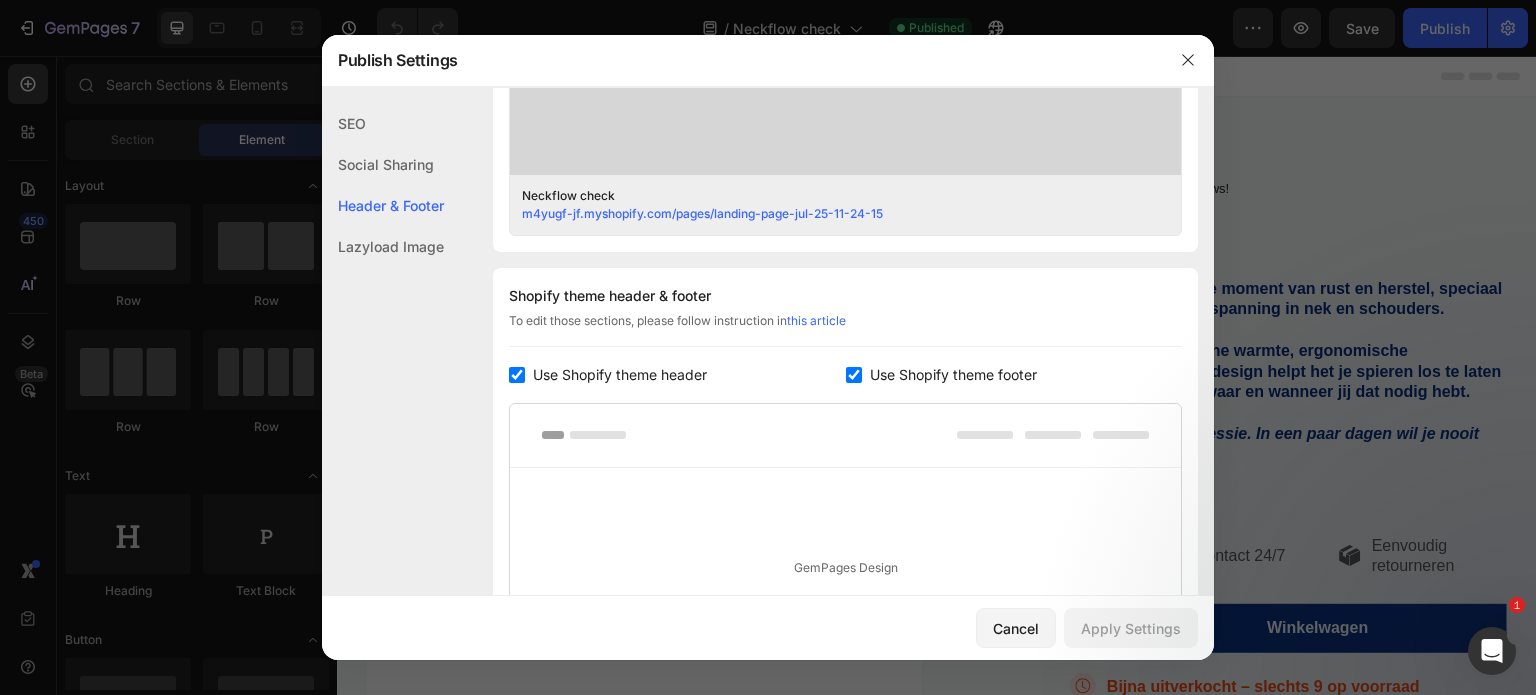 click on "Social Sharing" 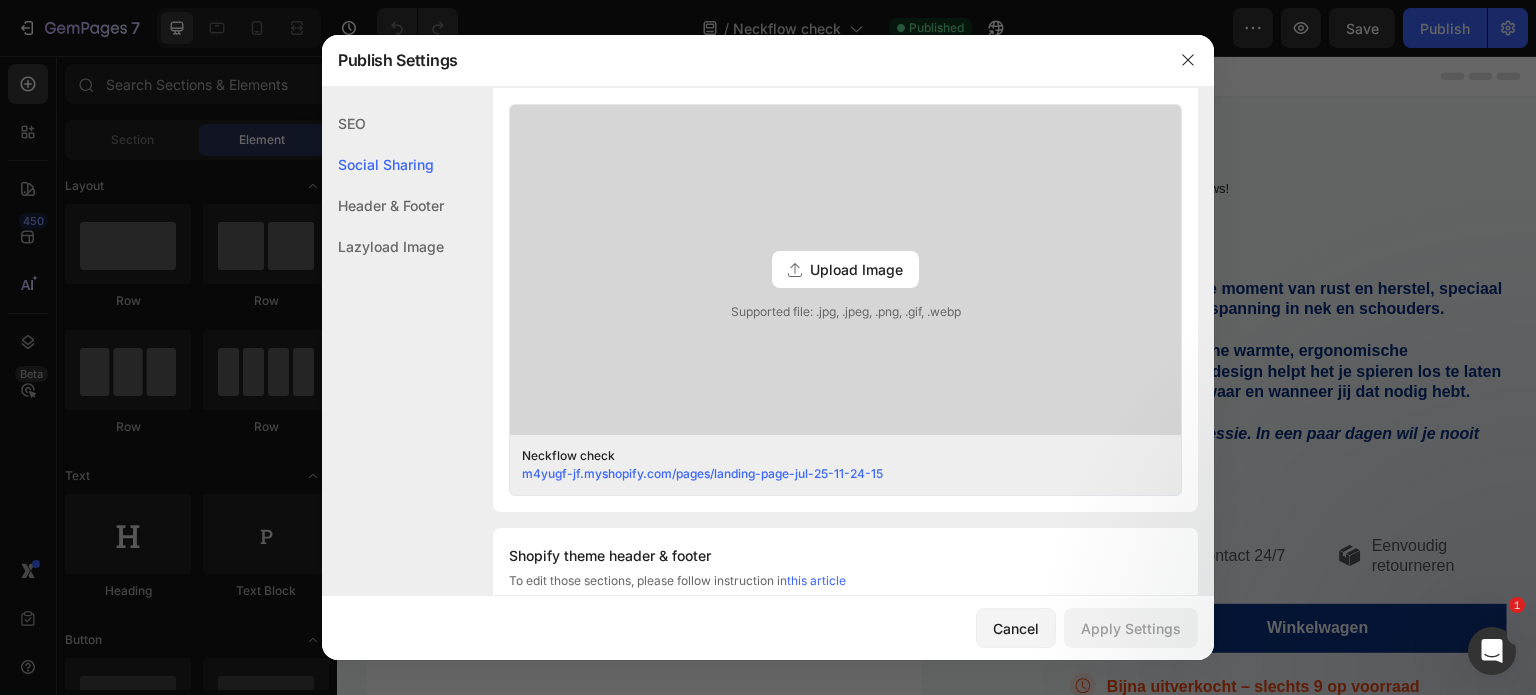 scroll, scrollTop: 456, scrollLeft: 0, axis: vertical 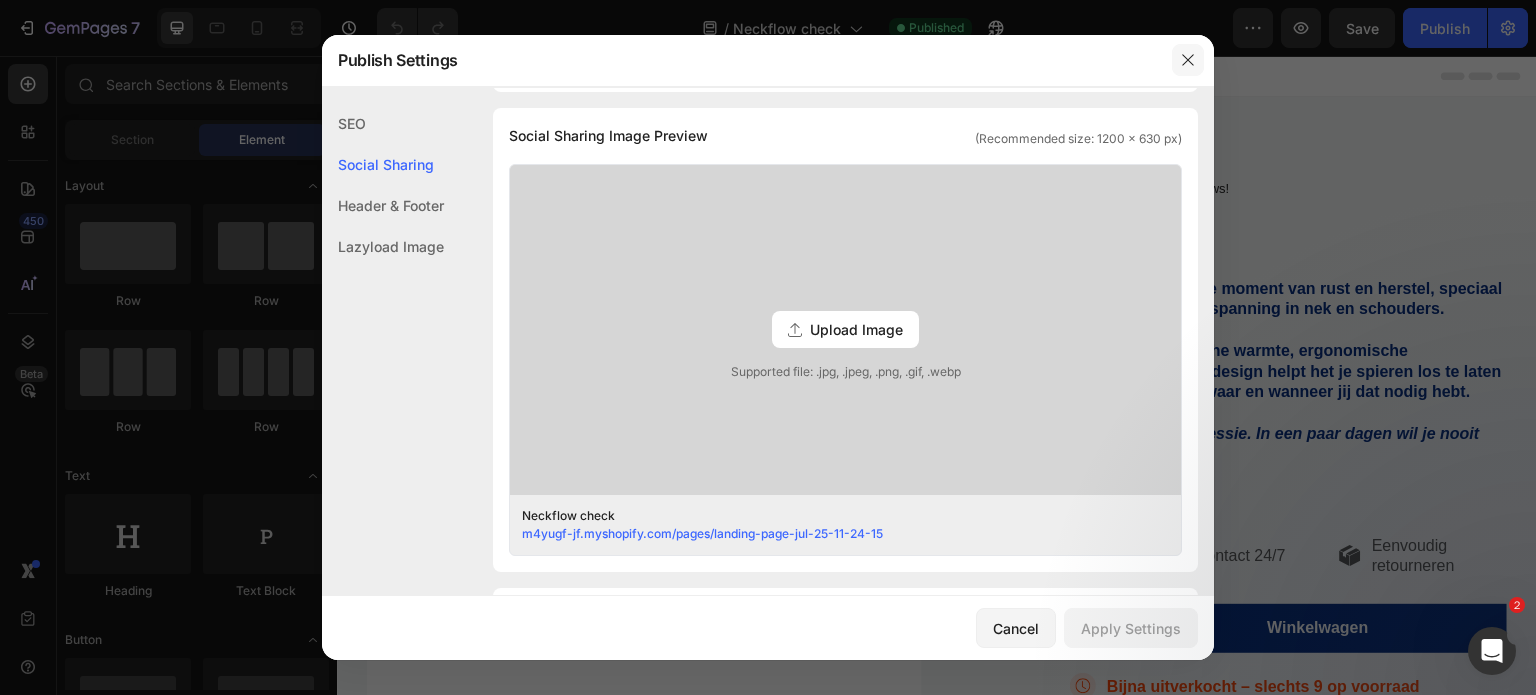 click 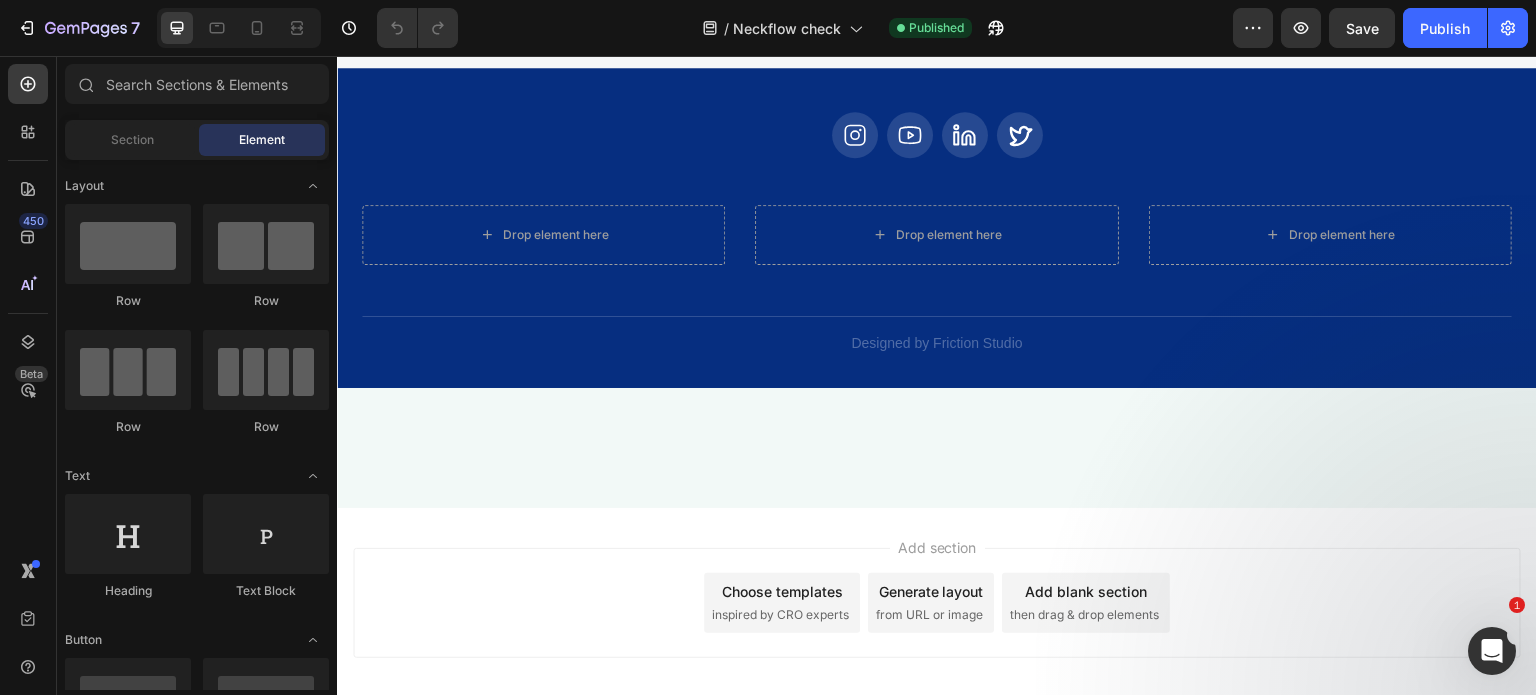 scroll, scrollTop: 10083, scrollLeft: 0, axis: vertical 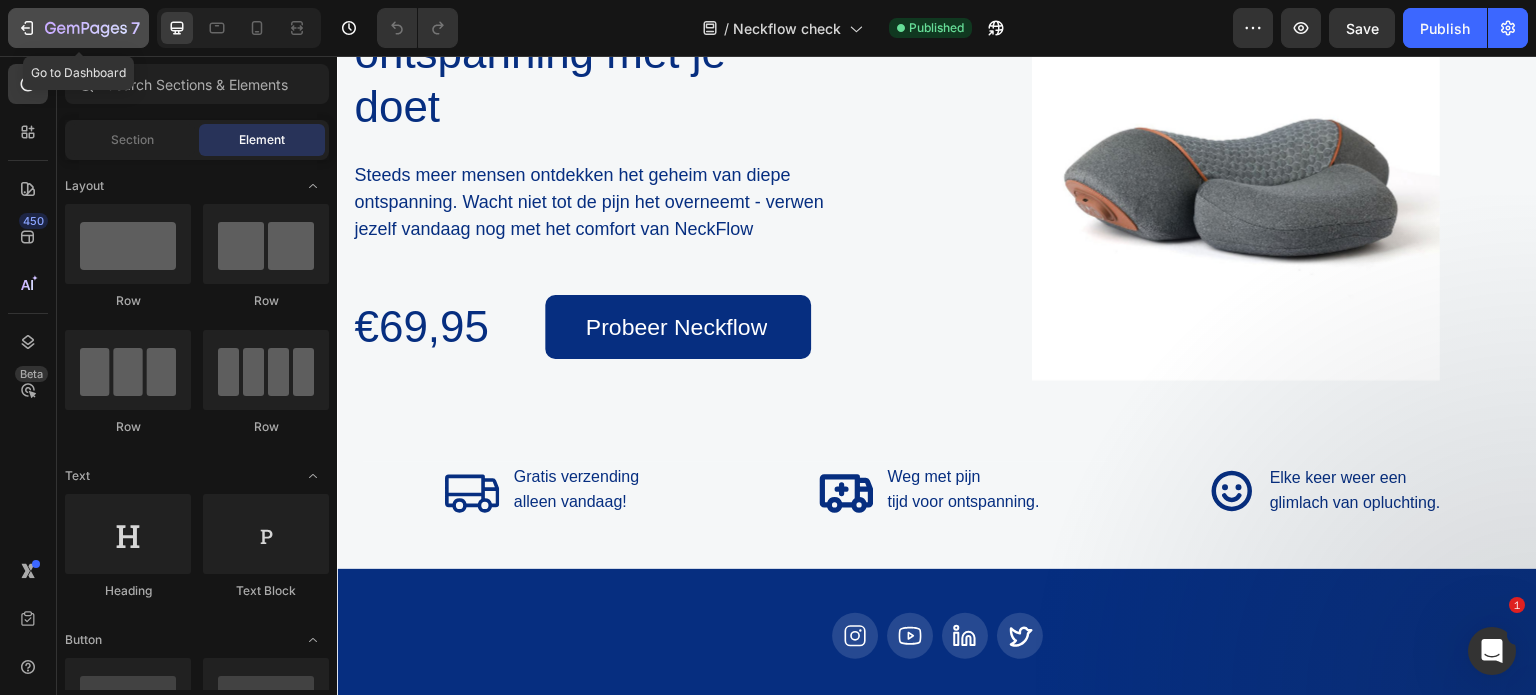 click 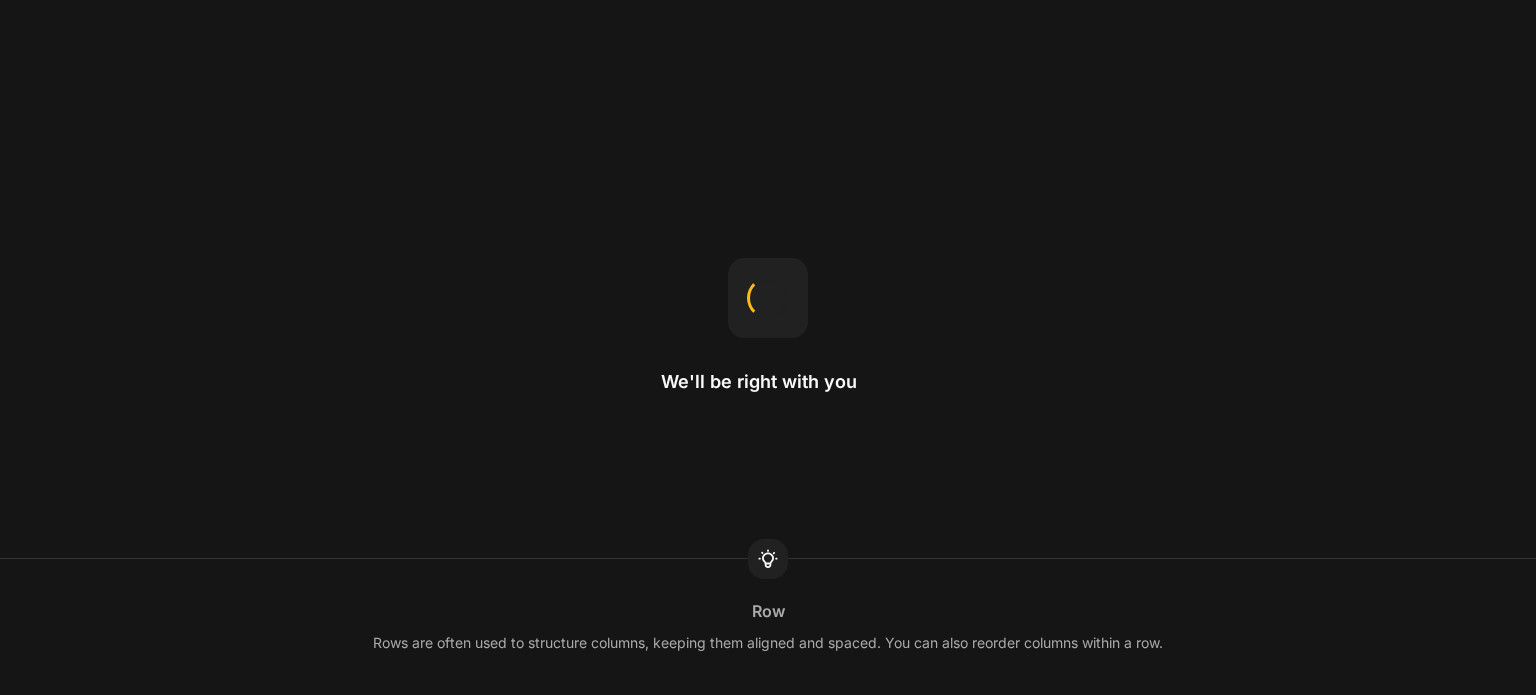 scroll, scrollTop: 0, scrollLeft: 0, axis: both 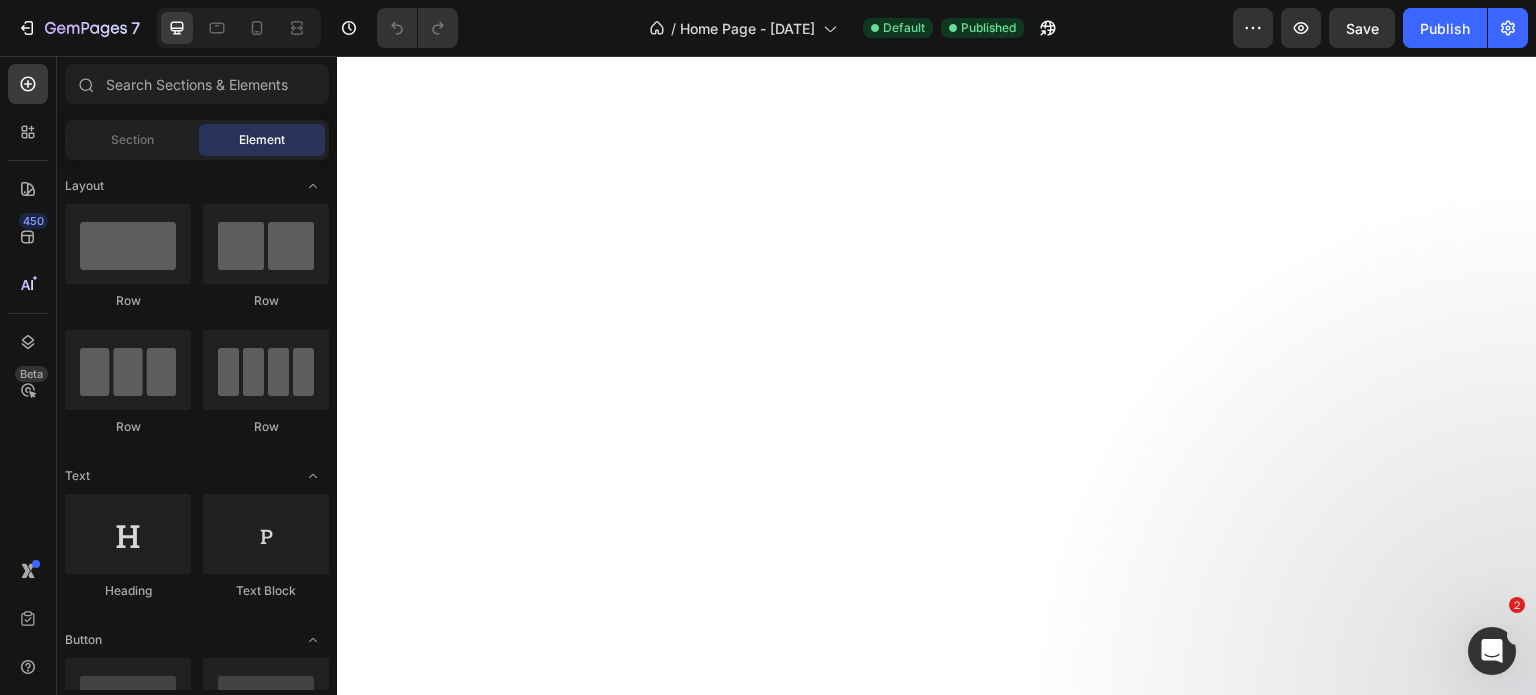 click on "Bekijk ons assortiment" at bounding box center [565, -220] 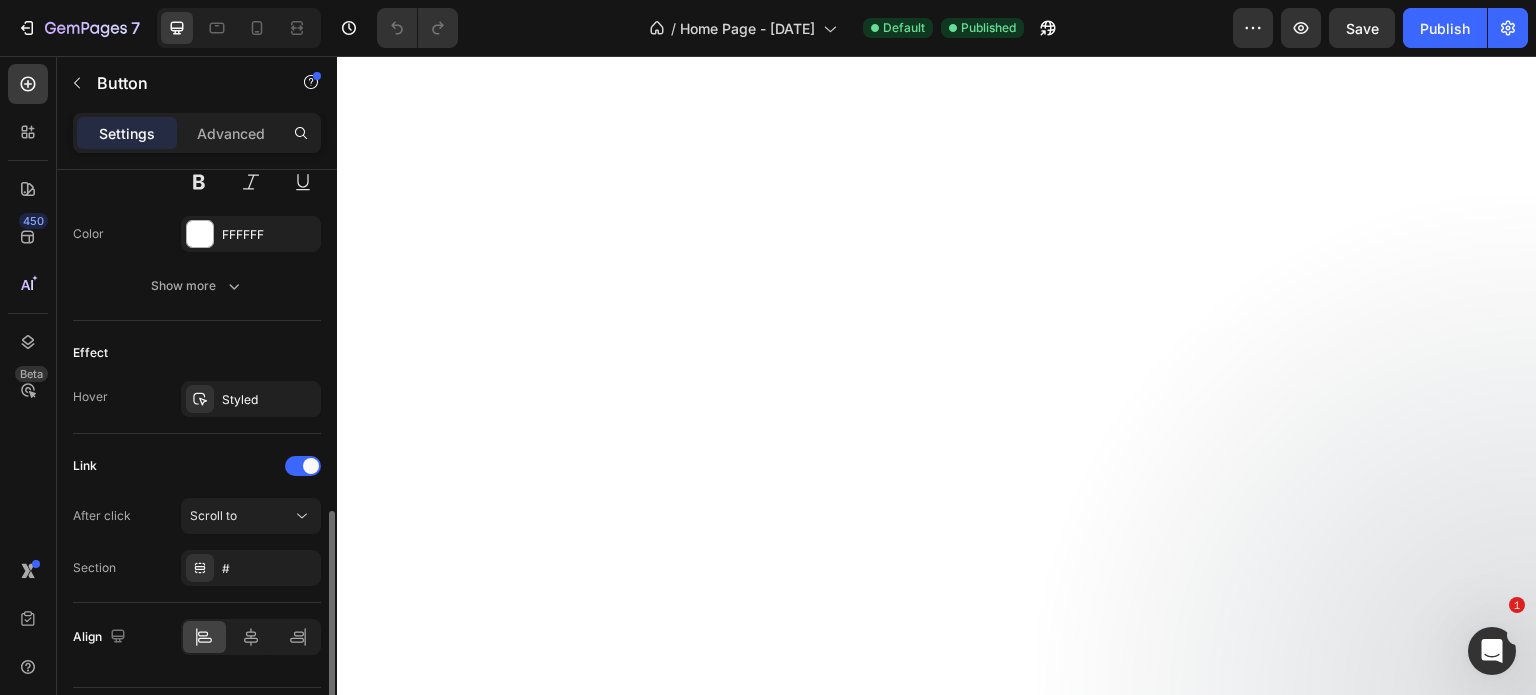 scroll, scrollTop: 952, scrollLeft: 0, axis: vertical 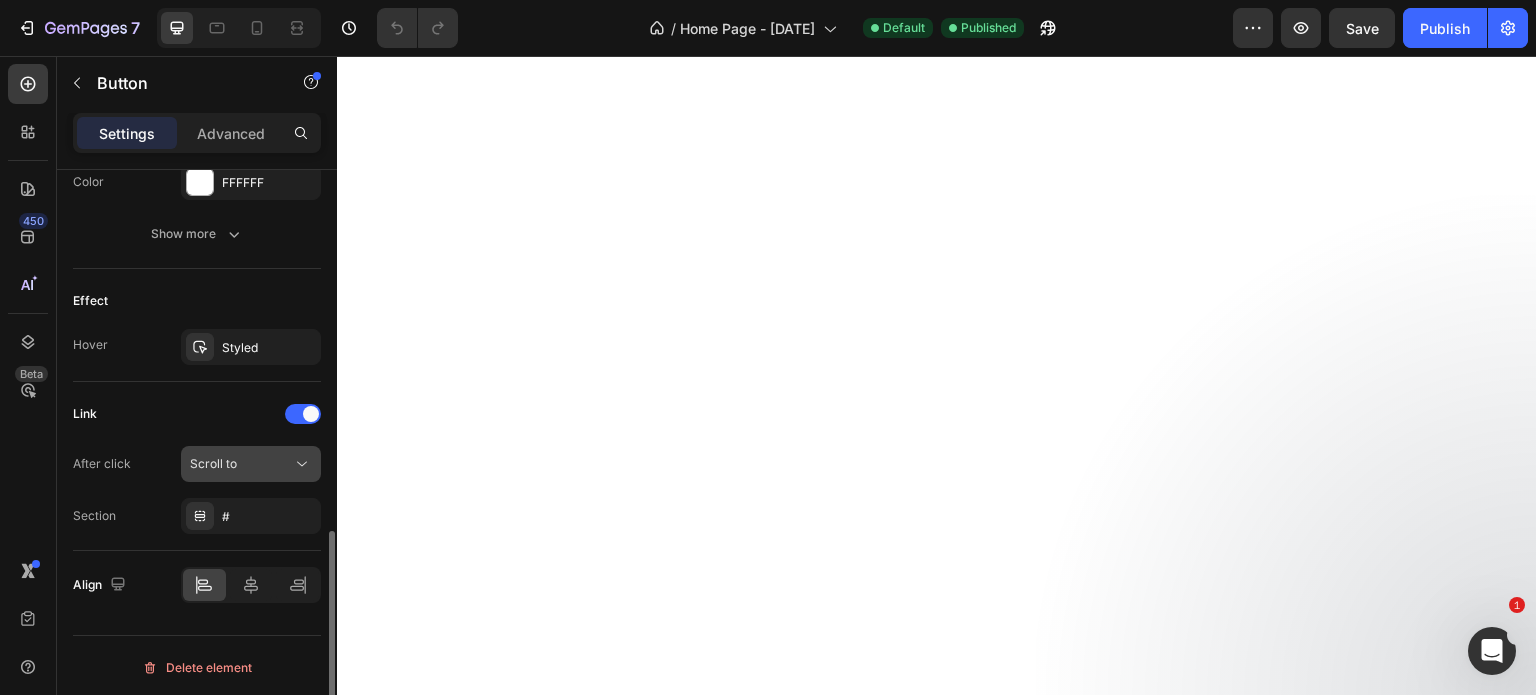 click 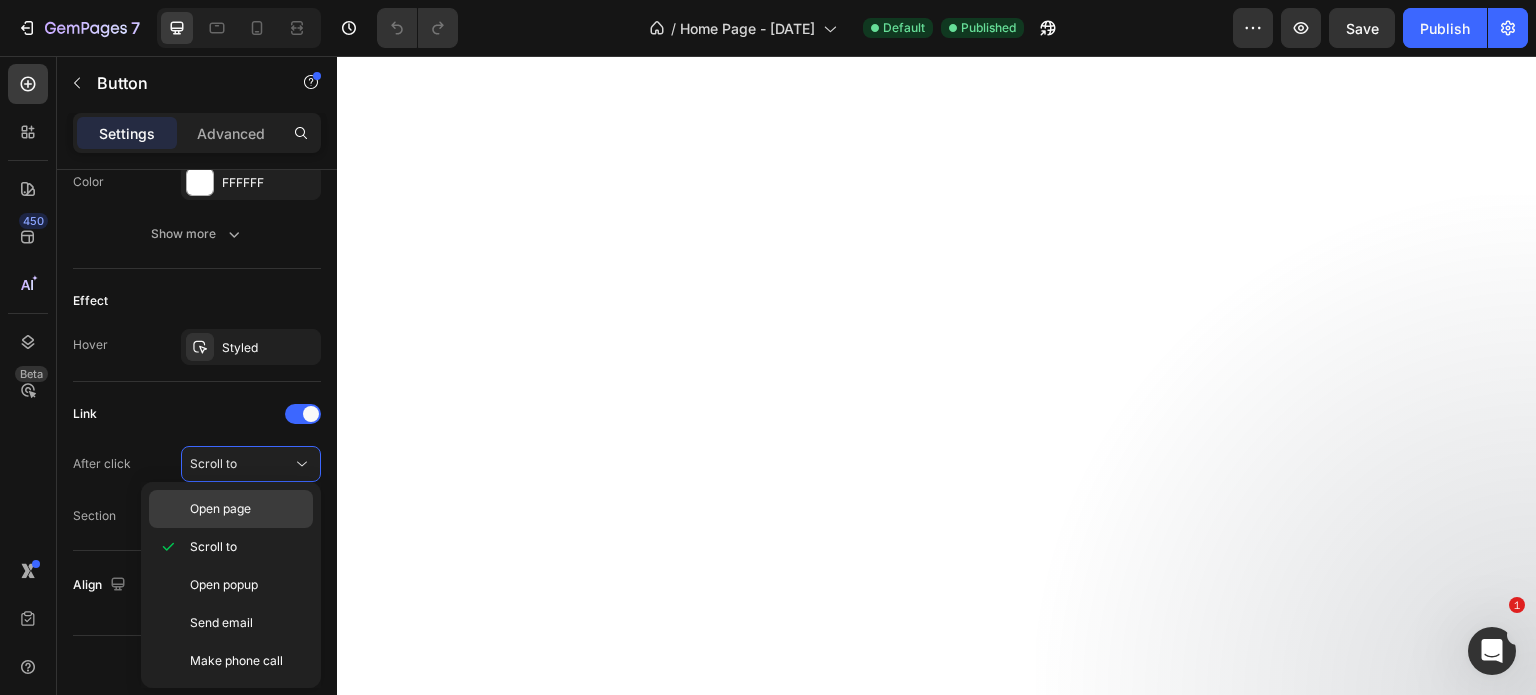 click on "Open page" at bounding box center [247, 509] 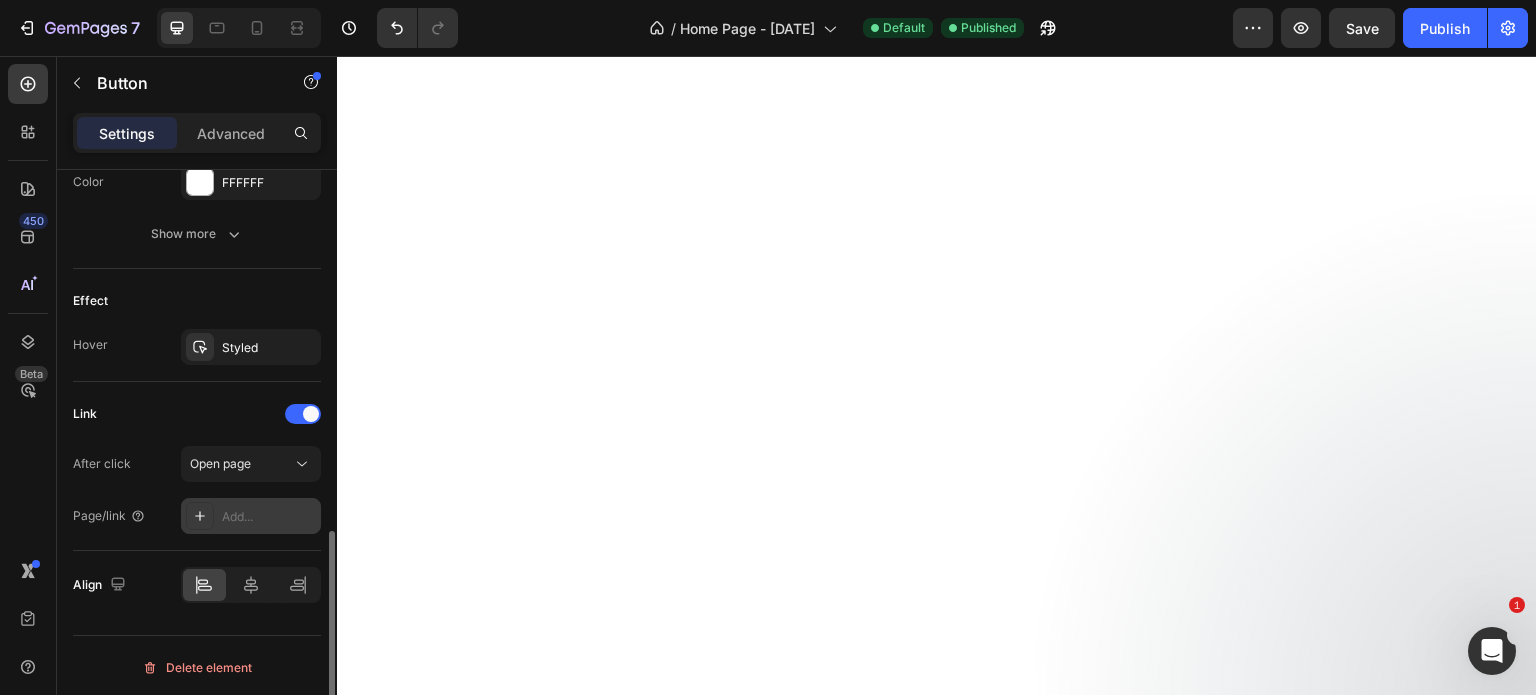 click on "Add..." at bounding box center [269, 517] 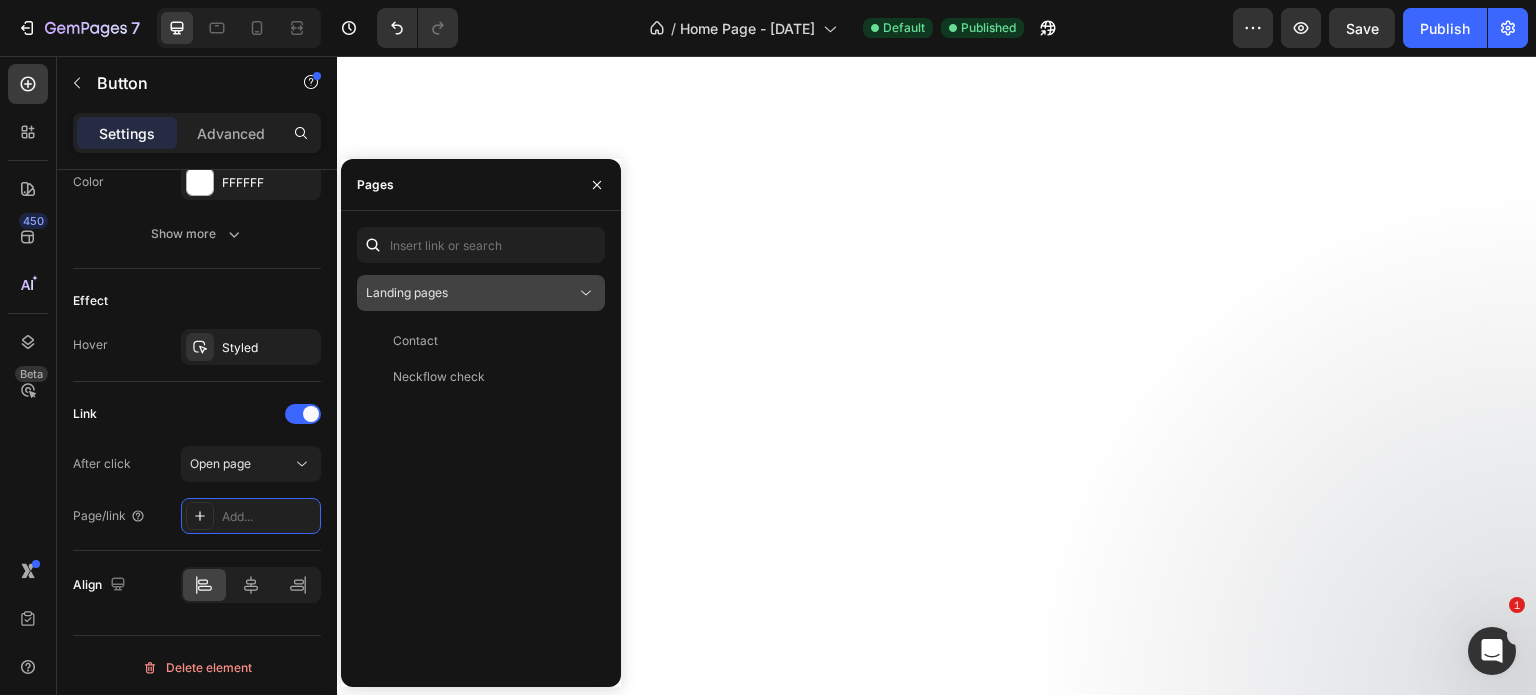 click 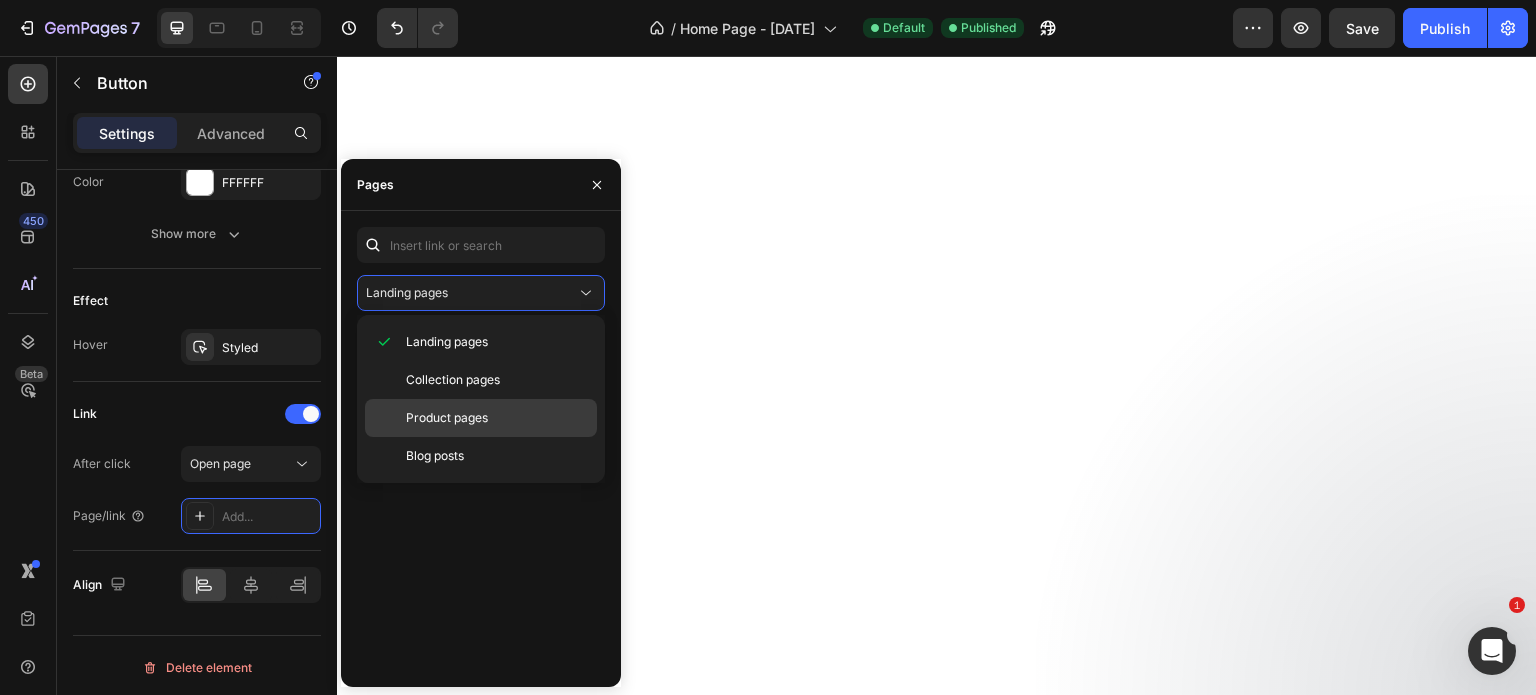 click on "Product pages" at bounding box center [447, 418] 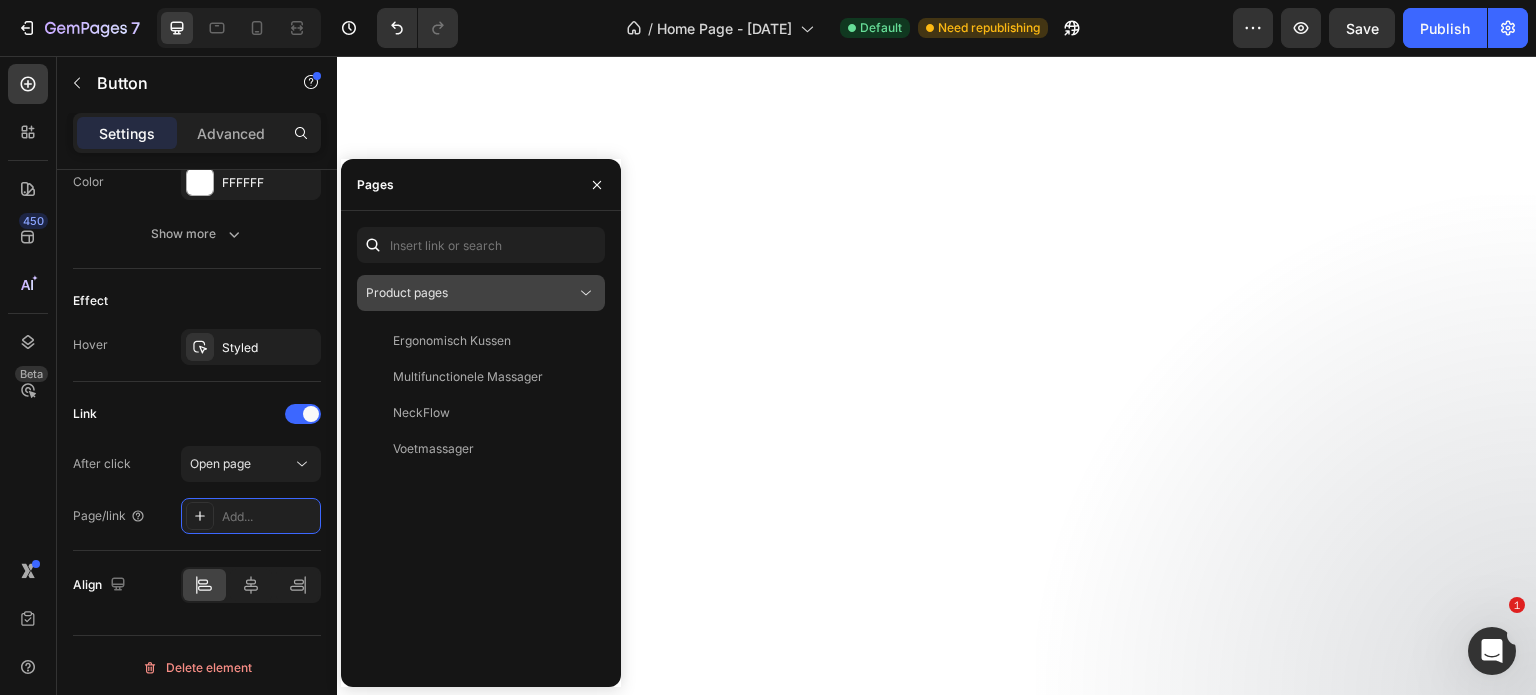 click on "Product pages" at bounding box center (471, 293) 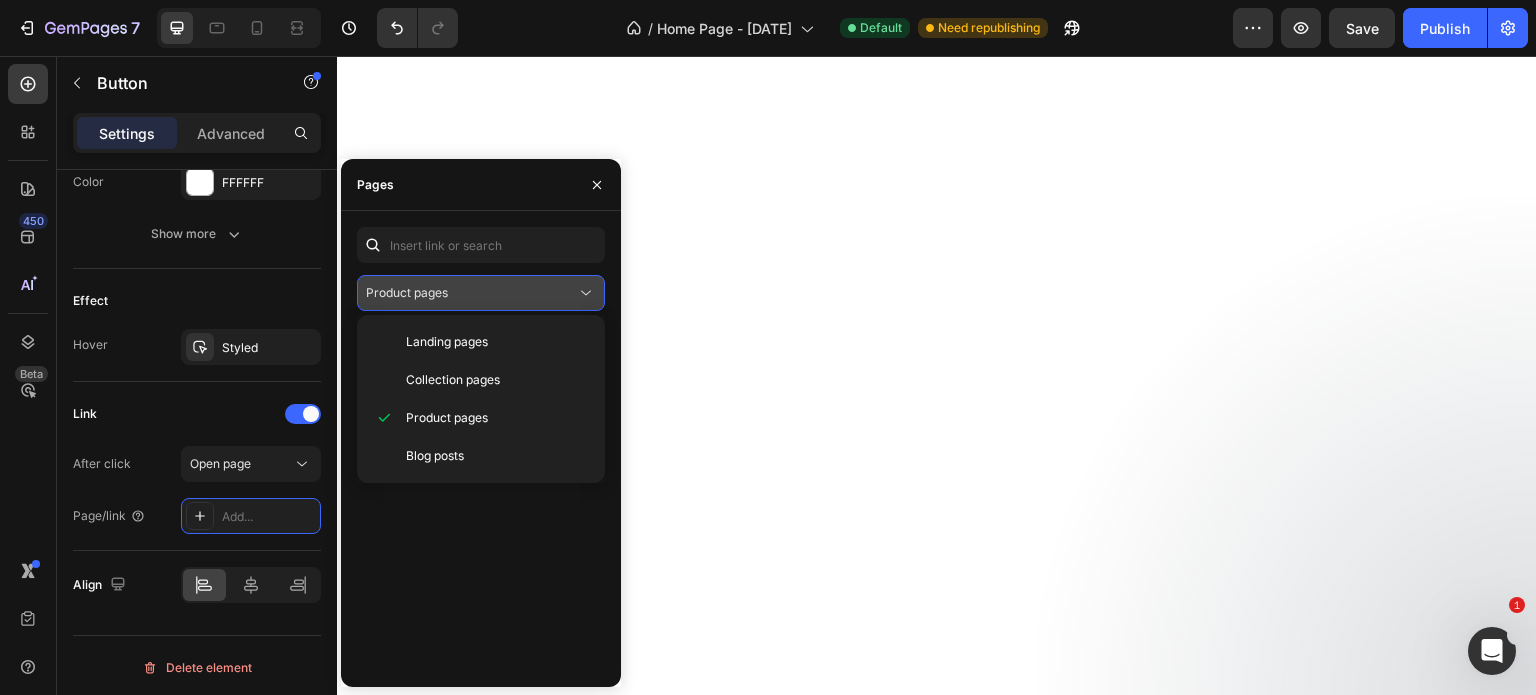 click on "Product pages" at bounding box center [407, 292] 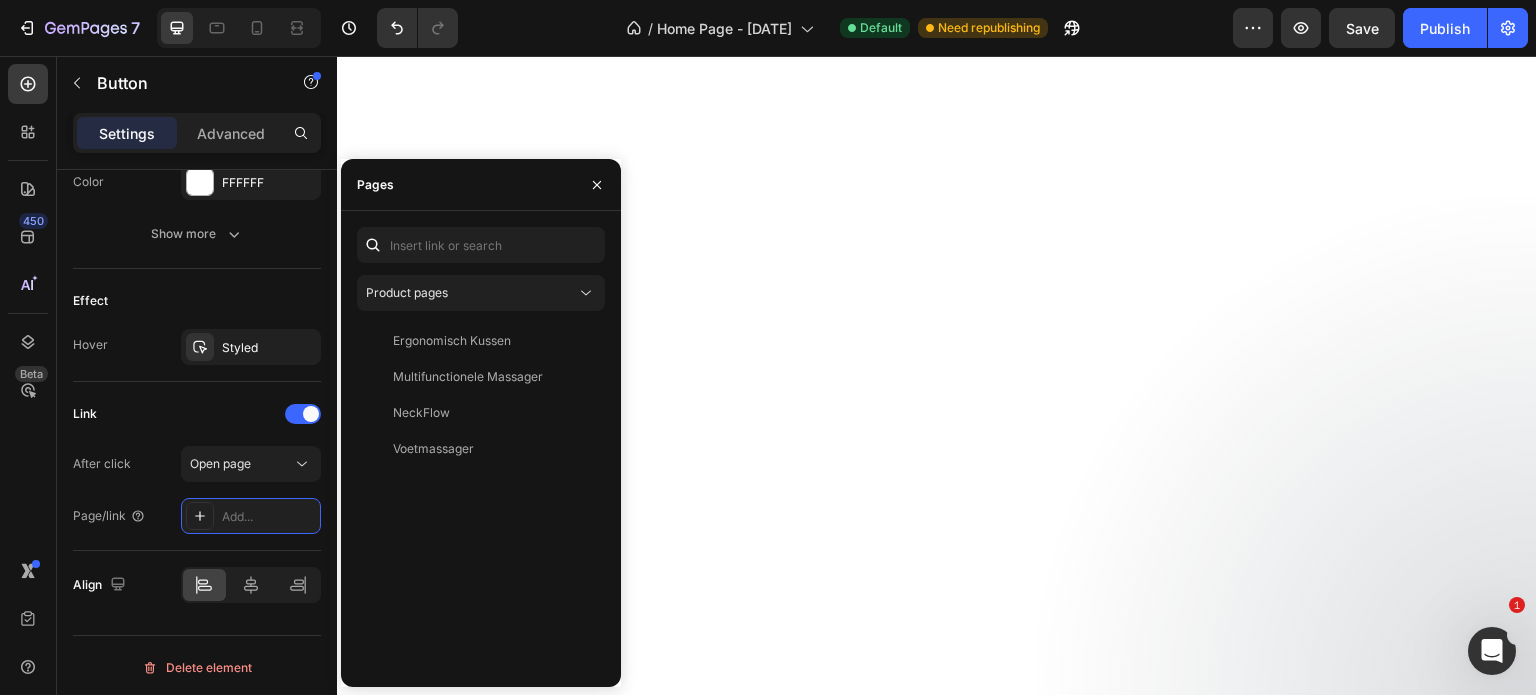 click on "Image De kracht van Impero Heading Onze collectie omvat zorgvuldig ontworpen hulpmiddelen die niet alleen het lichaam ondersteunen, maar ook de geest tot rust brengen. Van geavanceerde massageapparaten tot ergonomische wellness-oplossingen – elk item is doordrenkt met vakmanschap en elegantie. Met een scherp oog voor detail en een diepe toewijding aan welzijn, creëert  Impero  producten die een rustgevende ervaring bieden, elke dag opnieuw. Wij nodigen u uit om kennis te maken met onze wereld van ingetogen luxe, waar innovatie en comfort naadloos samensmelten. Text block Bekijk ons assortiment   Button   0 Row Row" at bounding box center [937, -390] 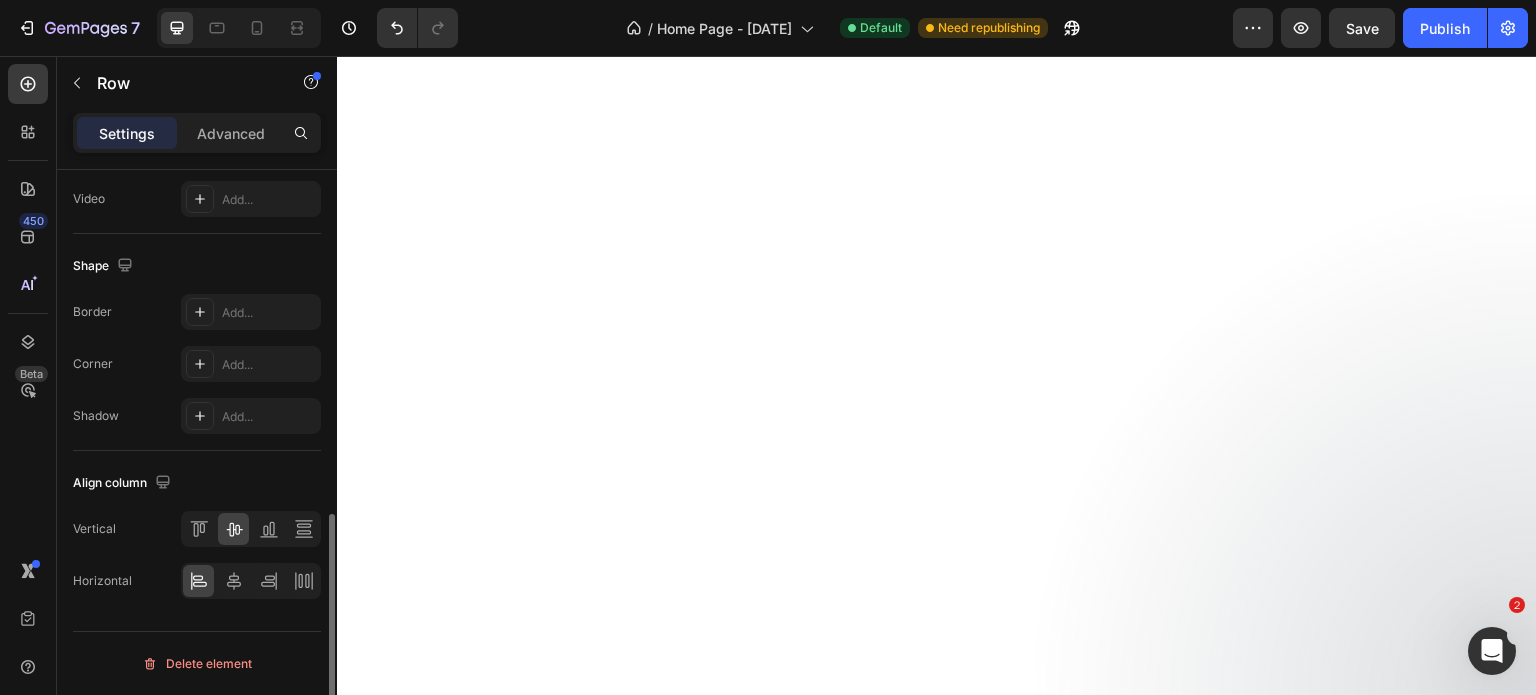 scroll, scrollTop: 0, scrollLeft: 0, axis: both 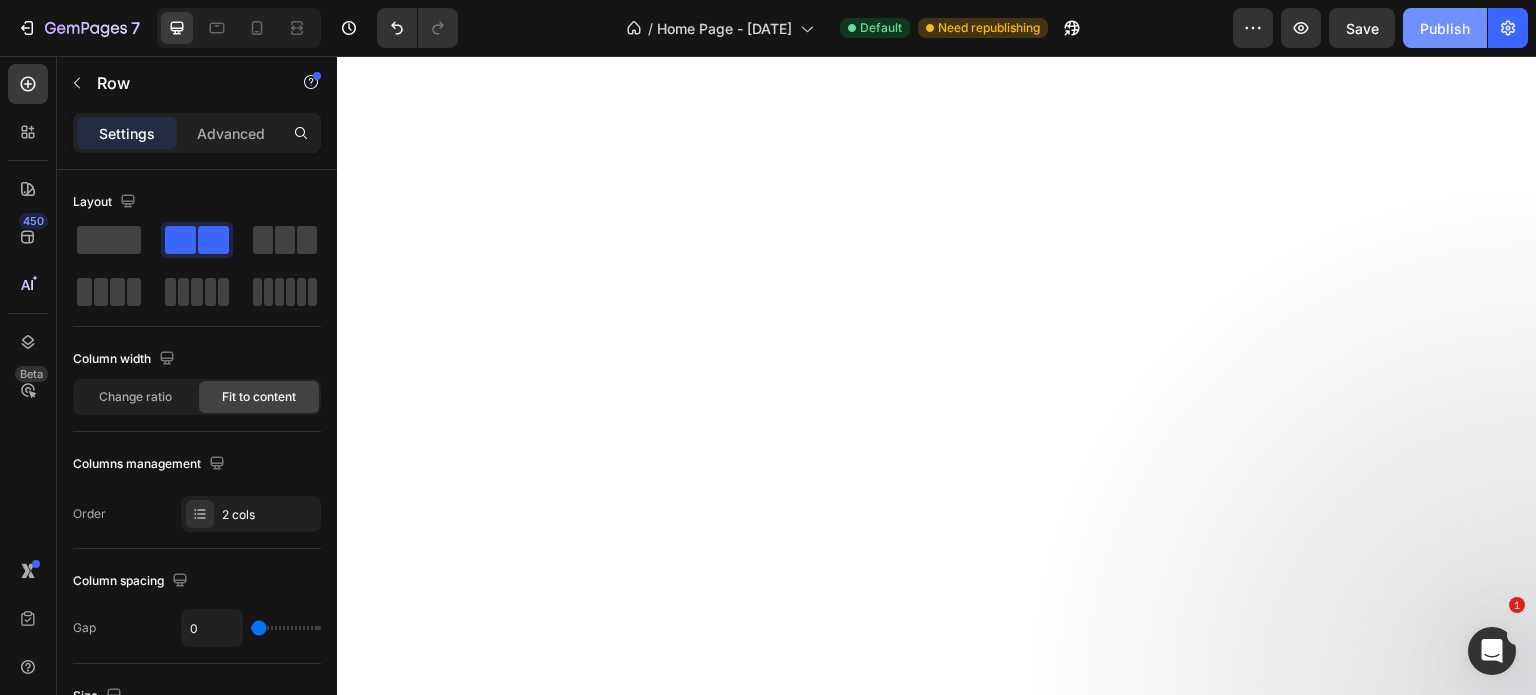 click on "Publish" at bounding box center [1445, 28] 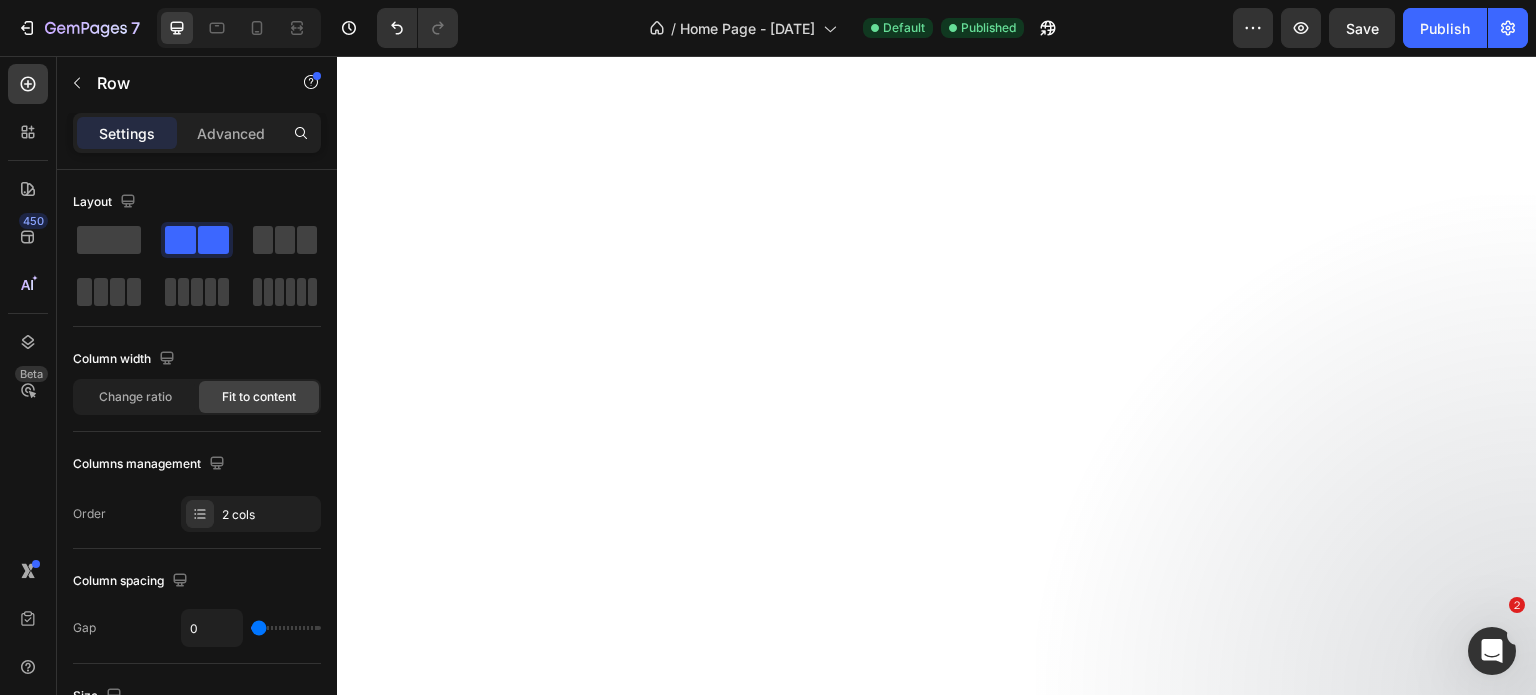 click on "Bekijk ons assortiment" at bounding box center [565, -220] 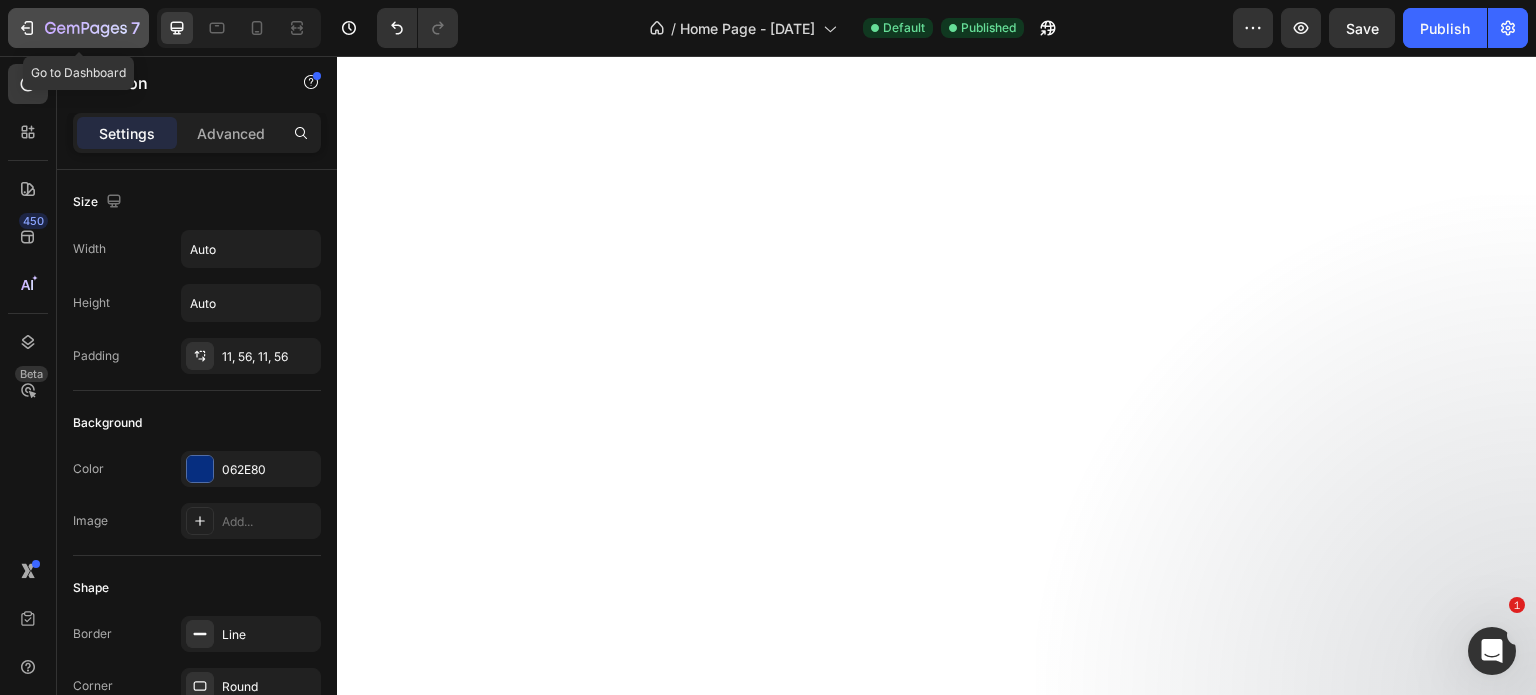 click 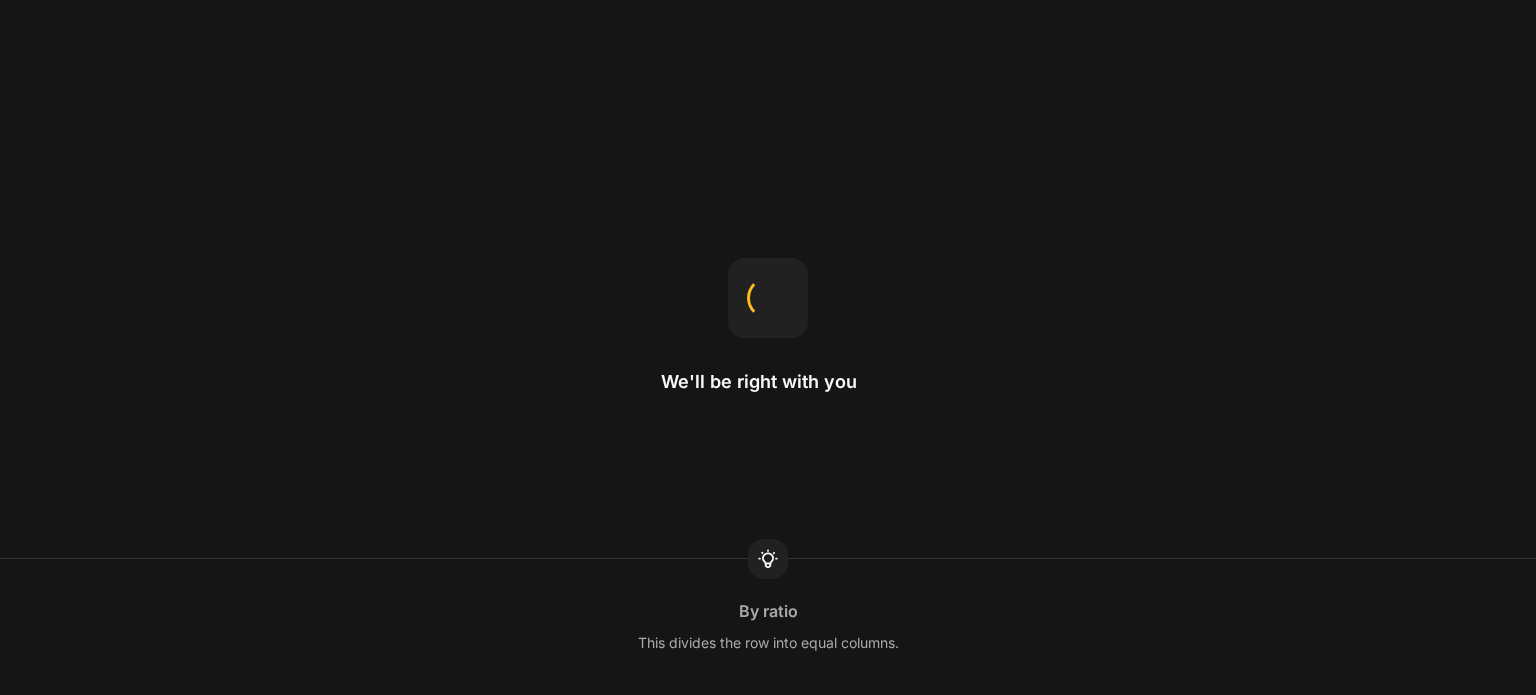 scroll, scrollTop: 0, scrollLeft: 0, axis: both 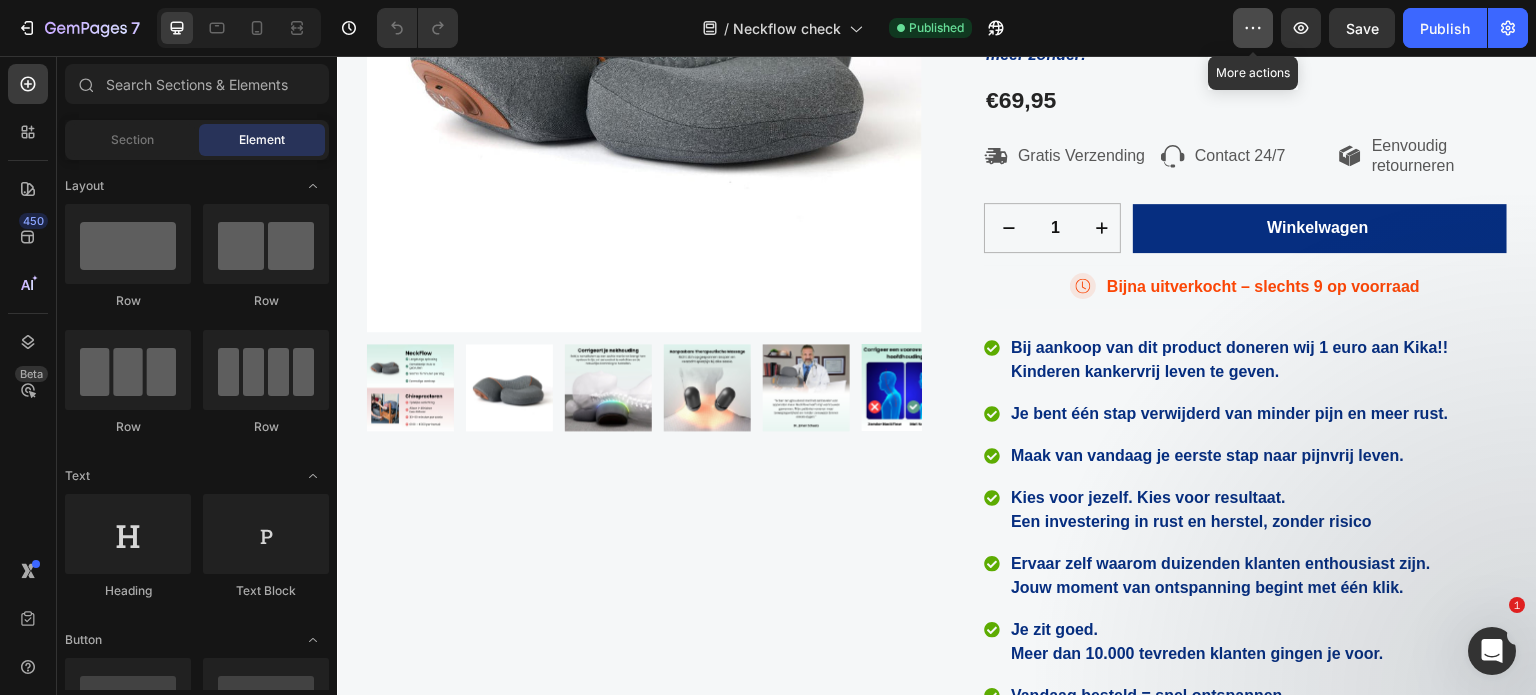 click 